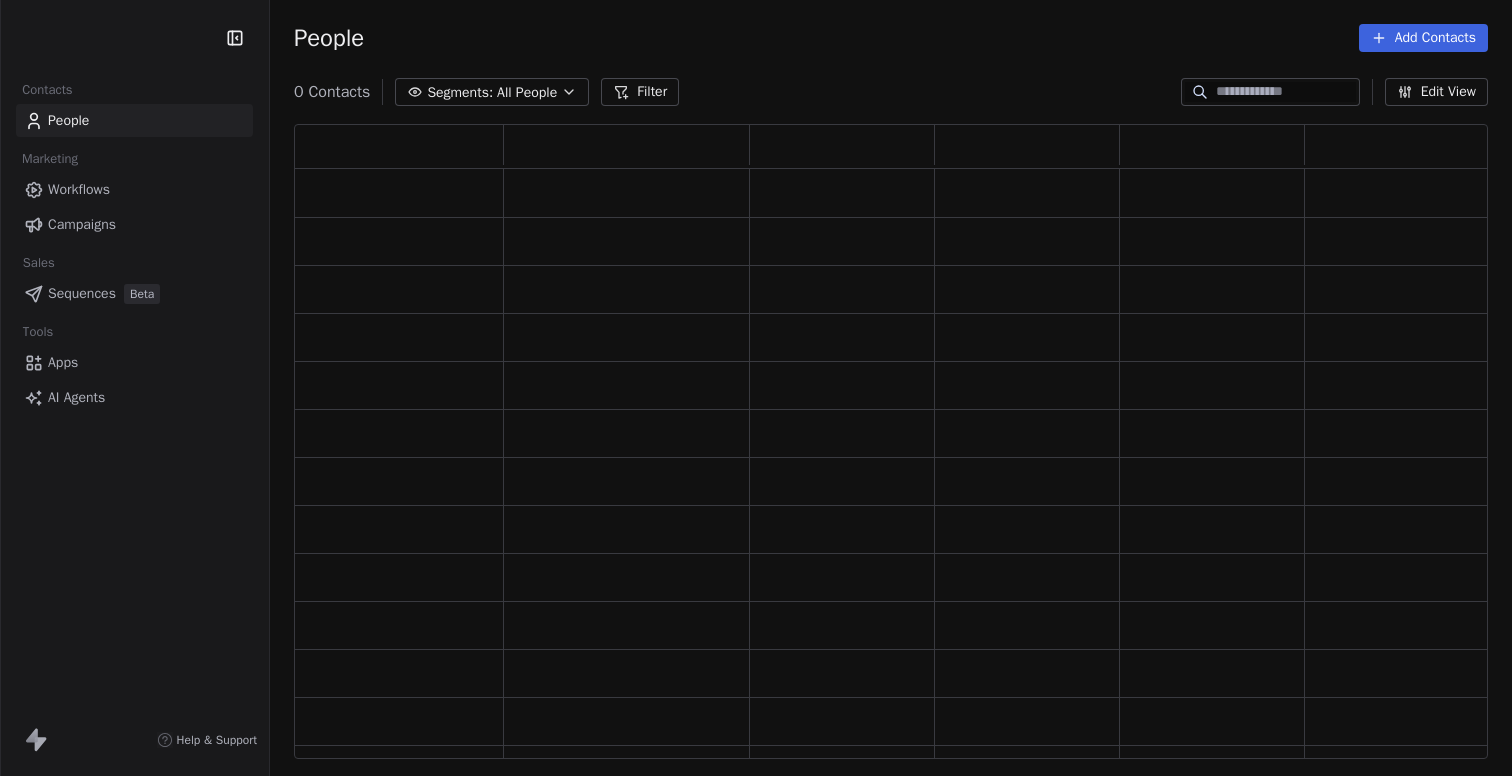 scroll, scrollTop: 0, scrollLeft: 0, axis: both 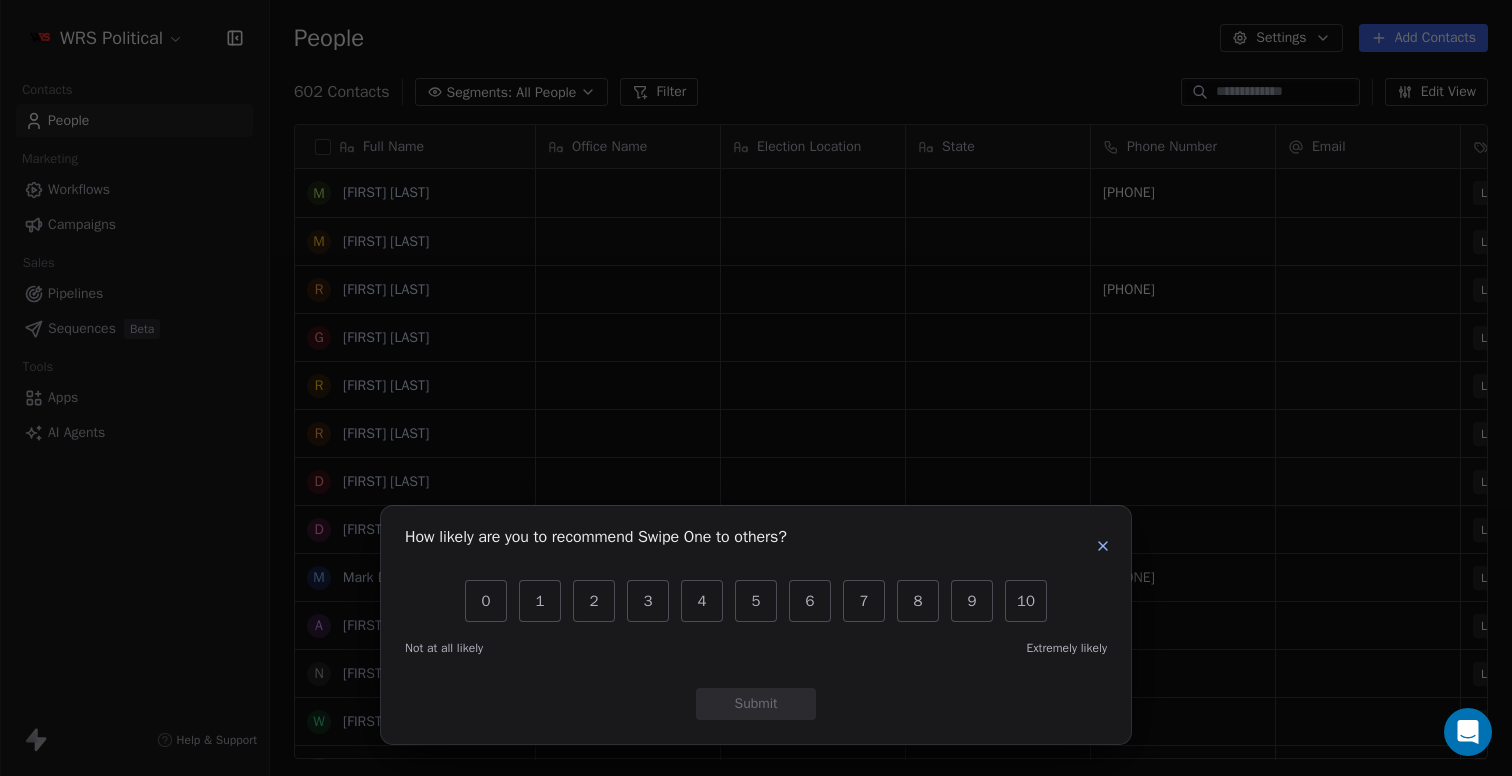 click 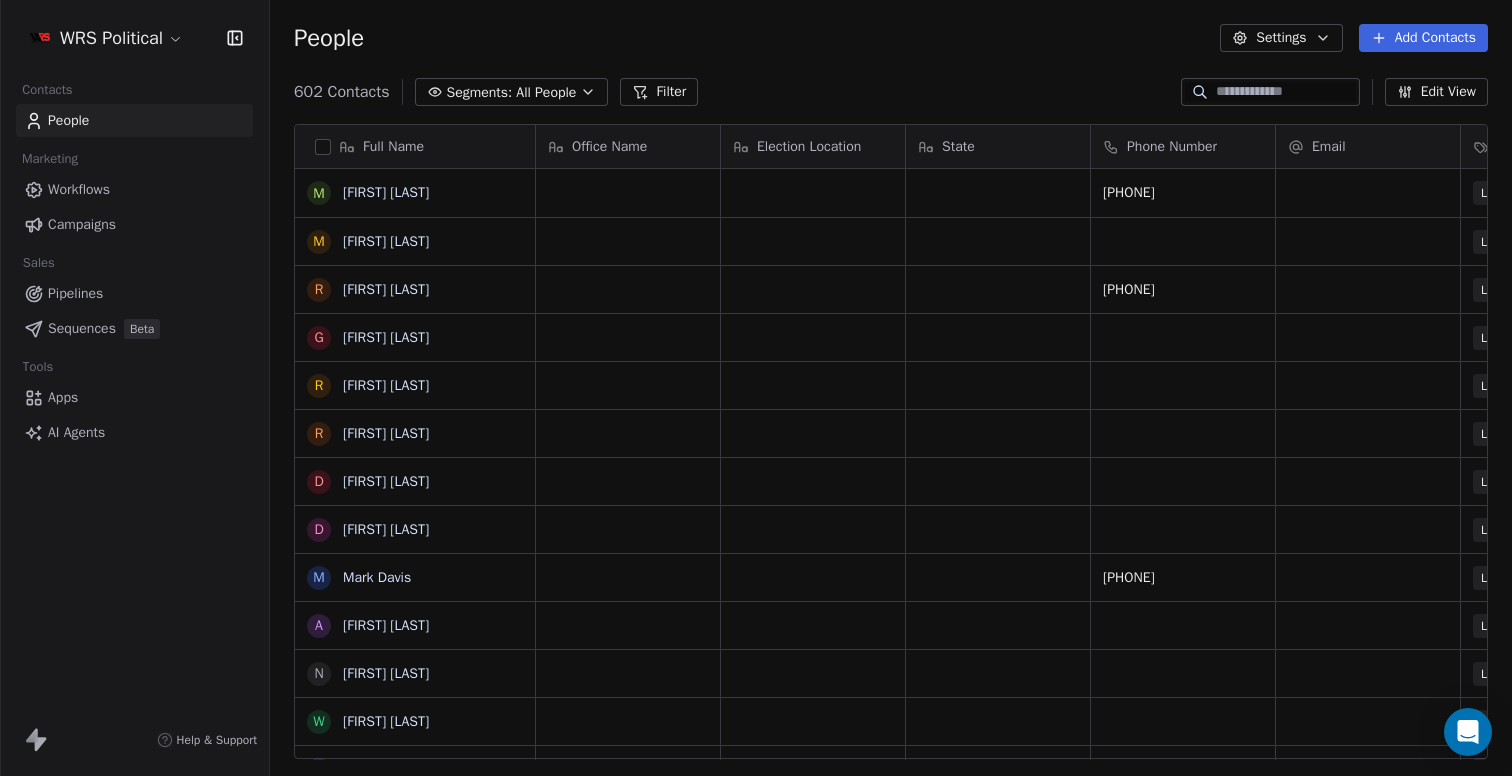 scroll, scrollTop: 509, scrollLeft: 0, axis: vertical 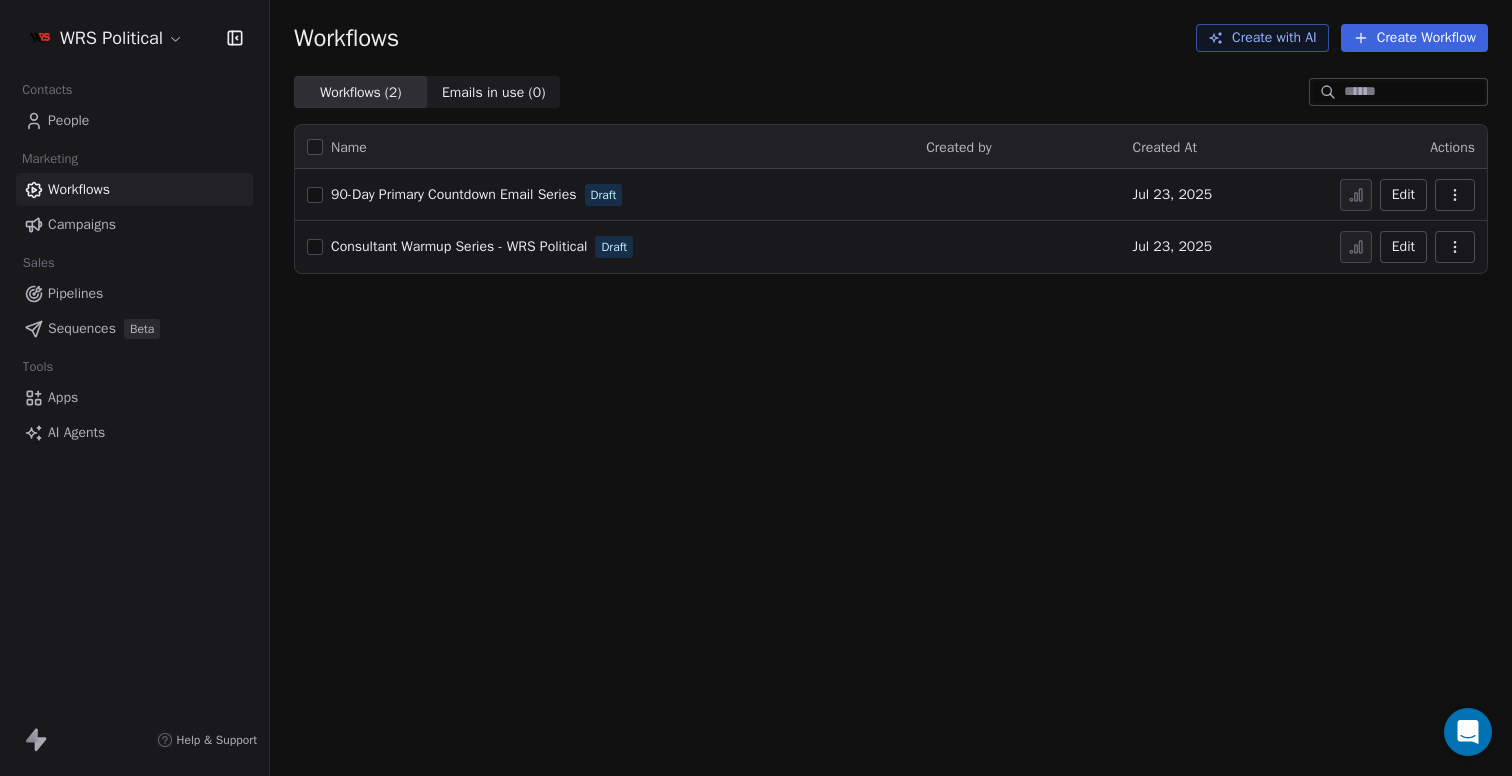 click on "Campaigns" at bounding box center (134, 224) 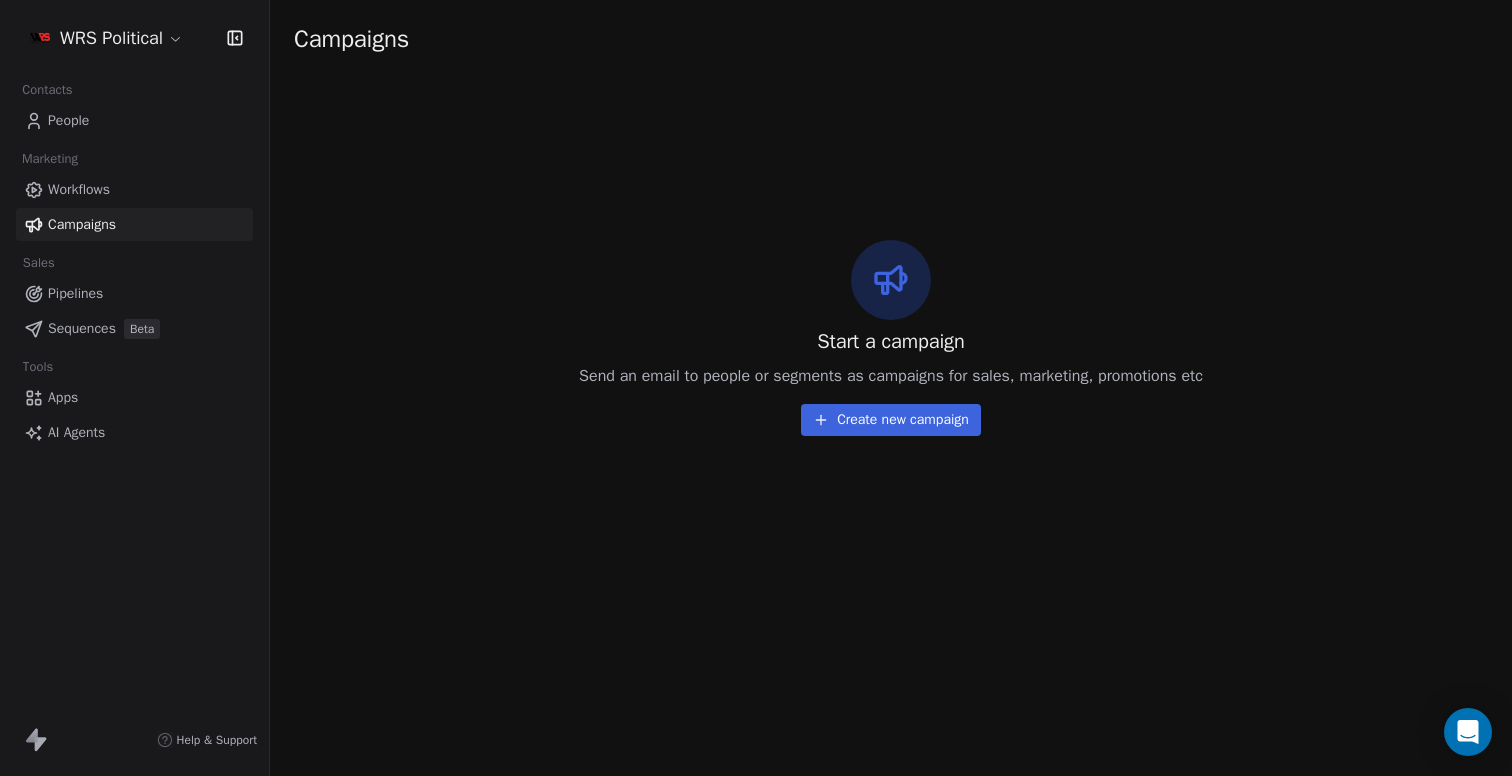 click on "Create new campaign" at bounding box center [891, 420] 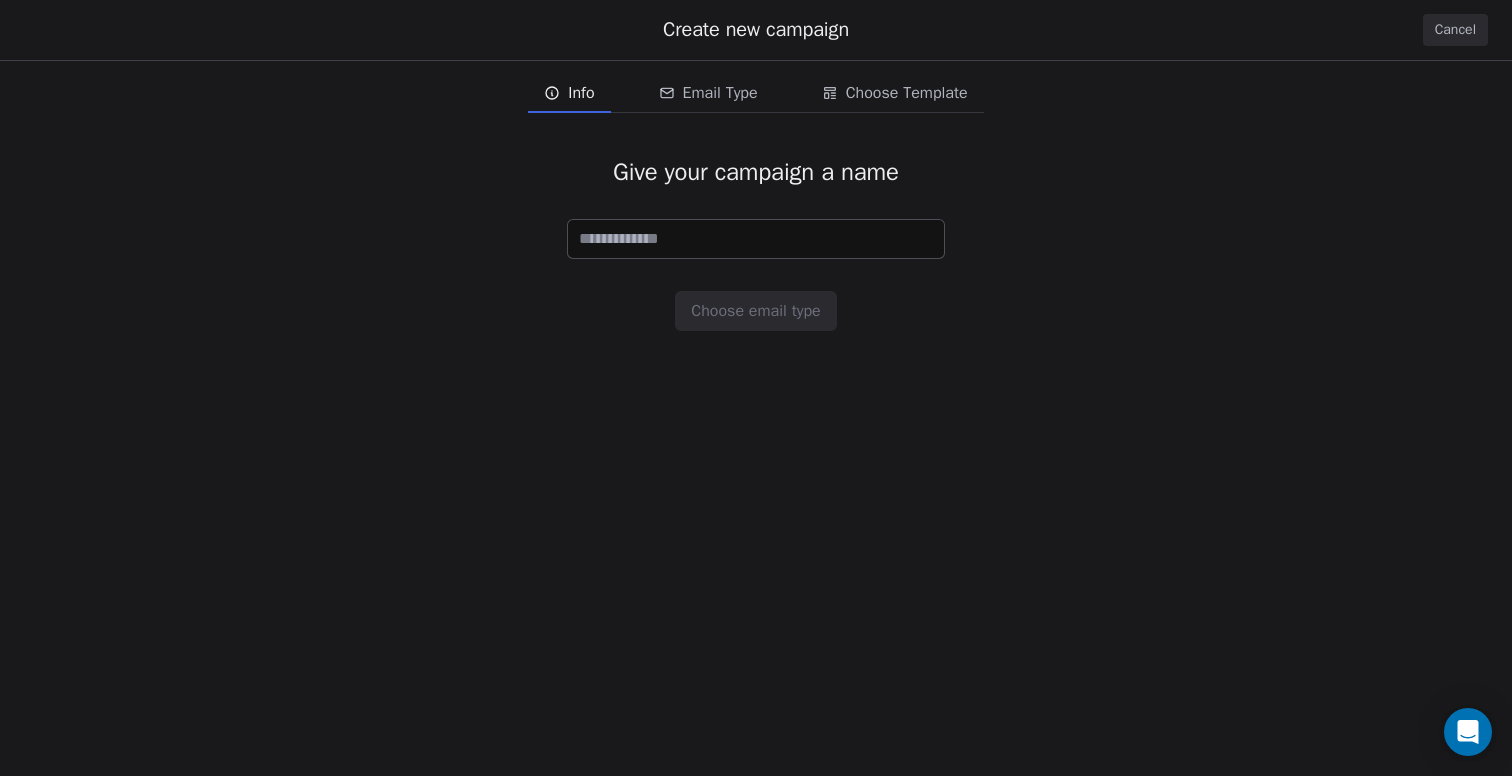 click at bounding box center (756, 239) 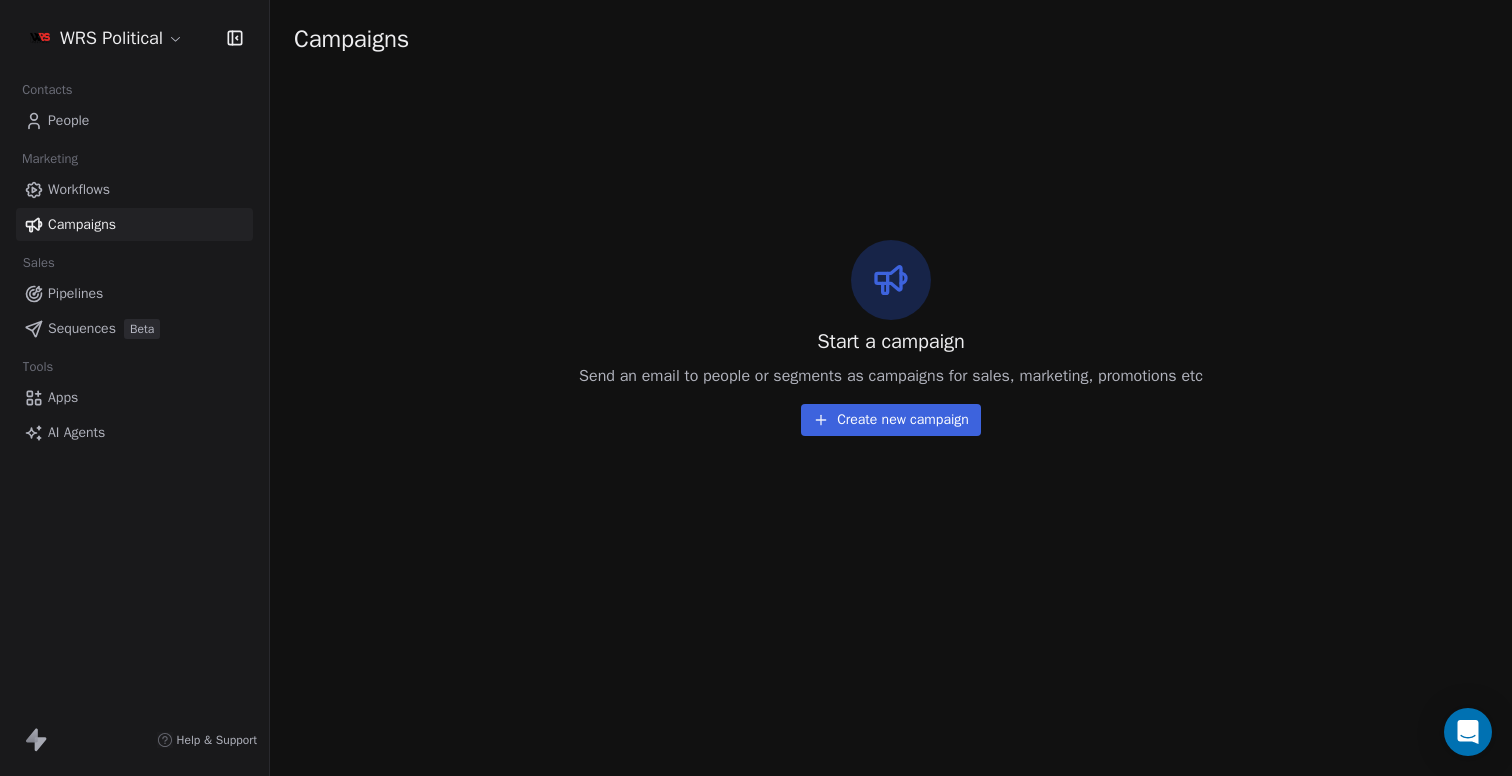 click on "Workflows" at bounding box center (134, 189) 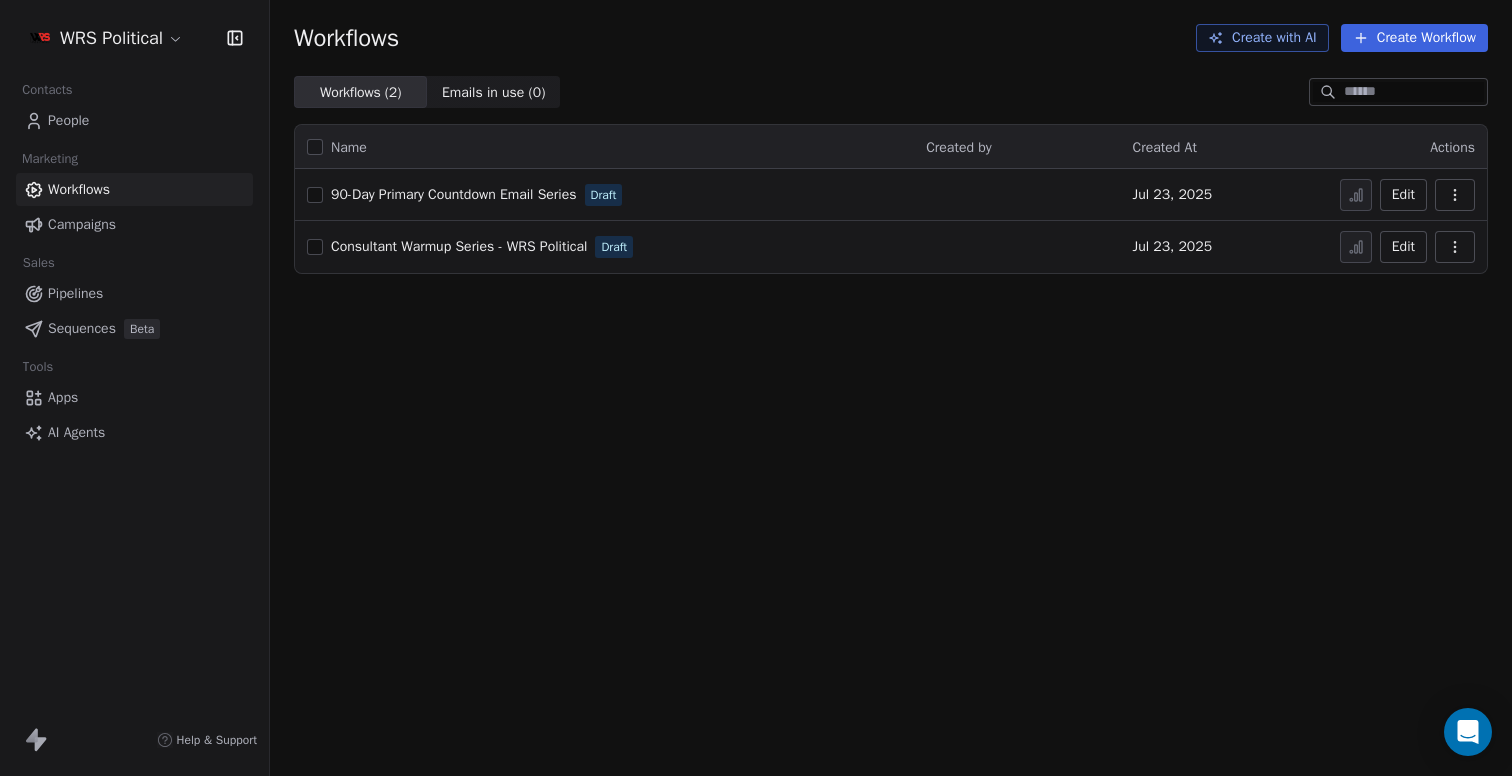 click on "People" at bounding box center (68, 120) 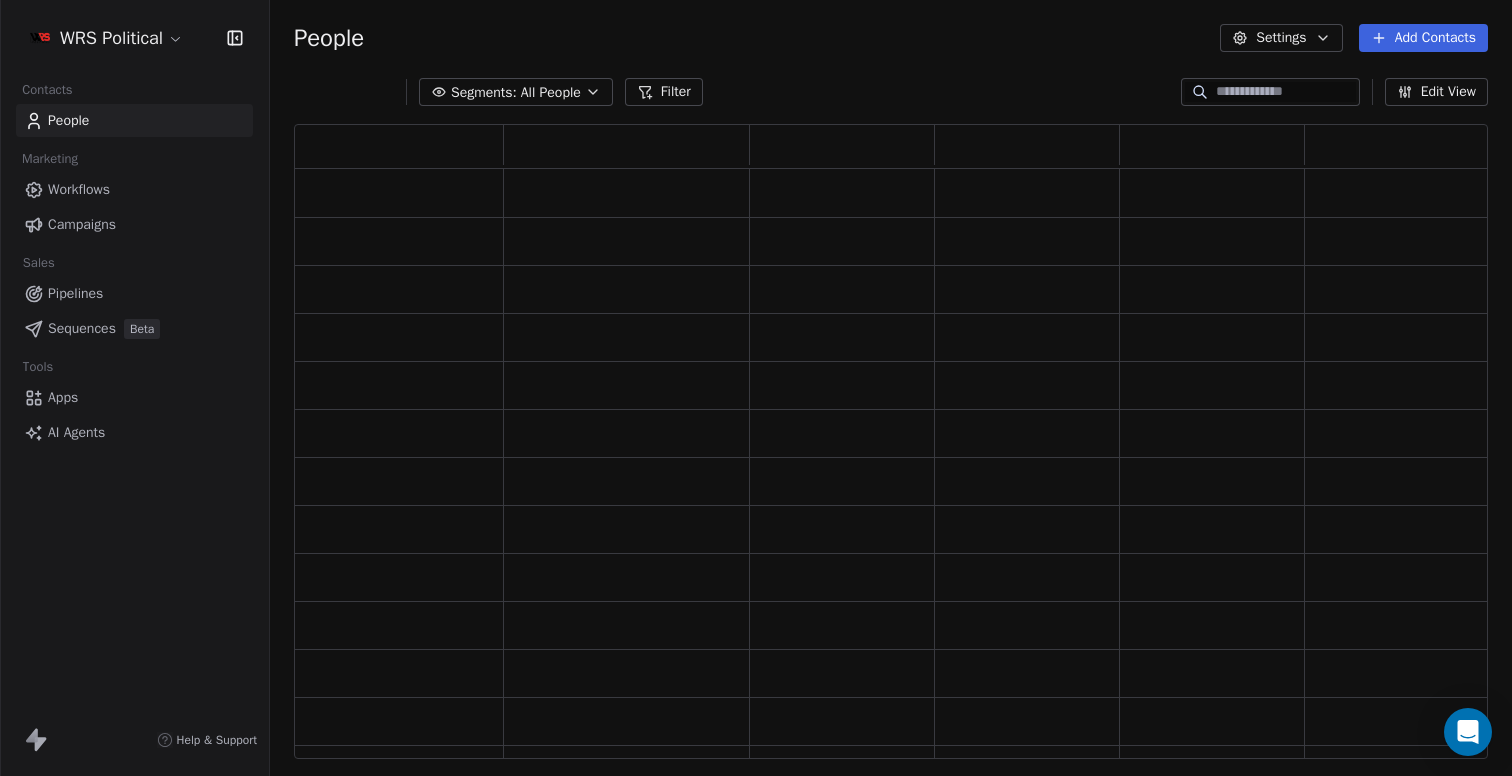 scroll, scrollTop: 1, scrollLeft: 1, axis: both 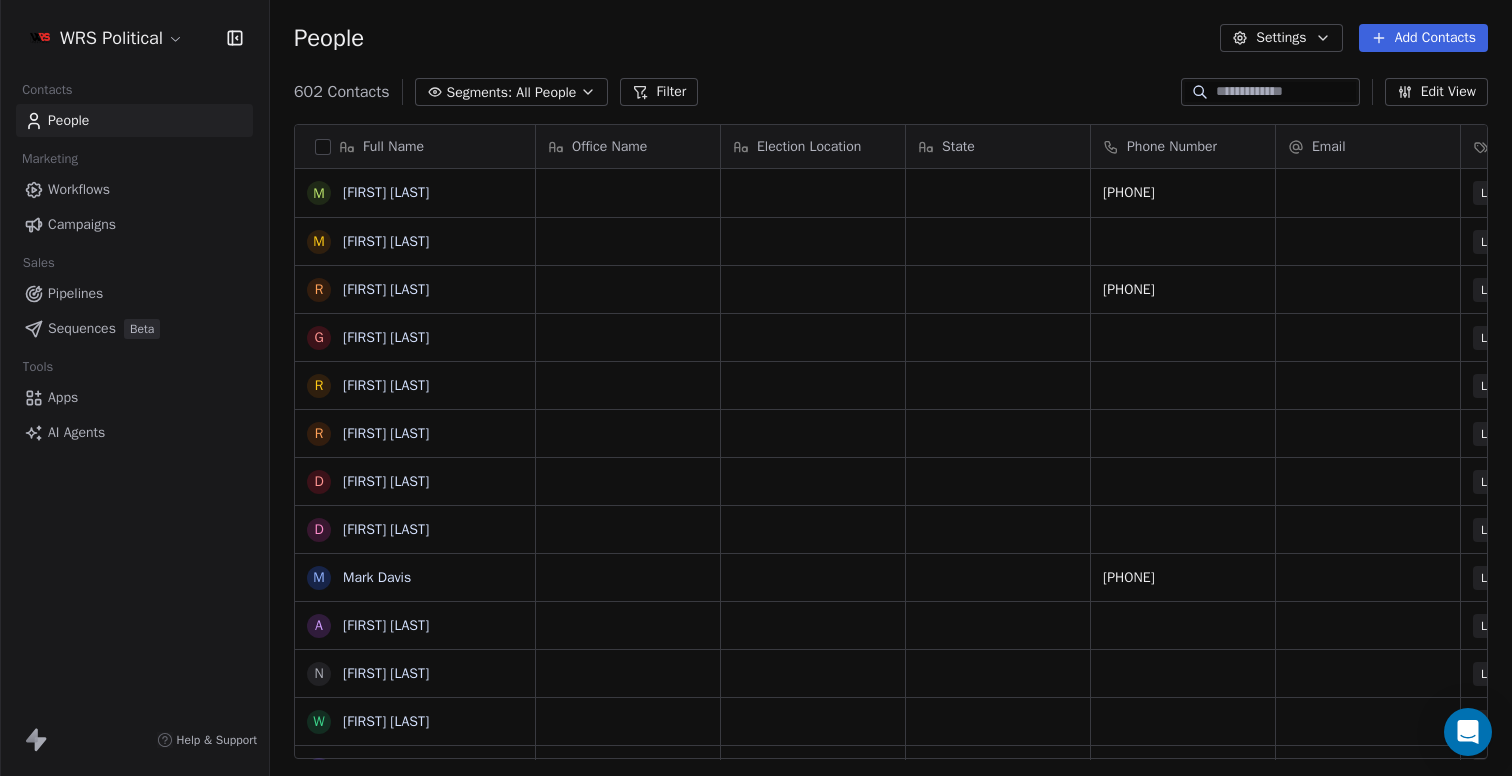 click 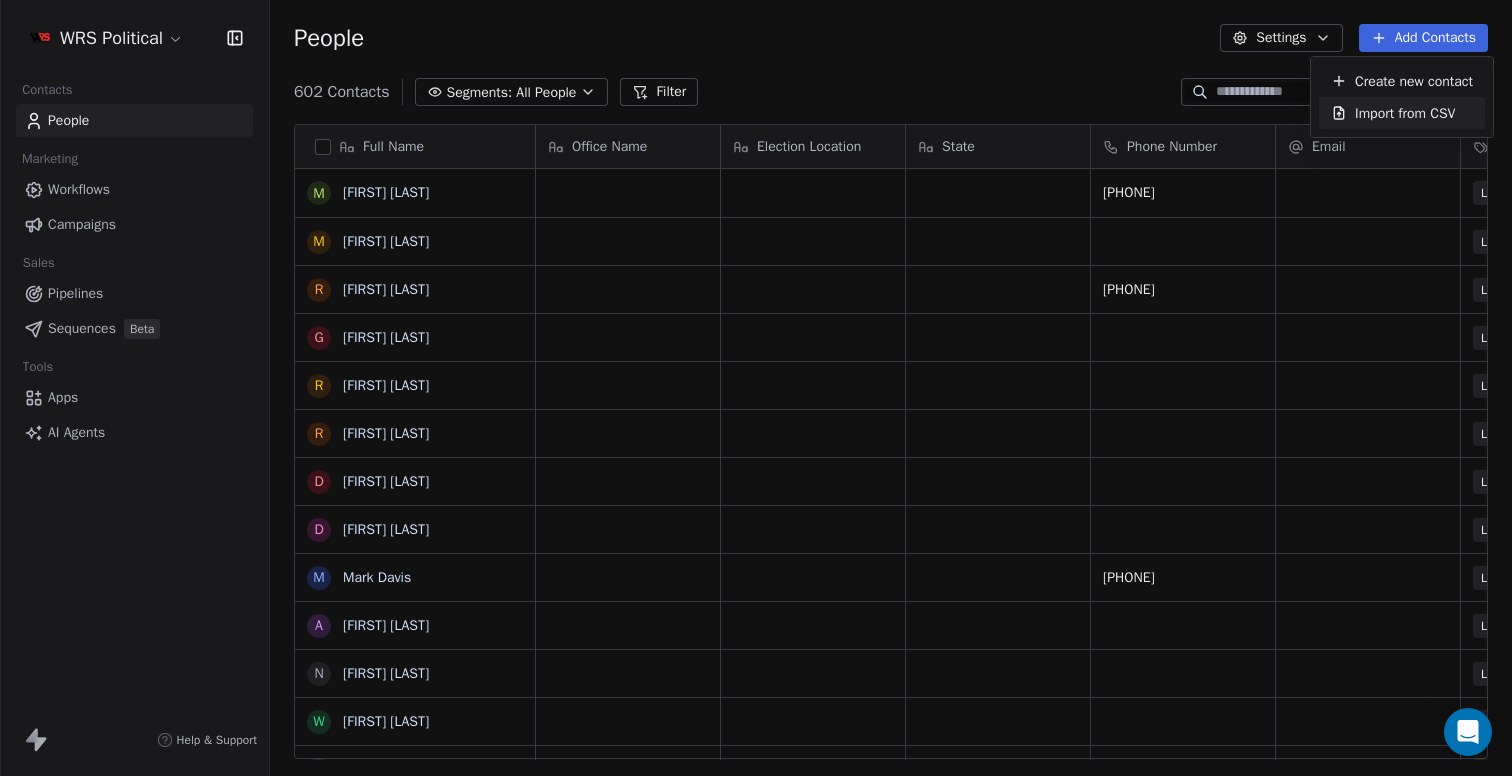 click on "Import from CSV" at bounding box center (1405, 113) 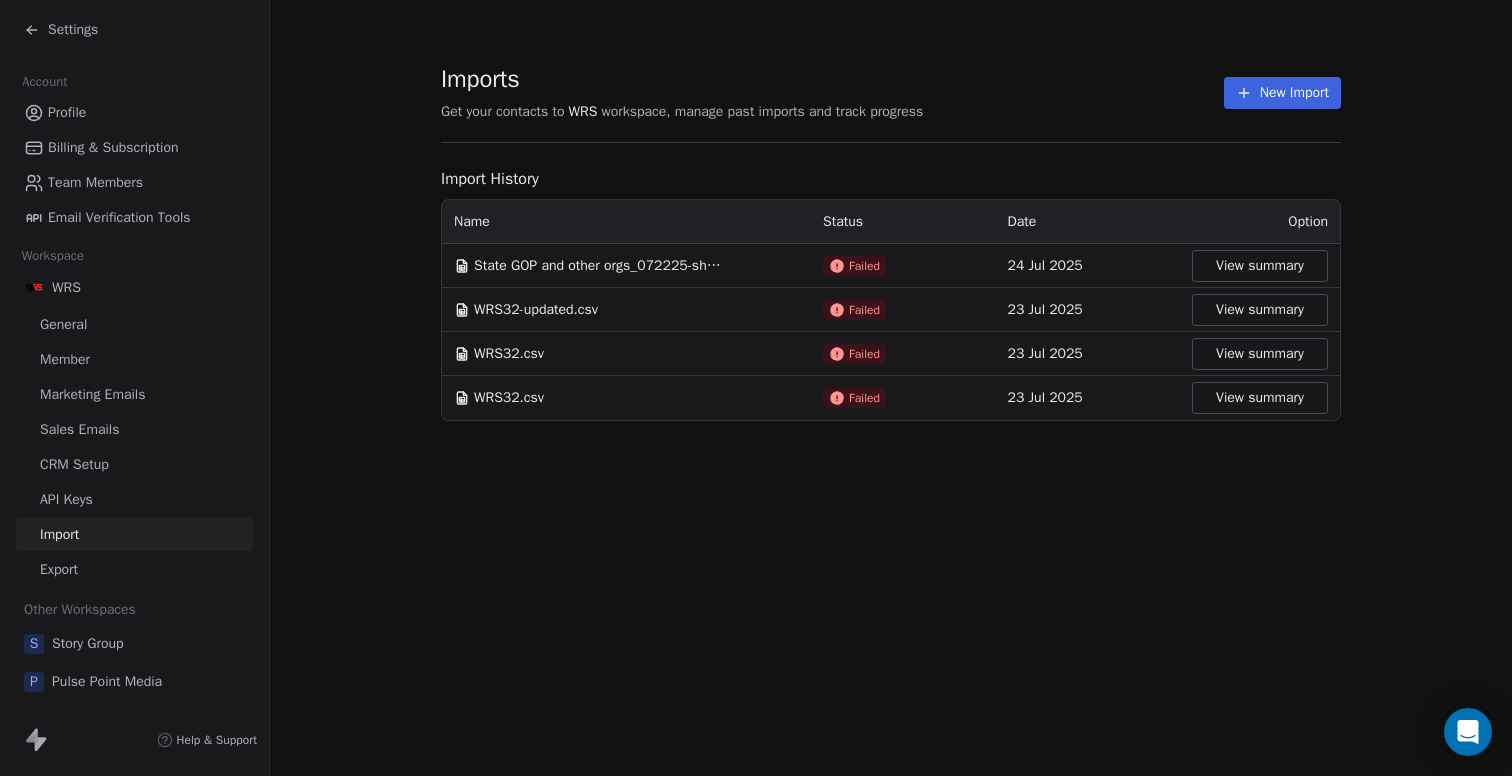 click on "New Import" at bounding box center [1282, 93] 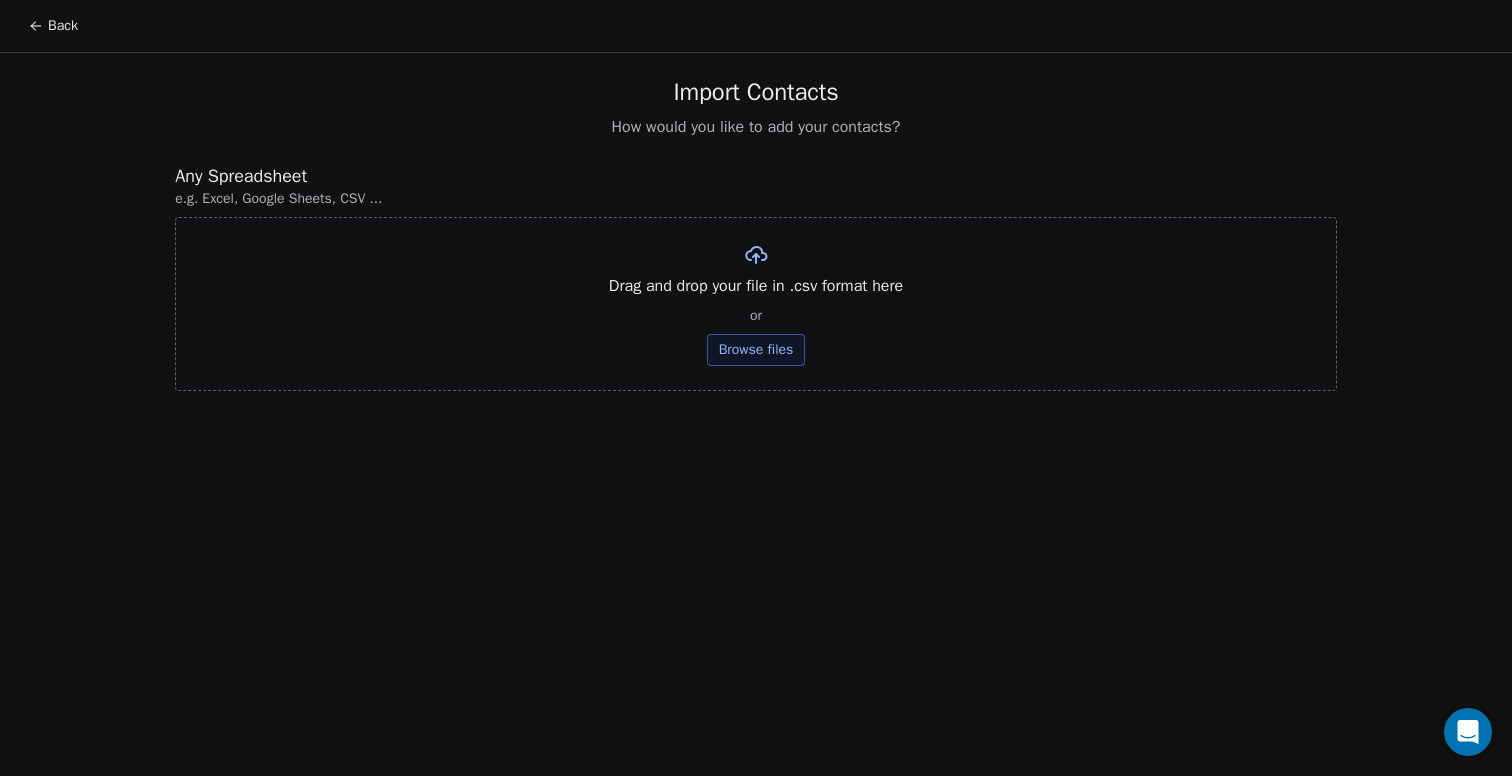click on "Browse files" at bounding box center [756, 350] 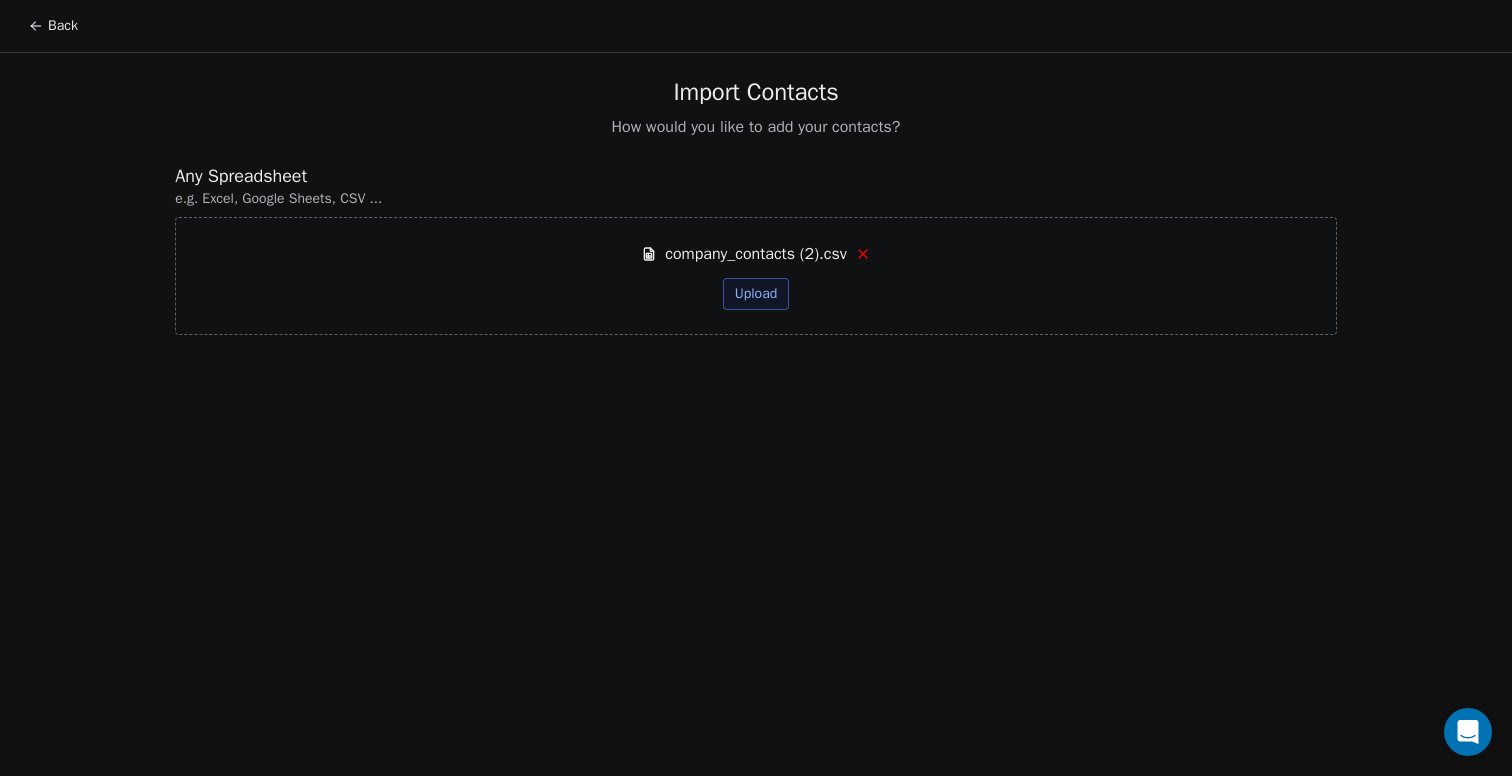 click on "Upload" at bounding box center [756, 294] 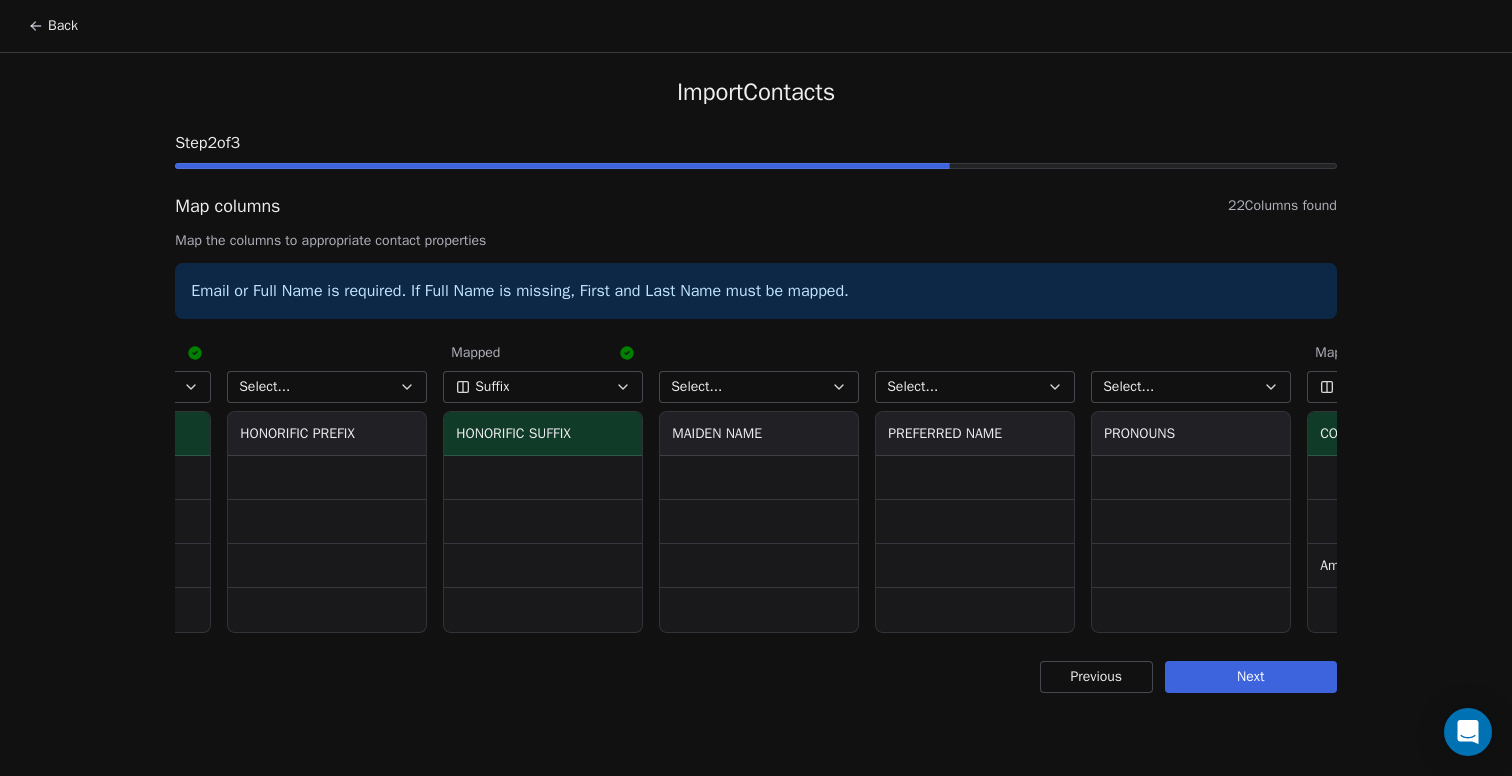 scroll, scrollTop: 0, scrollLeft: 819, axis: horizontal 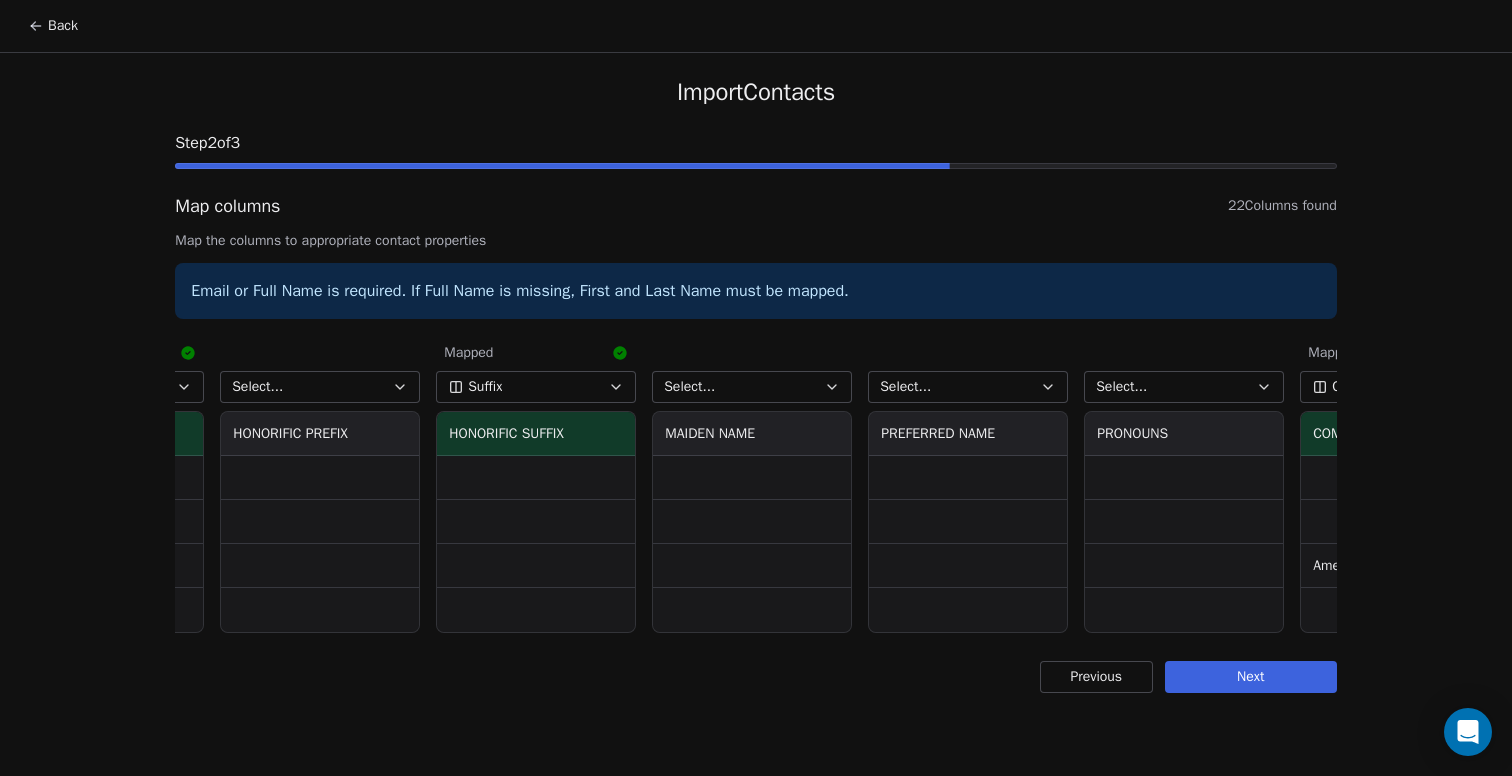click on "Select..." at bounding box center [320, 387] 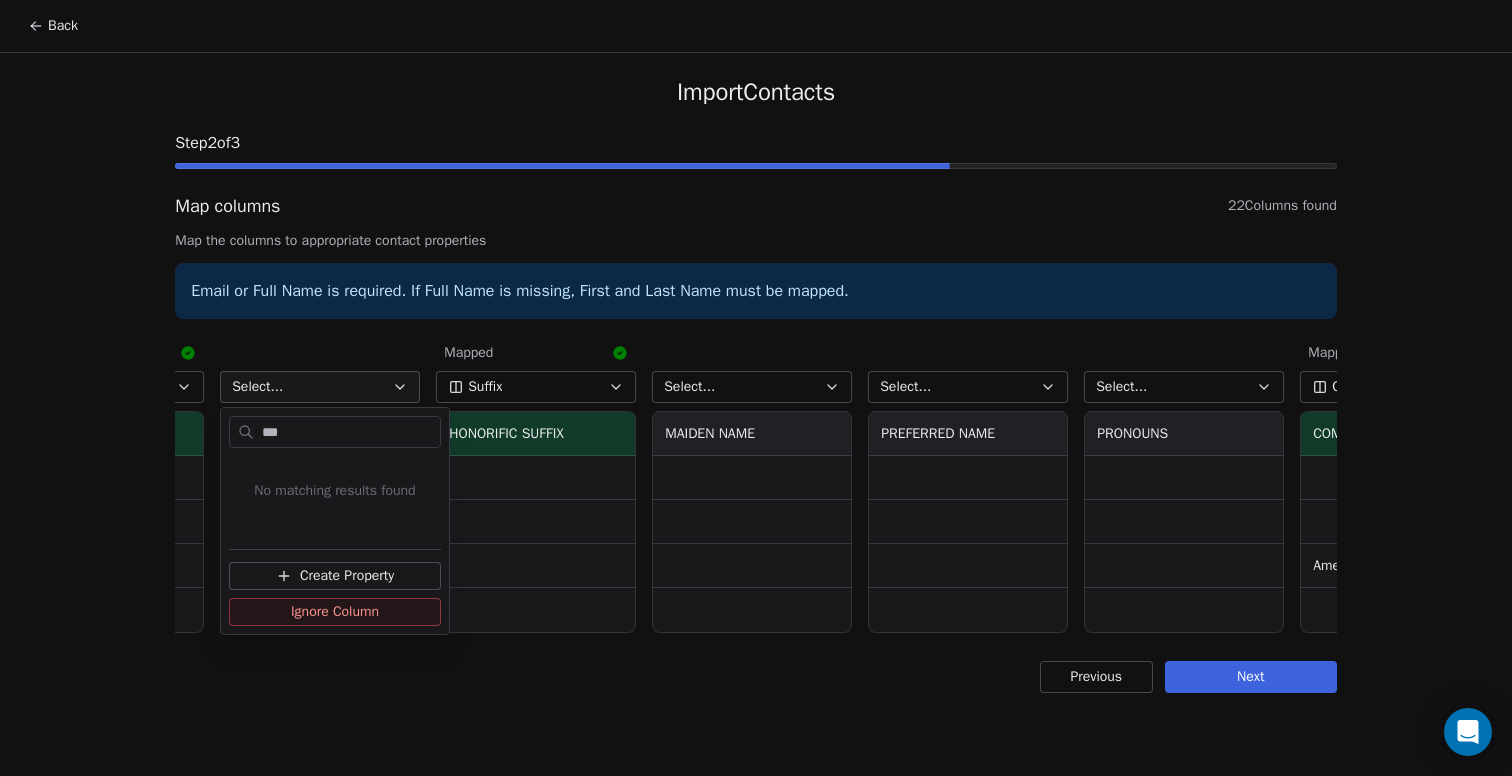 type on "***" 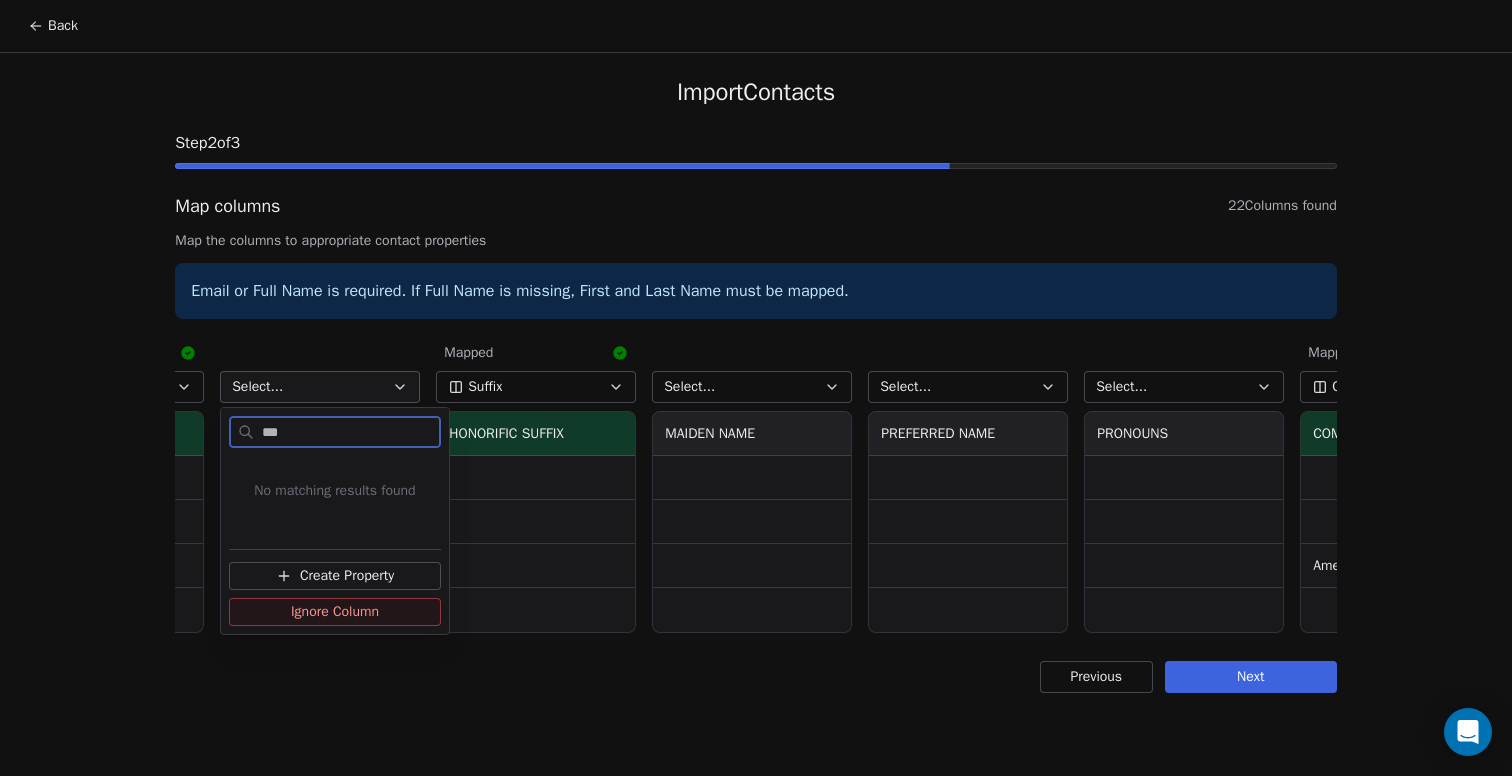 click on "Ignore Column" at bounding box center (335, 612) 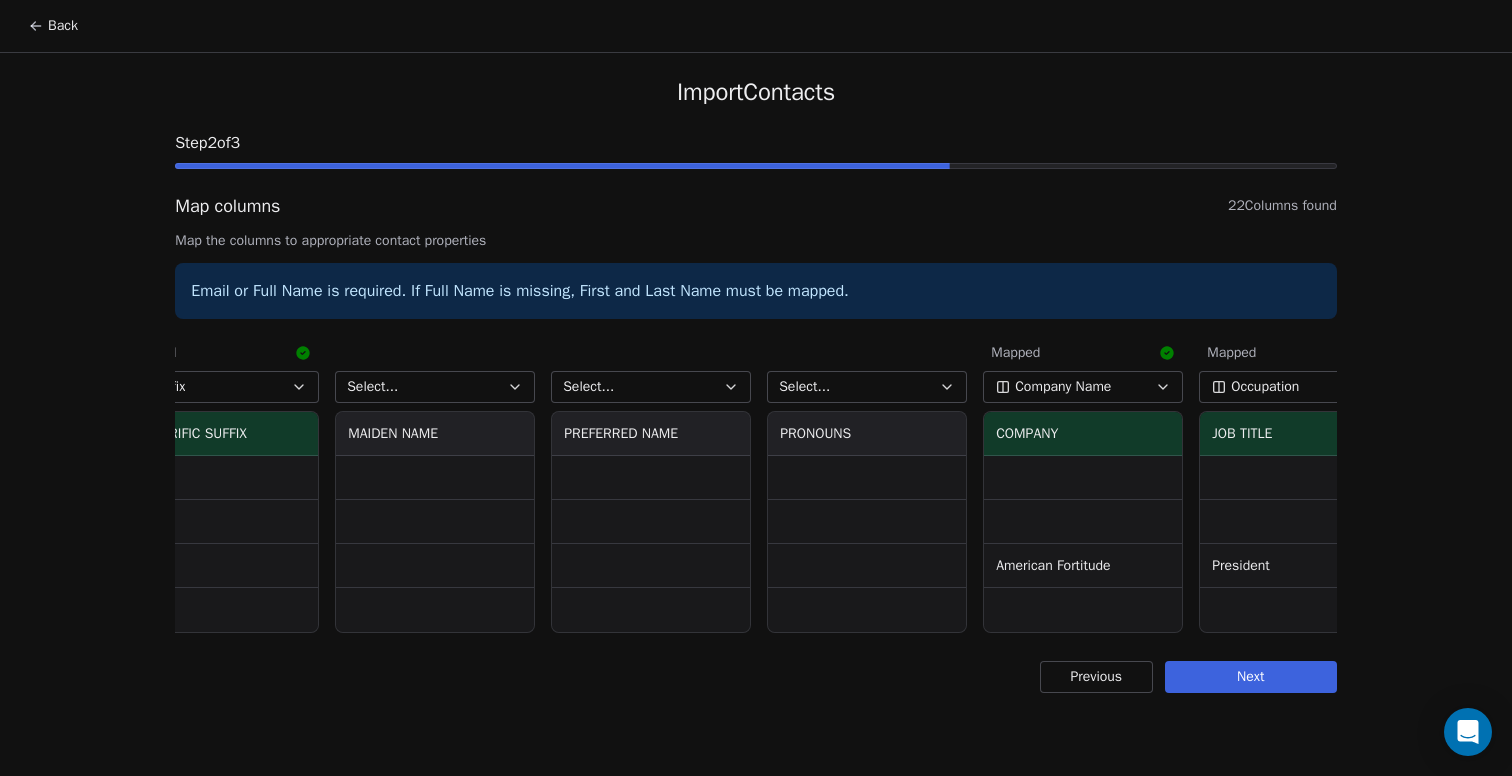 scroll, scrollTop: 0, scrollLeft: 1140, axis: horizontal 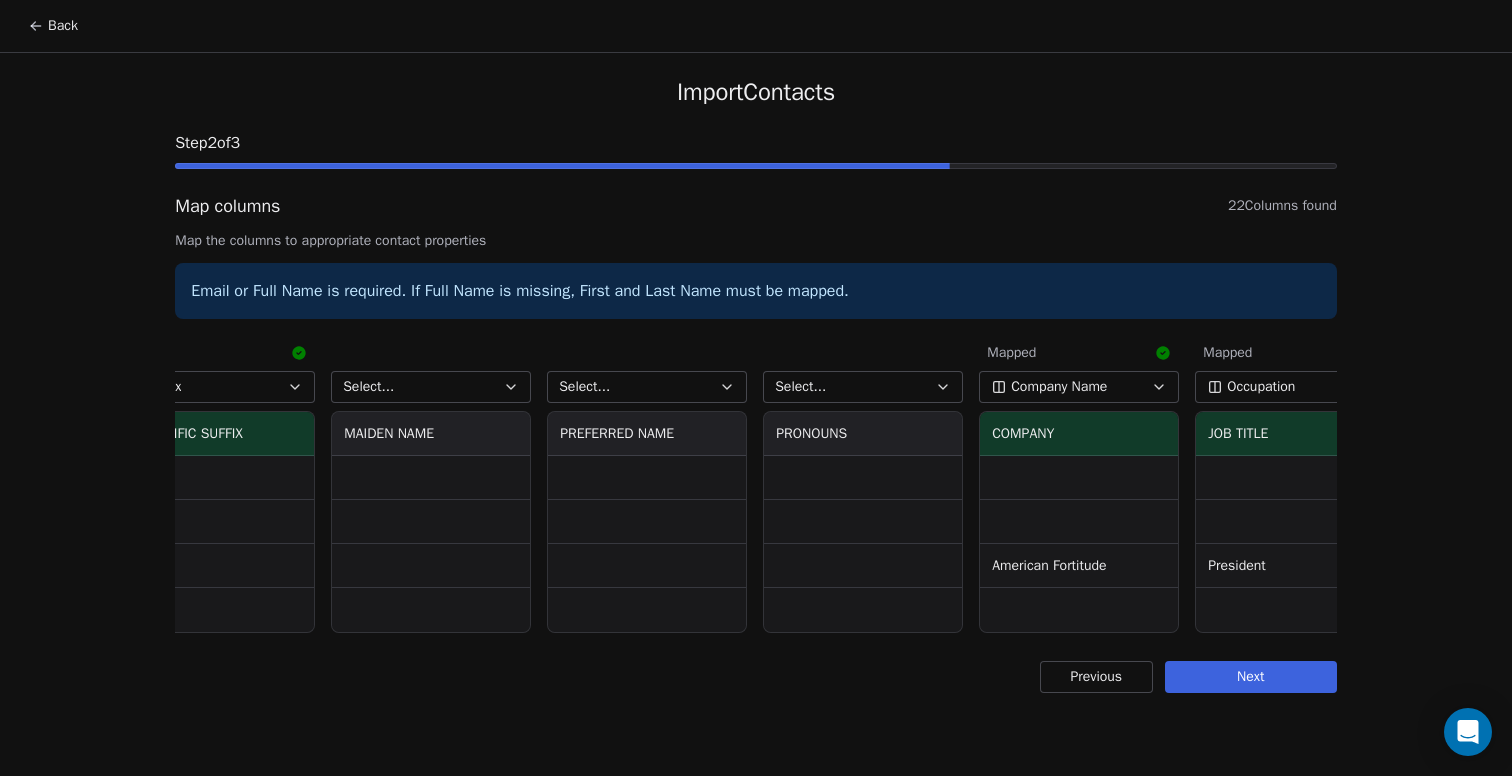 click on "Select..." at bounding box center (431, 387) 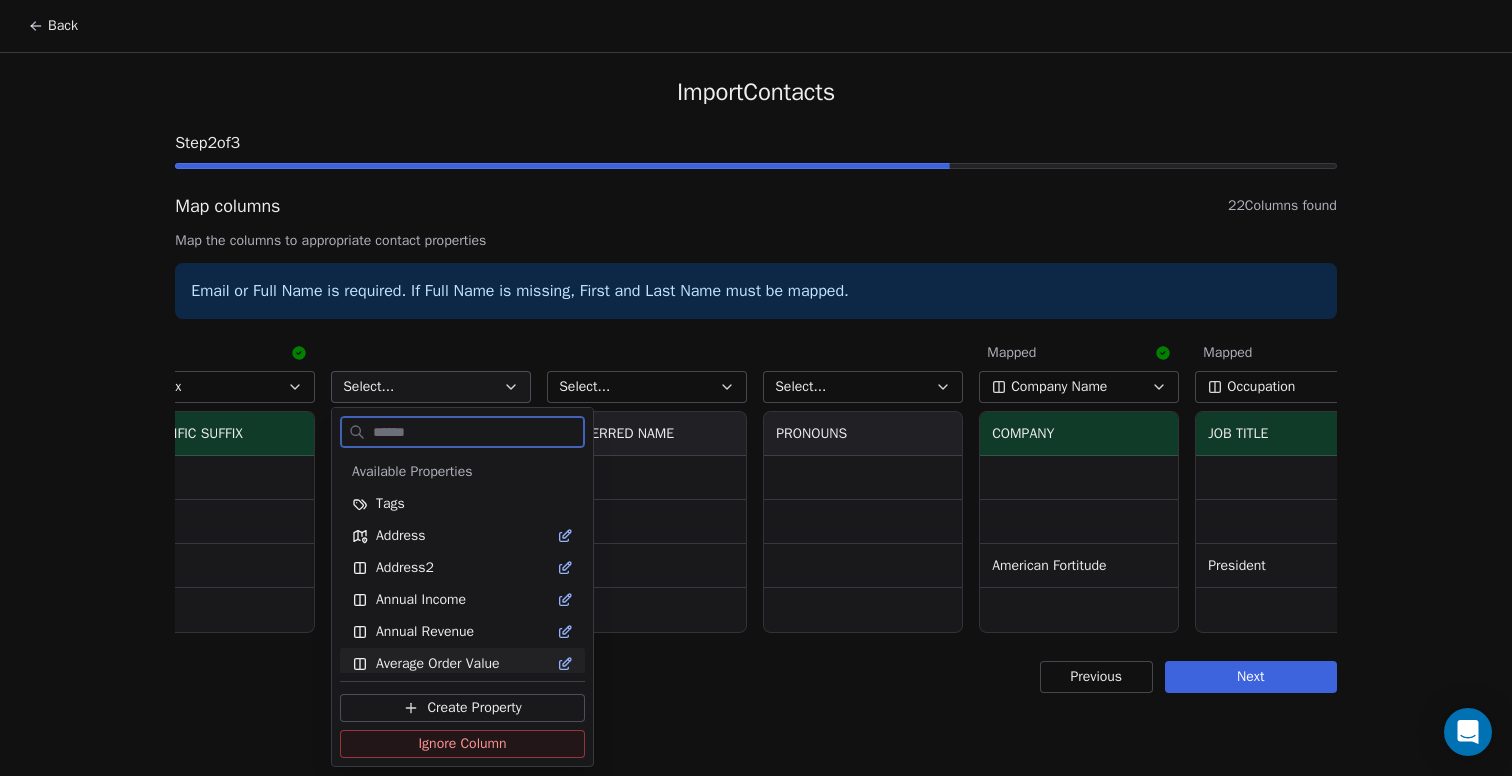 click on "Ignore Column" at bounding box center [462, 744] 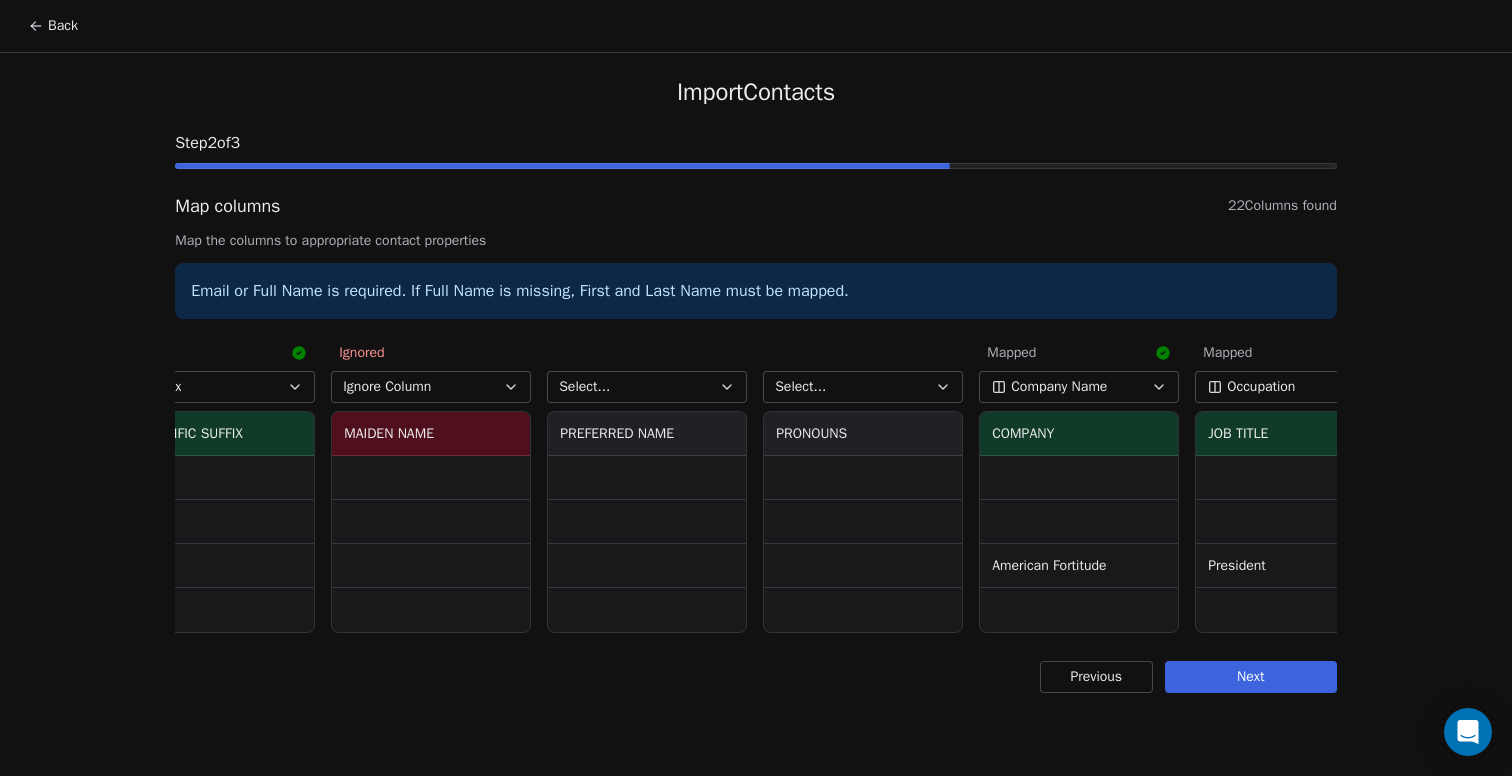 click on "Select..." at bounding box center (647, 387) 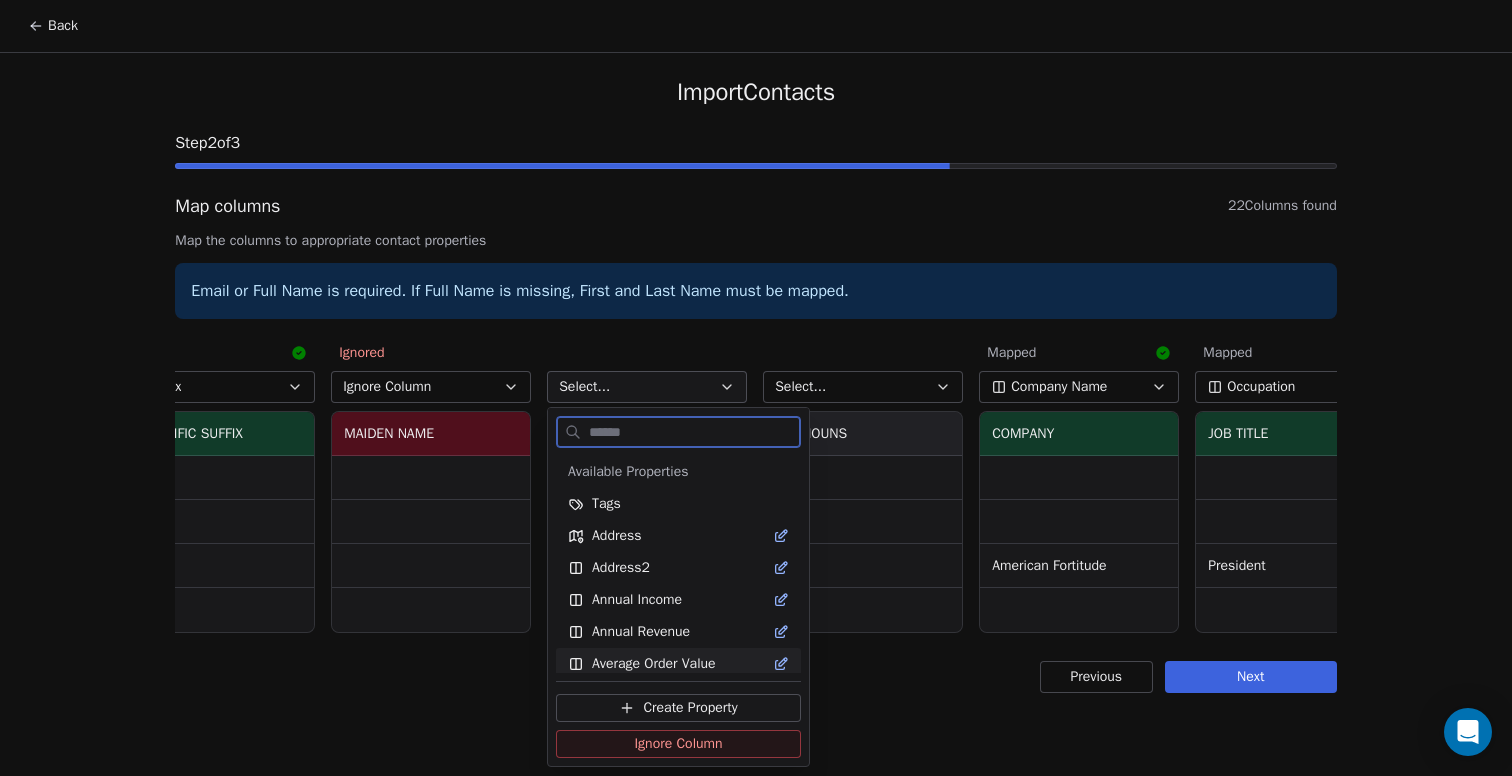 click on "Ignore Column" at bounding box center (678, 744) 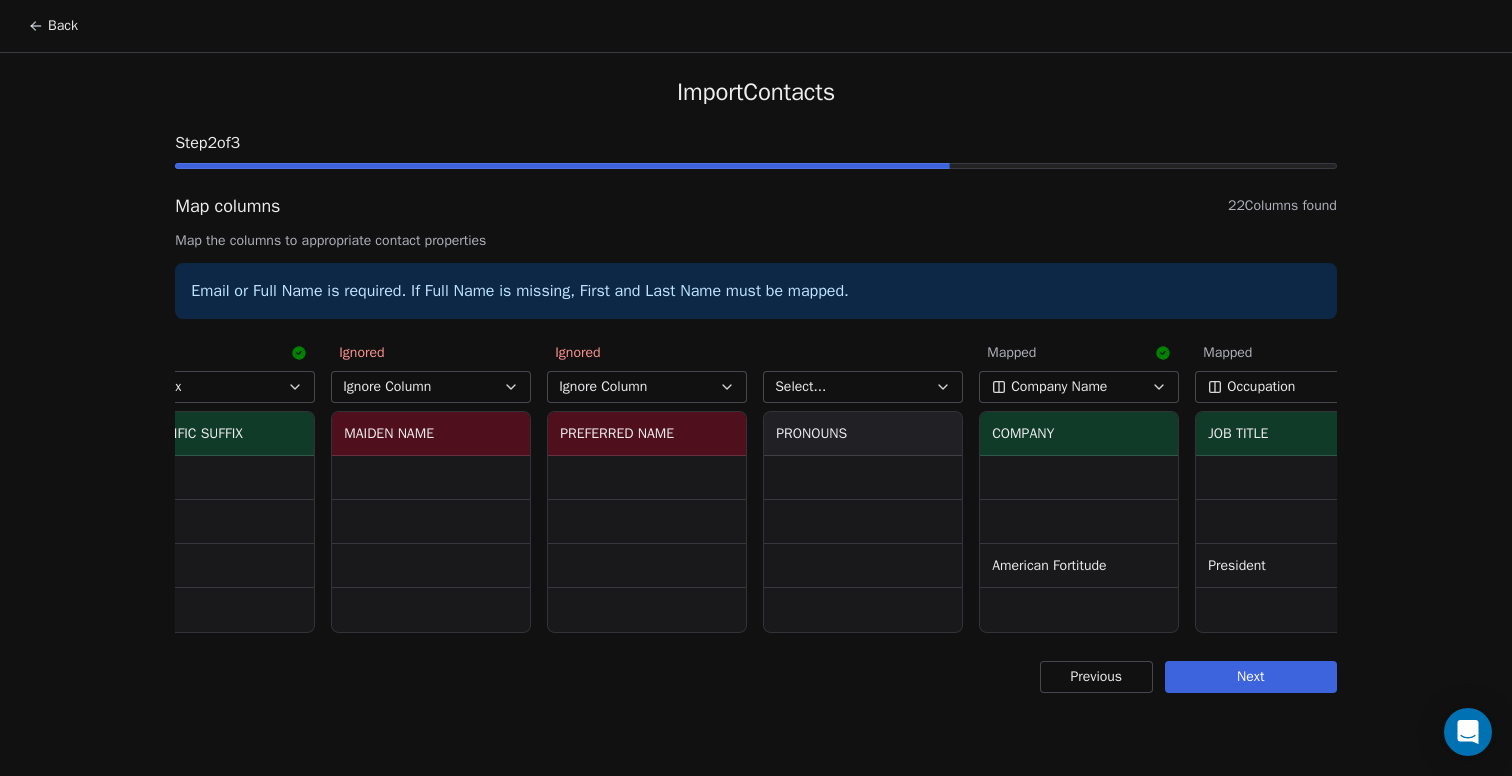 click on "Select..." at bounding box center [863, 387] 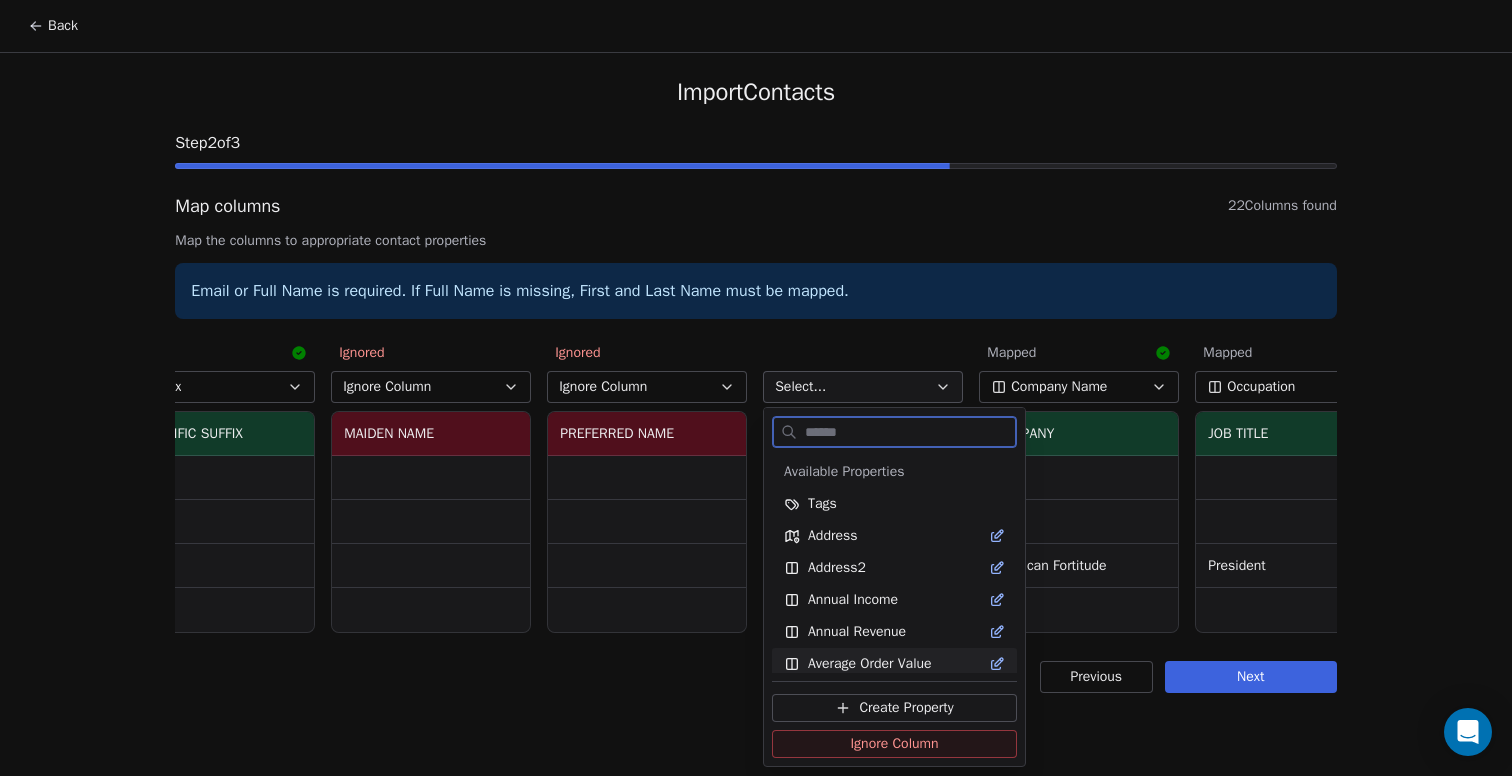 click on "Ignore Column" at bounding box center (894, 744) 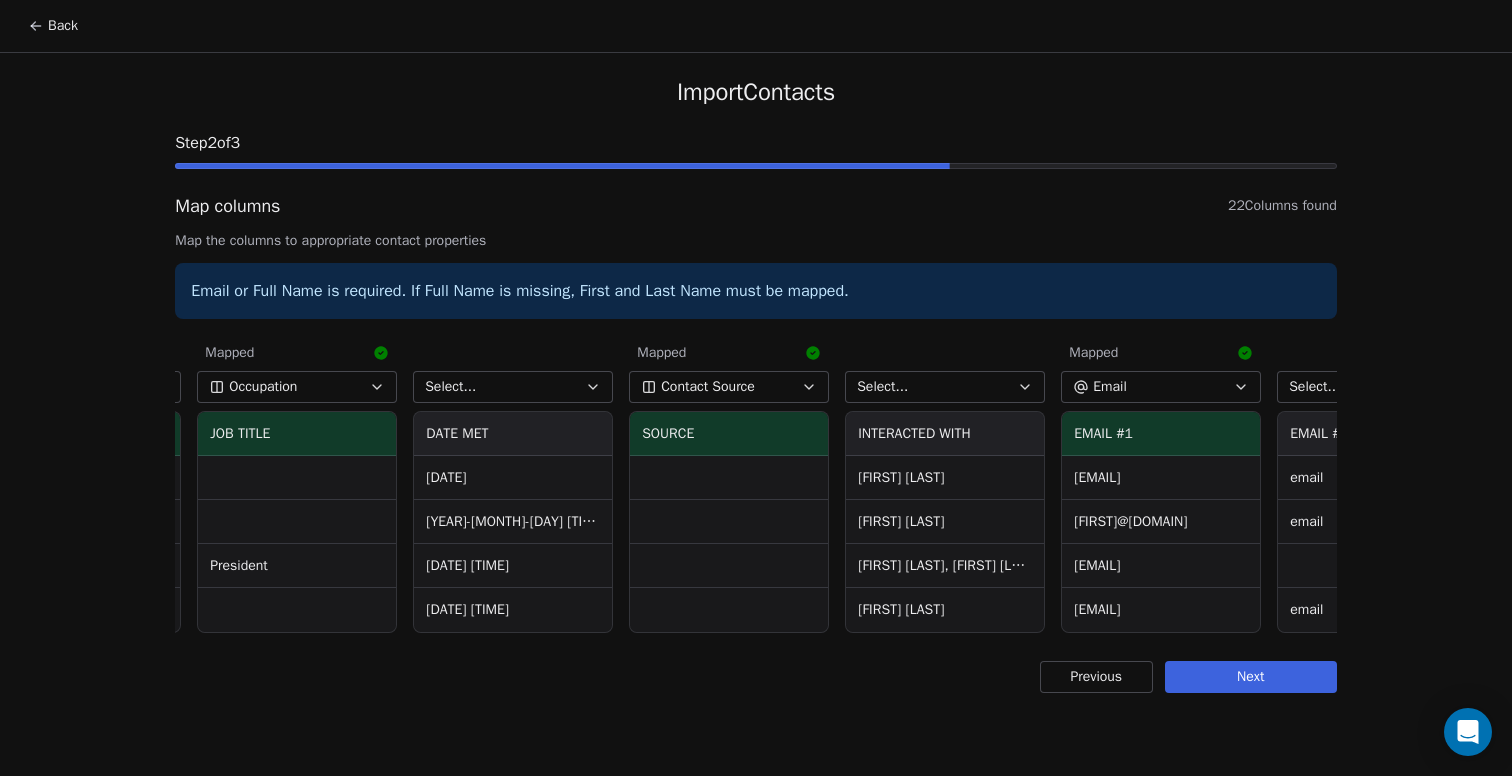 scroll, scrollTop: 0, scrollLeft: 2151, axis: horizontal 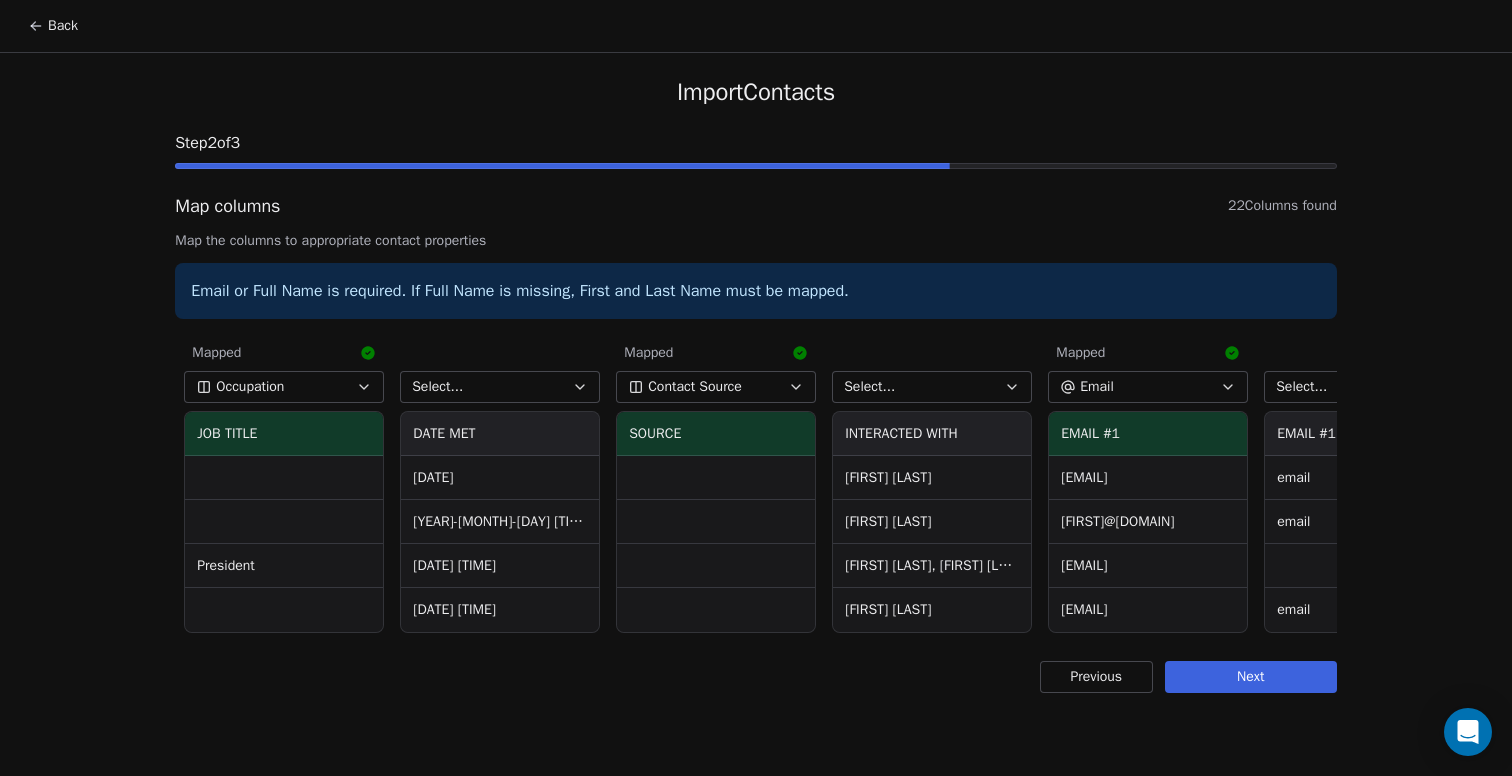click on "Select..." at bounding box center [500, 387] 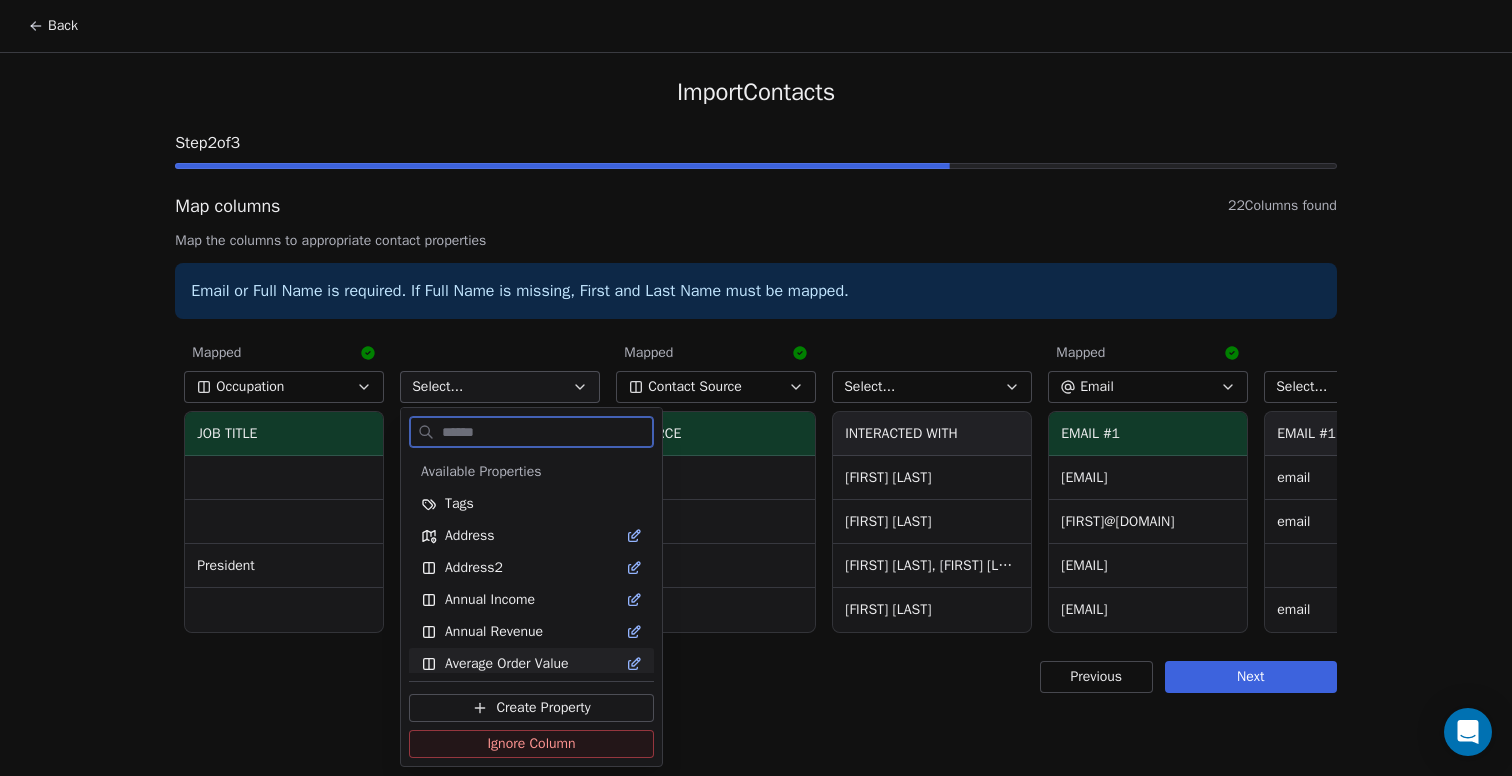 click on "Create Property" at bounding box center (543, 708) 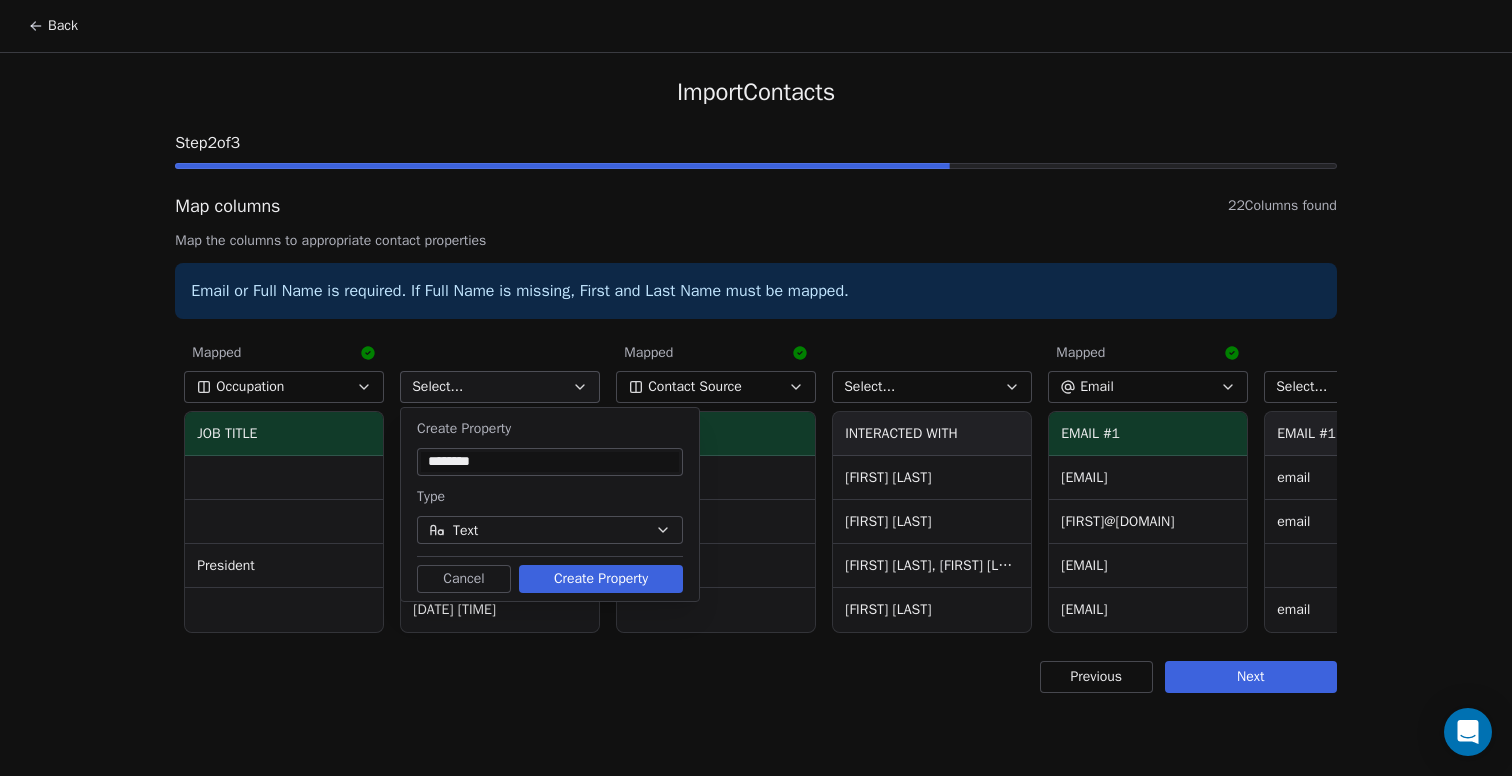type on "********" 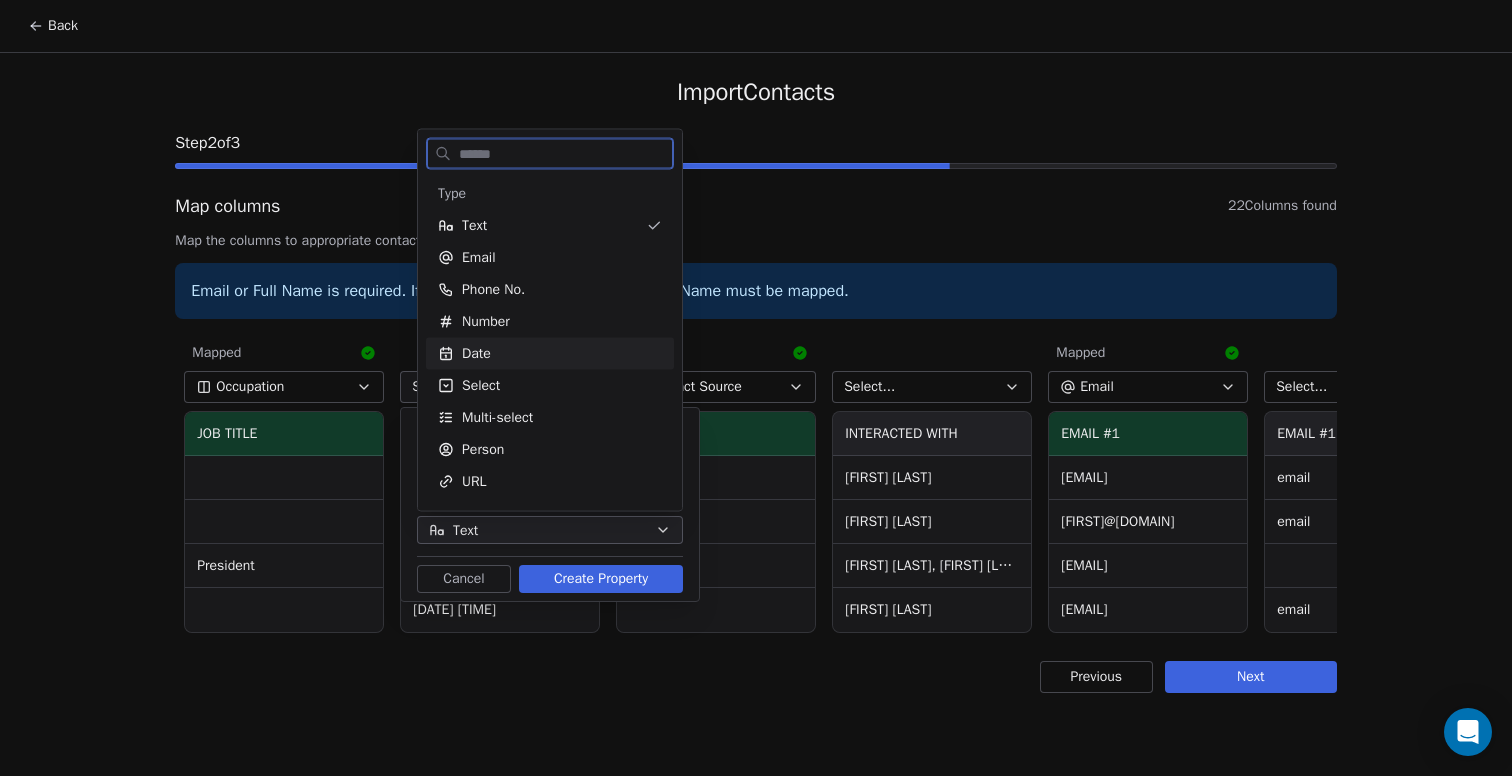 click on "Date" at bounding box center [550, 354] 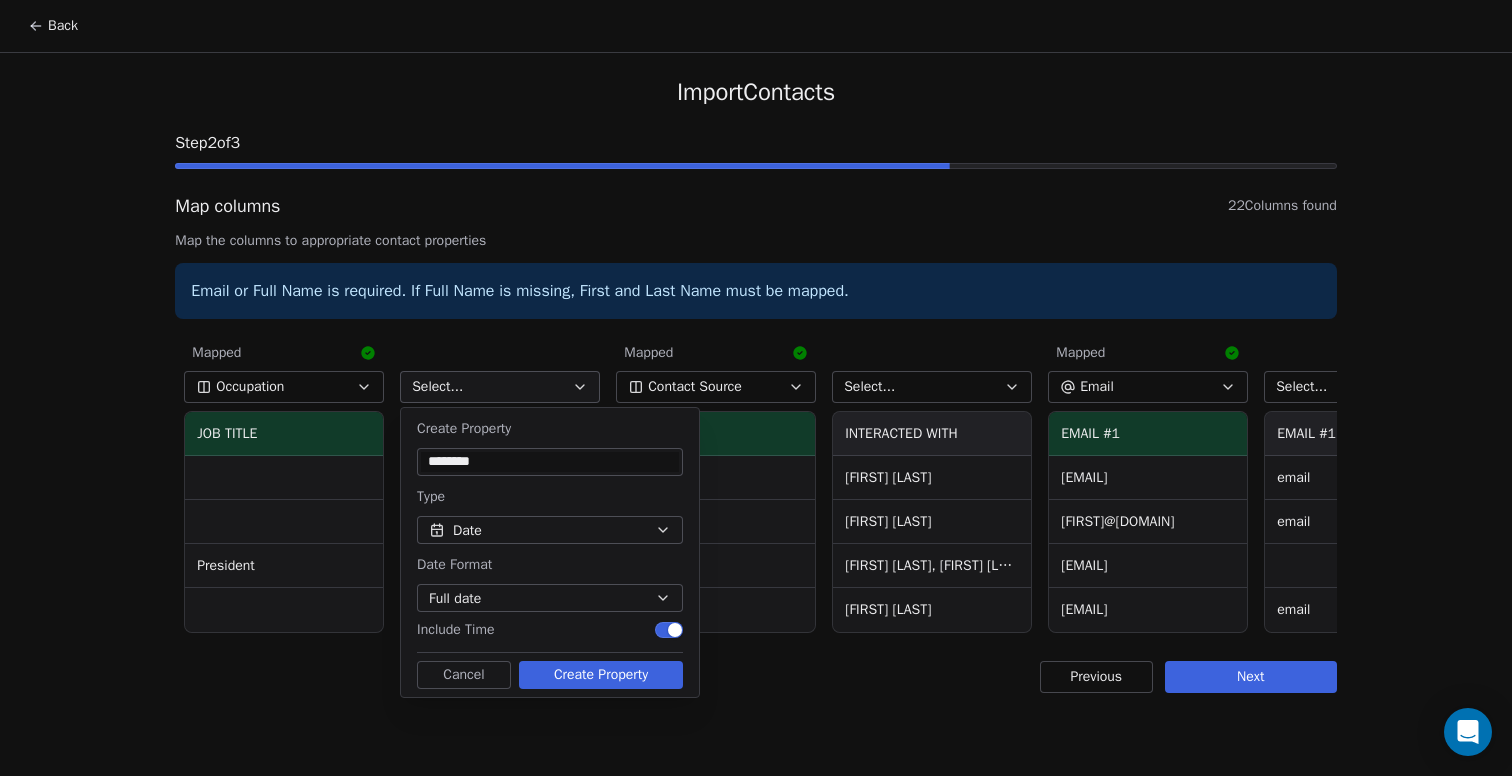 click on "Full date" at bounding box center [550, 598] 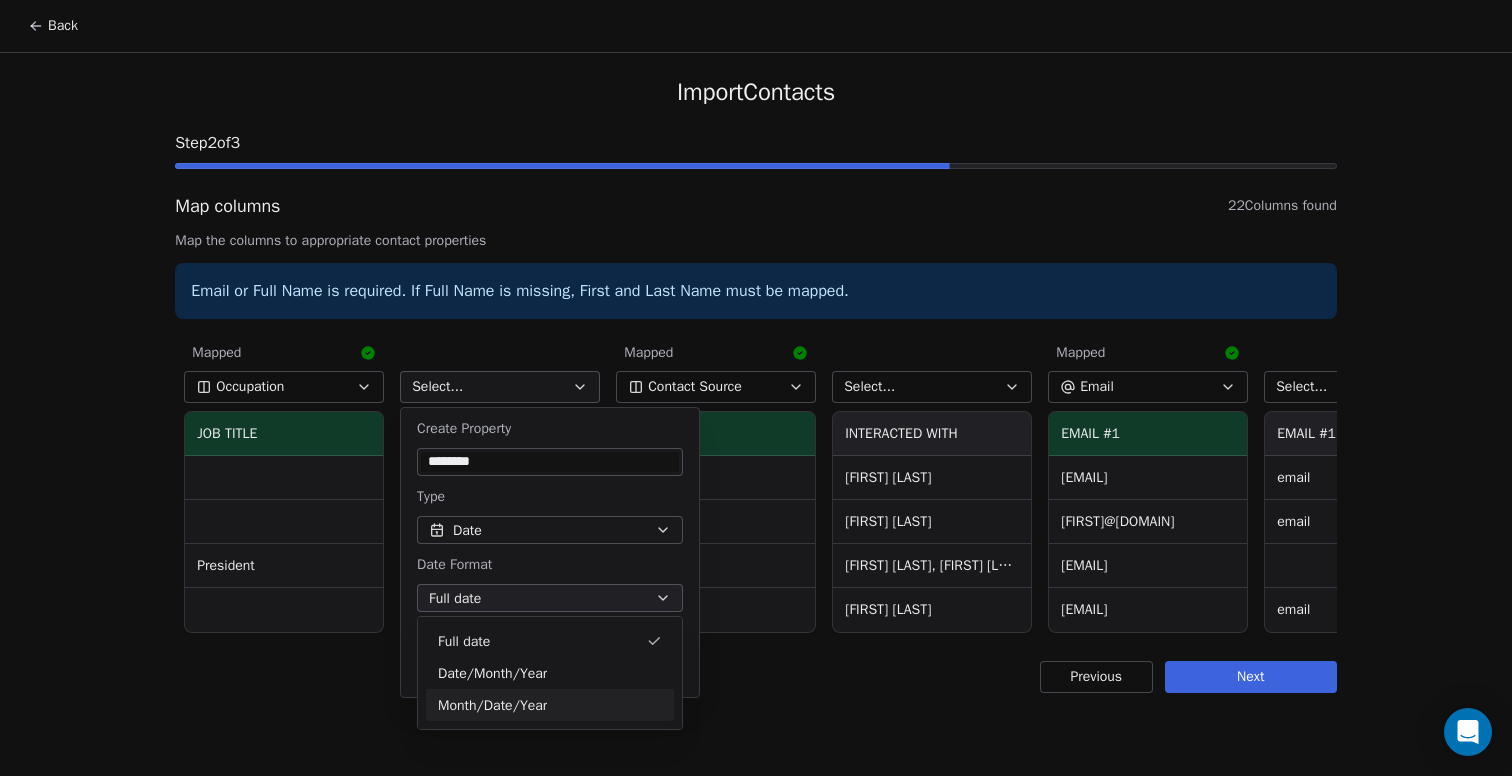 click on "Month/Date/Year" at bounding box center [550, 705] 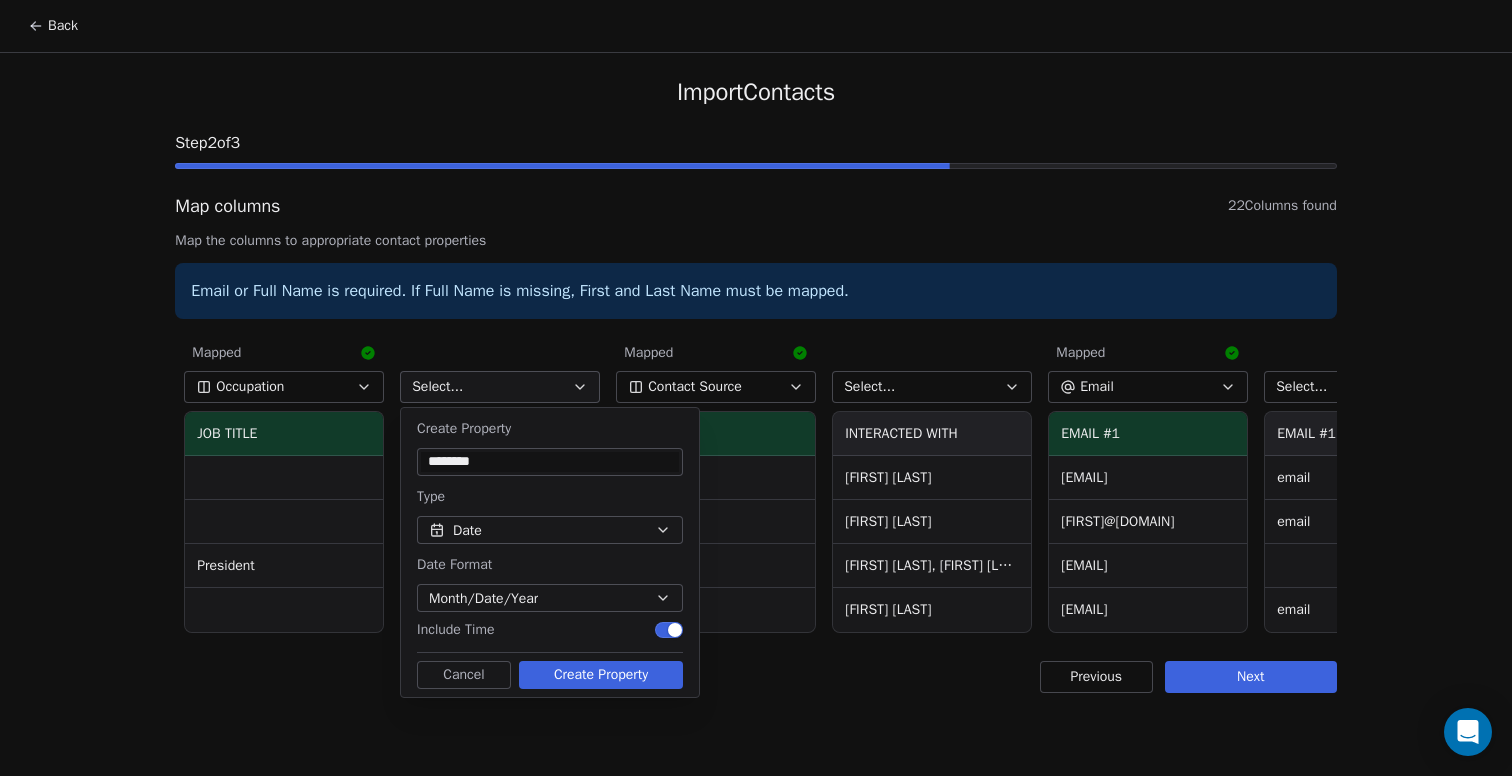 click on "Create Property" at bounding box center (601, 675) 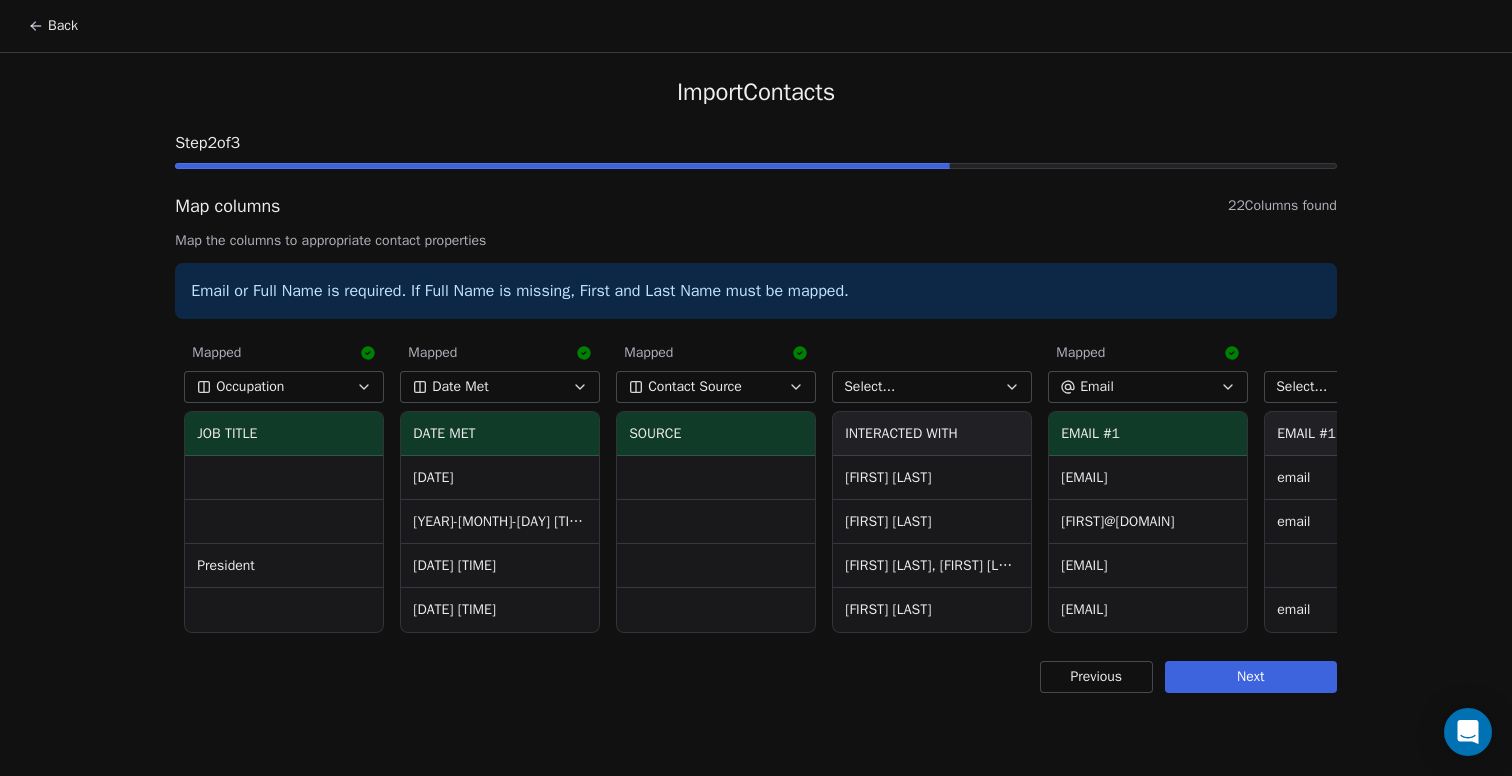 click on "Date Met" at bounding box center [500, 387] 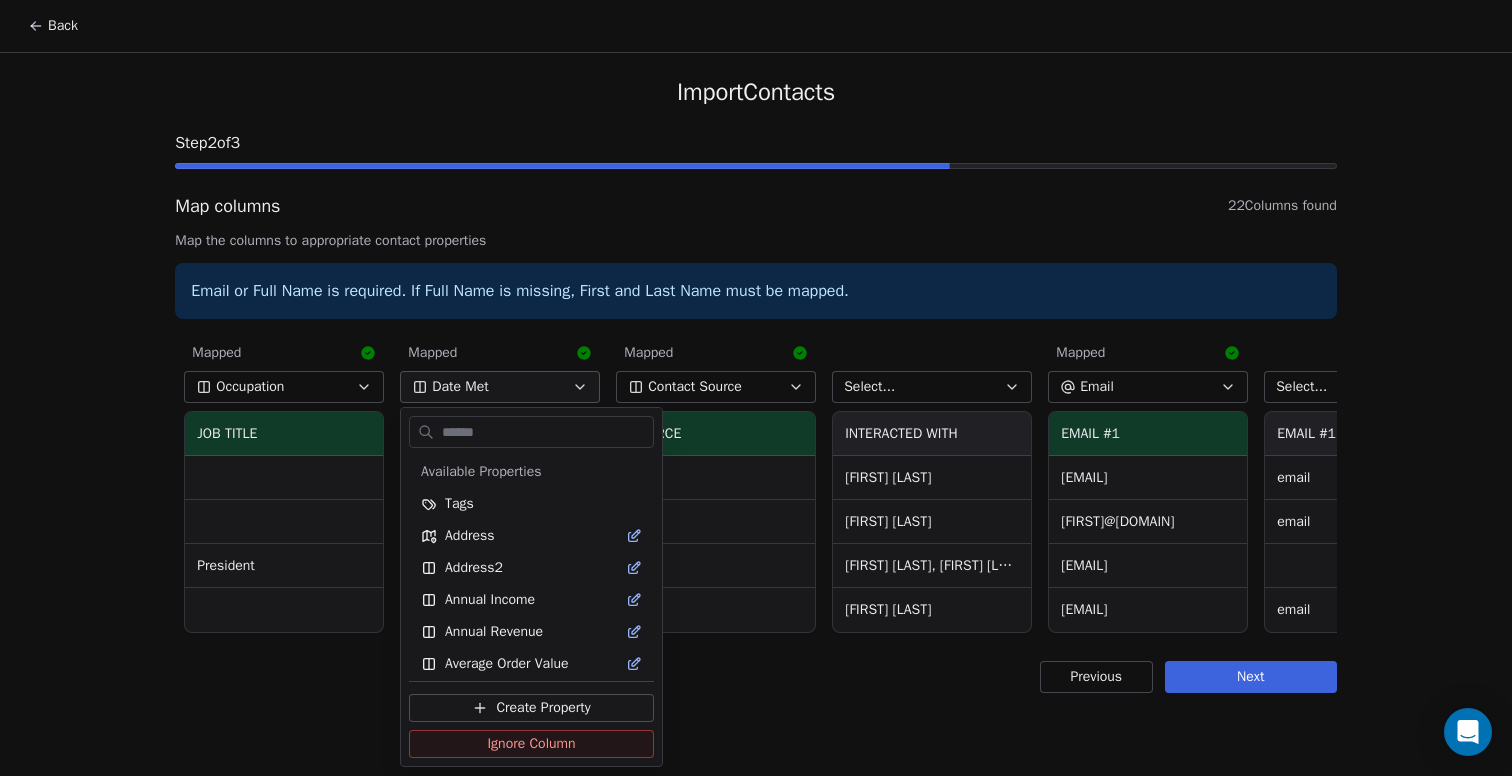 scroll, scrollTop: 295, scrollLeft: 0, axis: vertical 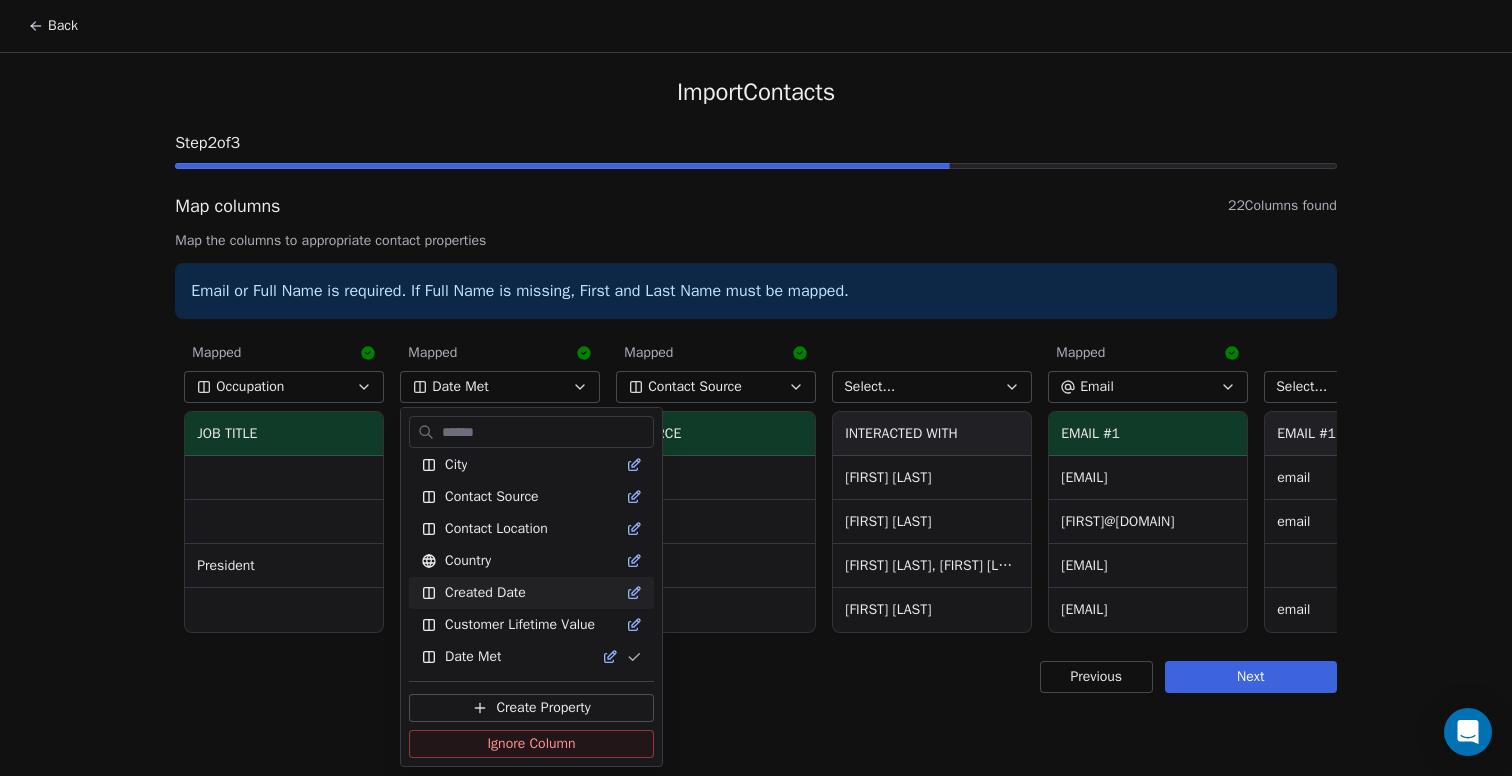 click on "Back Import Contacts Step 2 of 3 Map columns 22 Columns found Map the columns to appropriate contact properties Email or Full Name is required. If Full Name is missing, First and Last Name must be mapped. Mapped First Name FIRST NAME [FIRST] [FIRST] [FIRST] [FIRST] Mapped Middle Name MIDDLE NAME Mapped Last Name LAST NAME [LAST] [LAST] [LAST] [LAST] Mapped Full Name FULL NAME [FIRST] [LAST] [FIRST] [LAST] [FIRST] [LAST] [FIRST] [LAST] Ignored Ignore Column HONORIFIC PREFIX Mapped Suffix HONORIFIC SUFFIX Ignored Ignore Column MAIDEN NAME Ignored Ignore Column PREFERRED NAME Ignored Ignore Column PRONOUNS Mapped Company Name COMPANY American Fortitude Mapped Occupation JOB TITLE President Mapped Date Met DATE MET [DATE] [DATE] [DATE] [DATE] Mapped Contact Source SOURCE Select... INTERACTED WITH [FIRST] [LAST] [FIRST] [LAST] [FIRST] [LAST], [FIRST] [LAST] Mapped Email EMAIL #1 [EMAIL] [EMAIL] Select... email" at bounding box center [756, 388] 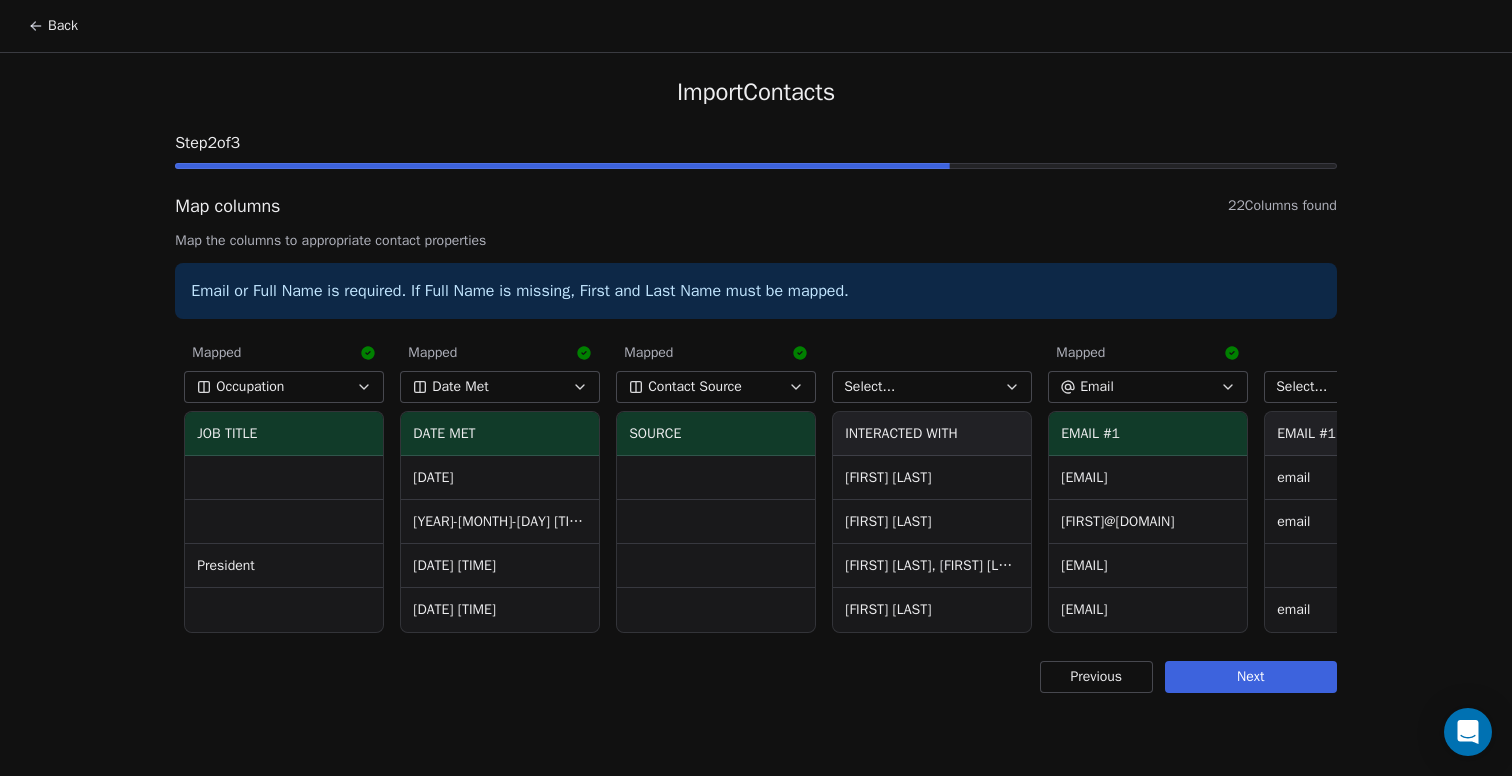click on "Date Met" at bounding box center (500, 387) 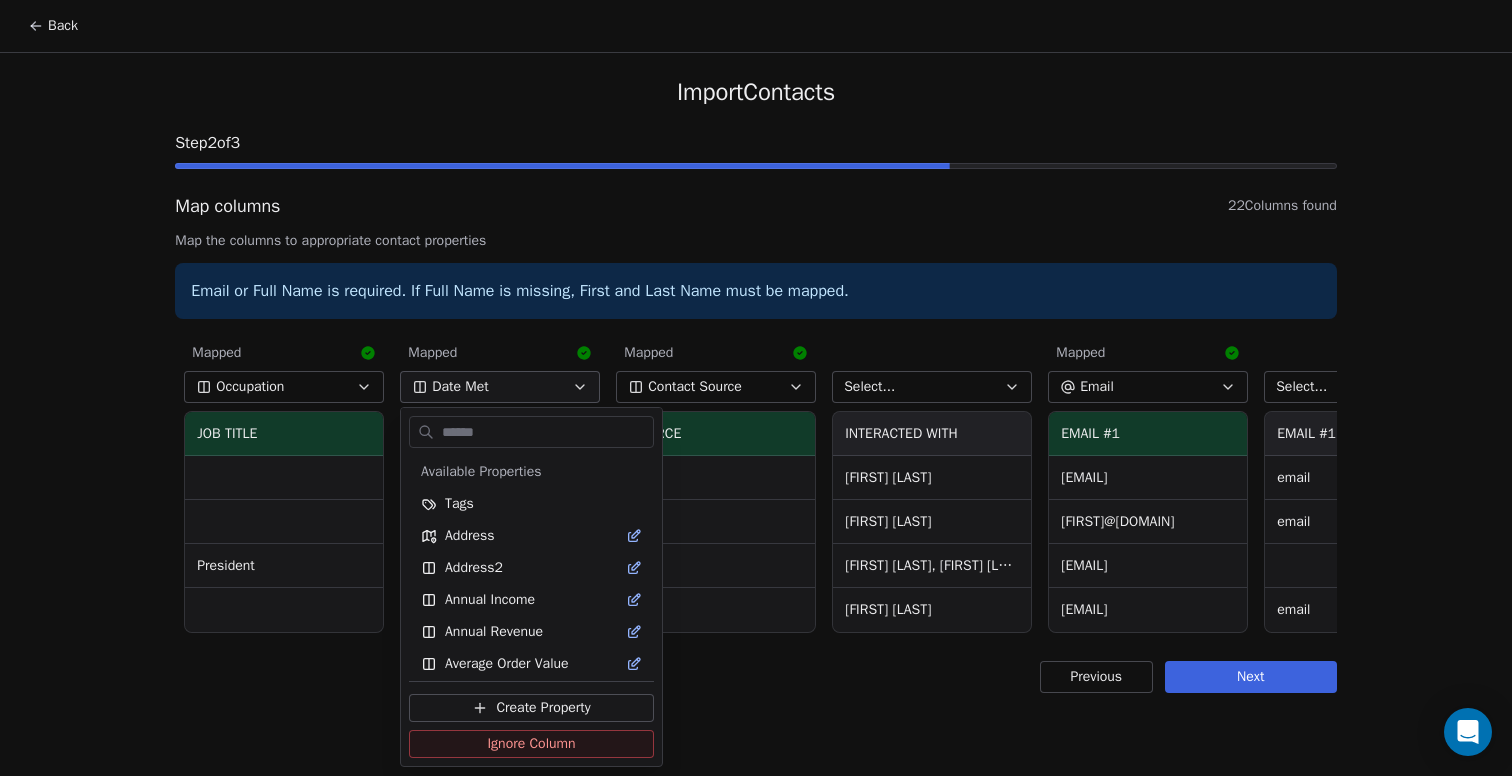 scroll, scrollTop: 295, scrollLeft: 0, axis: vertical 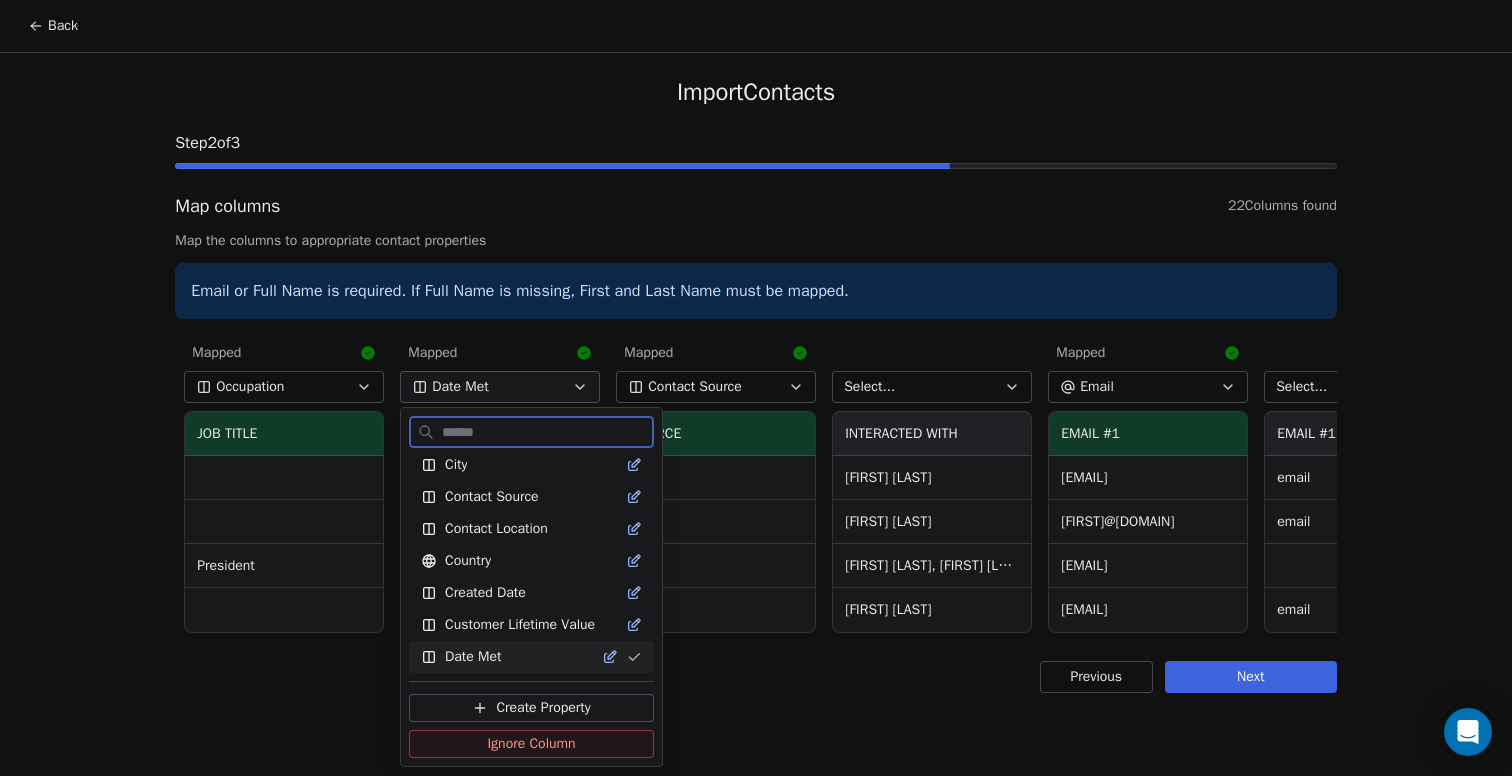 click 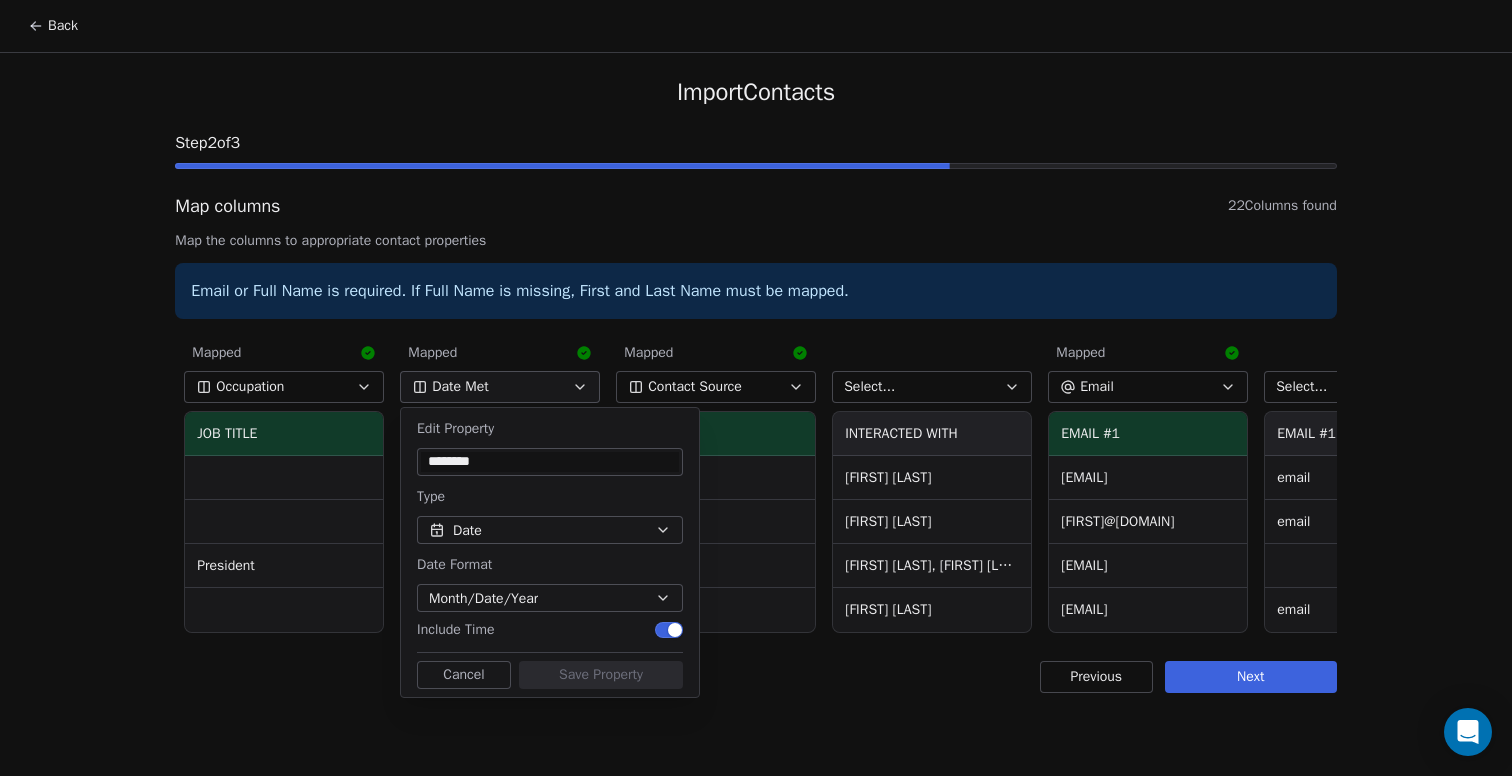 click on "Month/Date/Year" at bounding box center (550, 598) 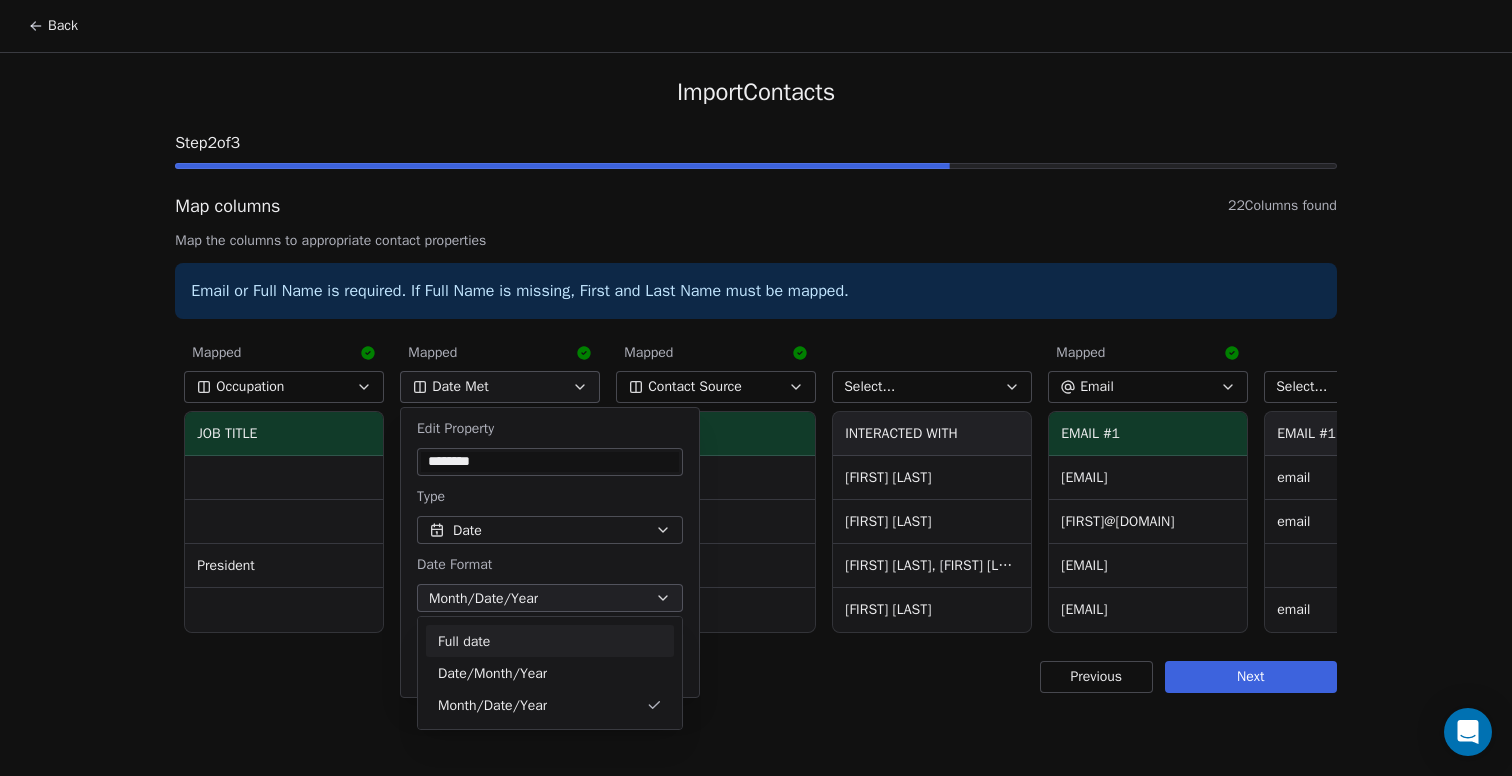 click on "Full date" at bounding box center (550, 641) 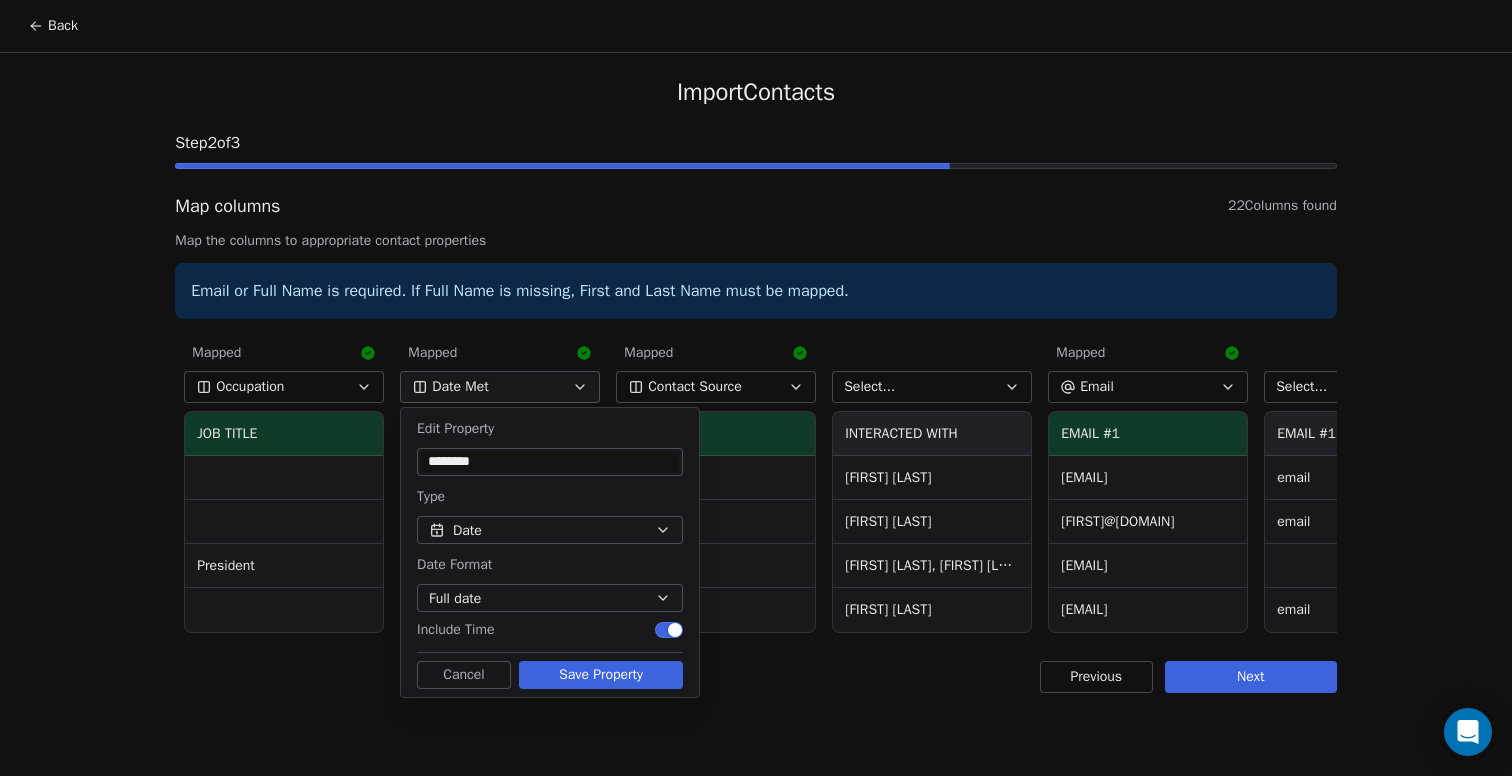 click on "Save Property" at bounding box center (601, 675) 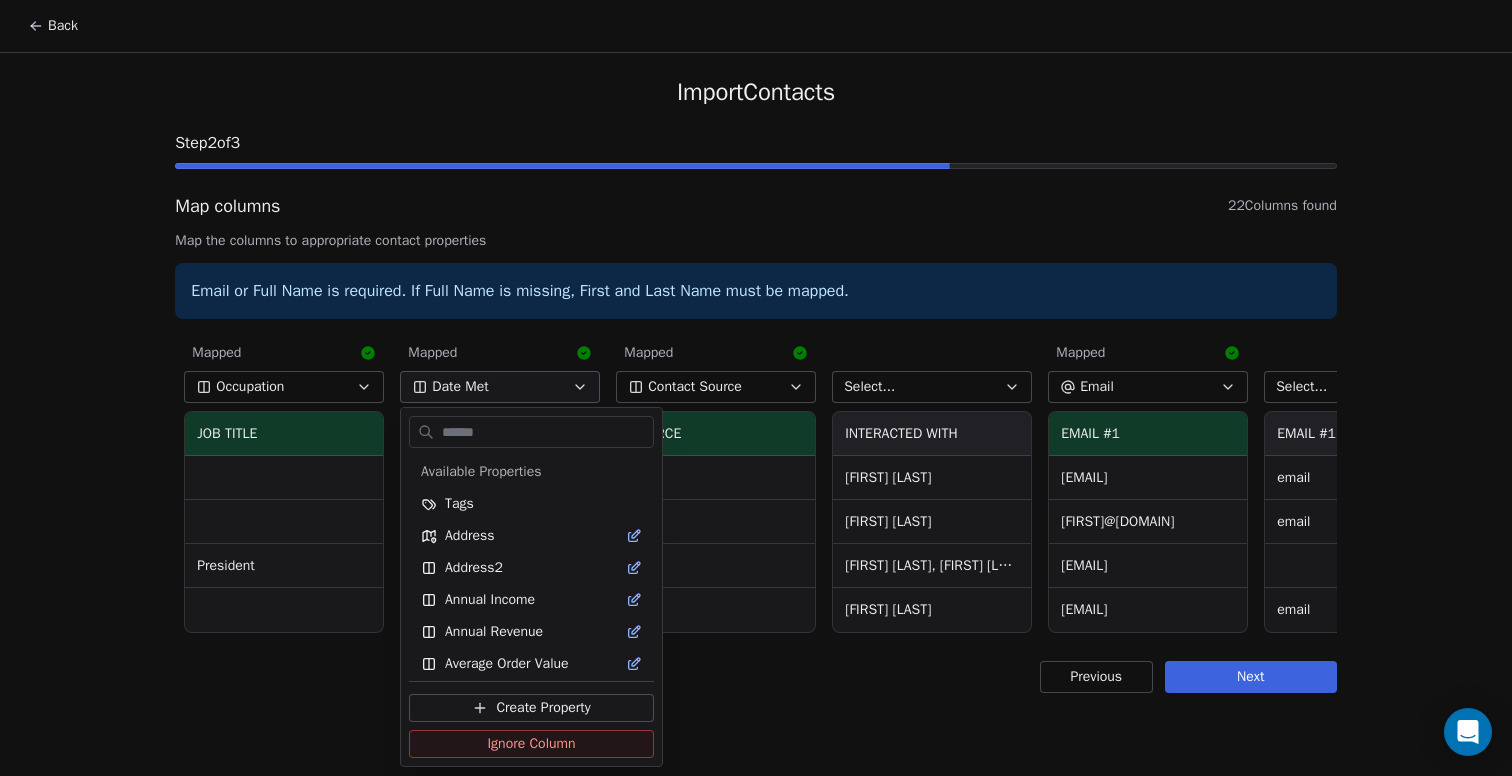 scroll, scrollTop: 295, scrollLeft: 0, axis: vertical 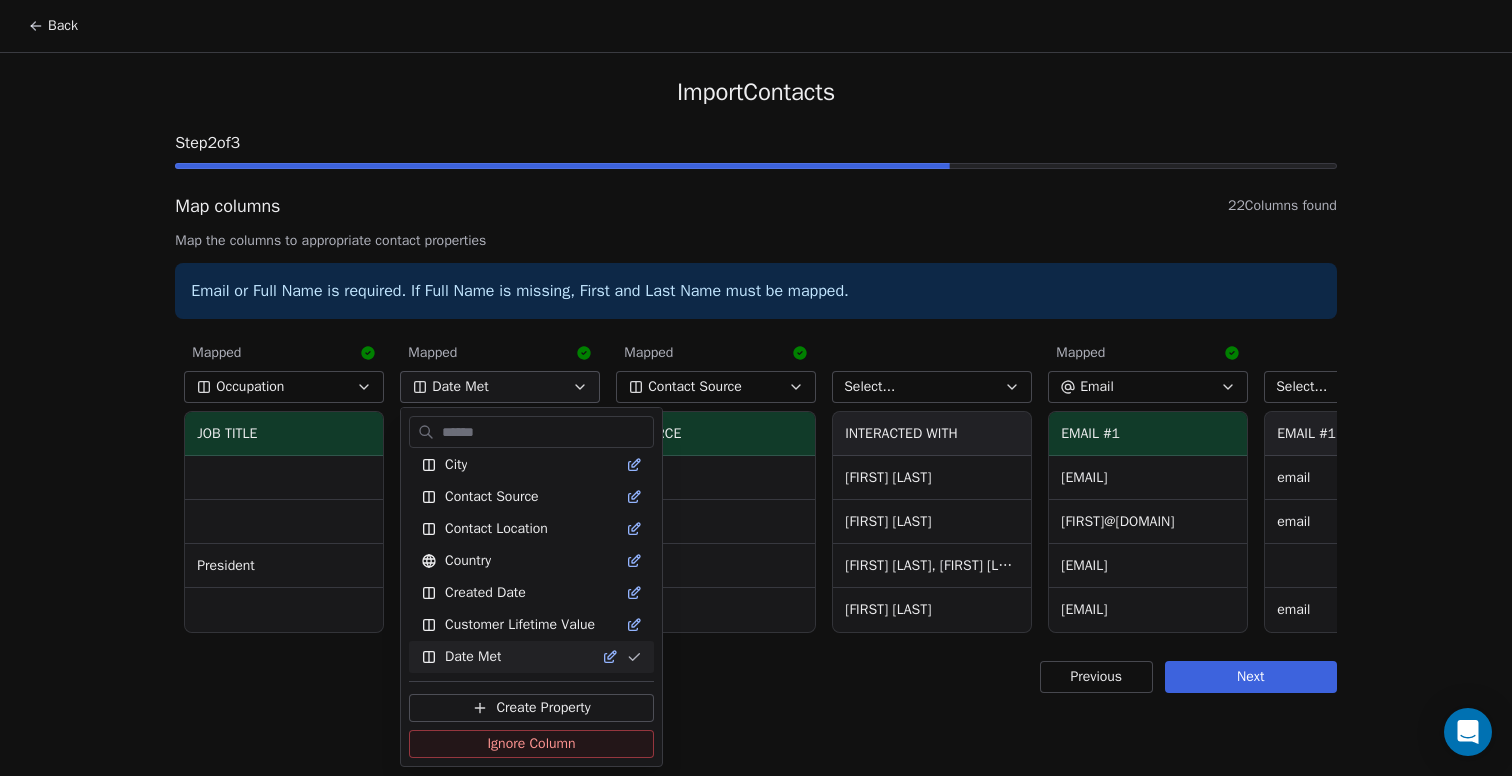 click on "Back Import Contacts Step 2 of 3 Map columns 22 Columns found Map the columns to appropriate contact properties Email or Full Name is required. If Full Name is missing, First and Last Name must be mapped. Mapped First Name FIRST NAME [FIRST] [FIRST] [FIRST] [FIRST] Mapped Middle Name MIDDLE NAME Mapped Last Name LAST NAME [LAST] [LAST] [LAST] [LAST] Mapped Full Name FULL NAME [FIRST] [LAST] [FIRST] [LAST] [FIRST] [LAST] [FIRST] [LAST] Ignored Ignore Column HONORIFIC PREFIX Mapped Suffix HONORIFIC SUFFIX Ignored Ignore Column MAIDEN NAME Ignored Ignore Column PREFERRED NAME Ignored Ignore Column PRONOUNS Mapped Company Name COMPANY American Fortitude Mapped Occupation JOB TITLE President Mapped Date Met DATE MET [DATE] [DATE] [DATE] [DATE] Mapped Contact Source SOURCE Select... INTERACTED WITH [FIRST] [LAST] [FIRST] [LAST] [FIRST] [LAST], [FIRST] [LAST] Mapped Email EMAIL #1 [EMAIL] [EMAIL] Select... email" at bounding box center (756, 388) 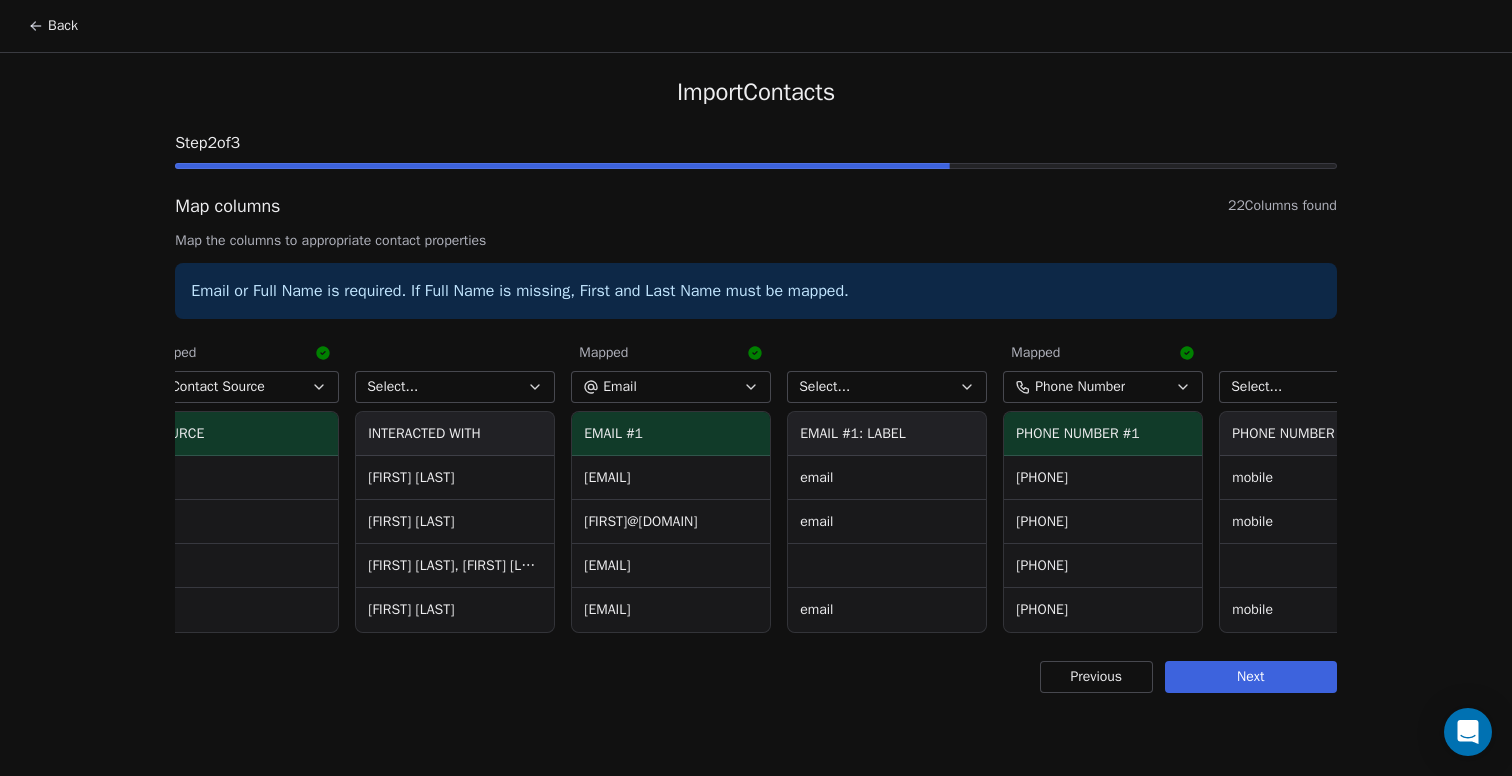 scroll, scrollTop: 0, scrollLeft: 2582, axis: horizontal 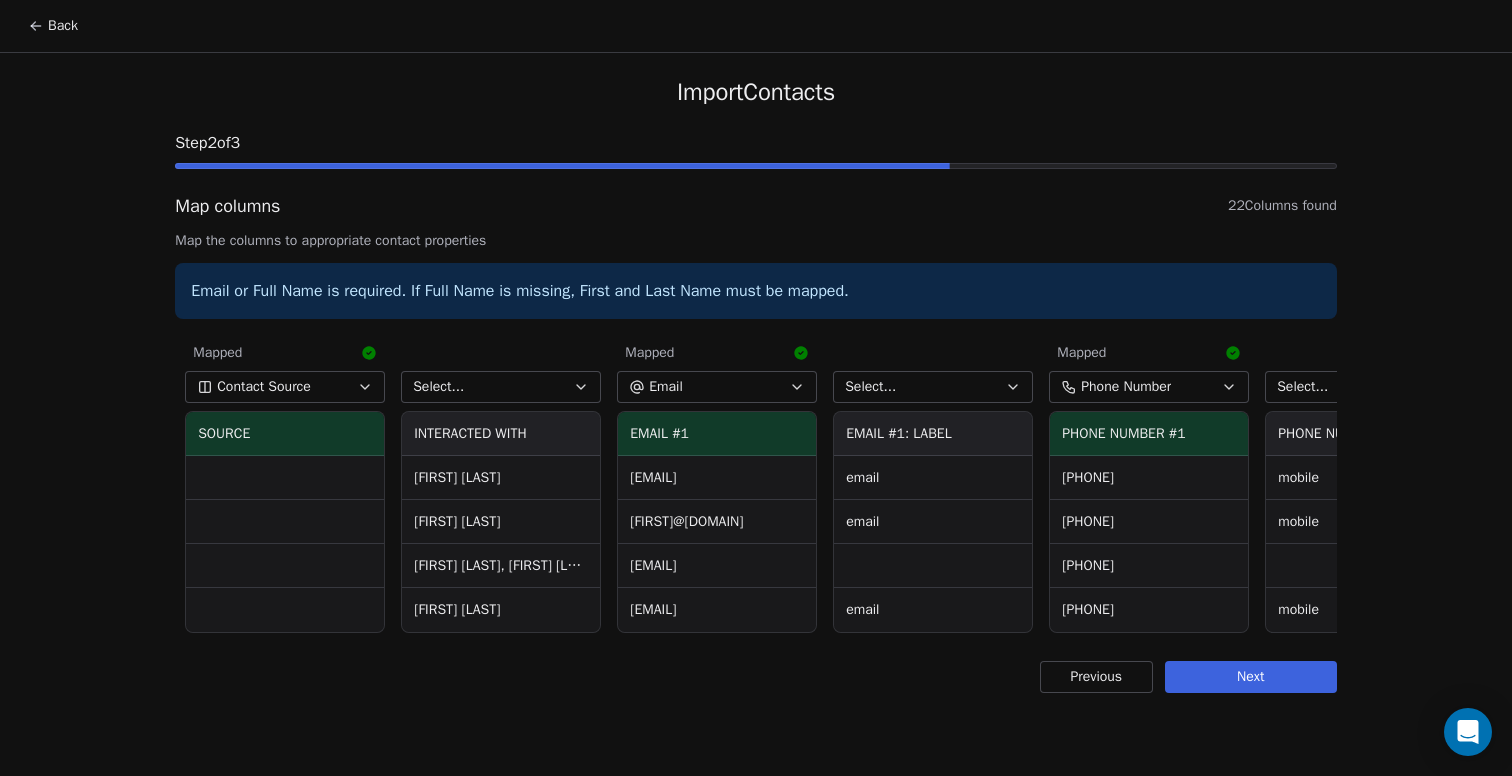click on "Contact Source" at bounding box center (285, 387) 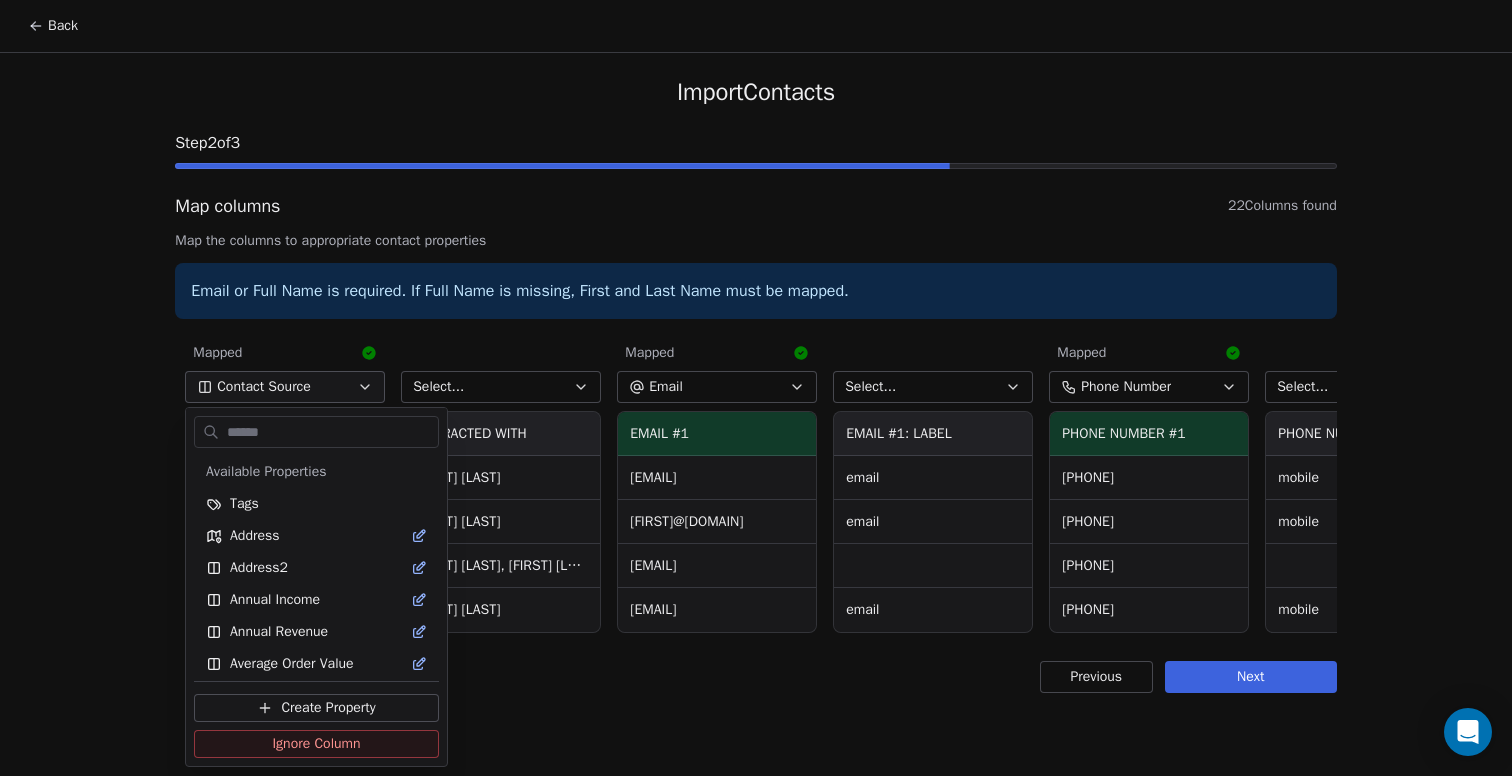 scroll, scrollTop: 135, scrollLeft: 0, axis: vertical 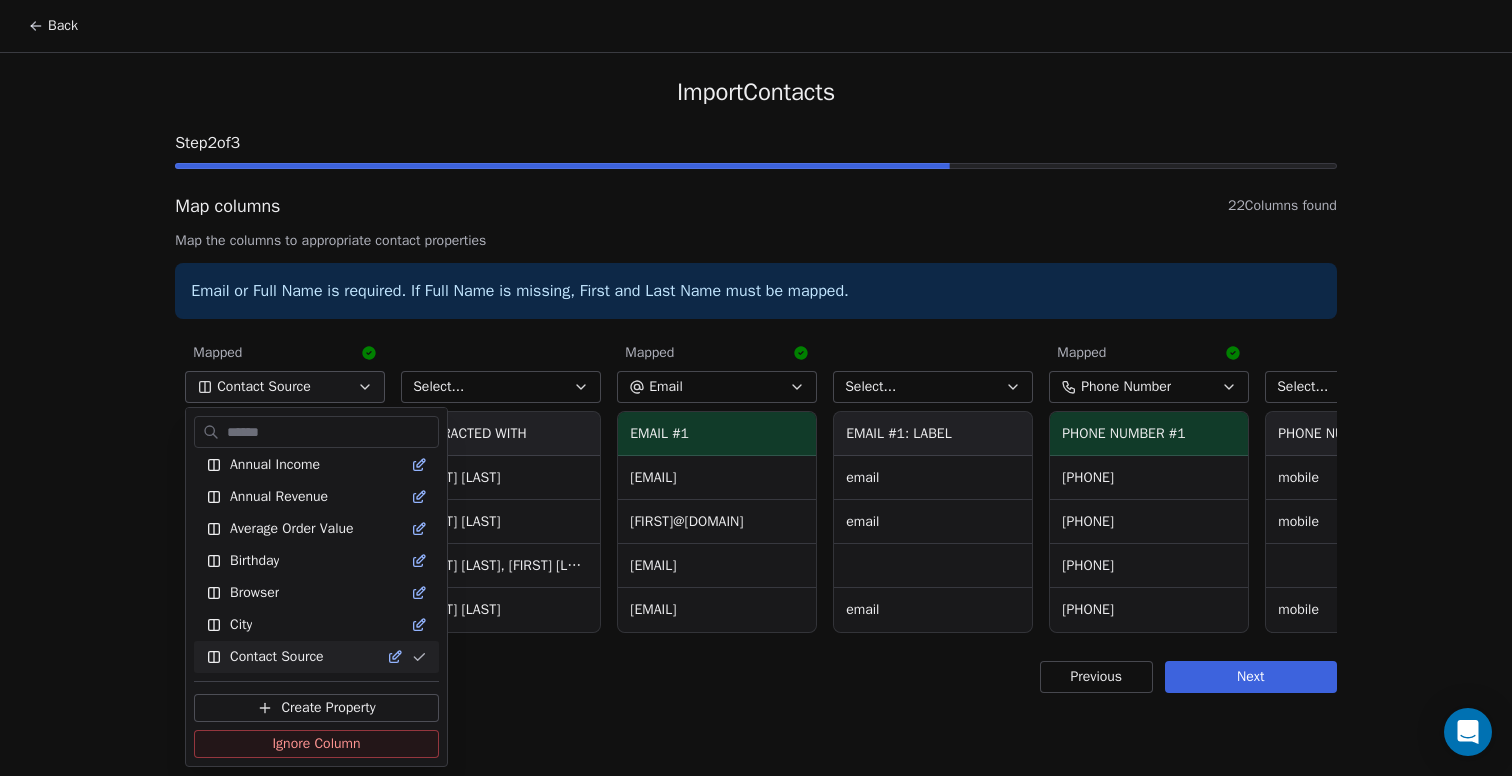 click on "Back Import Contacts Step 2 of 3 Map columns 22 Columns found Map the columns to appropriate contact properties Email or Full Name is required. If Full Name is missing, First and Last Name must be mapped. Mapped First Name FIRST NAME [FIRST] [FIRST] [FIRST] [FIRST] Mapped Middle Name MIDDLE NAME Mapped Last Name LAST NAME [LAST] [LAST] [LAST] [LAST] Mapped Full Name FULL NAME [FIRST] [LAST] [FIRST] [LAST] [FIRST] [LAST] [FIRST] [LAST] Ignored Ignore Column HONORIFIC PREFIX Mapped Suffix HONORIFIC SUFFIX Ignored Ignore Column MAIDEN NAME Ignored Ignore Column PREFERRED NAME Ignored Ignore Column PRONOUNS Mapped Company Name COMPANY American Fortitude Mapped Occupation JOB TITLE President Mapped Date Met DATE MET [DATE] [DATE] [DATE] [DATE] Mapped Contact Source SOURCE Select... INTERACTED WITH [FIRST] [LAST] [FIRST] [LAST] [FIRST] [LAST], [FIRST] [LAST] Mapped Email EMAIL #1 [EMAIL] [EMAIL] Select... email" at bounding box center [756, 388] 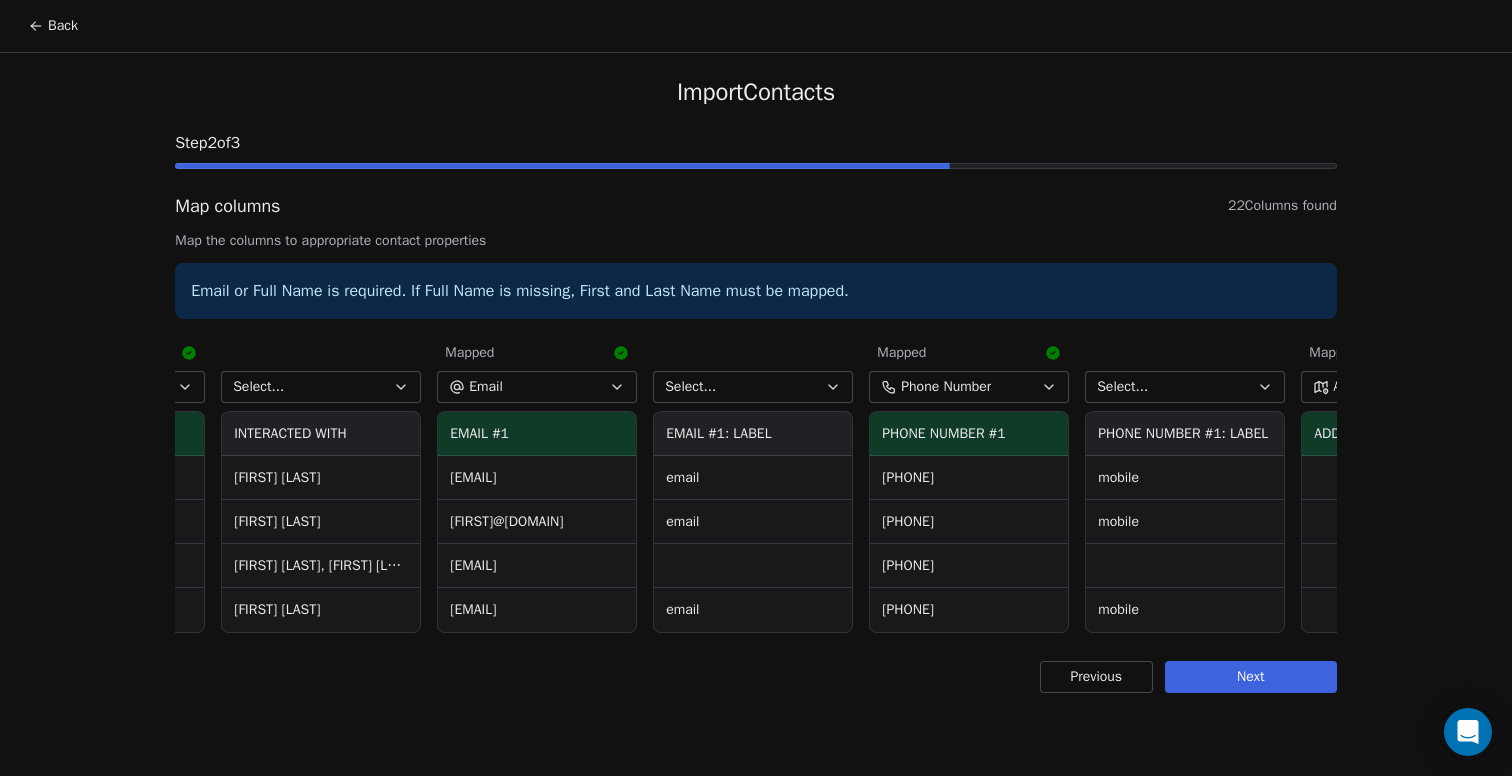 scroll, scrollTop: 0, scrollLeft: 2764, axis: horizontal 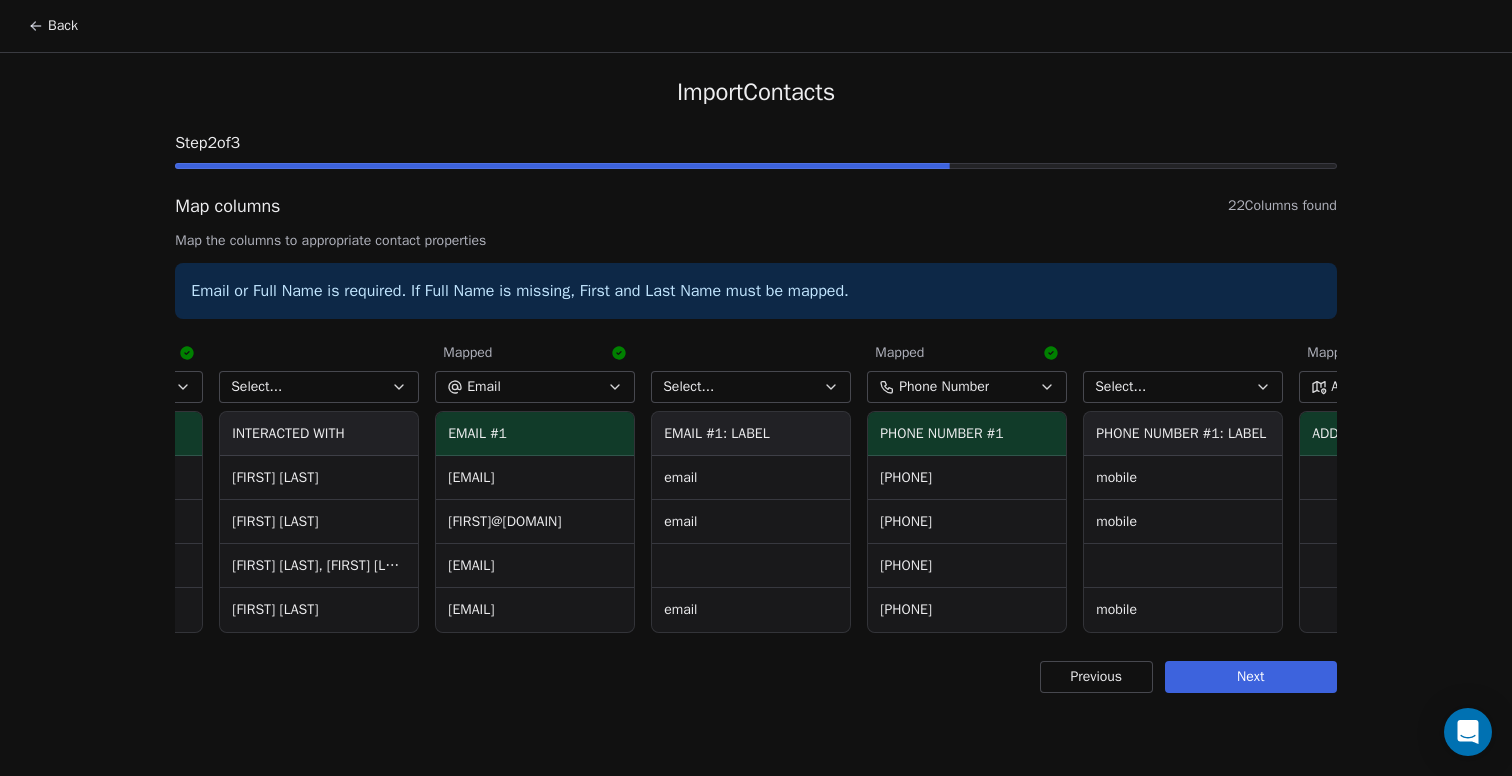 click on "Select..." at bounding box center (319, 387) 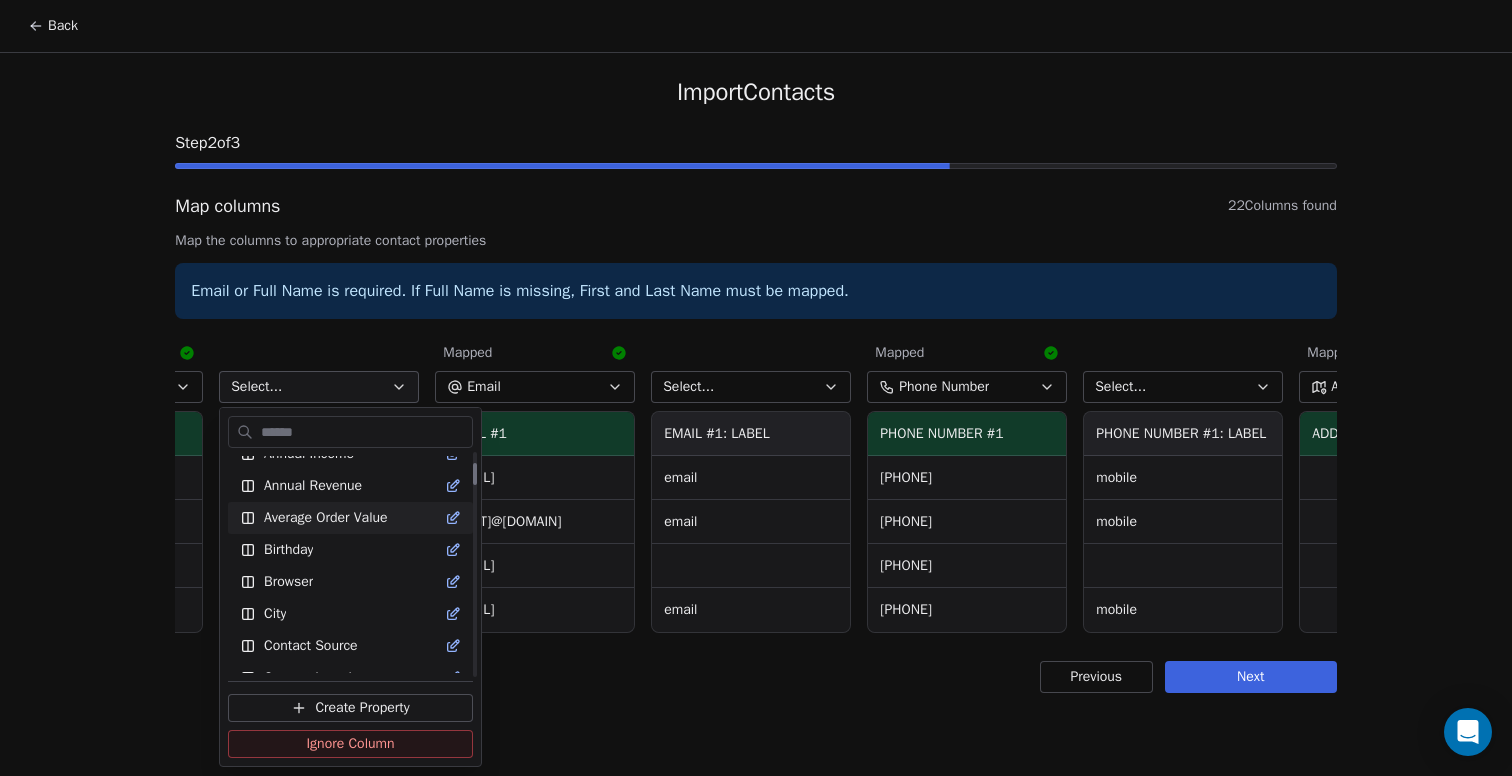 scroll, scrollTop: 0, scrollLeft: 0, axis: both 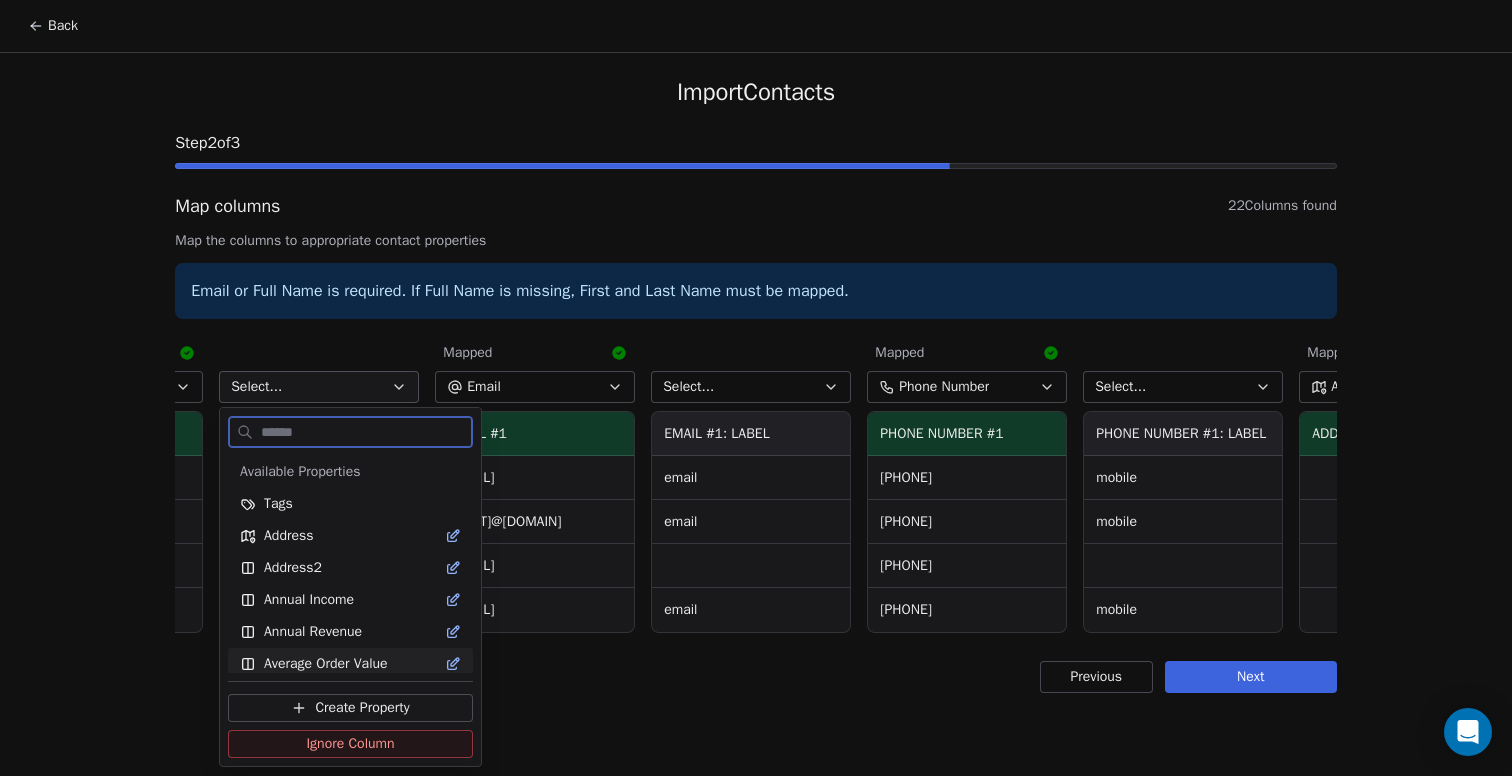 click on "Ignore Column" at bounding box center (350, 744) 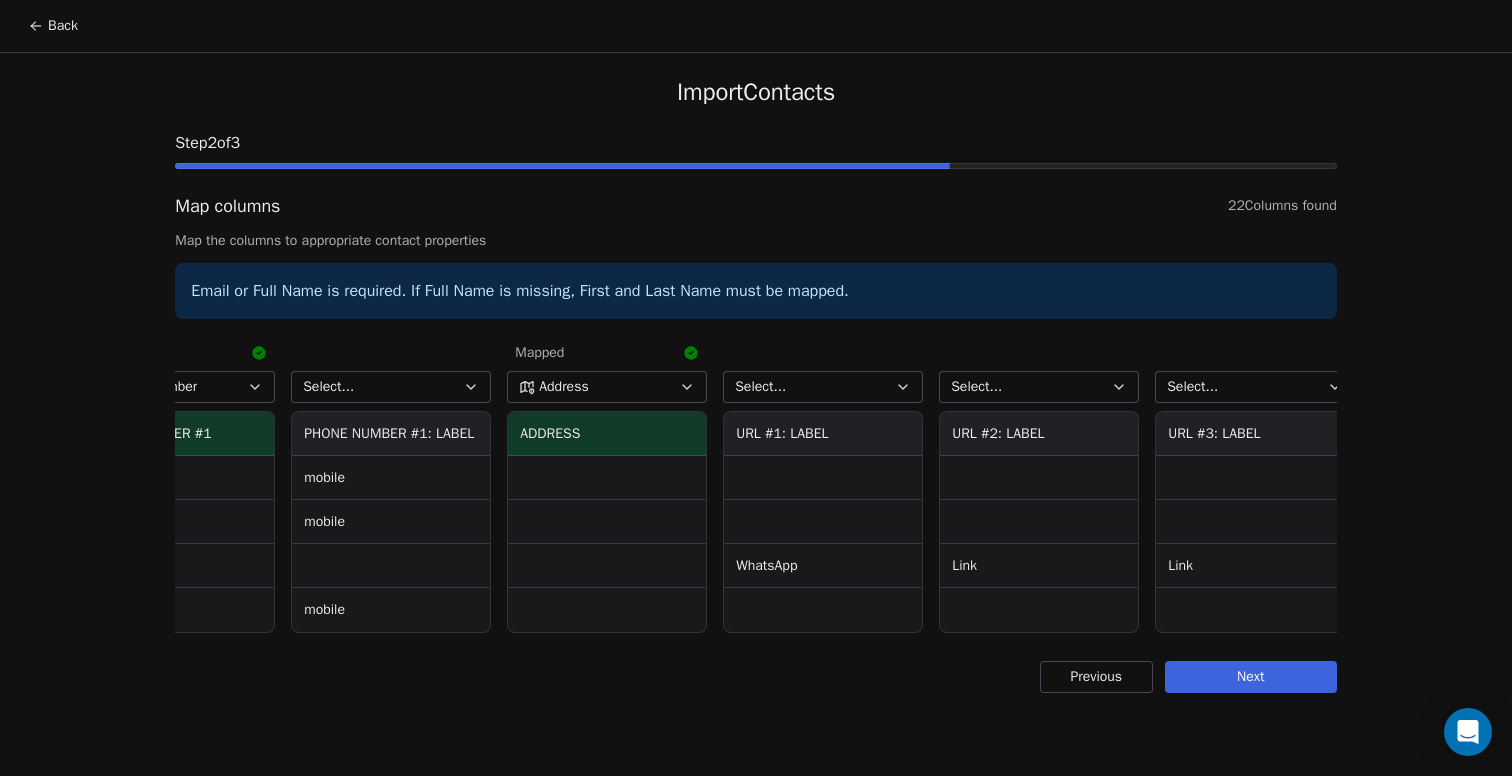 scroll, scrollTop: 0, scrollLeft: 3574, axis: horizontal 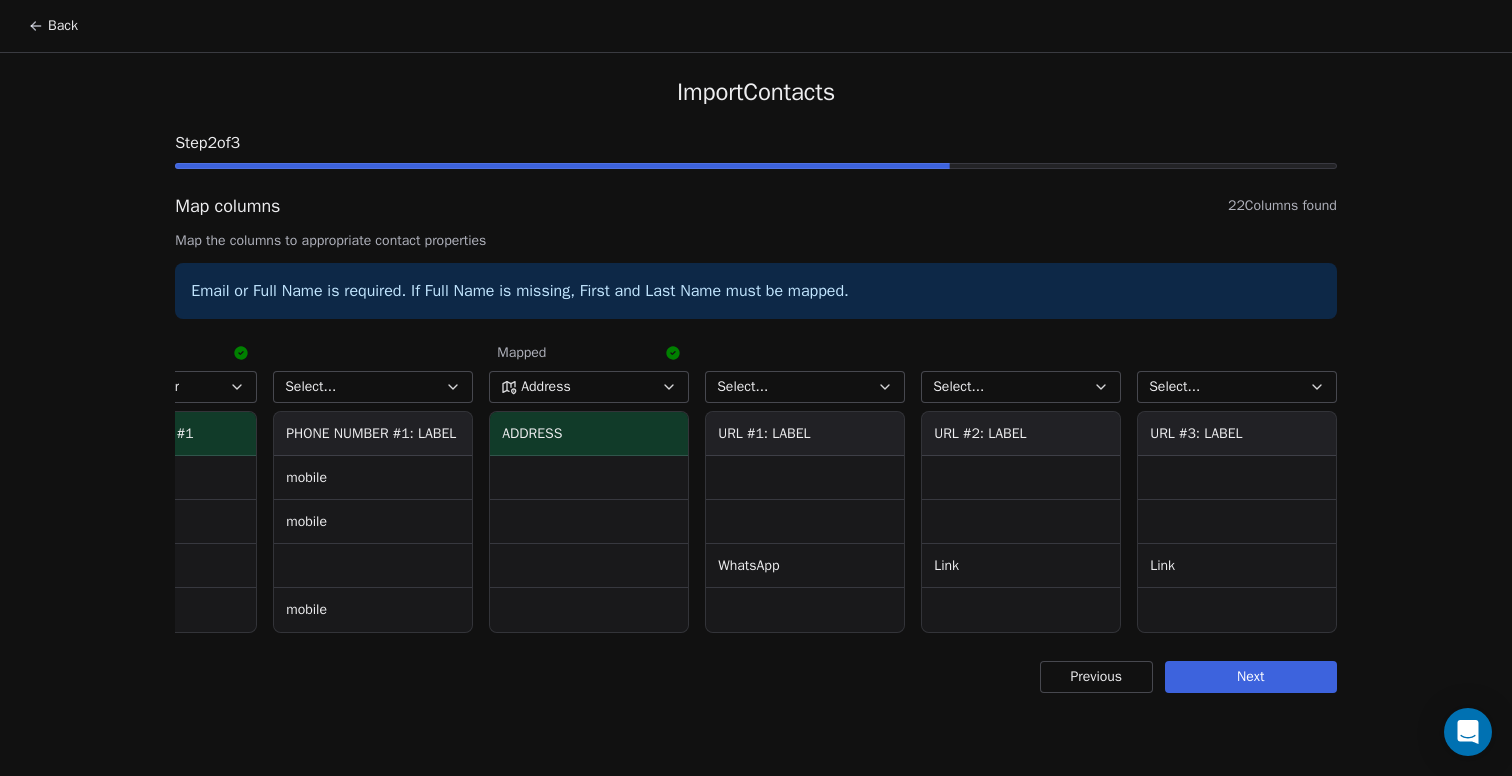 click on "Select..." at bounding box center [805, 387] 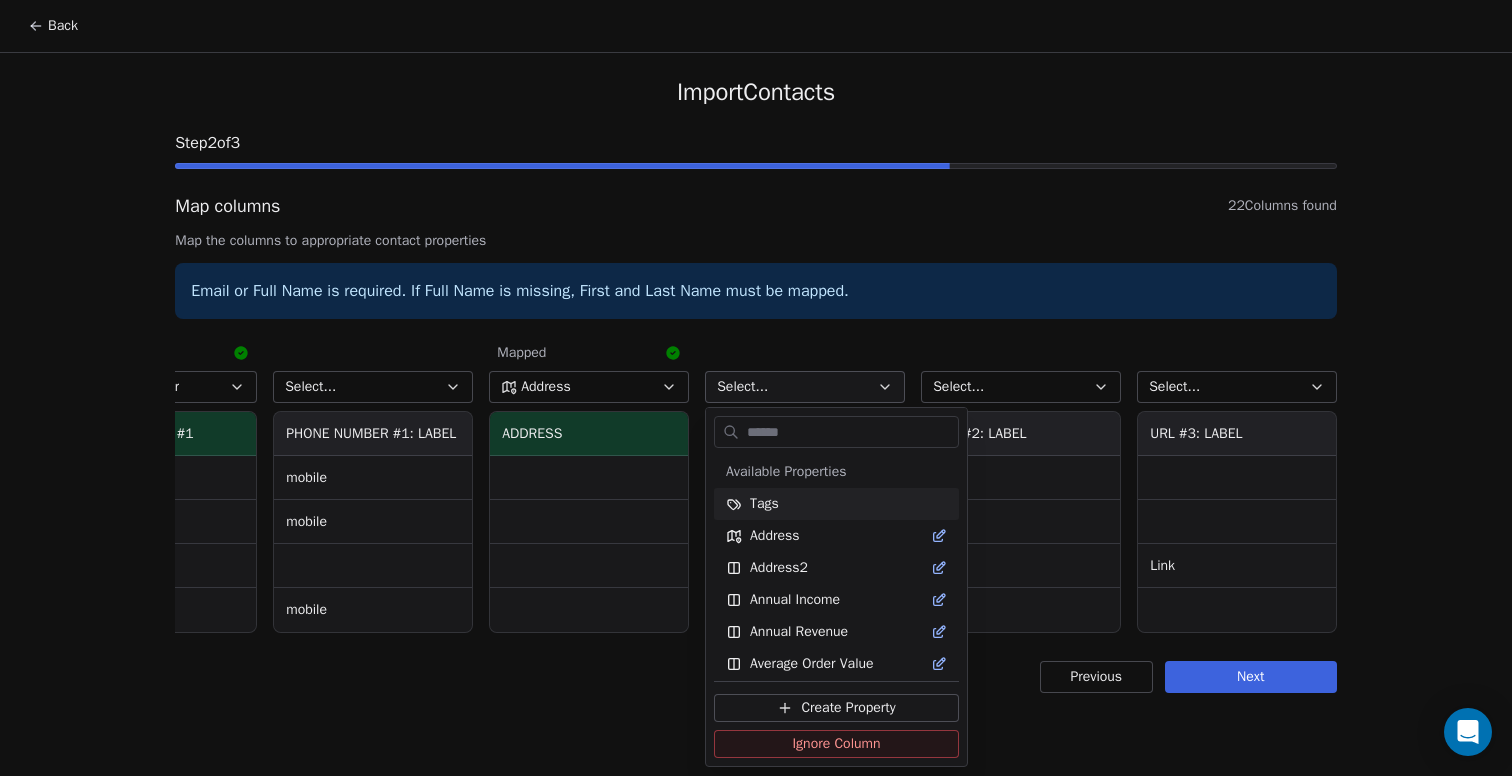 click on "Map columns 22  Columns found Map the columns to appropriate contact properties Email or Full Name is required. If Full Name is missing, First and Last Name must be mapped.   Mapped First Name FIRST NAME Faythe Kevin  Aaron Sue   Mapped Middle Name MIDDLE NAME   Mapped Last Name LAST NAME Silveira Harris  Evans Ritter   Mapped Full Name FULL NAME Faythe Silveira Kevin  Harris  Aaron Evans Sue Ritter   Ignored Ignore Column HONORIFIC PREFIX   Mapped Suffix HONORIFIC SUFFIX   Ignored Ignore Column MAIDEN NAME   Ignored Ignore Column PREFERRED NAME   Ignored Ignore Column PRONOUNS   Mapped Company Name COMPANY American Fortitude   Mapped Occupation JOB TITLE President   Mapped Date Met DATE MET 2024-04-27 12:26:57 2024-04-27 12:34:28 2024-05-06 12:20:05 2024-05-08 20:22:13   Mapped Contact Source SOURCE   Ignored Ignore Column INTERACTED WITH Aaron Evans Aaron Evans Aaron Evans, Aaron Evans David Rose   Mapped Email EMAIL #1 faythes79@example.com kevin@cityeldersva.com" at bounding box center [756, 388] 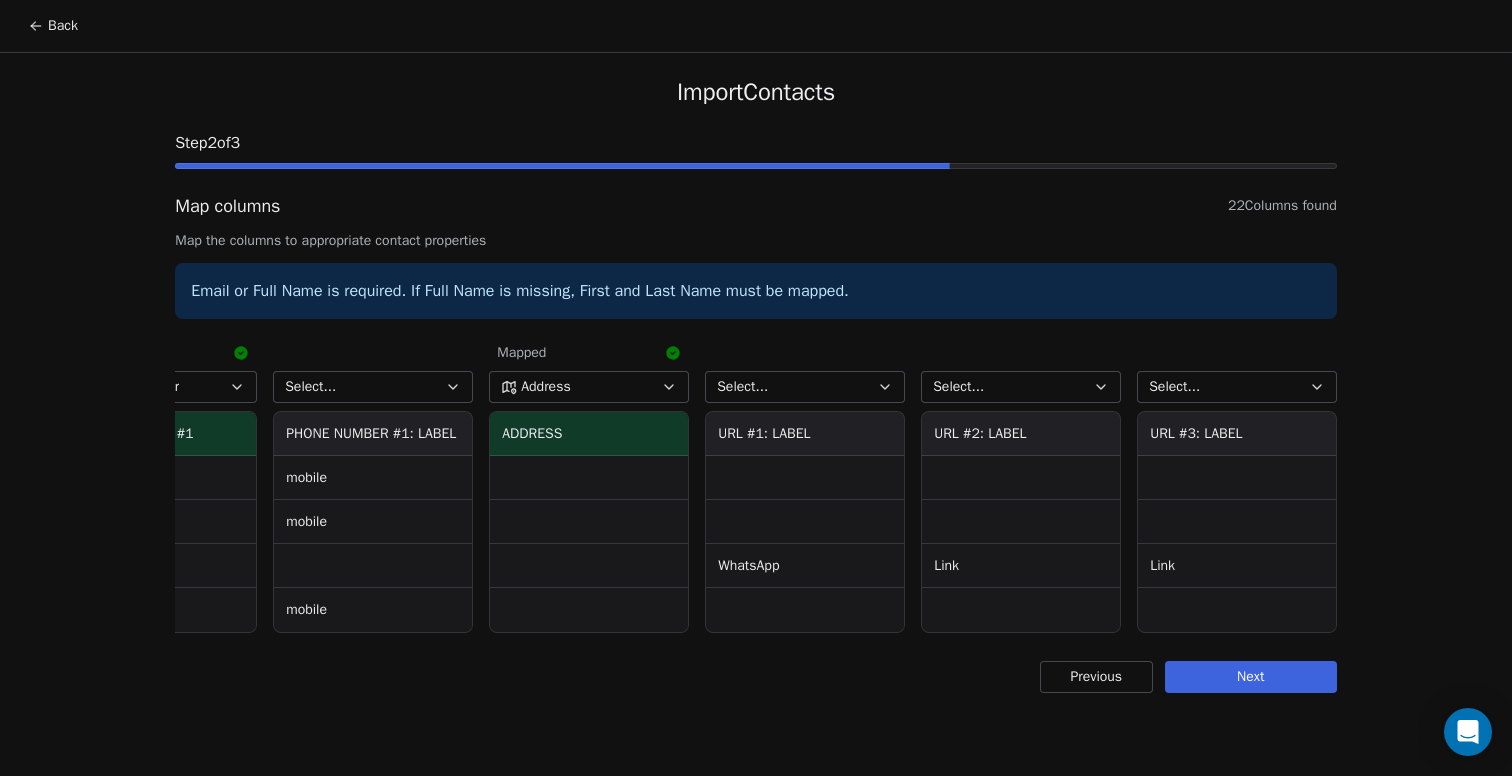 click on "Next" at bounding box center (1251, 677) 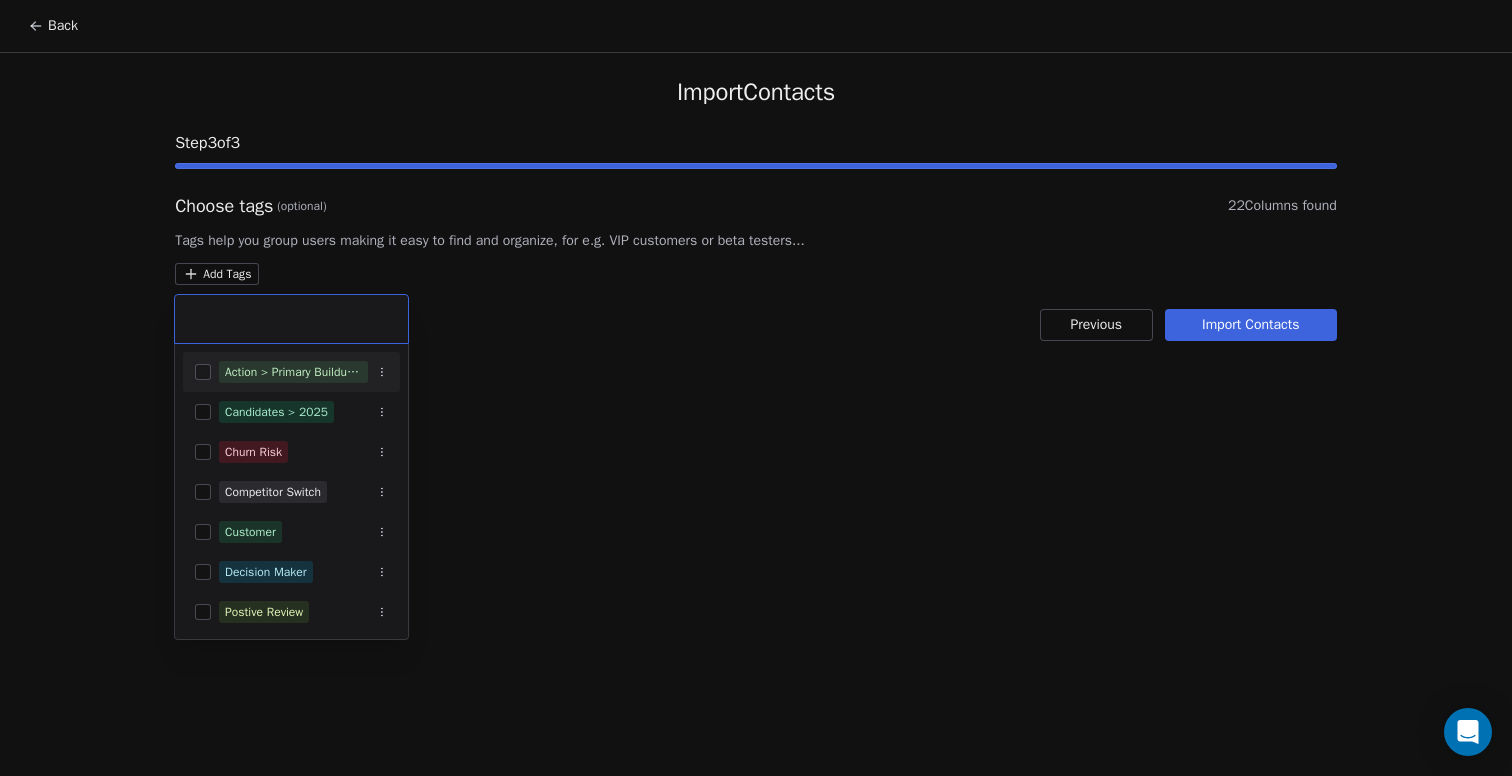 click on "Back Import Contacts Step 3 of 3 Choose tags (optional) 22 Columns found Tags help you group users making it easy to find and organize, for e.g. VIP customers or beta testers... Add Tags Previous Import Contacts
Action > Primary Buildup Series Active Candidates > 2025 Churn Risk Competitor Switch Customer Decision Maker Postive Review Lead List > Republican Ads GOP Leaders List > Political Resources Price Sensitive Prospect" at bounding box center [756, 388] 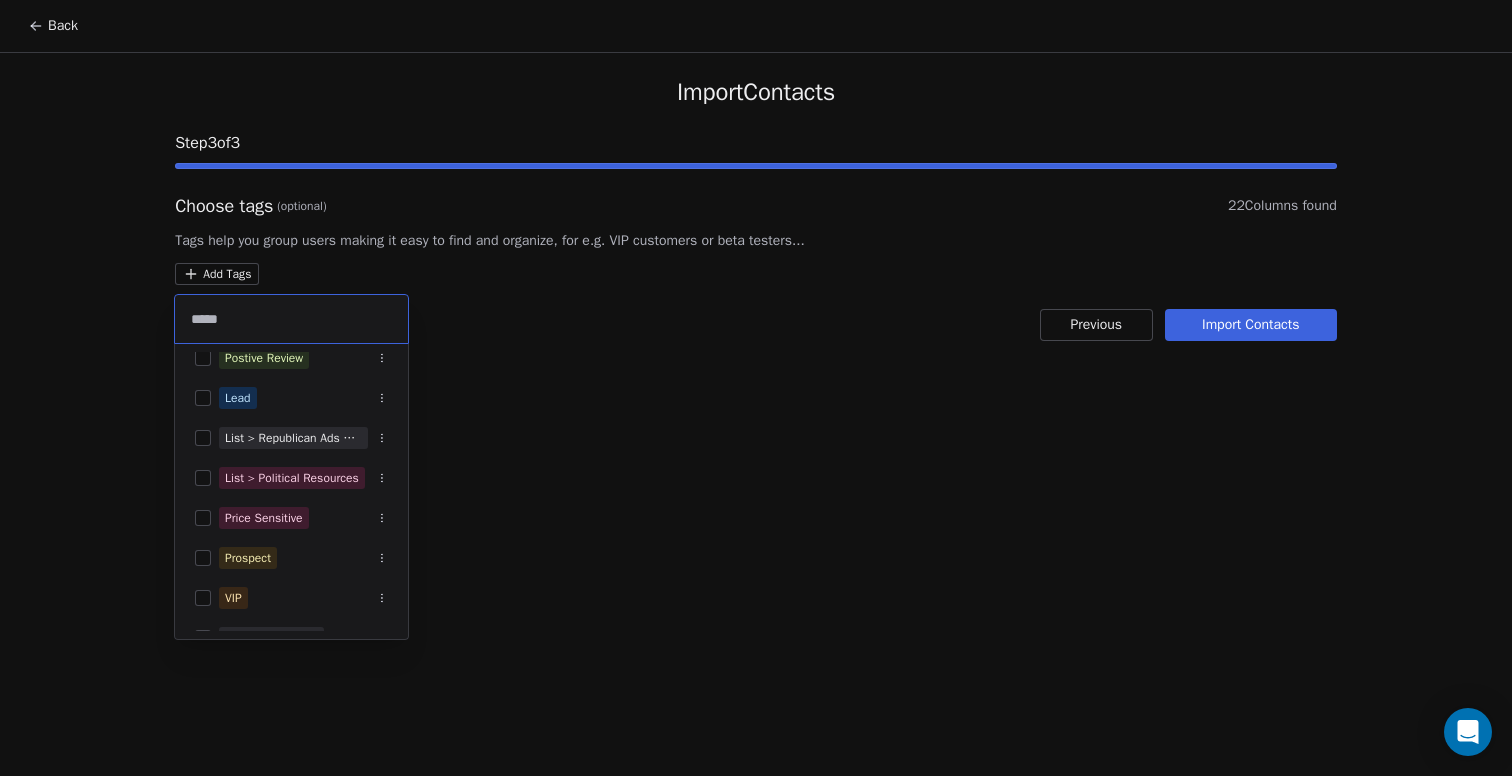 scroll, scrollTop: 0, scrollLeft: 0, axis: both 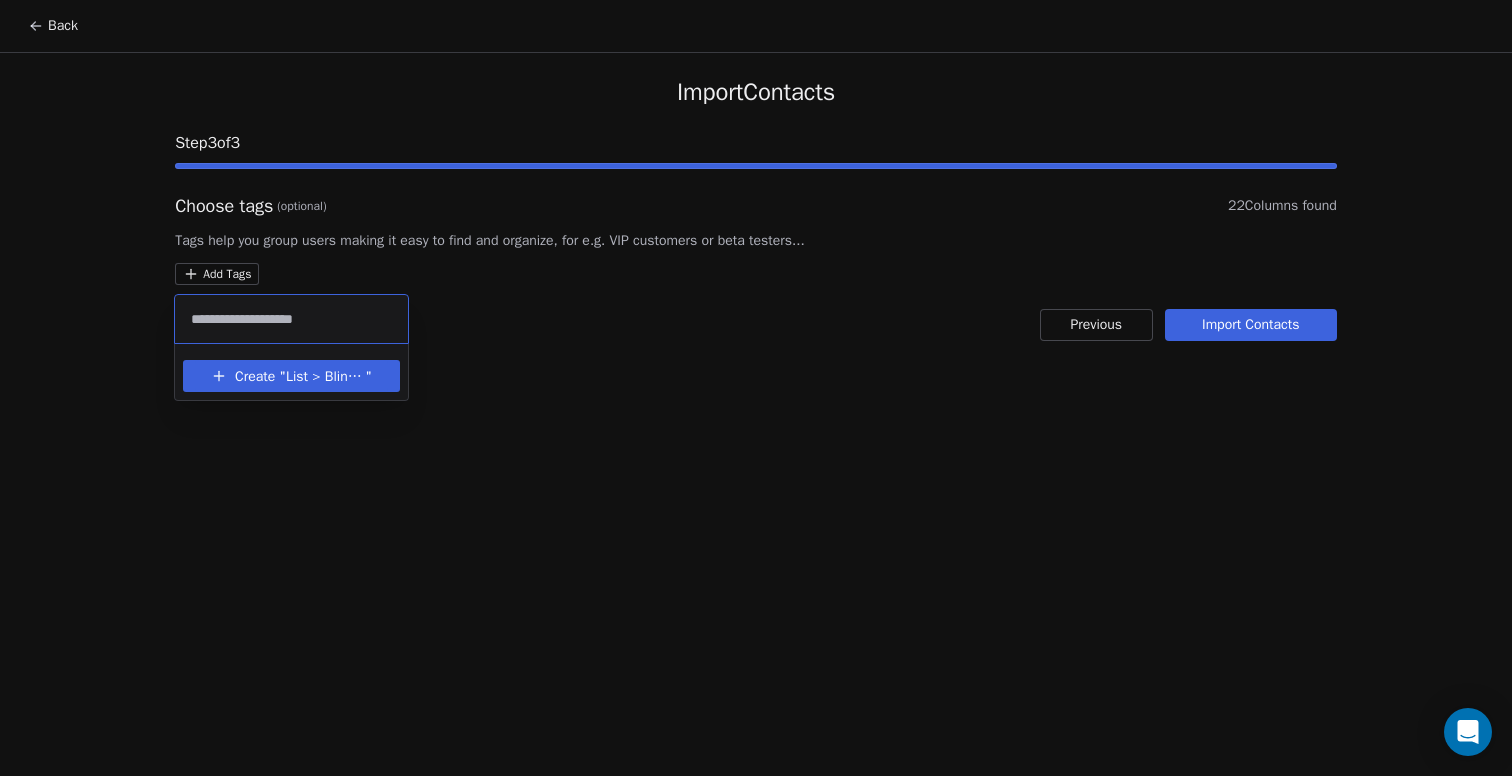type on "**********" 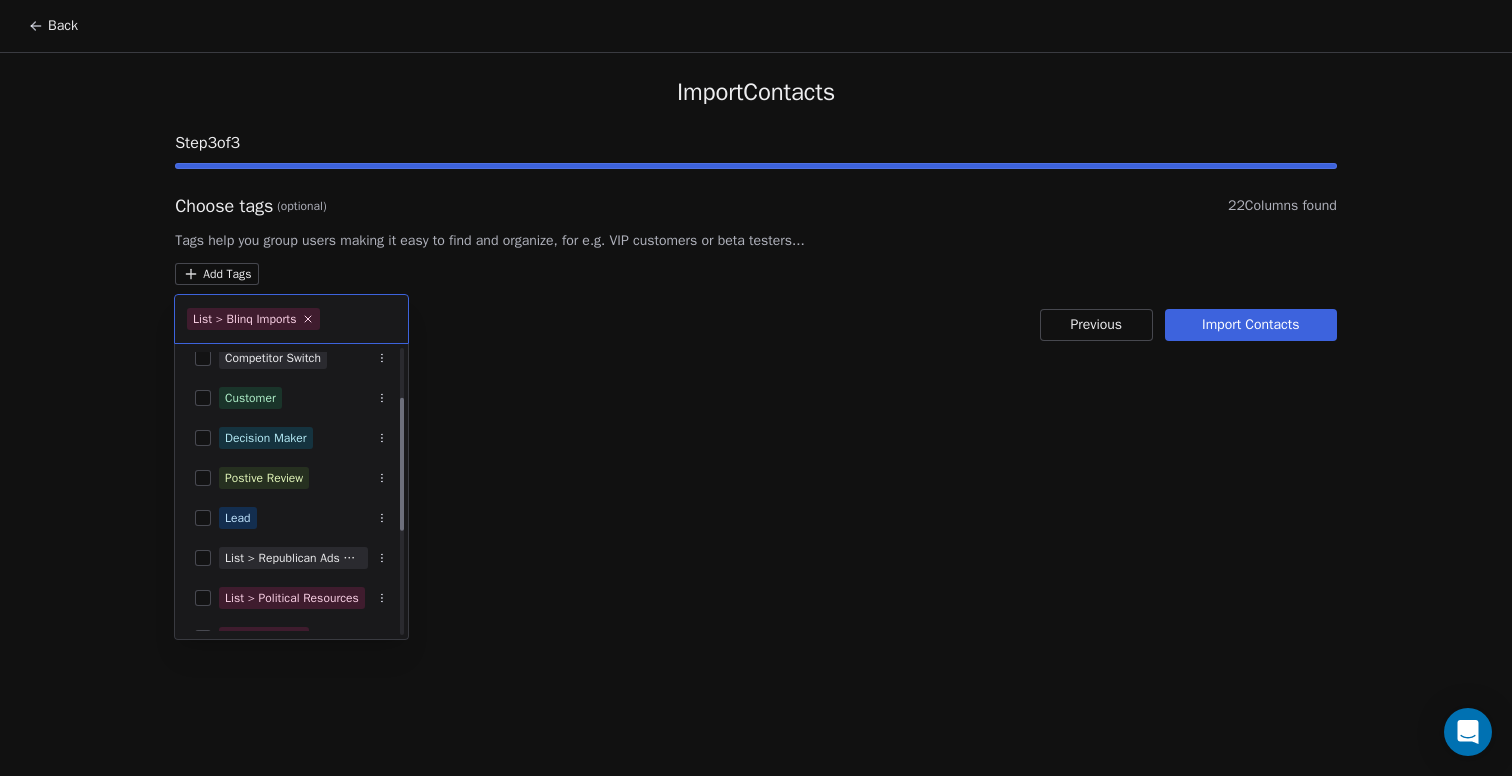 scroll, scrollTop: 0, scrollLeft: 0, axis: both 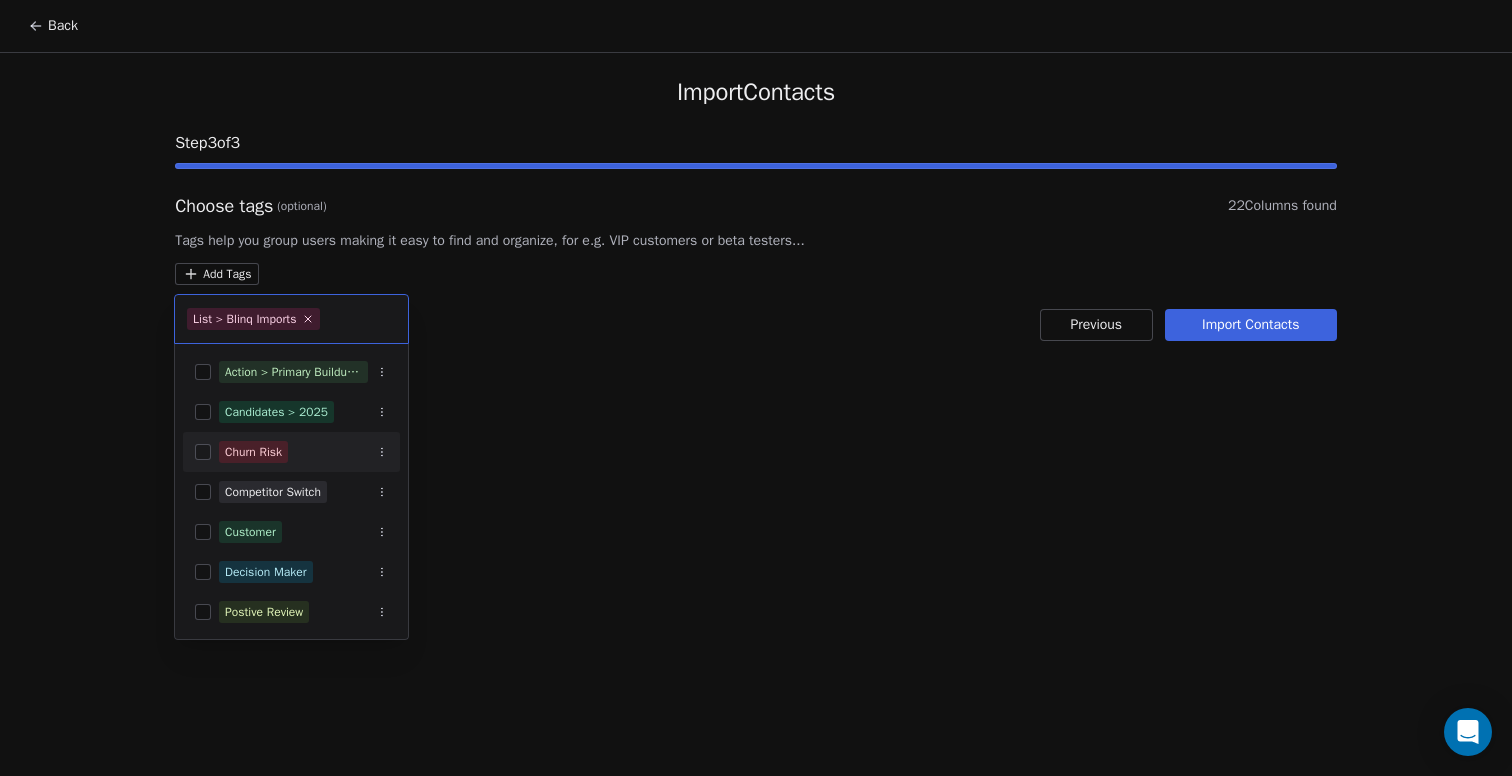 click on "Back Import Contacts Step 3 of 3 Choose tags (optional) 22 Columns found Tags help you group users making it easy to find and organize, for e.g. VIP customers or beta testers... Add Tags Previous Import Contacts List > Blinq Imports Action > Primary Buildup Series Active Candidates > 2025 Churn Risk Competitor Switch Customer Decision Maker Postive Review Lead List > Republican Ads GOP Leaders List > Political Resources Price Sensitive Prospect" at bounding box center (756, 388) 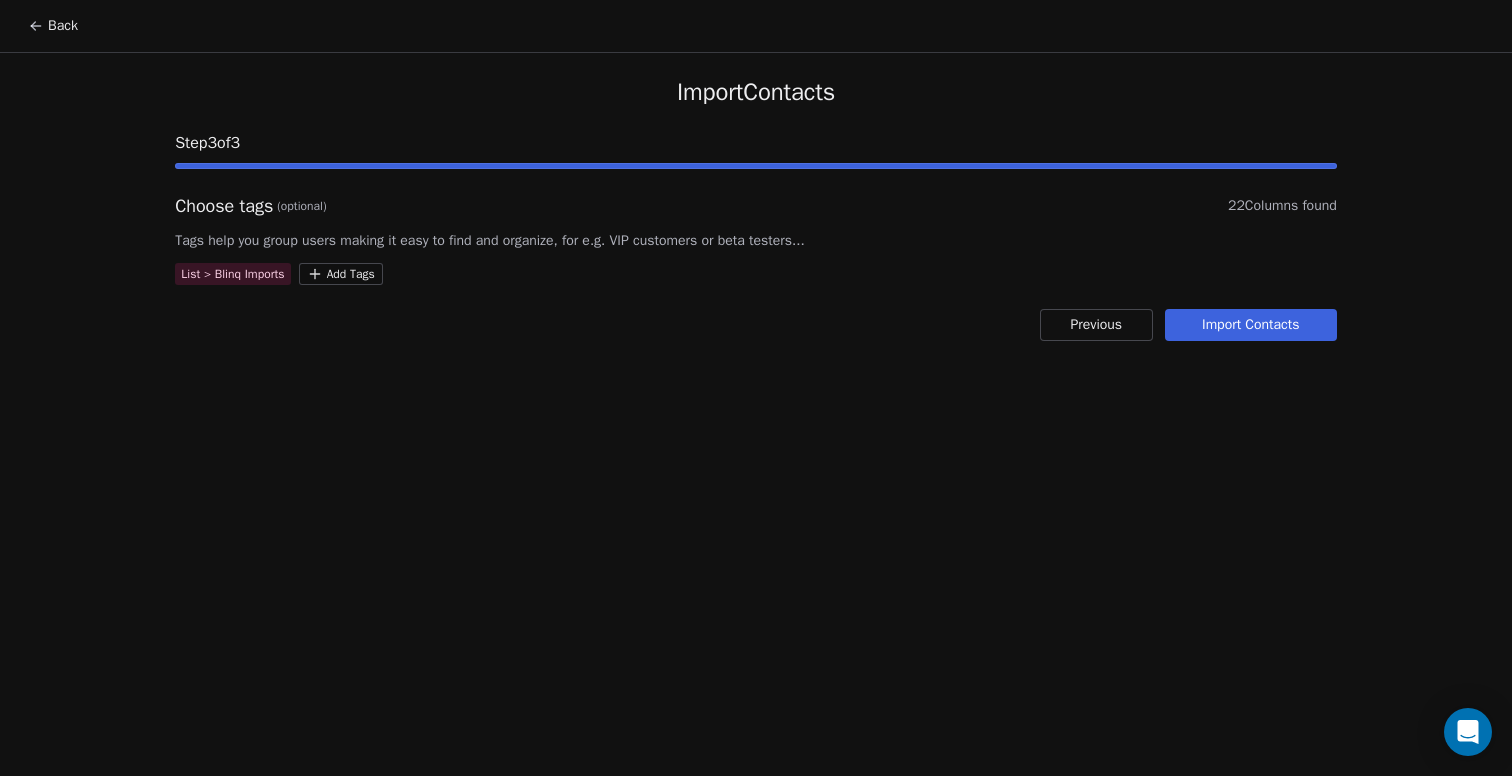 click on "Import Contacts" at bounding box center [1251, 325] 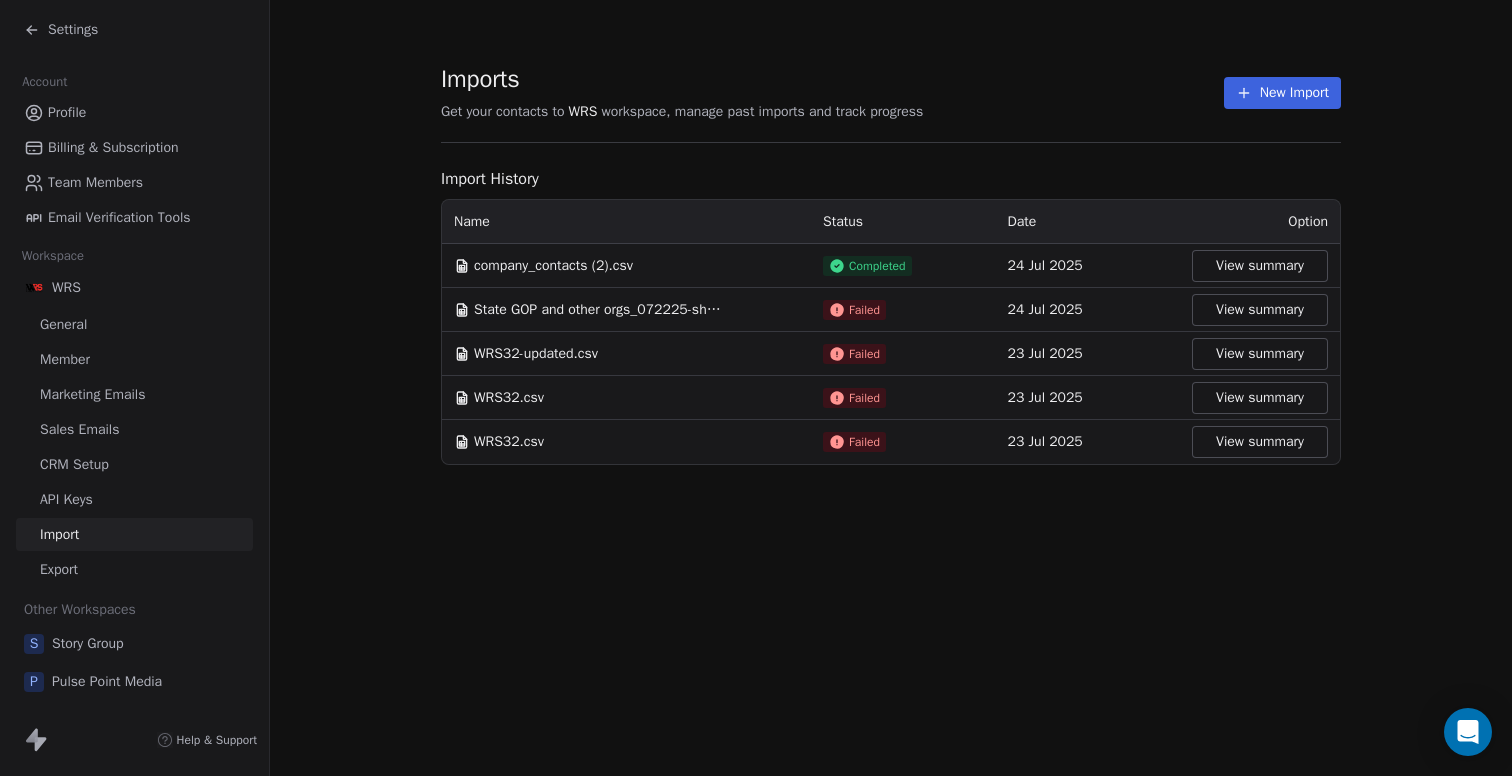 click on "Settings" at bounding box center [73, 30] 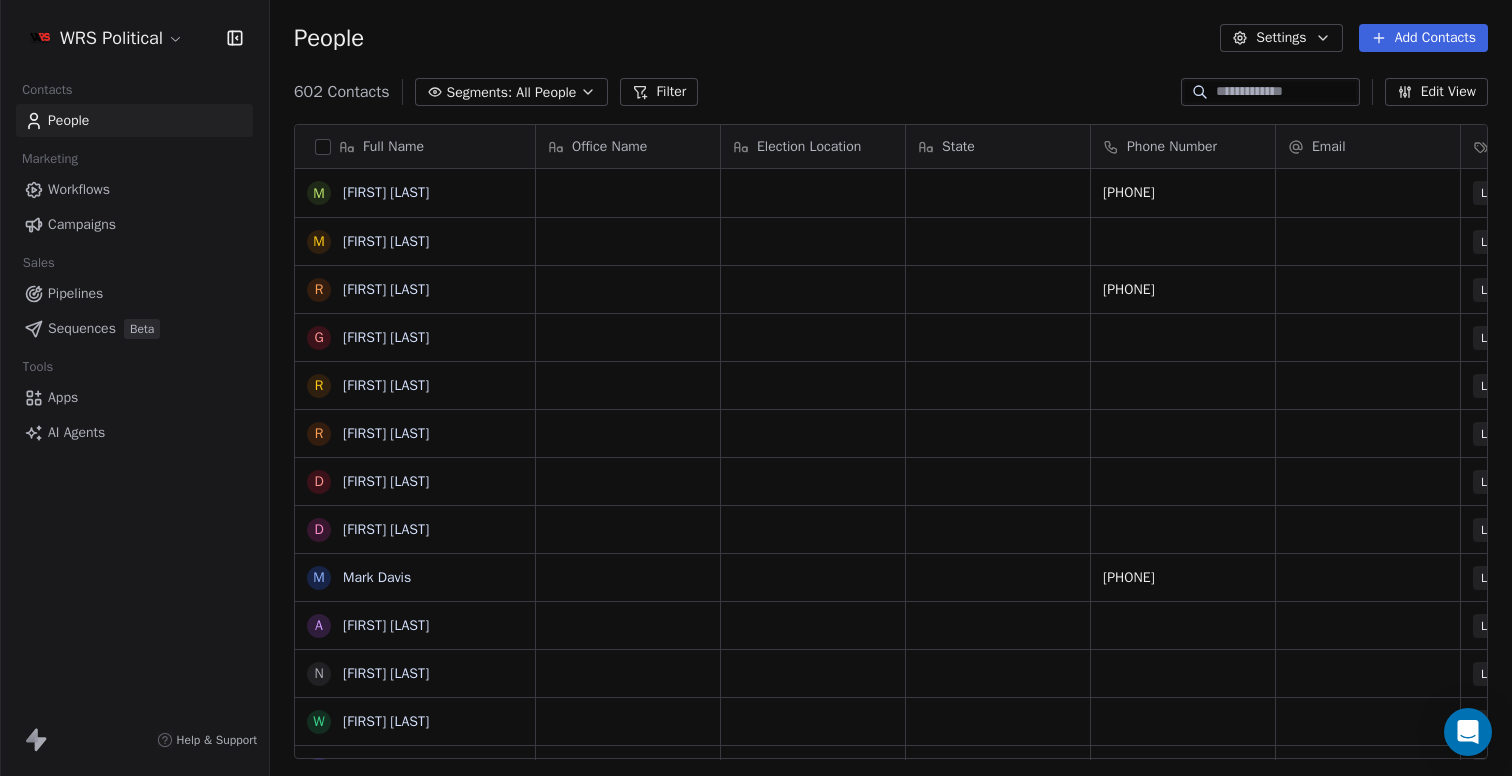 scroll, scrollTop: 1, scrollLeft: 1, axis: both 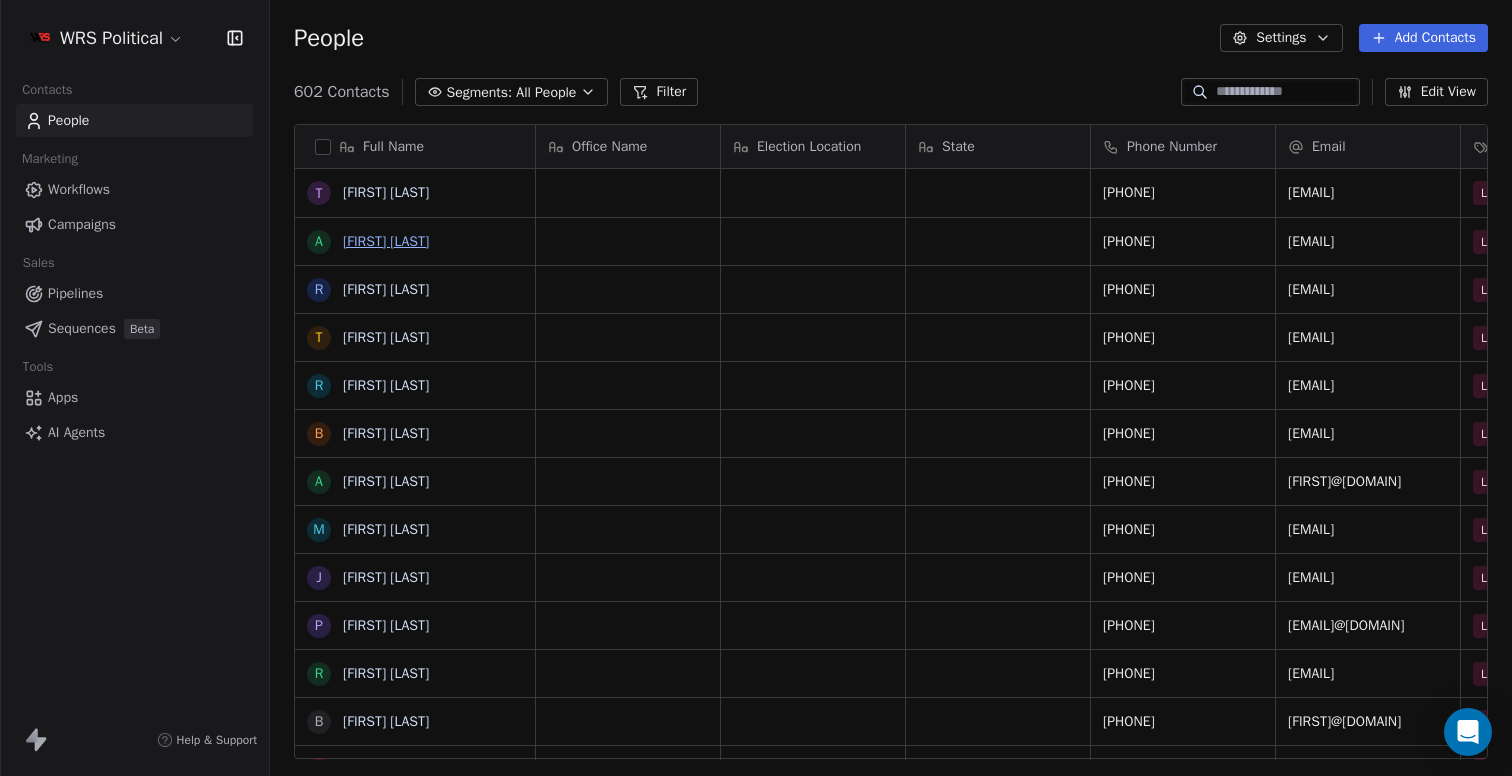 click on "[FIRST] [LAST]" at bounding box center [386, 241] 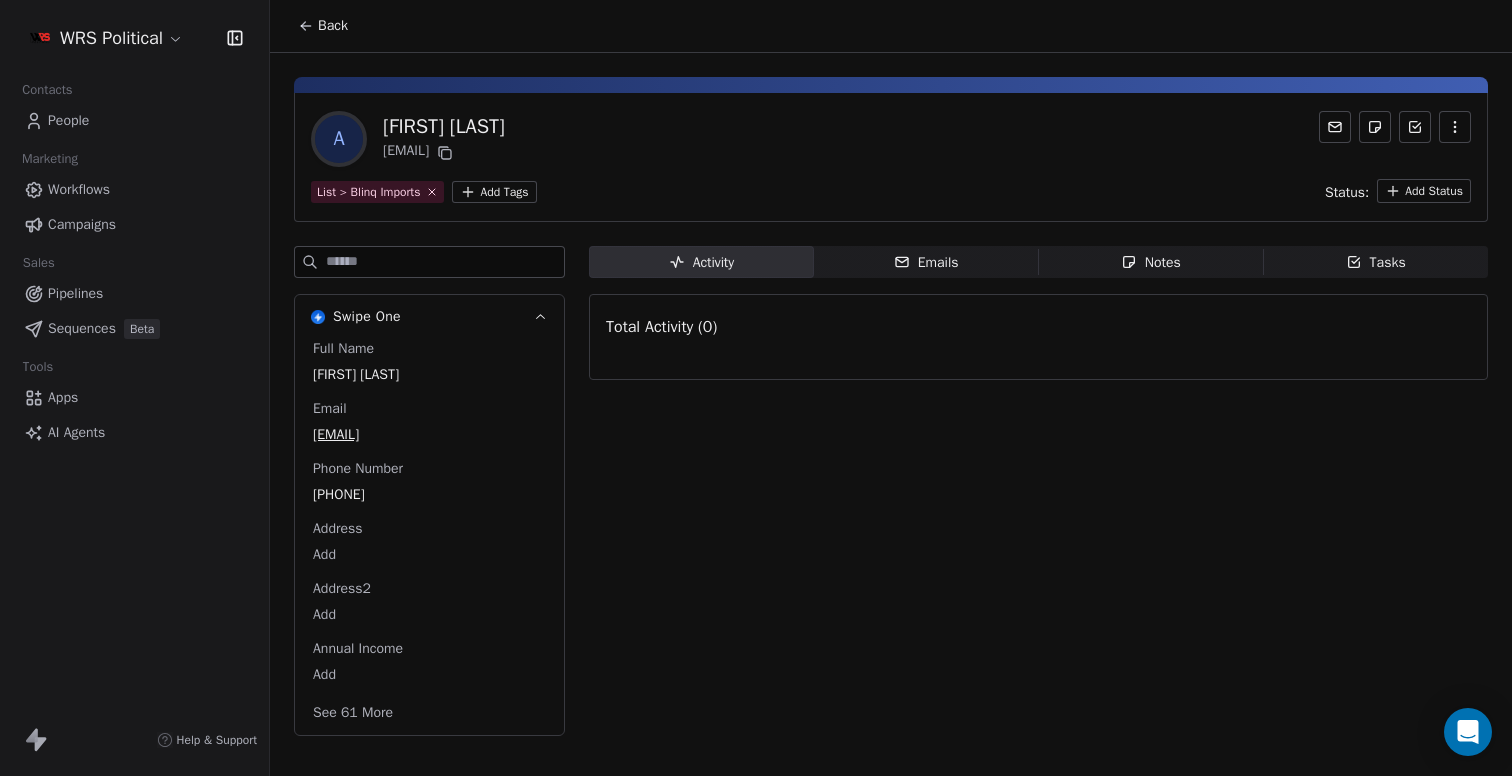 click 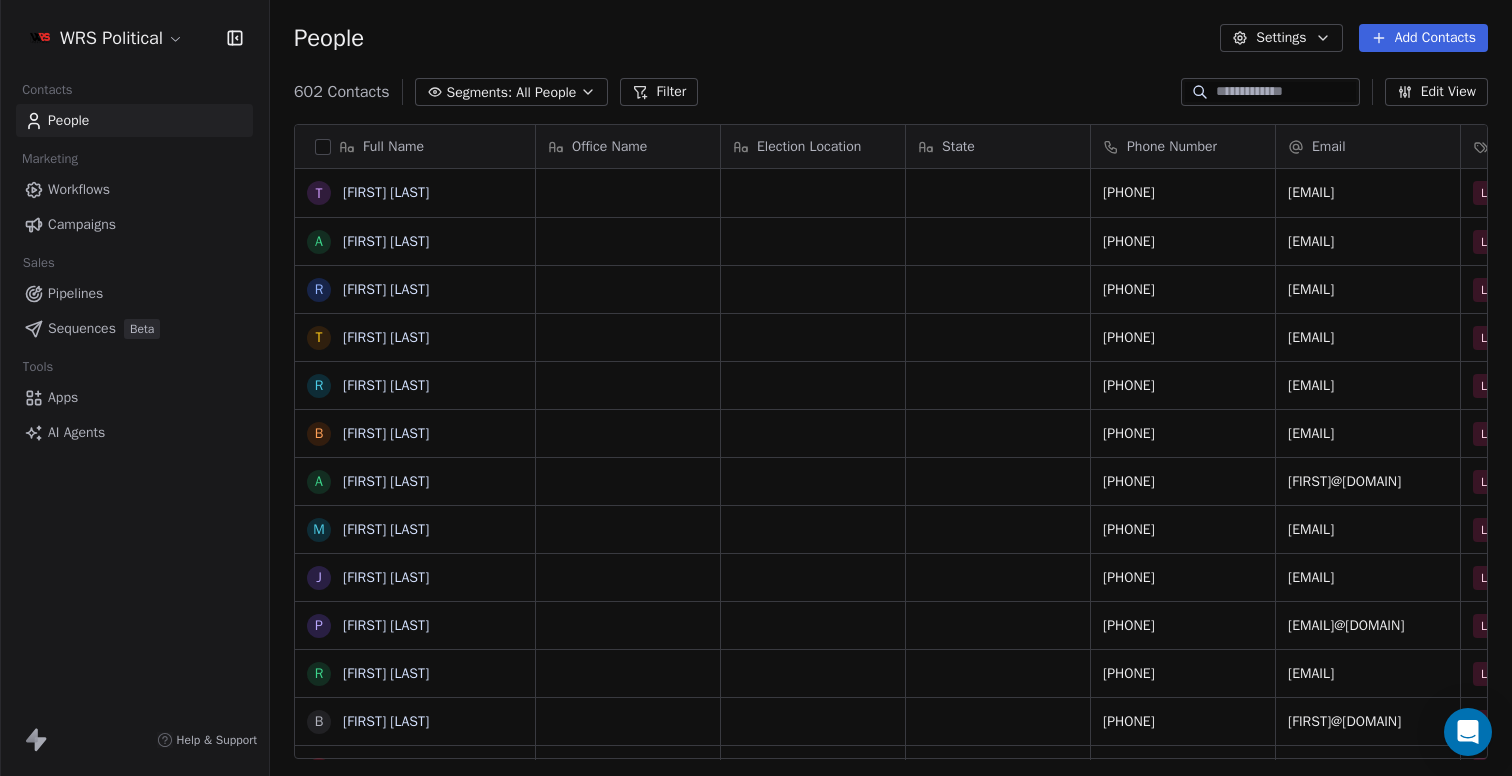 click on "Segments:" at bounding box center [480, 92] 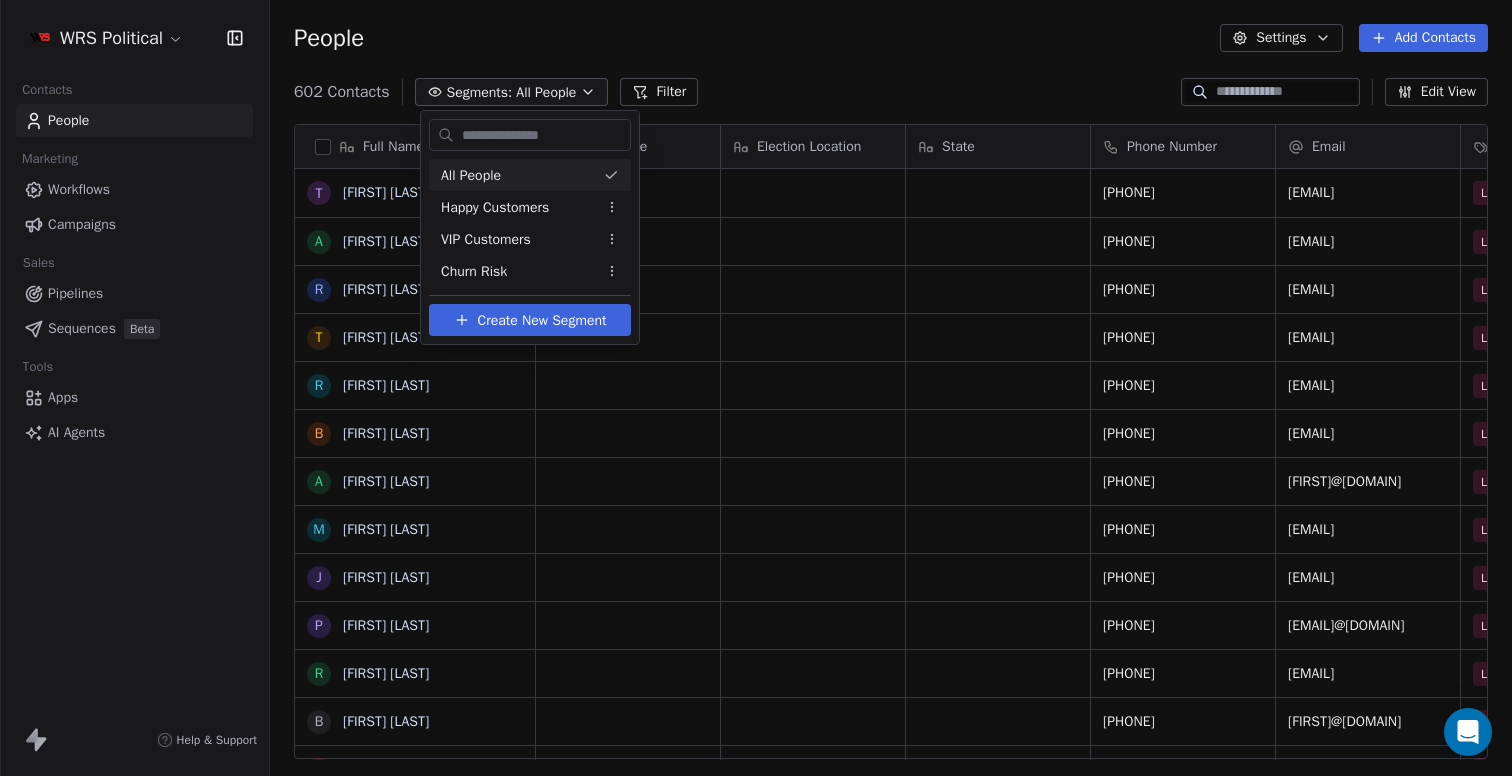 click on "WRS Political Contacts People Marketing Workflows Campaigns Sales Pipelines Sequences Beta Tools Apps AI Agents Help & Support People Settings Add Contacts 602 Contacts Segments: All People Filter Edit View Tag Add to Sequence Export Full Name T [FIRST] [LAST] A [FIRST] [LAST] R [FIRST] [LAST] T [FIRST] [LAST] R [FIRST] [LAST] B [FIRST] [LAST] A [FIRST] [LAST] M [FIRST] [LAST] J [FIRST] [LAST] P [FIRST] [LAST] R [FIRST] [LAST] J [FIRST] [LAST] C [FIRST] [LAST] A [FIRST] [LAST] K [FIRST] [LAST] S [FIRST] [LAST] M [FIRST] [LAST] J [FIRST] [LAST] P [FIRST] [LAST] P [FIRST] [LAST] M [FIRST] [LAST] E [FIRST] [LAST] N [FIRST] [LAST] K [FIRST] [LAST] H [FIRST] [LAST] D [FIRST] [LAST] S [FIRST] [LAST] A [FIRST] [LAST] Office Name Election Location State Phone Number Email Tags Primary Election Email Verification Status ([PHONE]) [EMAIL] List > Blinq Imports Pending [PHONE] [EMAIL] List > Blinq Imports Pending" at bounding box center (756, 388) 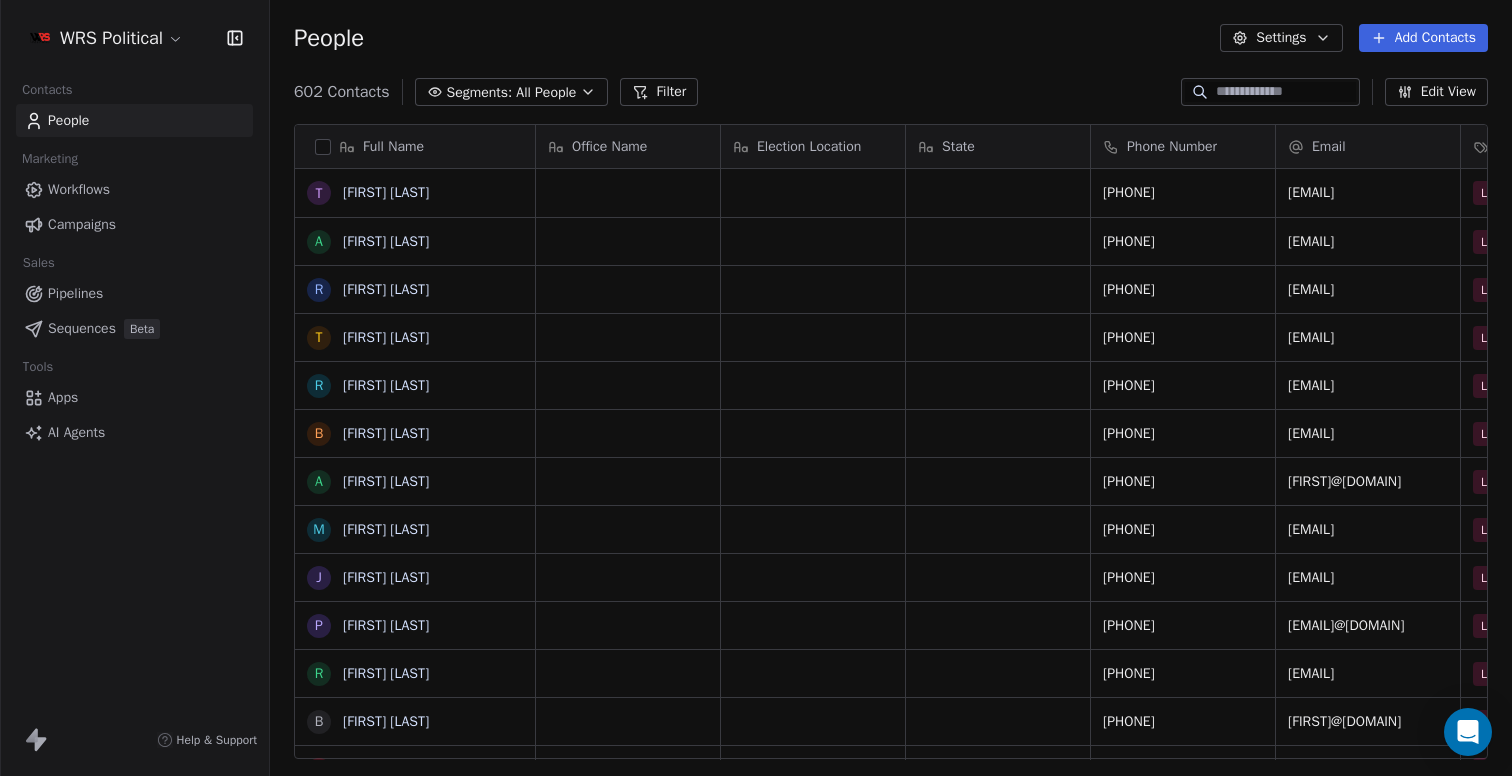 click on "Filter" at bounding box center [659, 92] 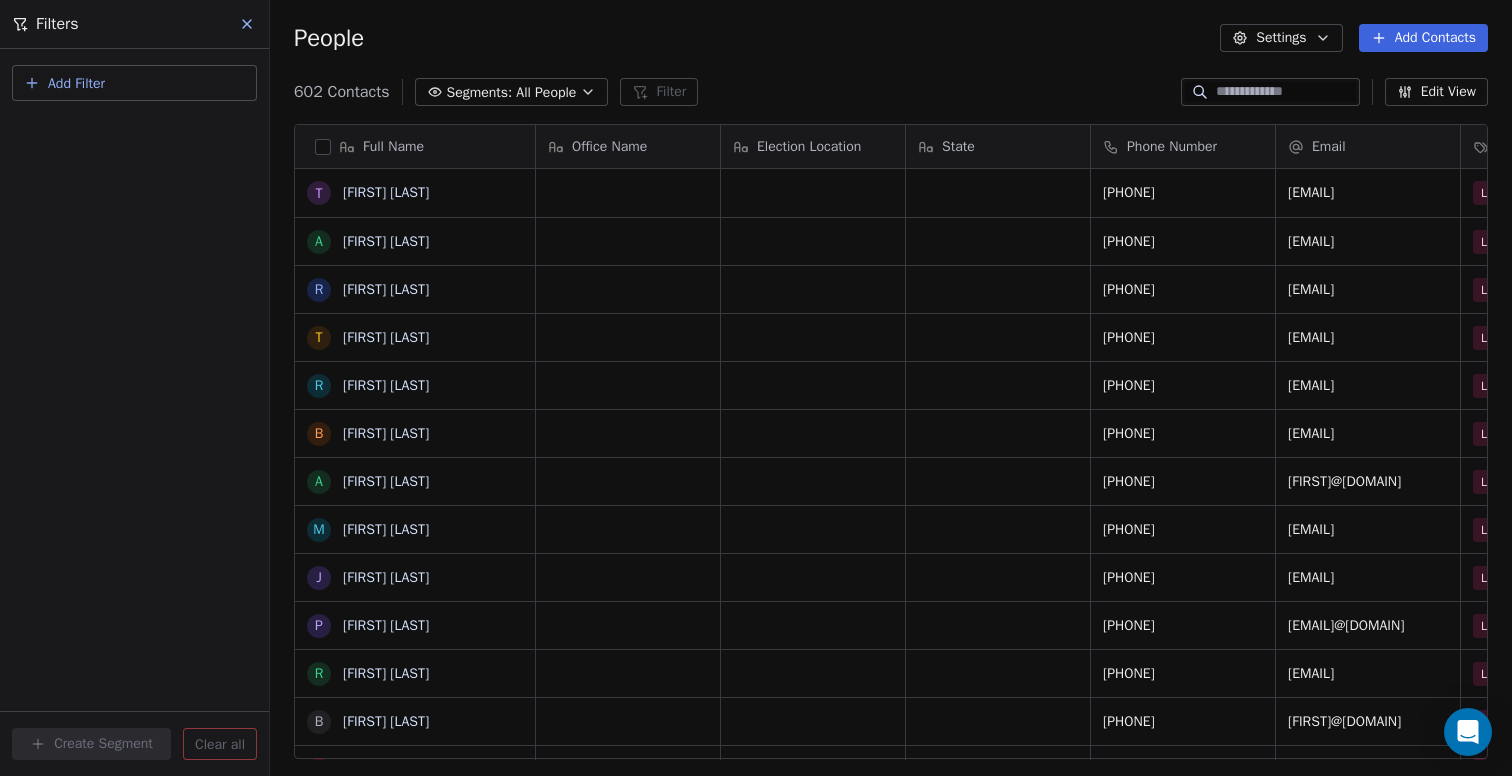 click on "Add Filter" at bounding box center [76, 83] 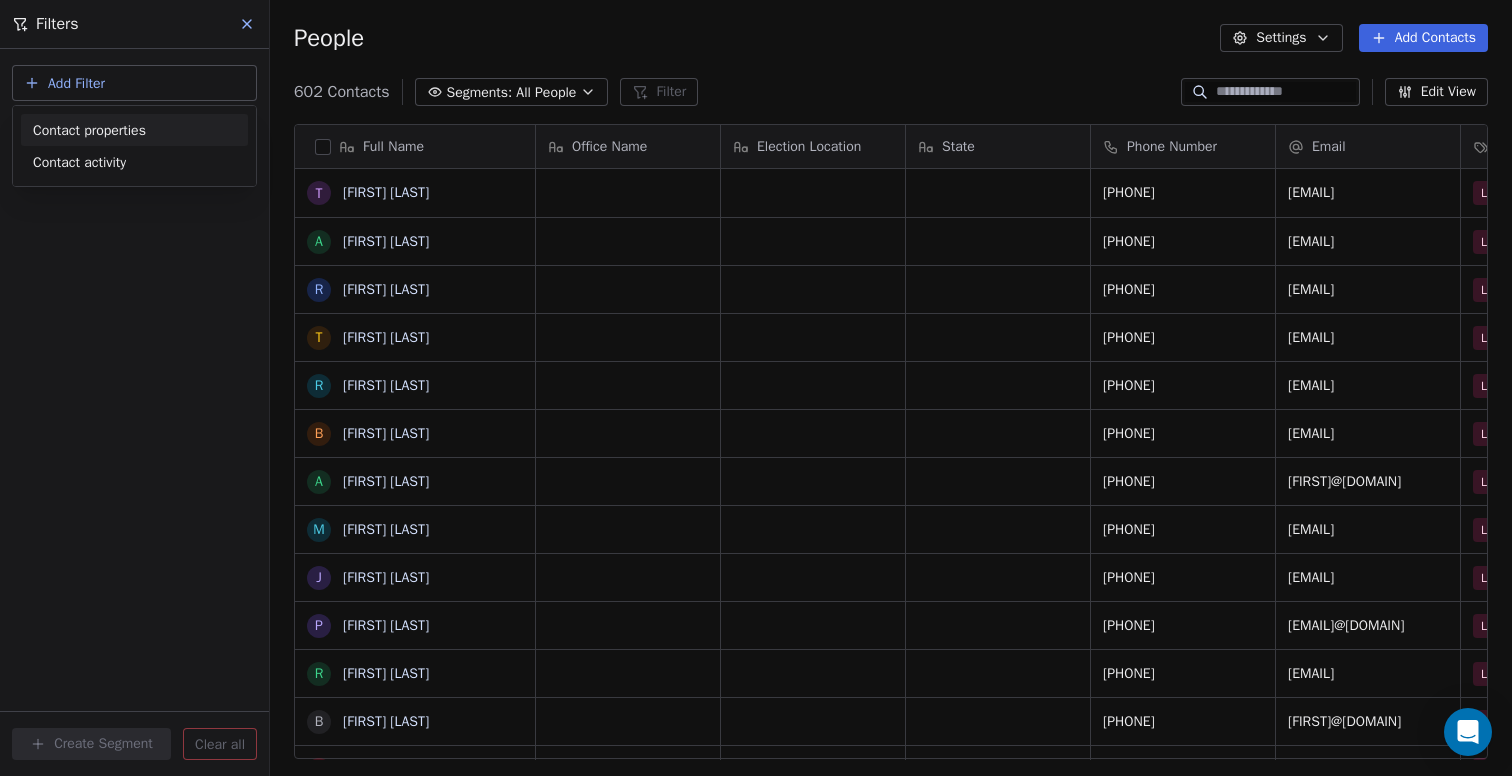 click on "Contact properties" at bounding box center [89, 130] 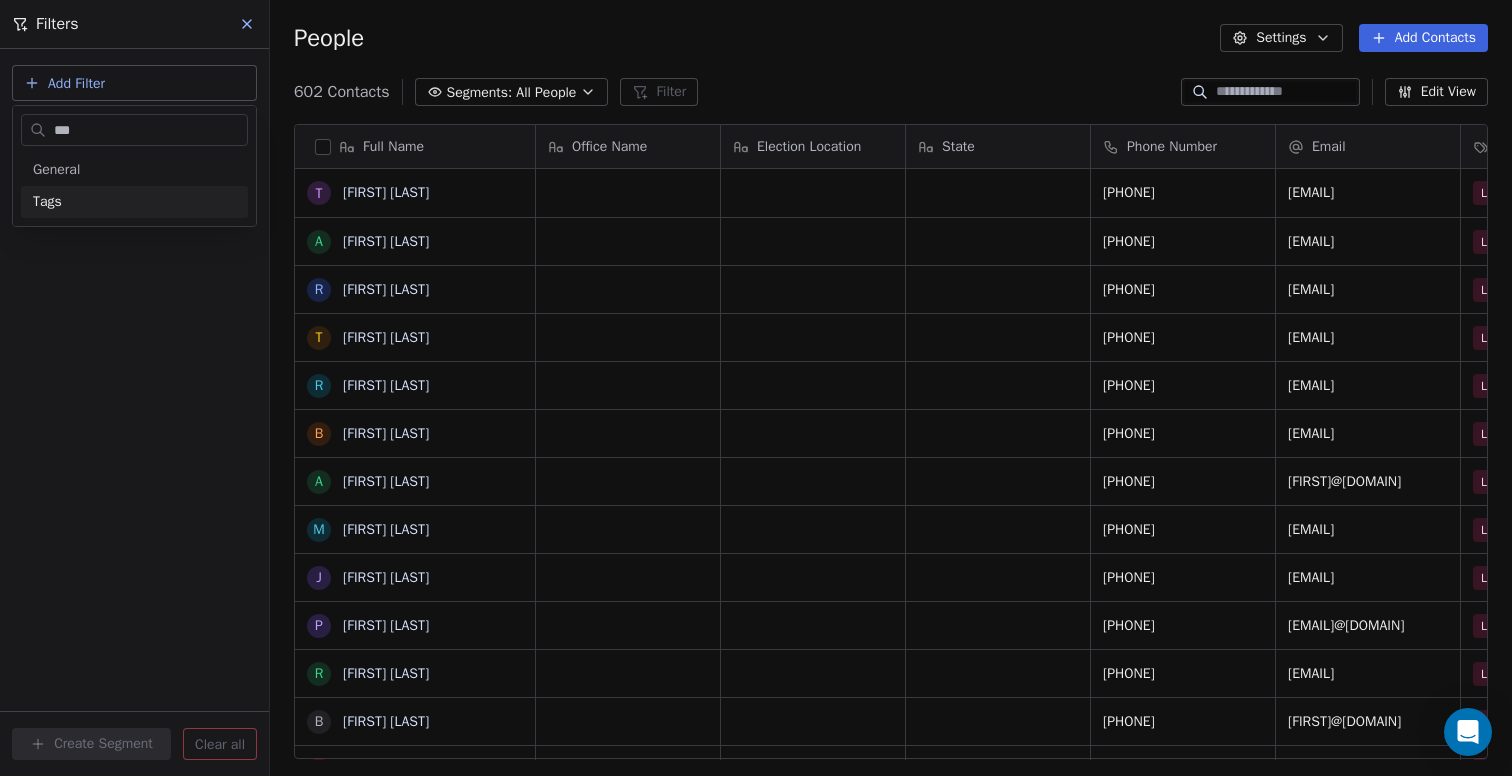 type on "***" 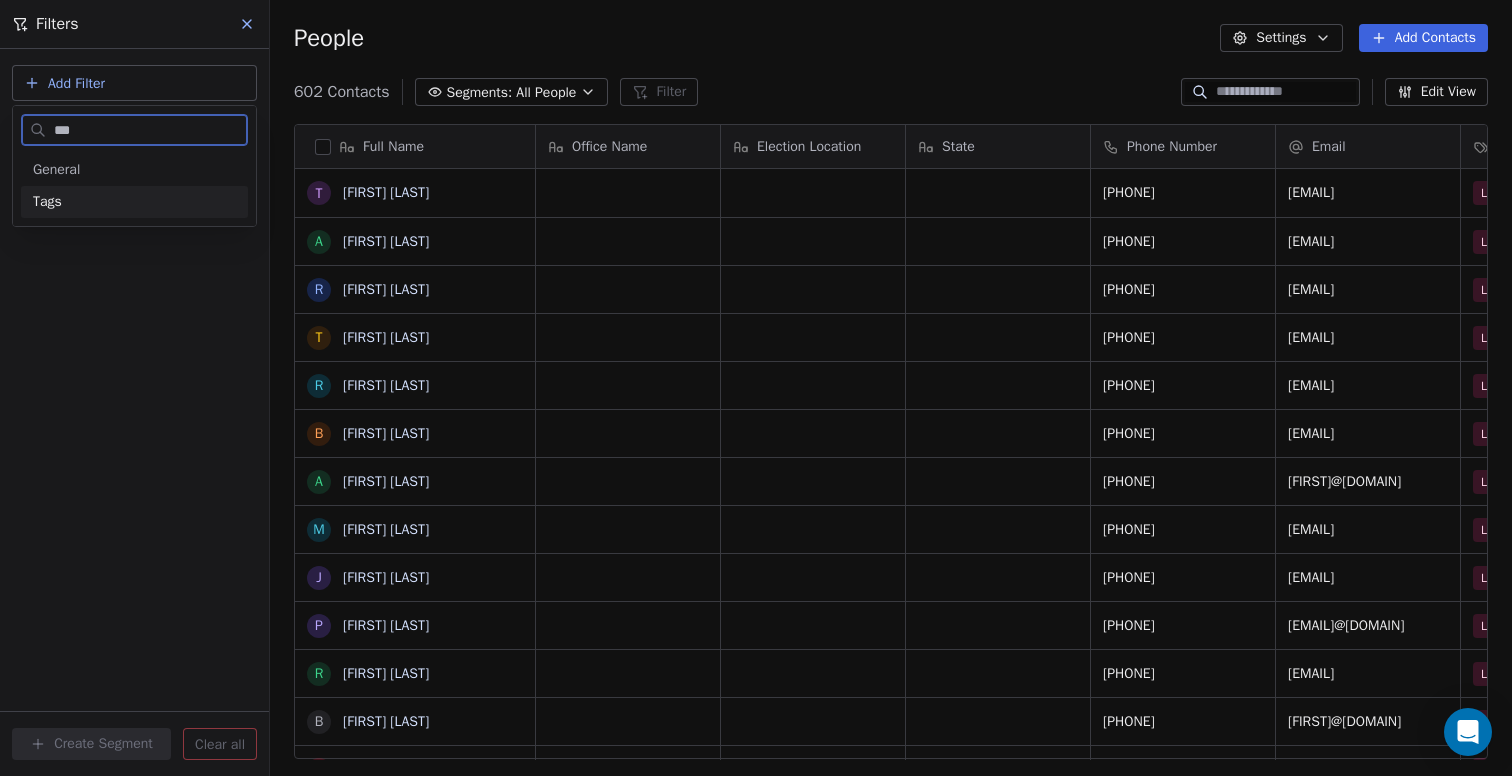 click on "Tags" at bounding box center (134, 202) 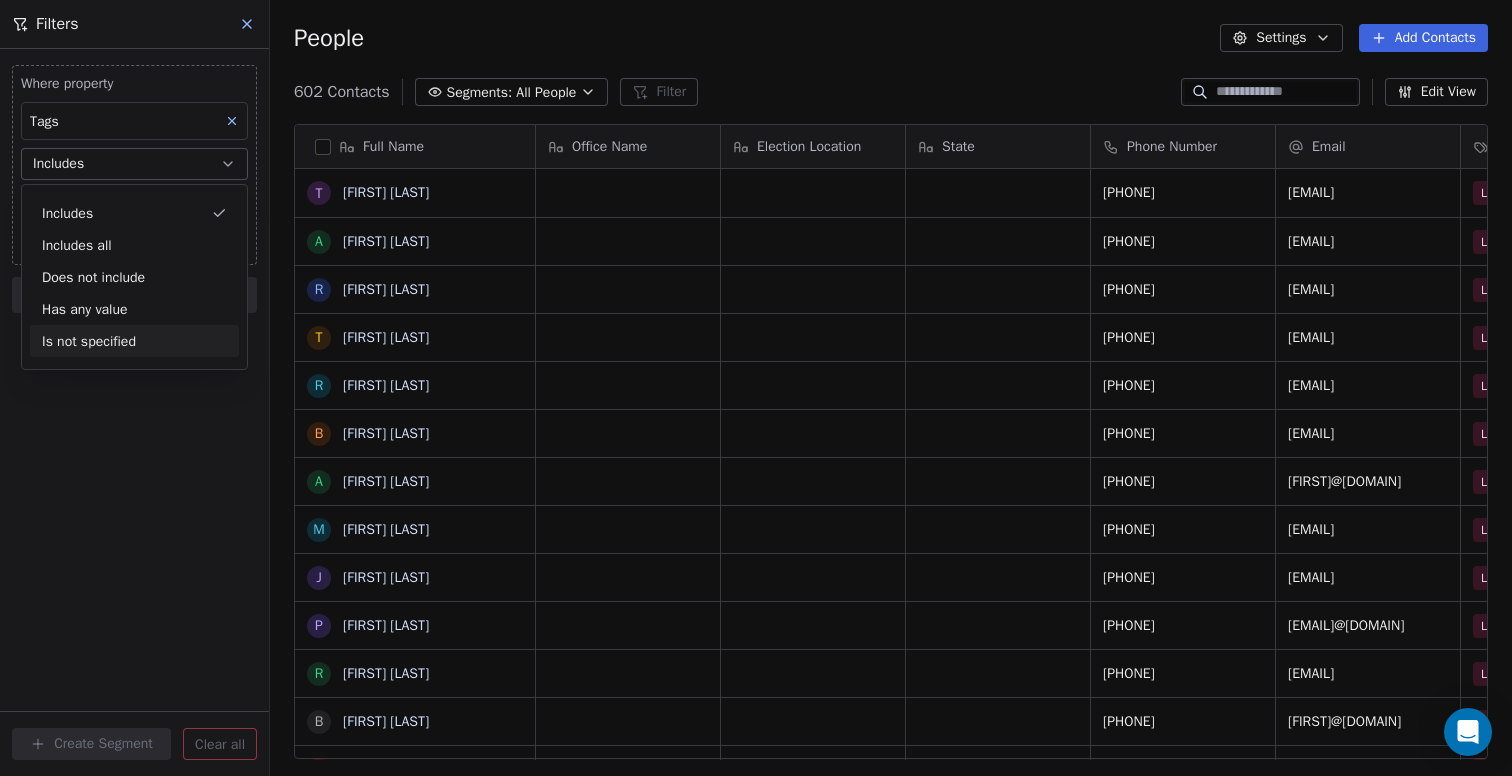 click on "Where property   Tags   Includes Select  Tags Add filter to this group Add another filter  Create Segment Clear all" at bounding box center [134, 412] 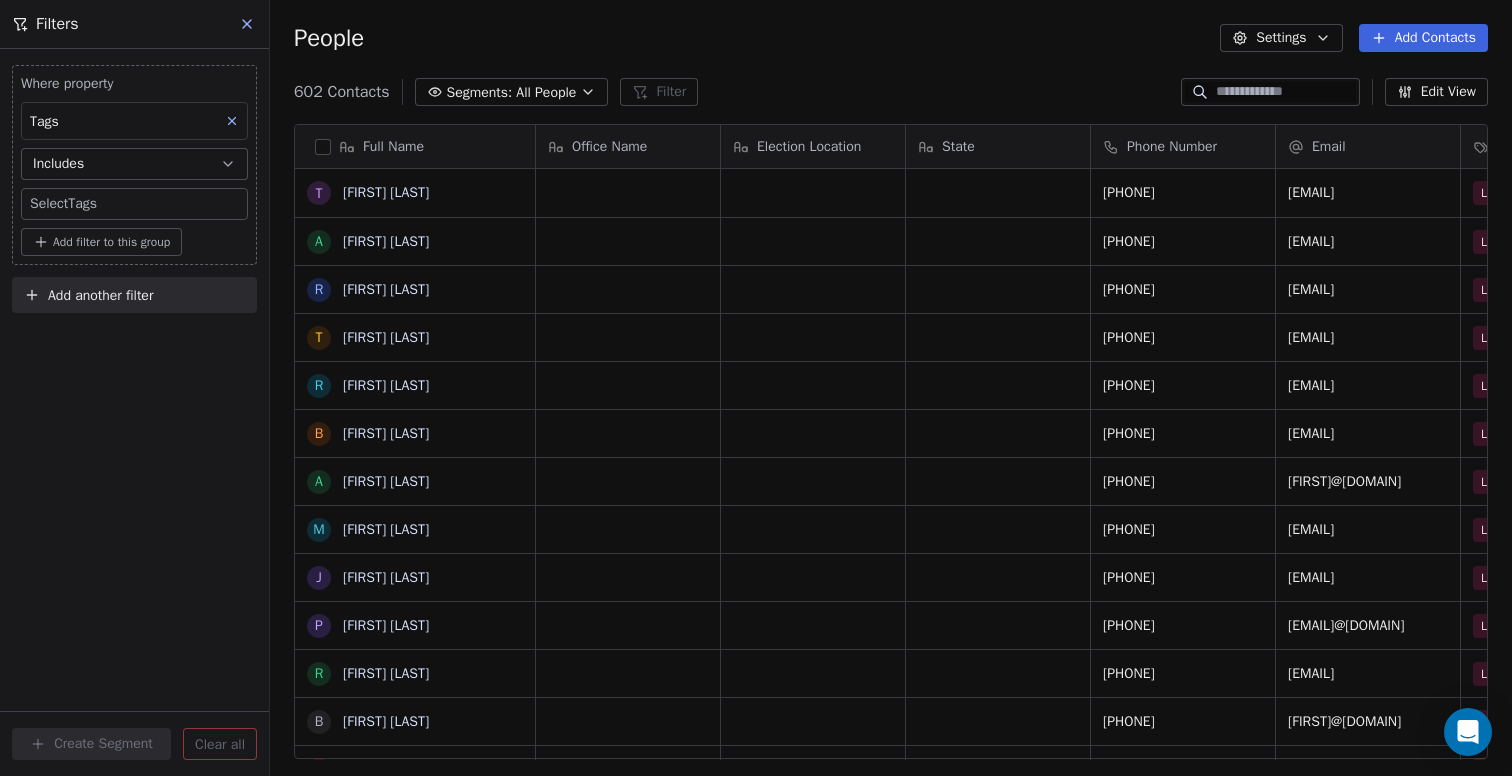 click on "WRS Political Contacts People Marketing Workflows Campaigns Sales Pipelines Sequences Beta Tools Apps AI Agents Help & Support Filters Where property Tags Includes Select Tags Add filter to this group Add another filter Create Segment Clear all People Settings Add Contacts 602 Contacts Segments: All People Filter Edit View Tag Add to Sequence Export Full Name T [FIRST] [LAST] A [FIRST] [LAST] R [FIRST] [LAST] T [FIRST] [LAST] R [FIRST] [LAST] B [FIRST] [LAST] A [FIRST] [LAST] M [FIRST] [LAST] J [FIRST] [LAST] P [FIRST] [LAST] R [FIRST] [LAST] B [FIRST] [LAST] C [FIRST] [LAST] S [FIRST] [LAST] P [FIRST] [LAST] R [FIRST] [LAST] J [FIRST] [LAST] C [FIRST] [LAST] A [FIRST] [LAST] K [FIRST] [LAST] S [FIRST] [LAST] M [FIRST] [LAST] J [FIRST] [LAST] P [FIRST] [LAST] P [FIRST] [LAST] M [FIRST] [LAST] E [FIRST] [LAST] N [FIRST] [LAST] K [FIRST] [LAST] H [FIRST] [LAST] D [FIRST] [LAST] S [FIRST] [LAST] A [FIRST] [LAST] Office Name Election Location State Phone Number Email Tags Primary Election Email Verification Status ([PHONE]) Pending Pending" at bounding box center [756, 388] 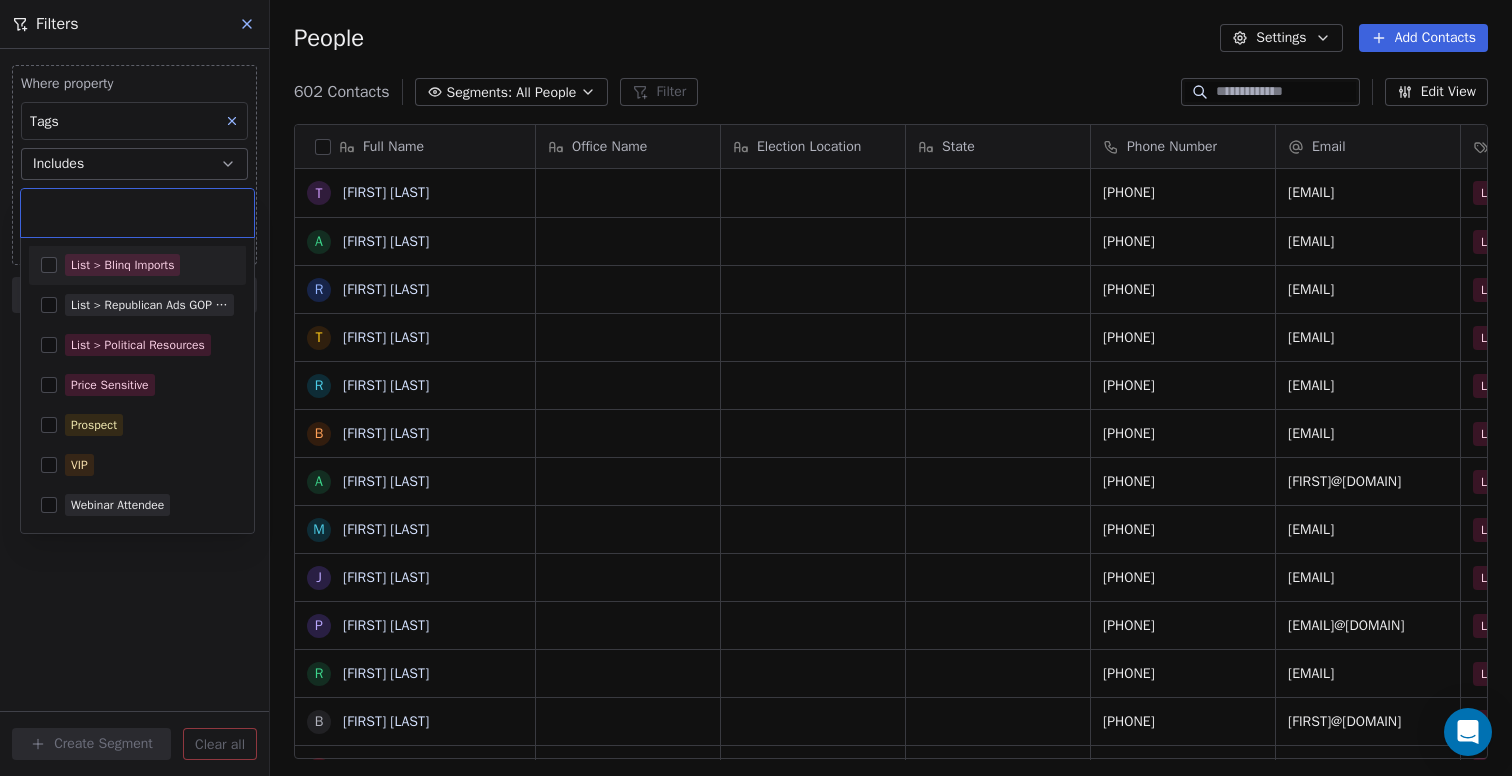 click on "List > Blinq Imports" at bounding box center (122, 265) 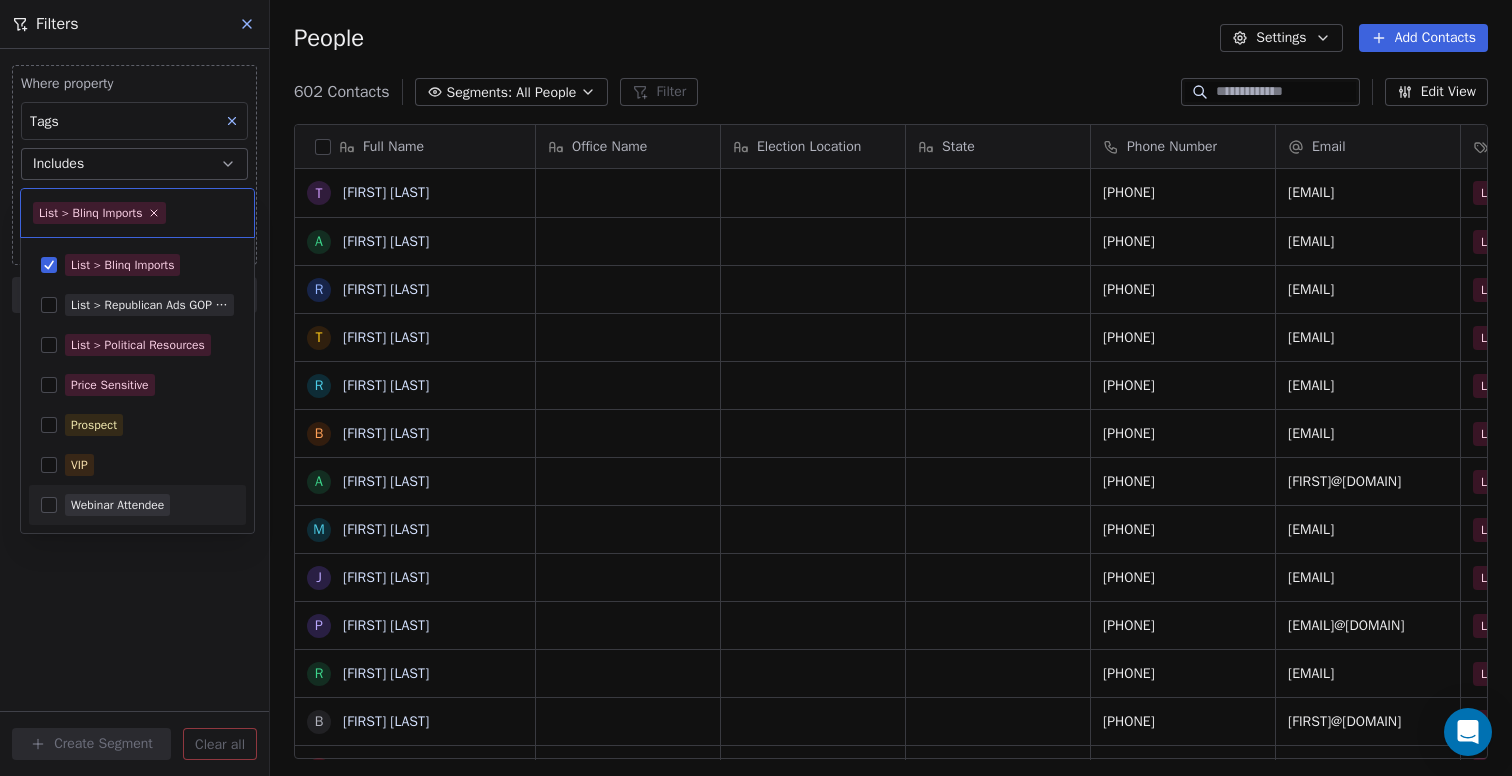 click on "WRS Political Contacts People Marketing Workflows Campaigns Sales Pipelines Sequences Beta Tools Apps AI Agents Help & Support Filters Where property Tags Includes Select Tags Add filter to this group Add another filter Create Segment Clear all People Settings Add Contacts 602 Contacts Segments: All People Filter Edit View Tag Add to Sequence Export Full Name T [FIRST] [LAST] A [FIRST] [LAST] R [FIRST] [LAST] T [FIRST] [LAST] R [FIRST] [LAST] B [FIRST] [LAST] A [FIRST] [LAST] M [FIRST] [LAST] J [FIRST] [LAST] P [FIRST] [LAST] R [FIRST] [LAST] B [FIRST] [LAST] C [FIRST] [LAST] S [FIRST] [LAST] P [FIRST] [LAST] R [FIRST] [LAST] J [FIRST] [LAST] C [FIRST] [LAST] A [FIRST] [LAST] K [FIRST] [LAST] S [FIRST] [LAST] M [FIRST] [LAST] J [FIRST] [LAST] P [FIRST] [LAST] P [FIRST] [LAST] M [FIRST] [LAST] E [FIRST] [LAST] N [FIRST] [LAST] K [FIRST] [LAST] H [FIRST] [LAST] D [FIRST] [LAST] S [FIRST] [LAST] A [FIRST] [LAST] Office Name Election Location State Phone Number Email Tags Primary Election Email Verification Status ([PHONE]) Pending Pending" at bounding box center [756, 388] 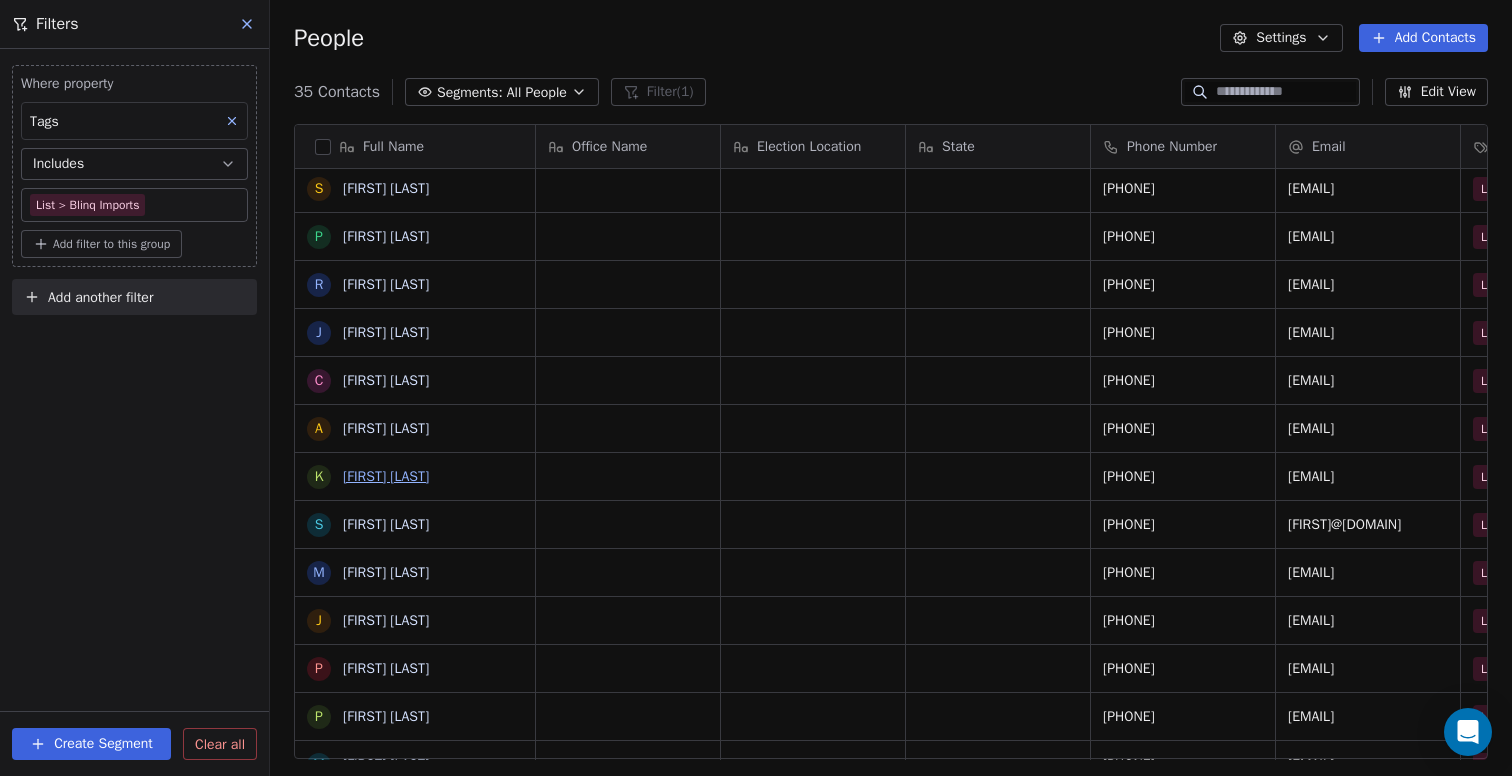 click on "[FIRST] [LAST]" at bounding box center [386, 476] 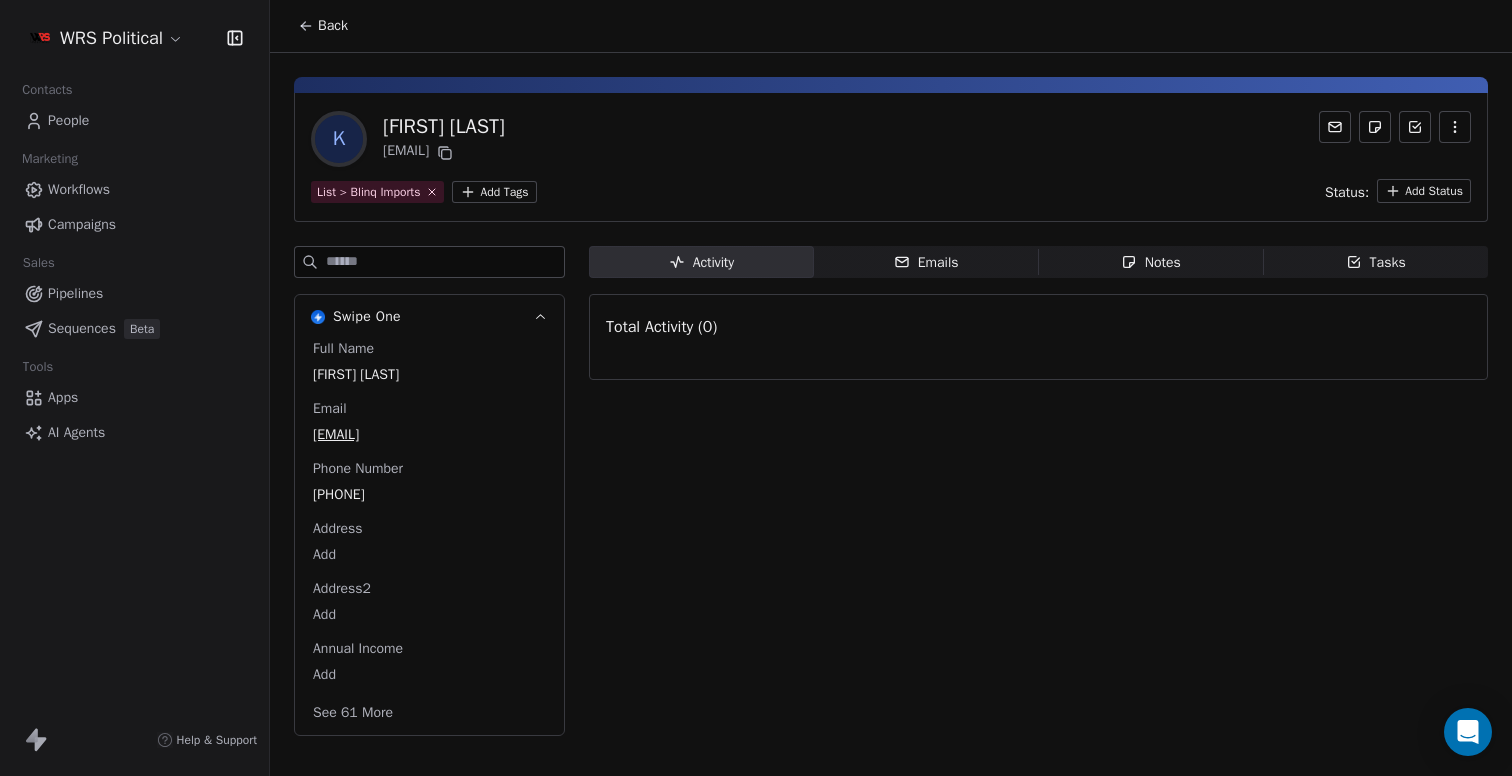 click on "Emails Emails" at bounding box center [926, 262] 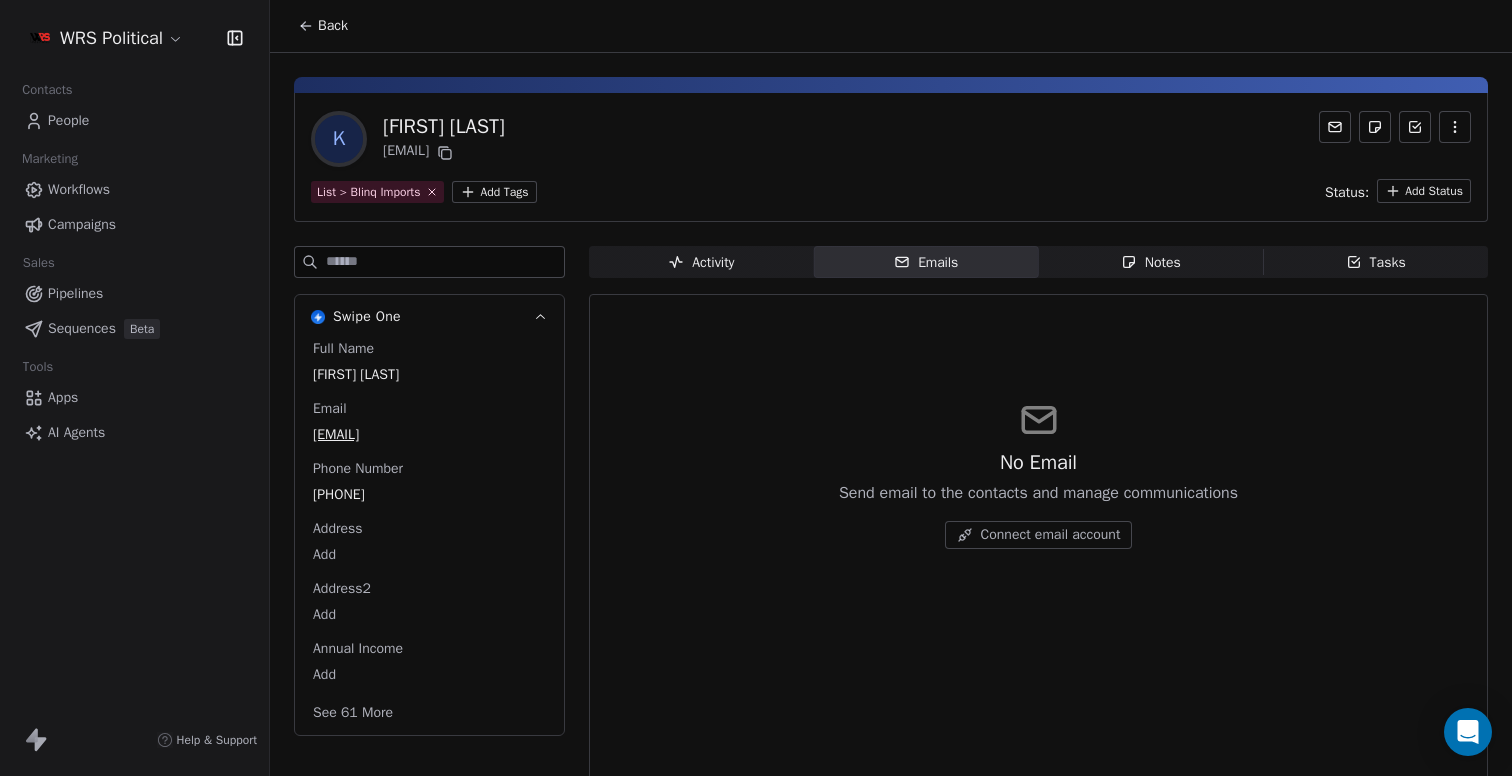 click on "Notes   Notes" at bounding box center (1151, 262) 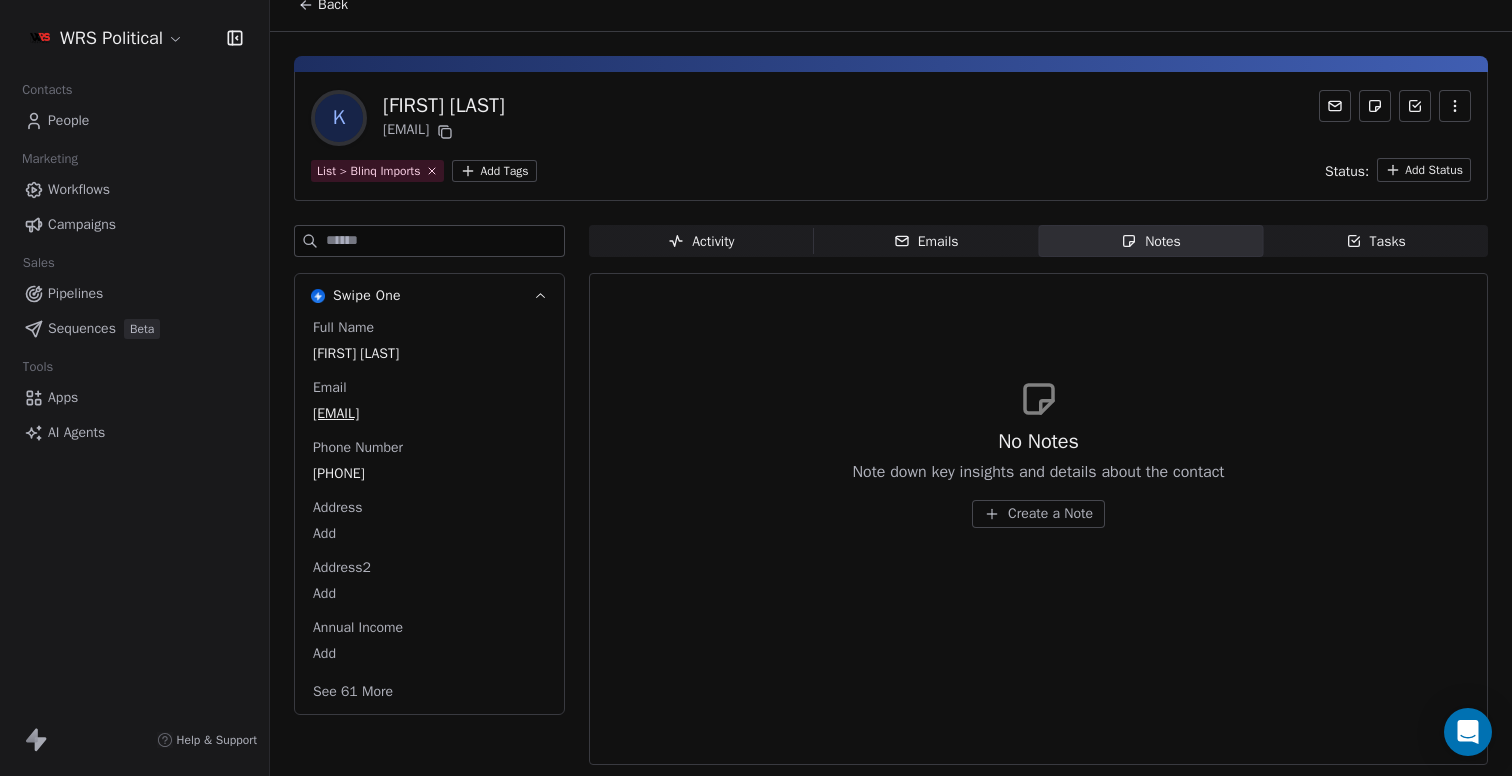 scroll, scrollTop: 0, scrollLeft: 0, axis: both 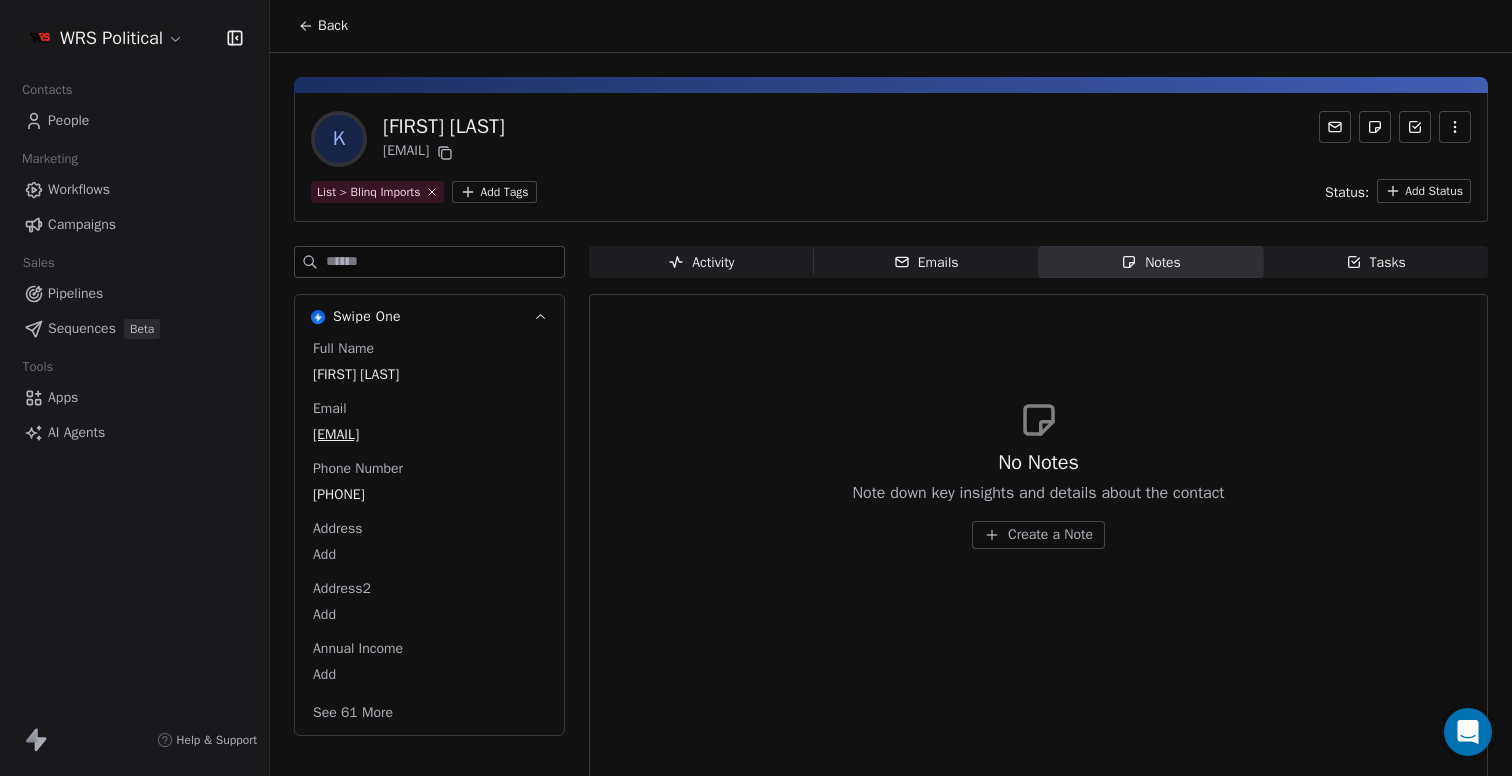 click on "Back" at bounding box center [333, 26] 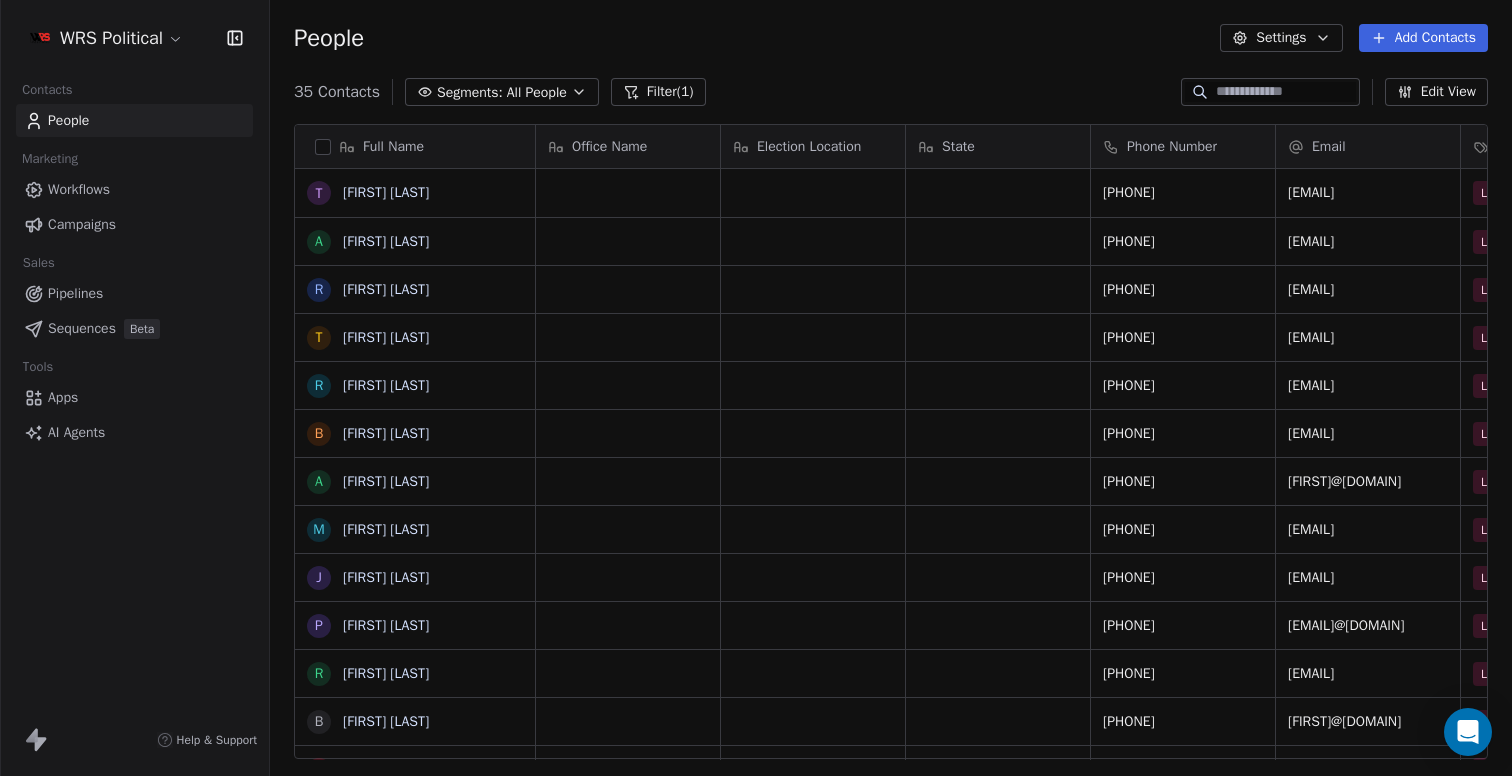 scroll, scrollTop: 629, scrollLeft: 0, axis: vertical 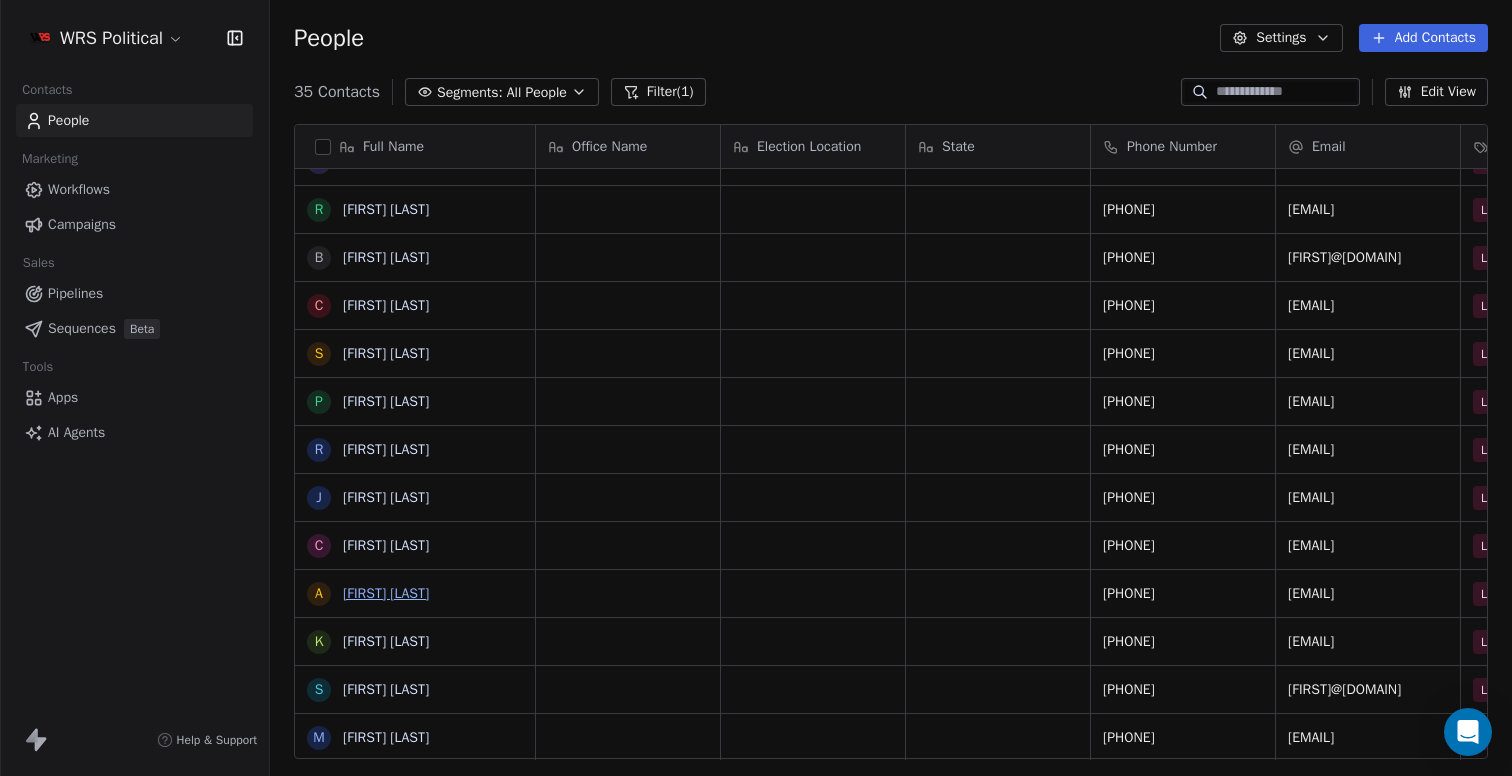 click on "[FIRST] [LAST]" at bounding box center (386, 593) 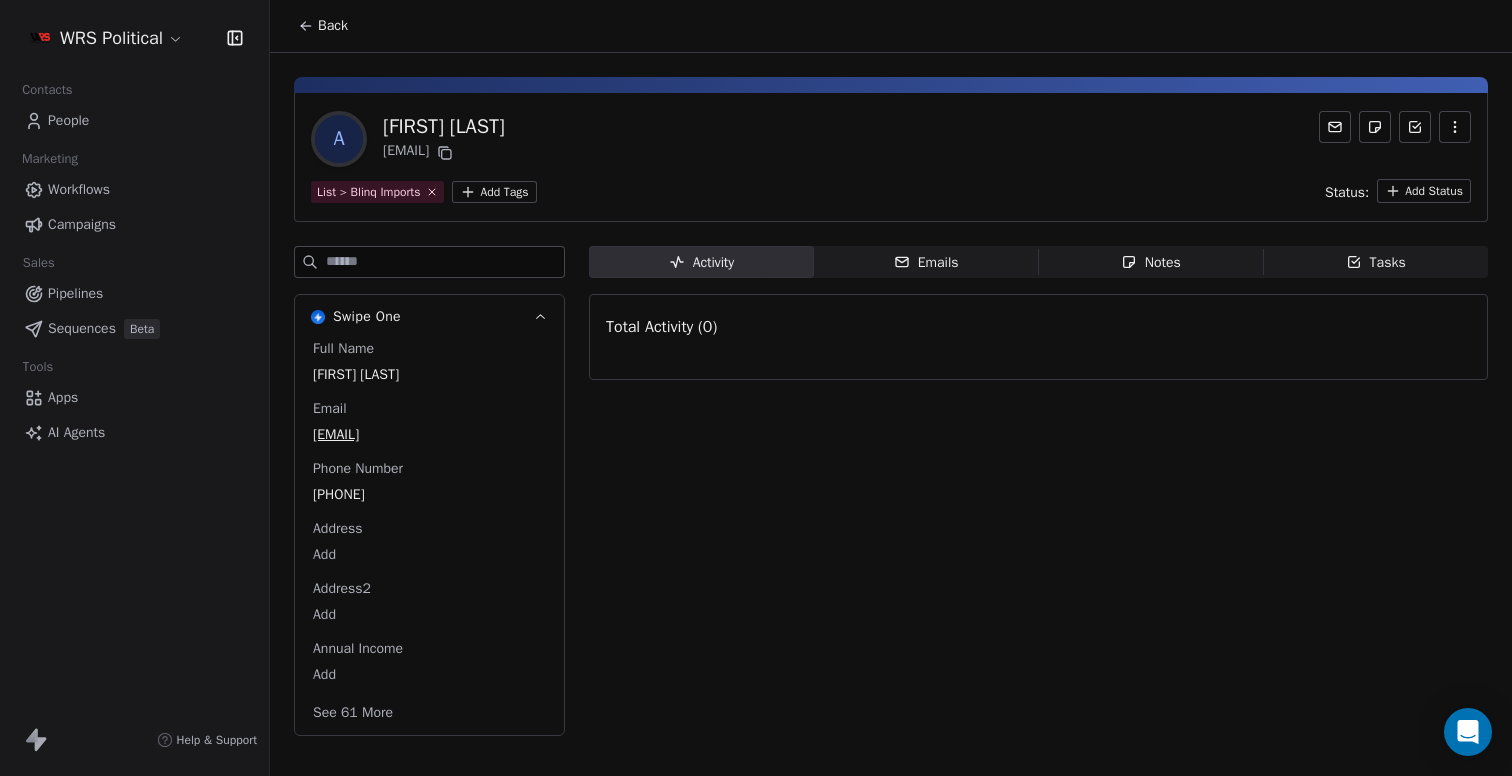 click on "Activity Activity Emails Emails   Notes   Notes Tasks Tasks Total Activity (0)" at bounding box center [1038, 497] 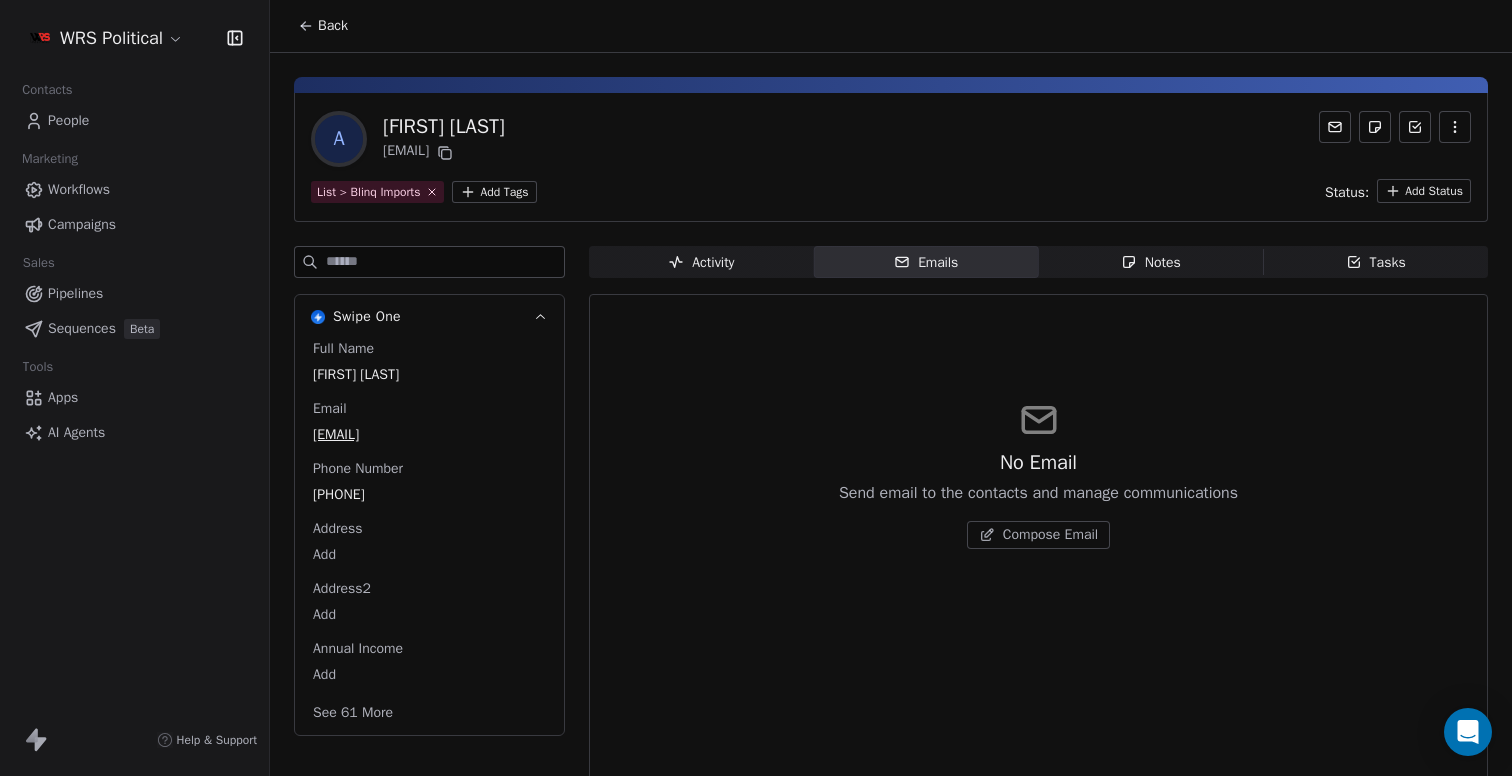 click on "Activity Activity Emails Emails   Notes   Notes Tasks Tasks No Email Send email to the contacts and manage communications   Compose Email" at bounding box center [1038, 522] 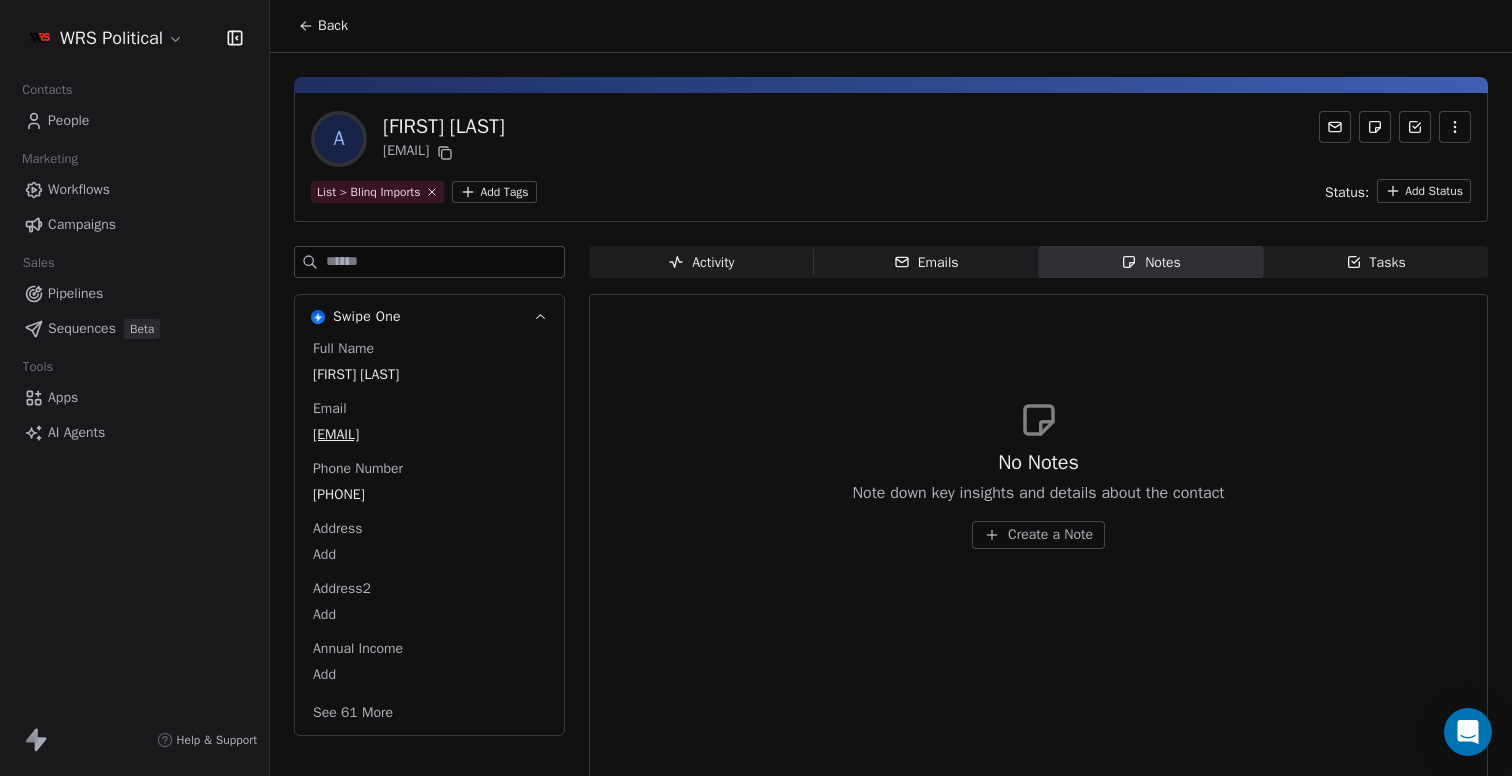 click on "Create a Note" at bounding box center (1038, 535) 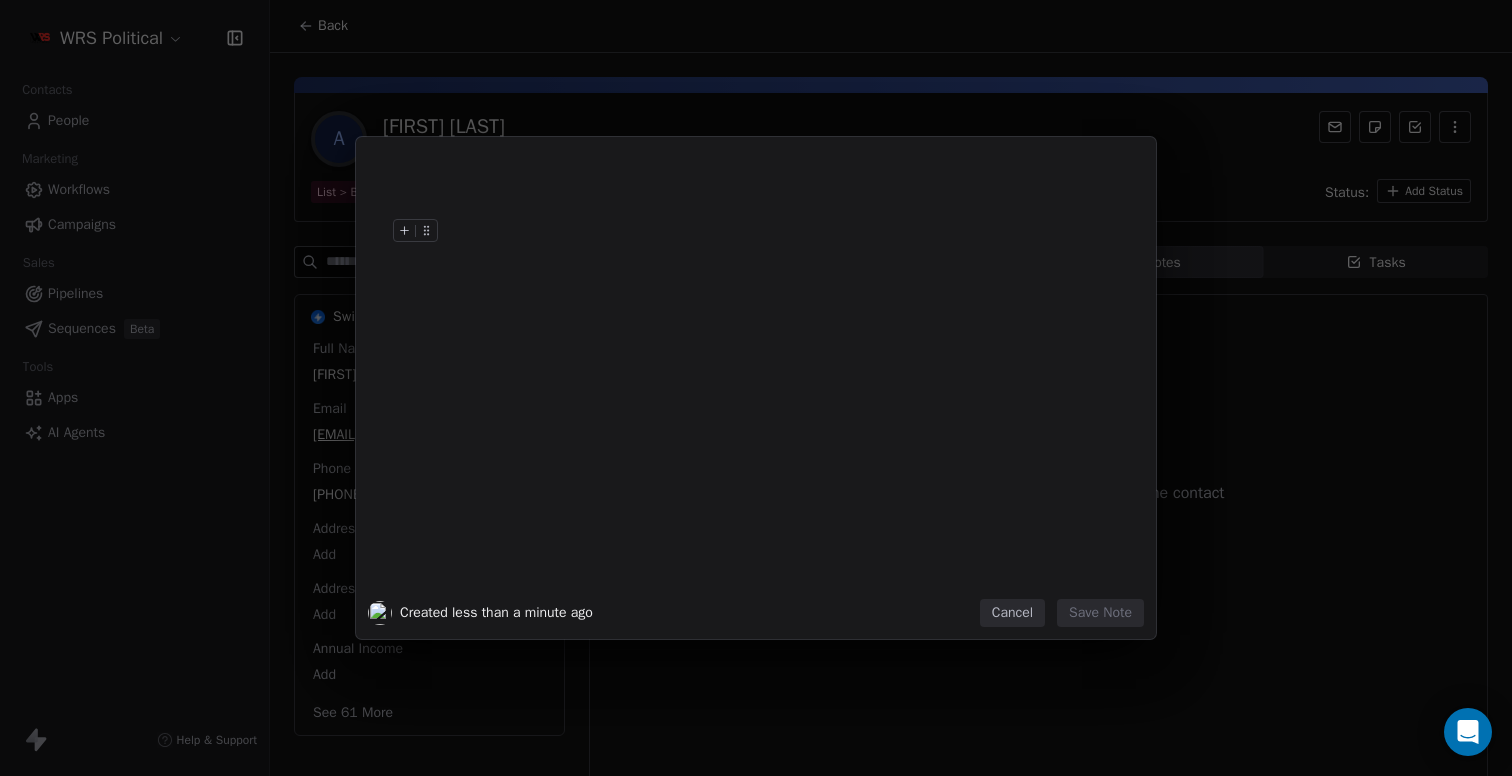 click on "Cancel" at bounding box center [1012, 613] 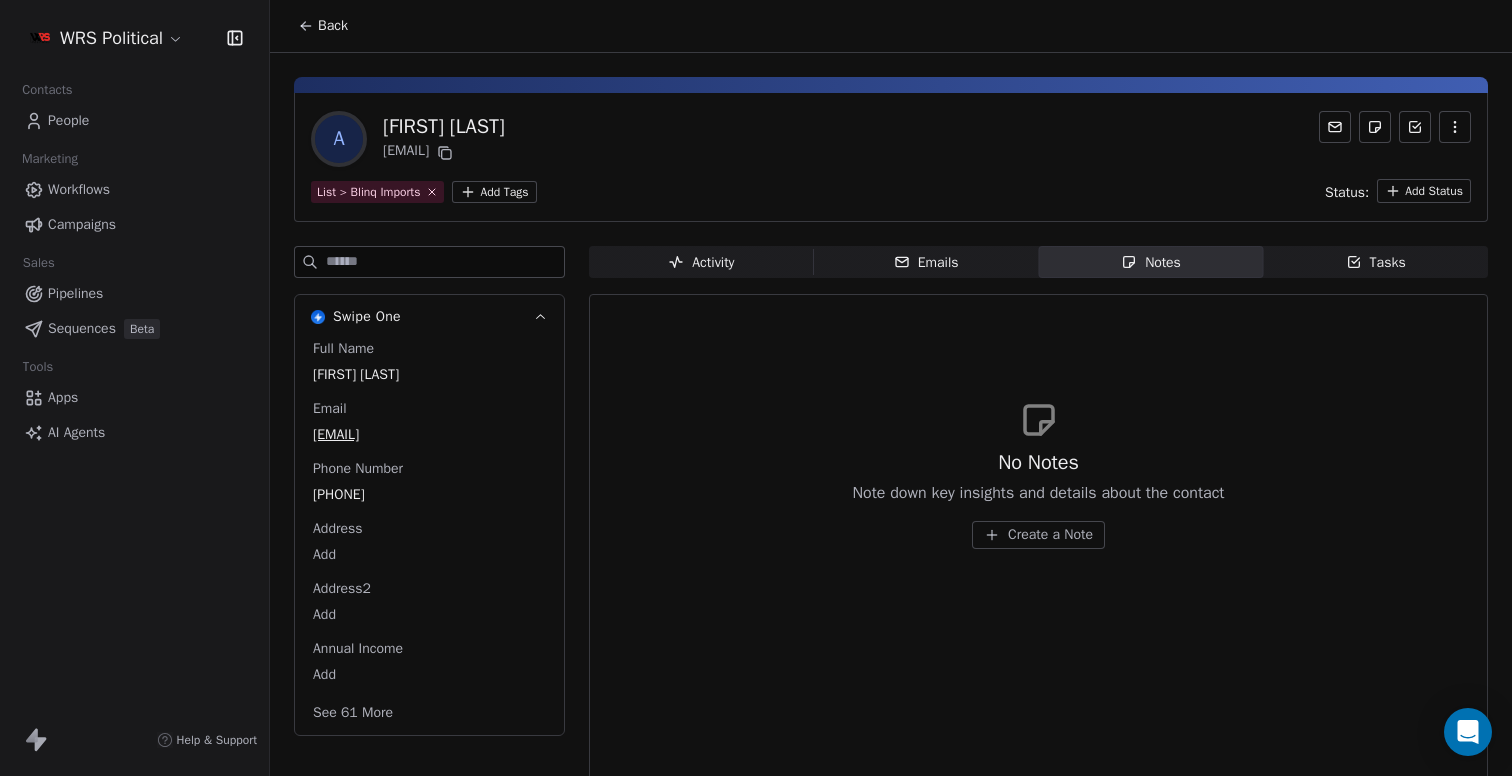 click on "[FIRST] [LAST]" at bounding box center (444, 127) 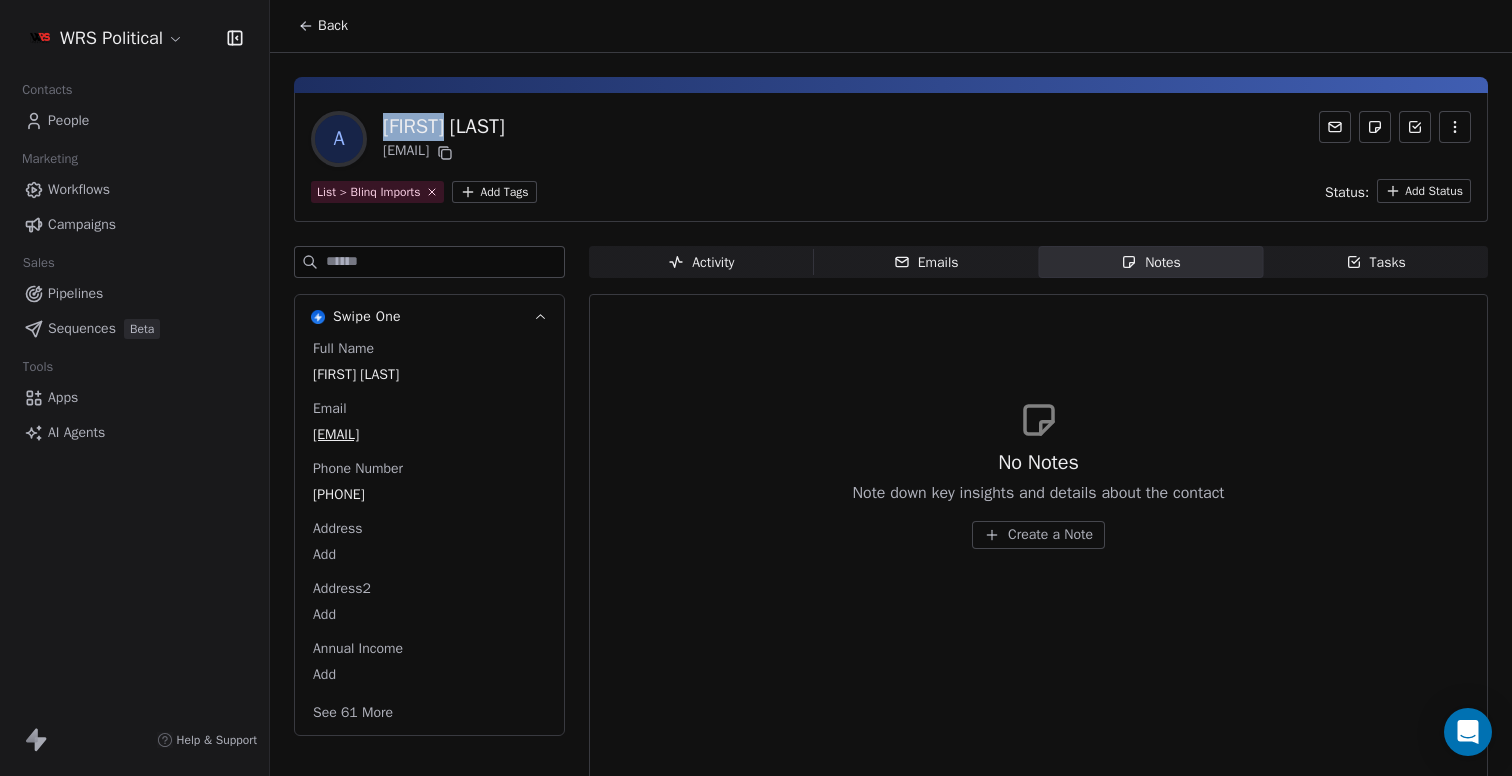 click on "[FIRST] [LAST]" at bounding box center (444, 127) 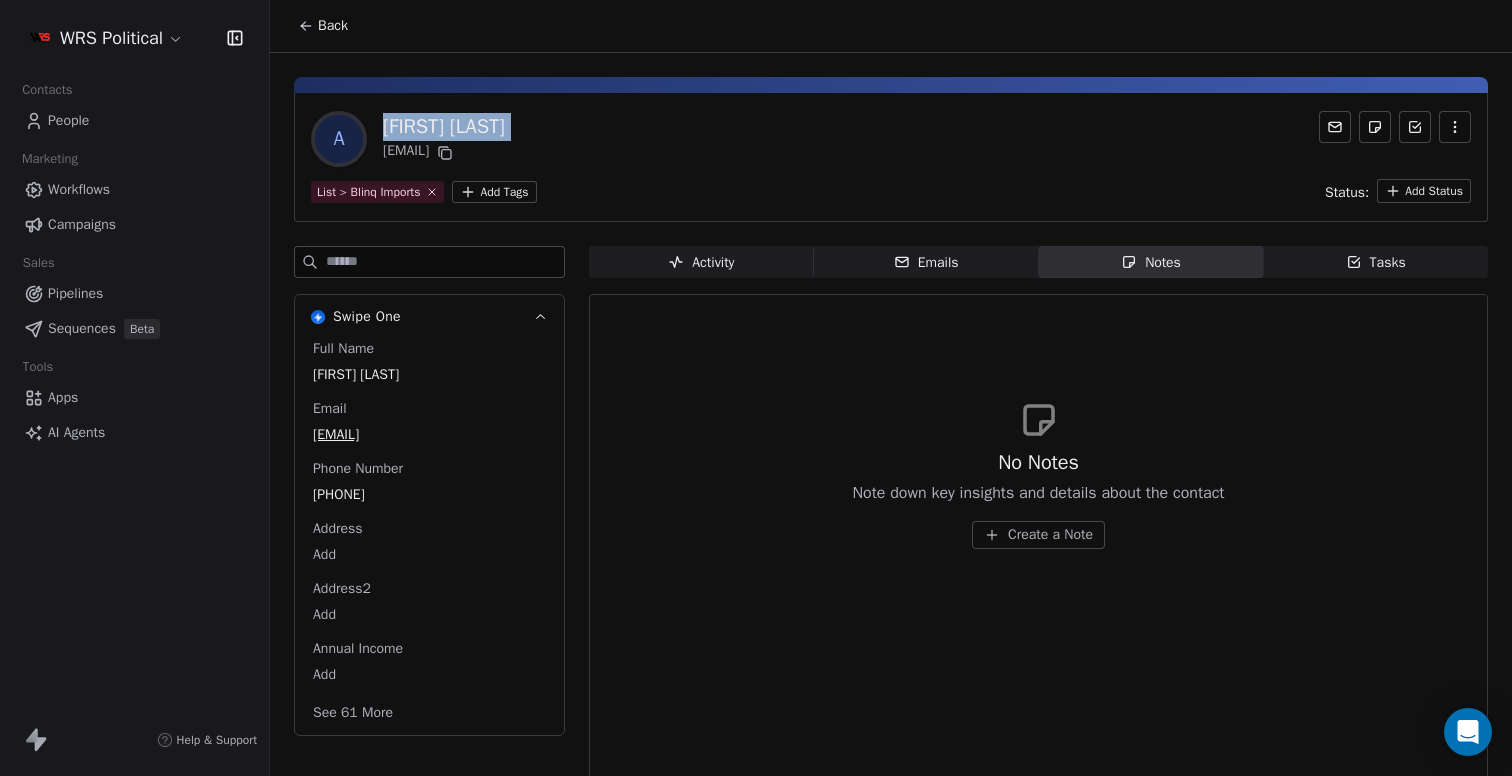 click on "[FIRST] [LAST]" at bounding box center (444, 127) 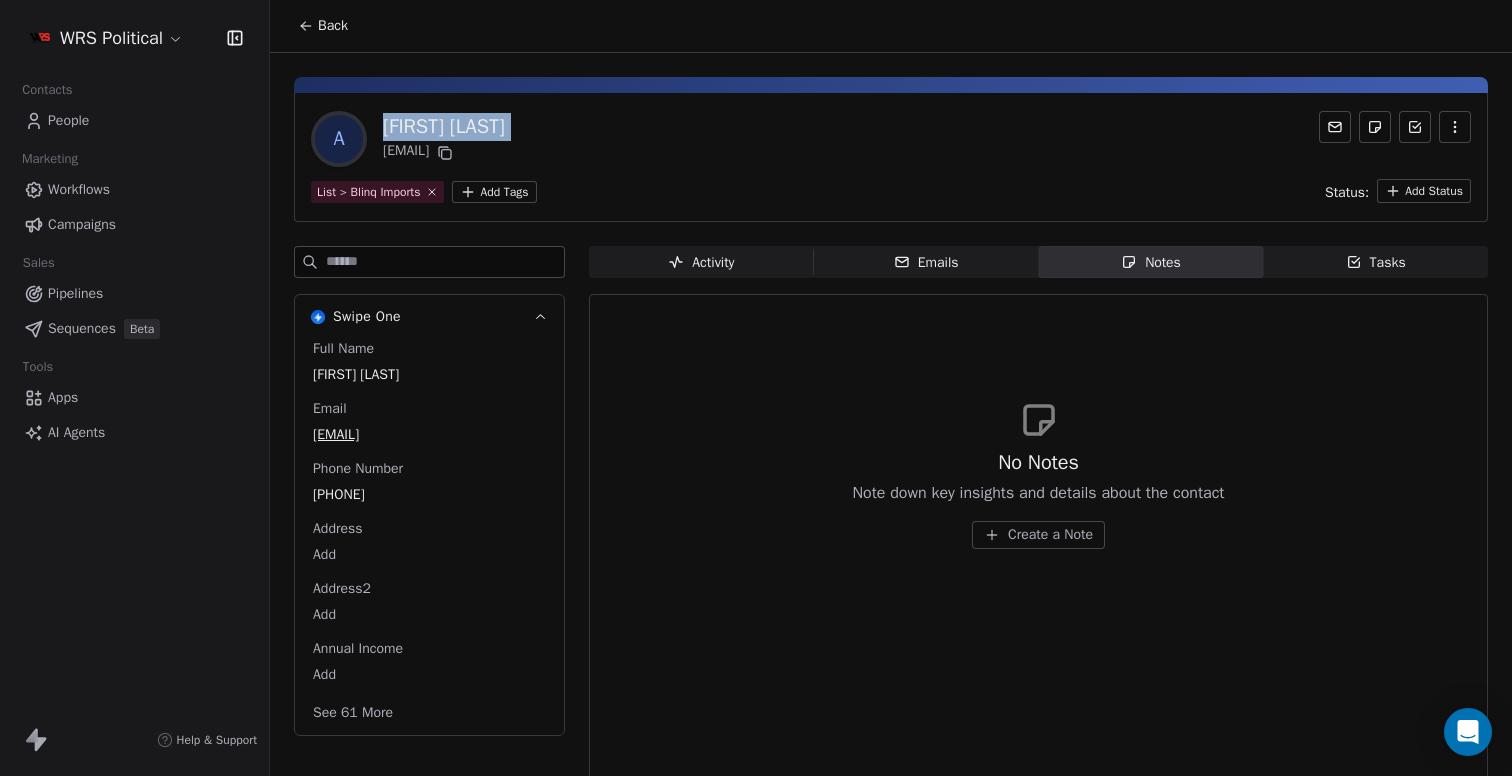 click on "A" at bounding box center (339, 139) 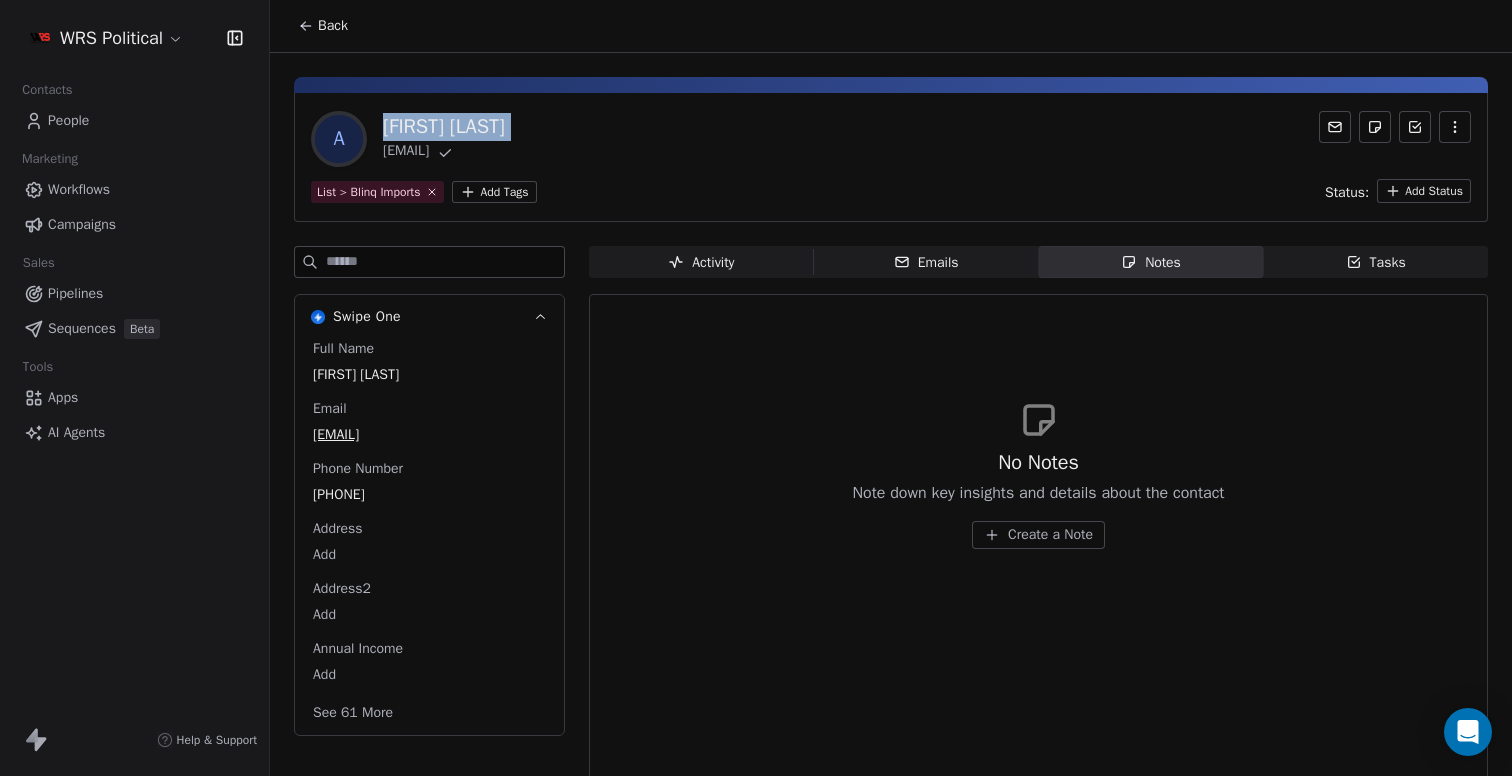 click on "A [FIRST] [LAST] [EMAIL]" at bounding box center [891, 139] 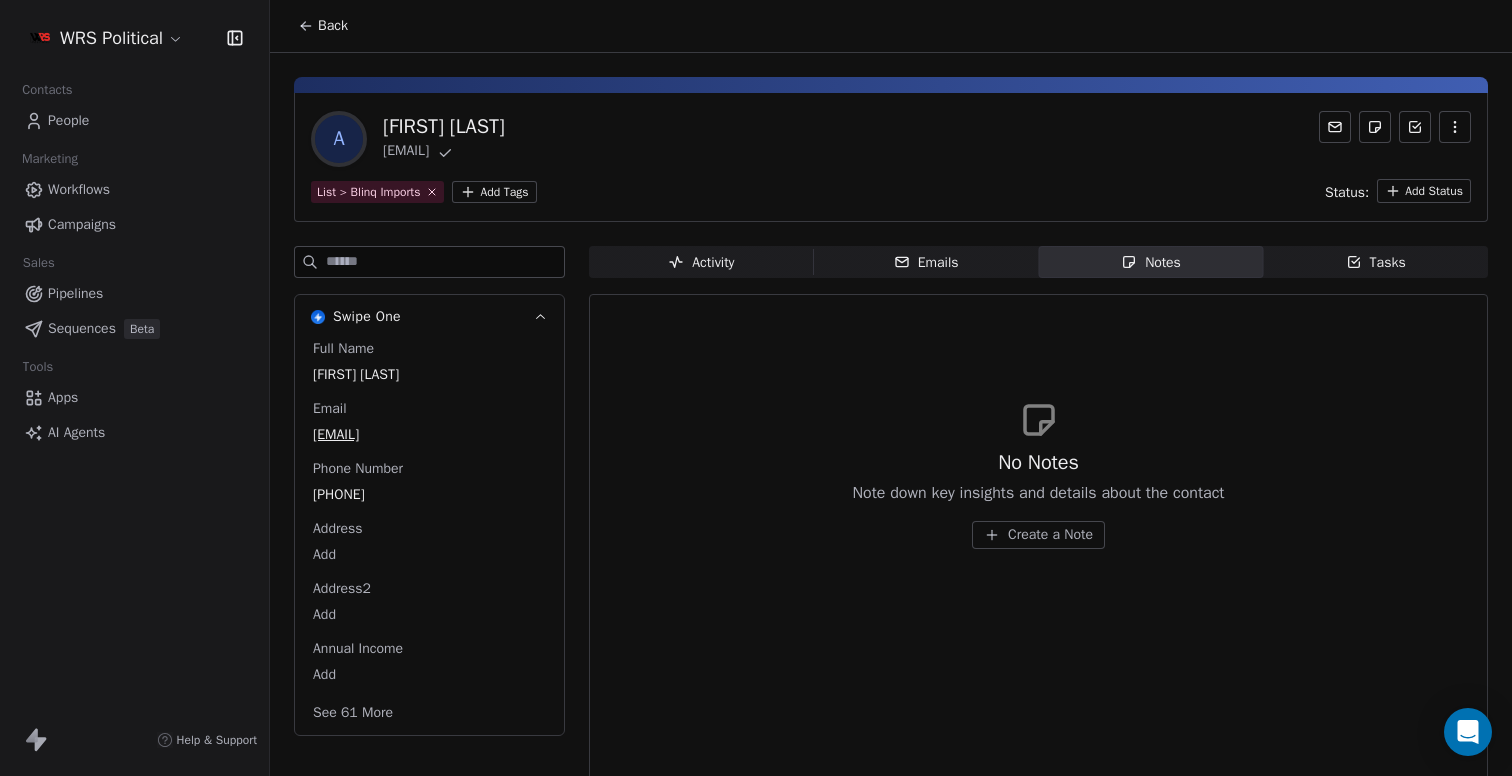 click 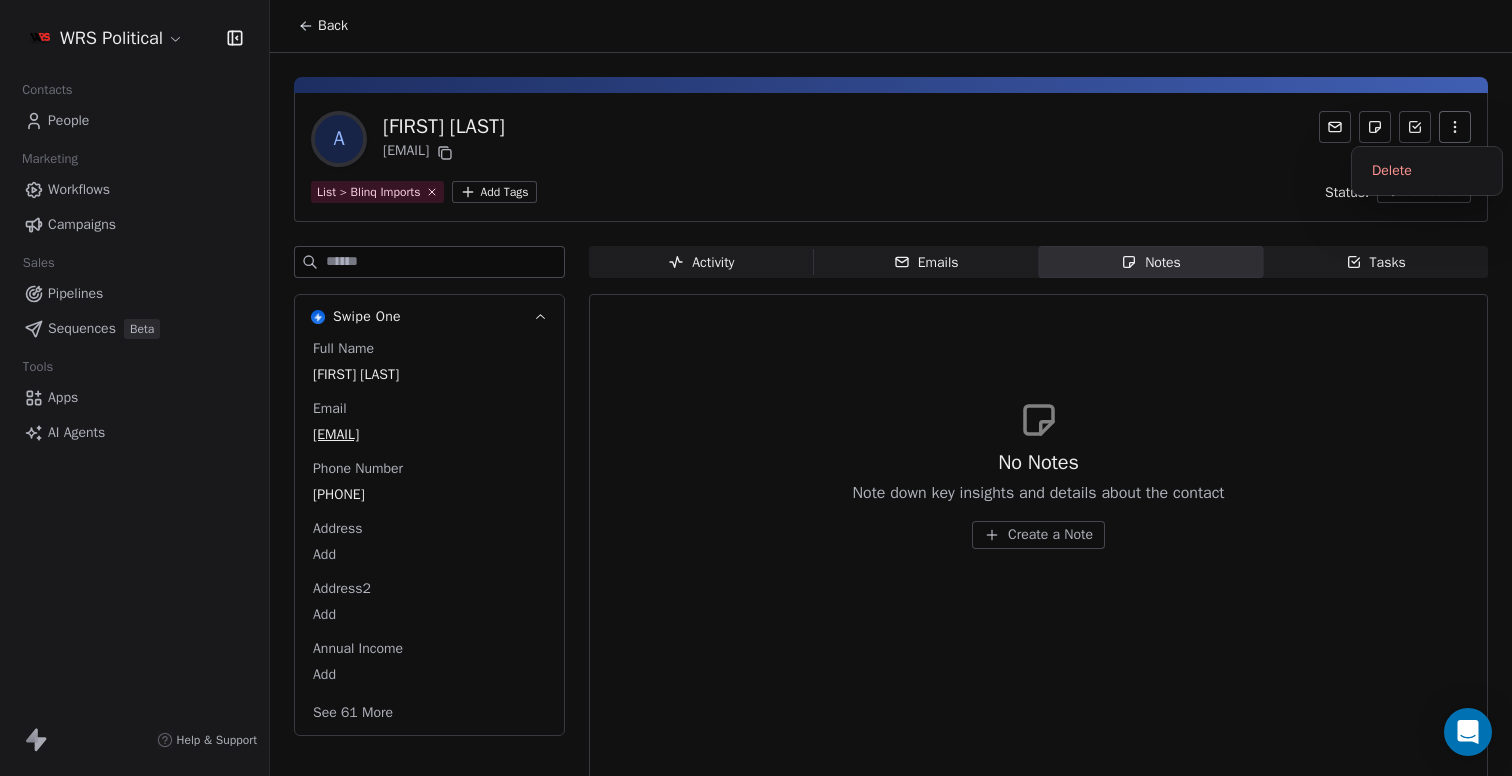 click on "A [FIRST] [LAST] [EMAIL] List > Blinq Imports Add Tags Status: Add Status" at bounding box center [891, 157] 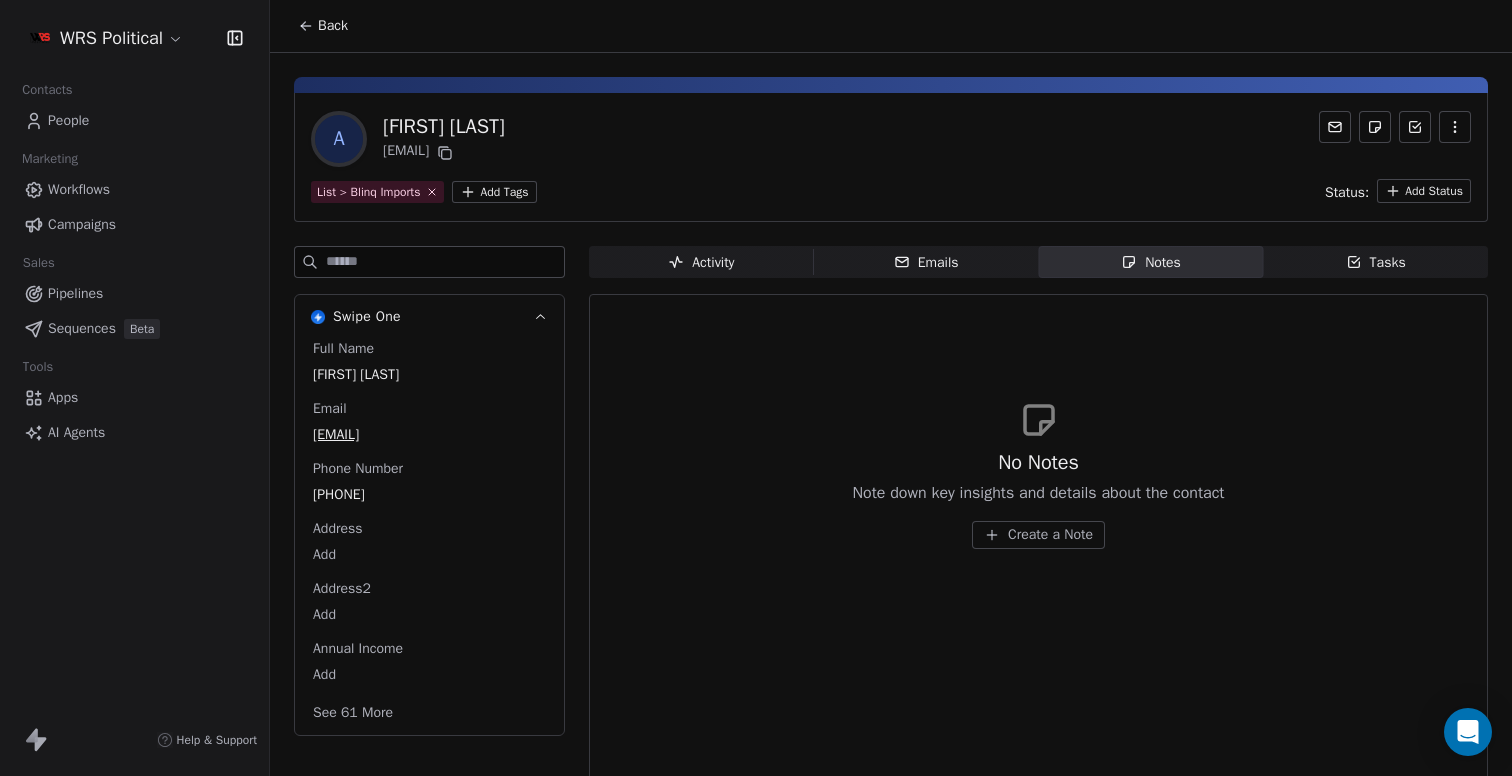 scroll, scrollTop: 21, scrollLeft: 0, axis: vertical 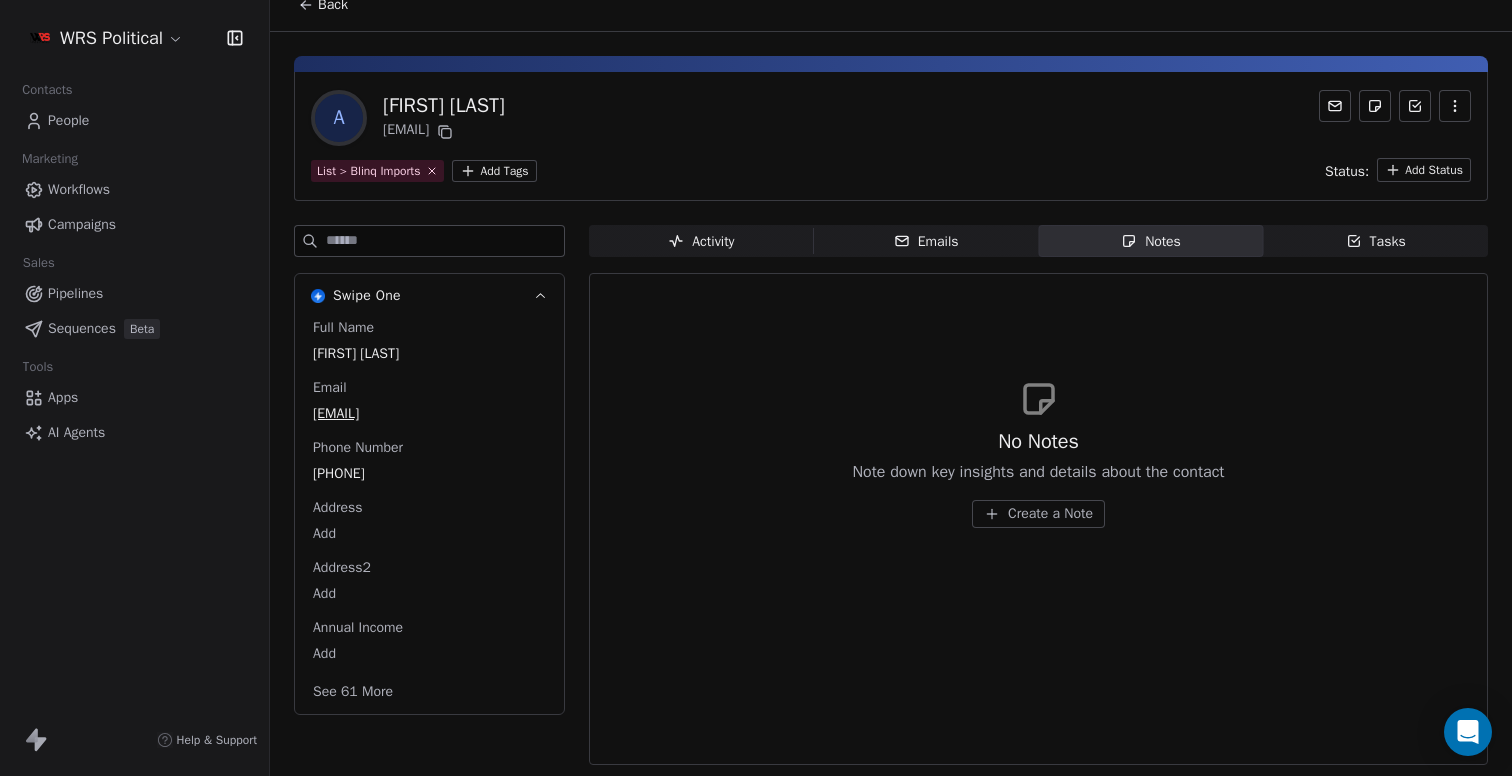 click on "Create a Note" at bounding box center (1050, 514) 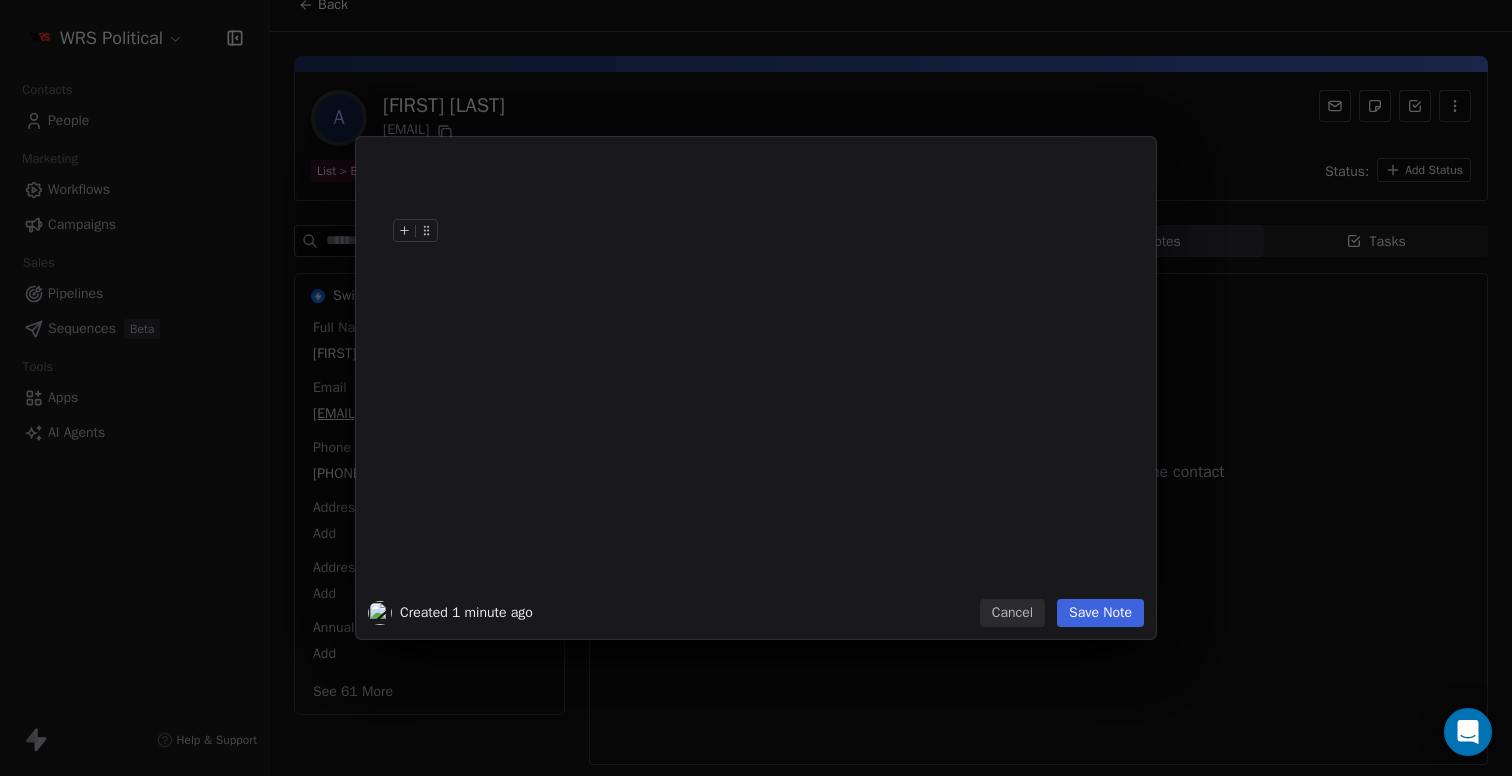 click at bounding box center [404, 230] 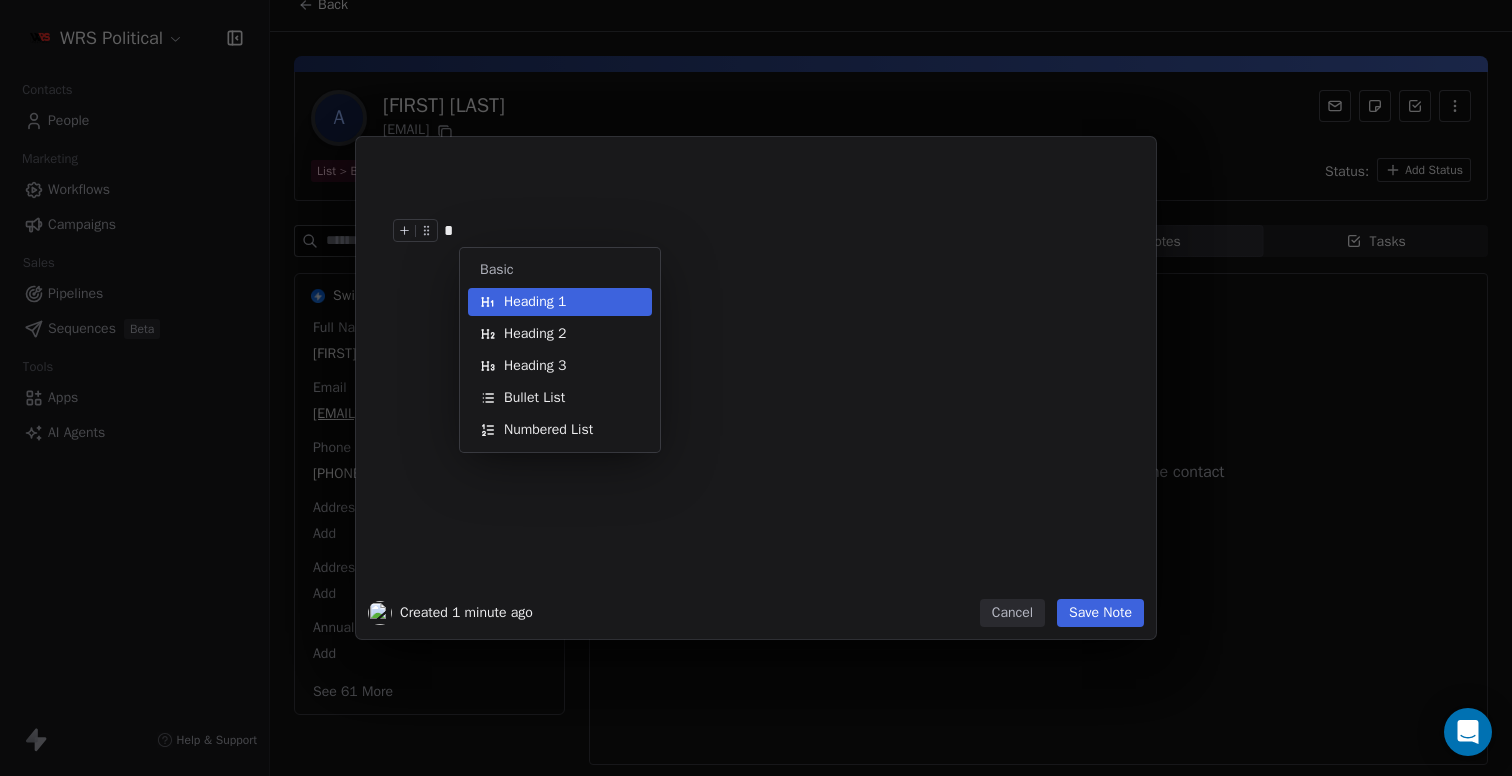 click on "*" at bounding box center (786, 231) 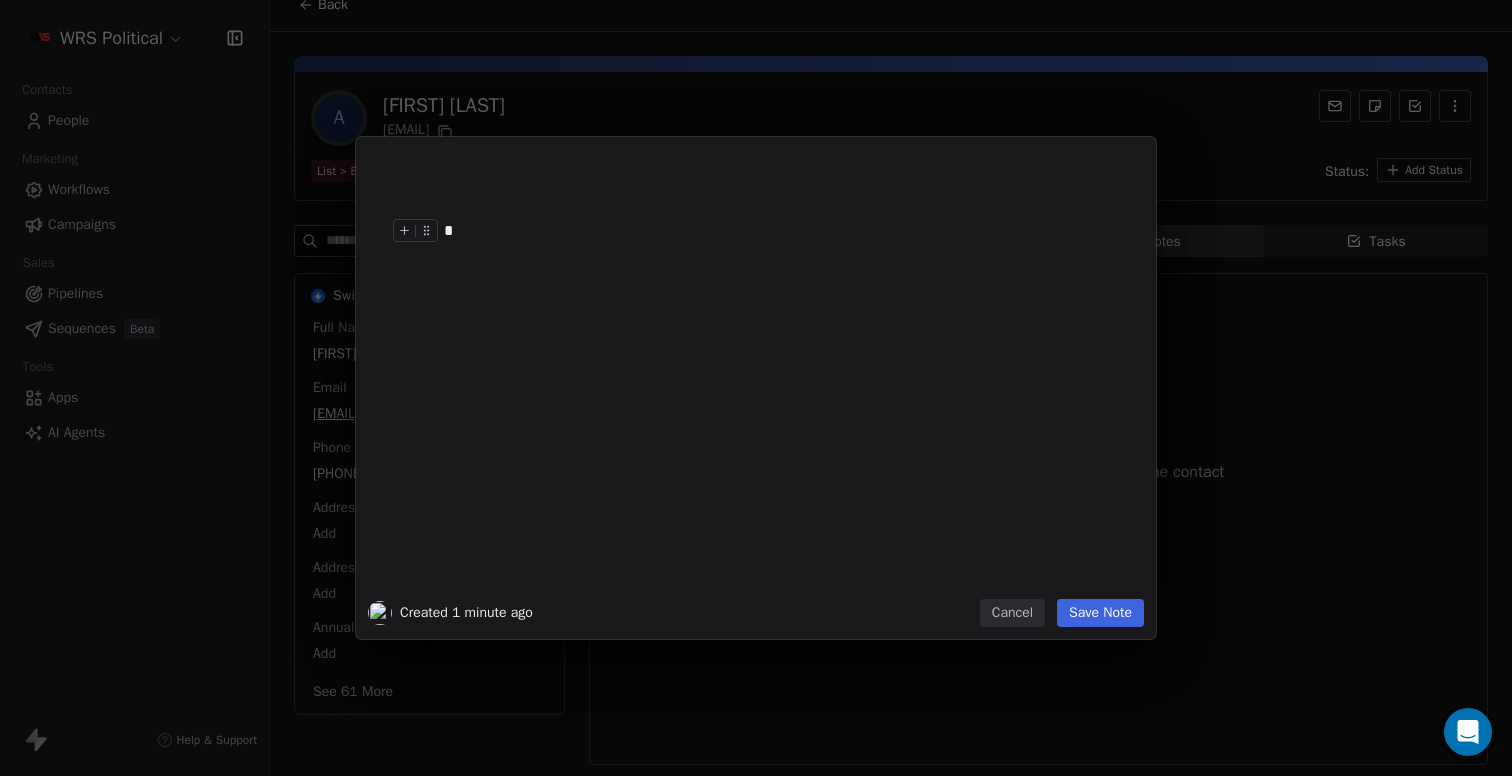 click on "*" at bounding box center (786, 231) 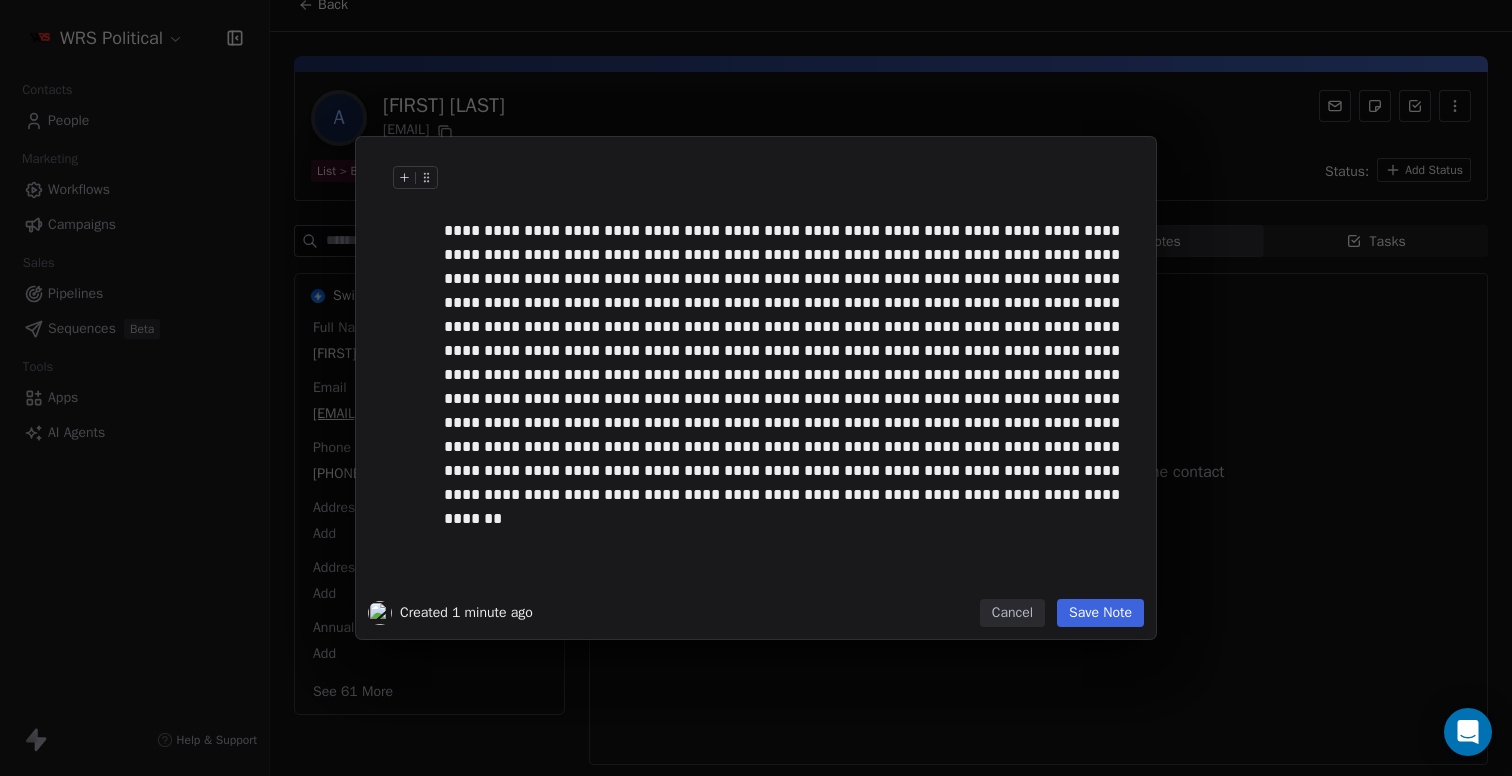 click at bounding box center (786, 190) 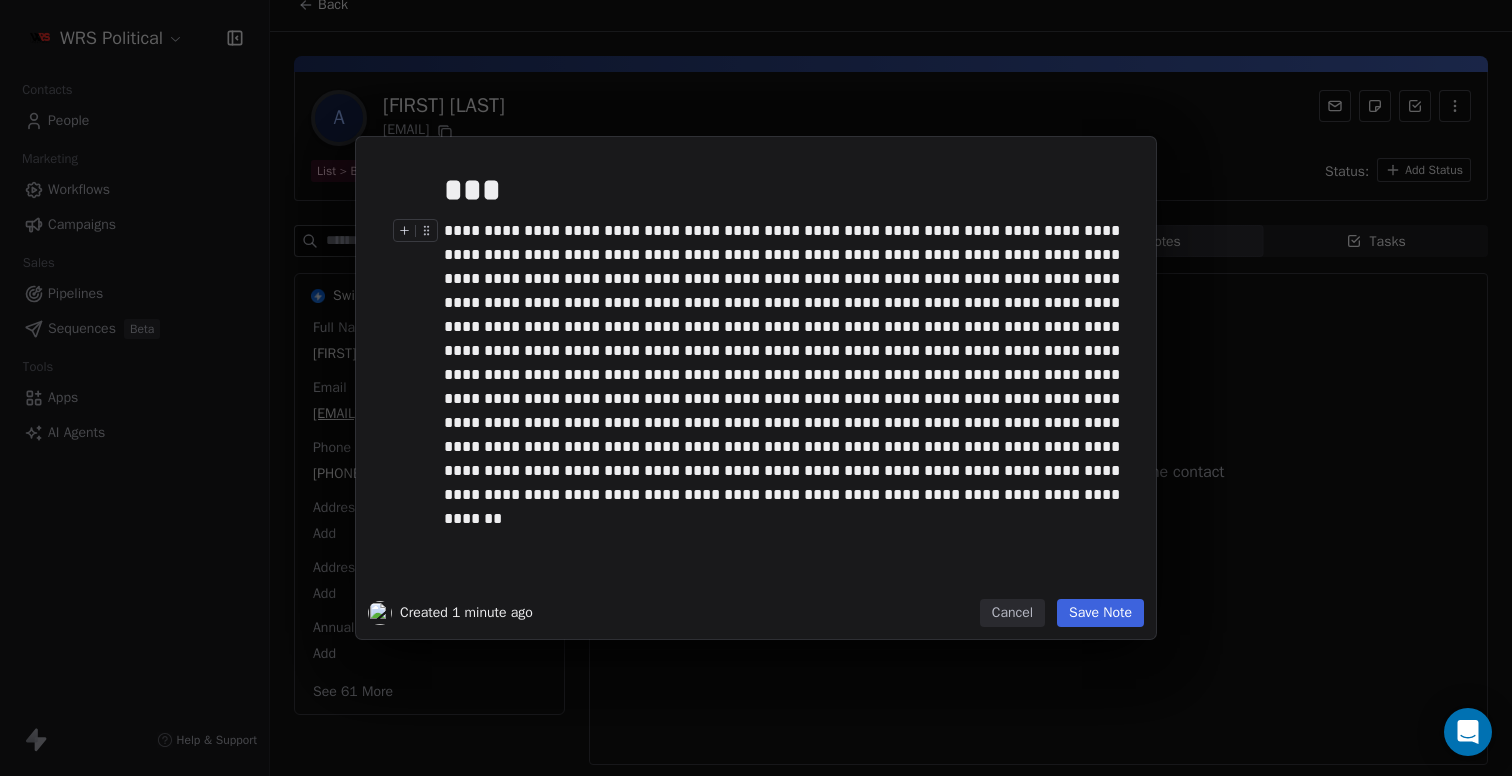 click at bounding box center [784, 374] 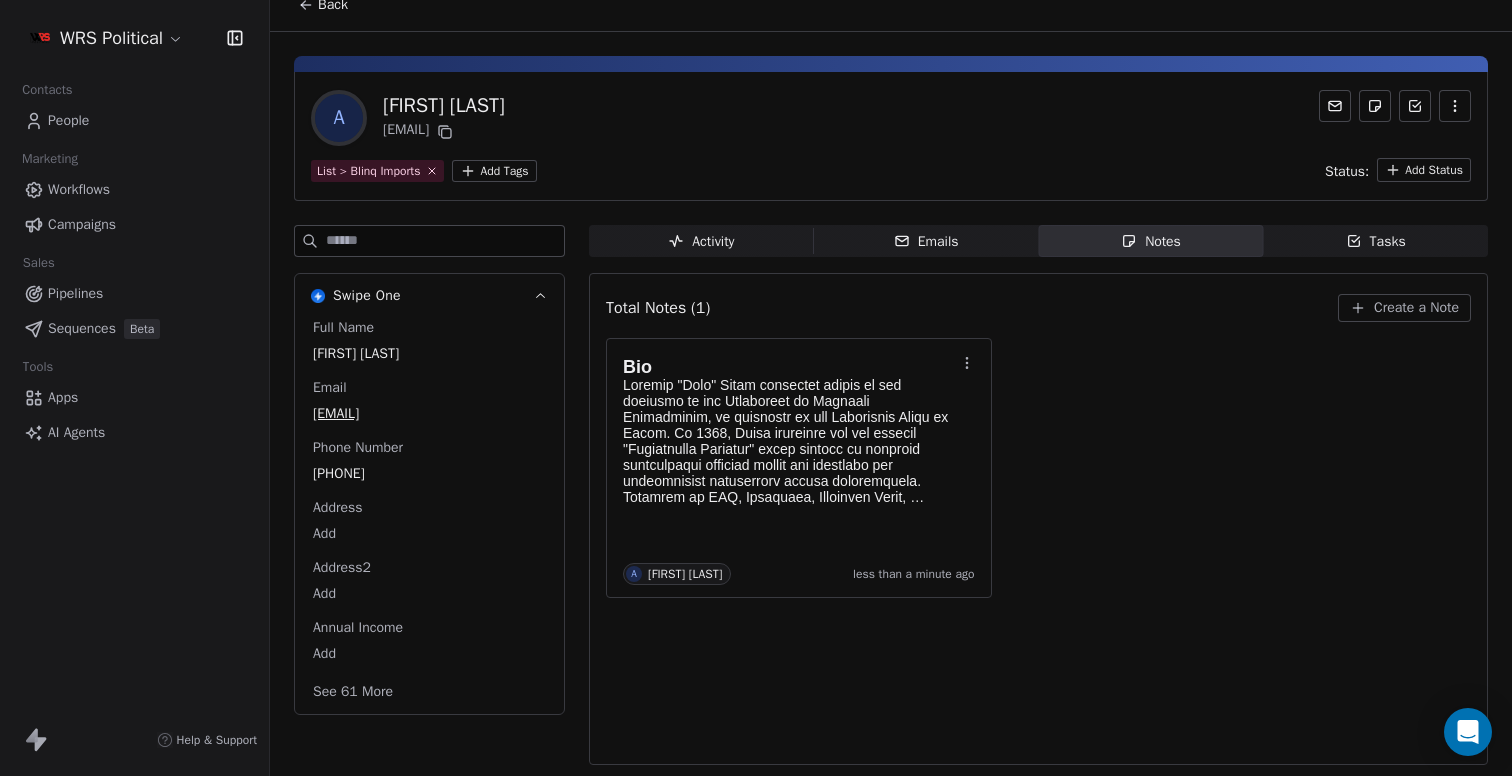 click on "Total Notes (1)   Create a Note Bio A [FIRST] [LAST] less than a minute ago" at bounding box center [1038, 519] 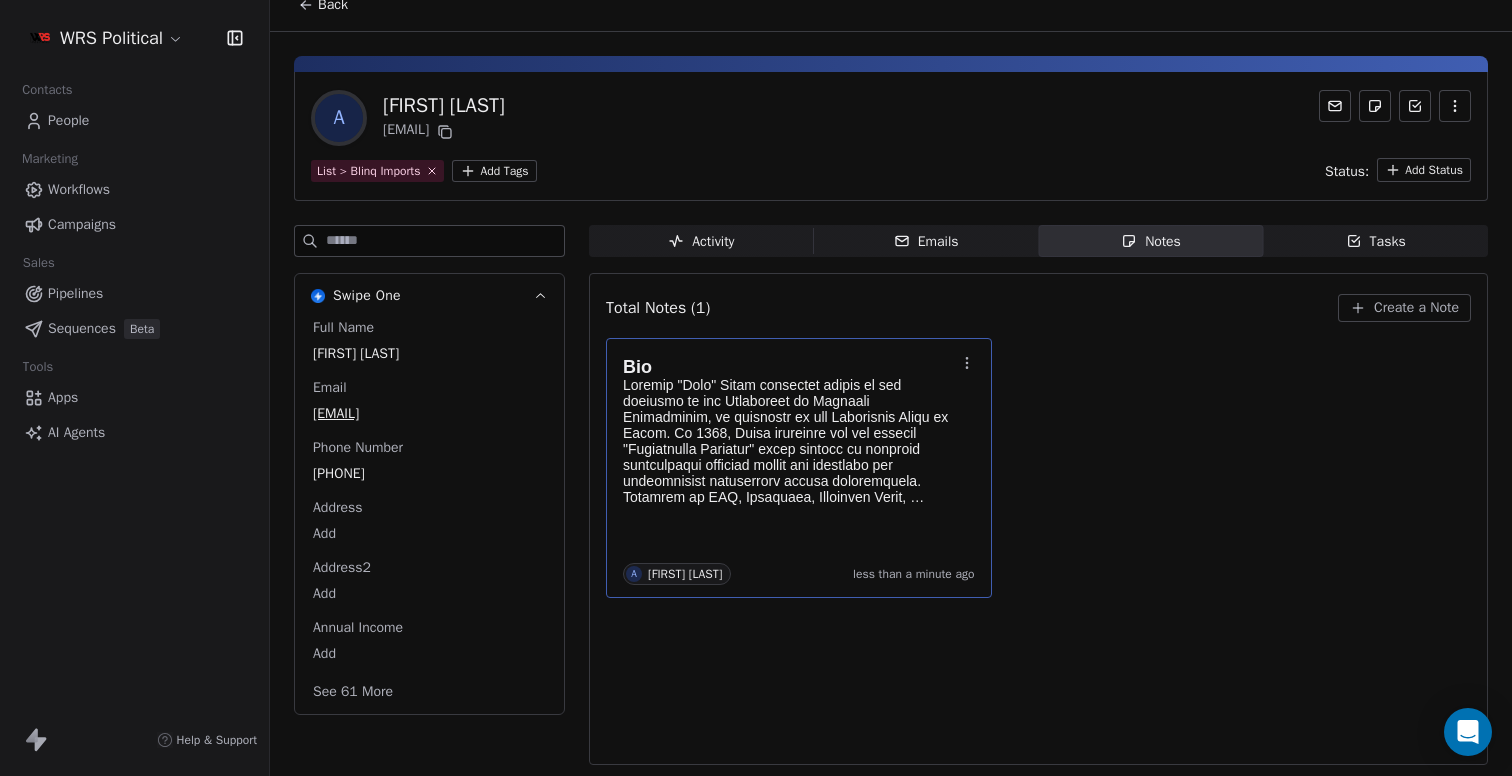 click at bounding box center [789, 553] 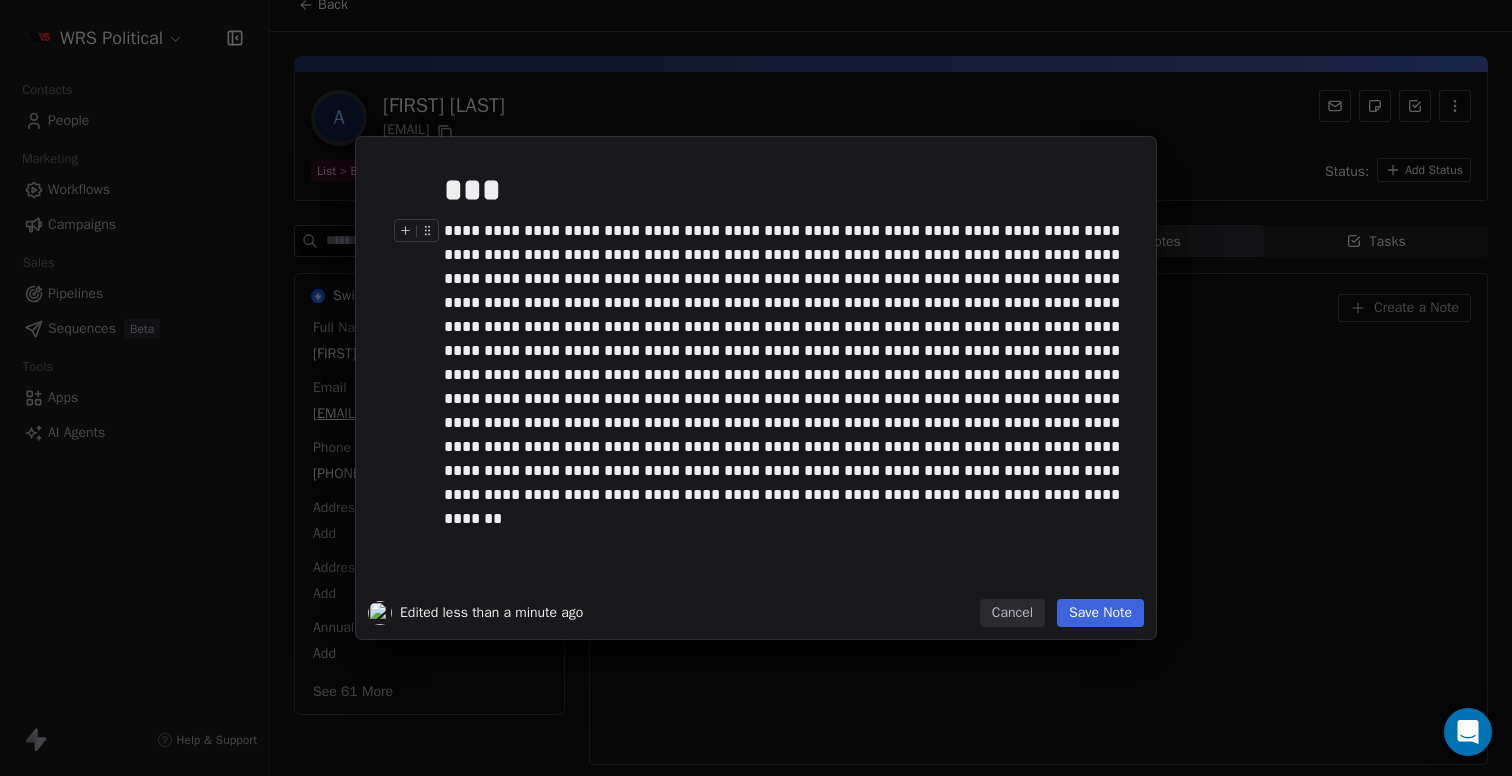 click at bounding box center (784, 374) 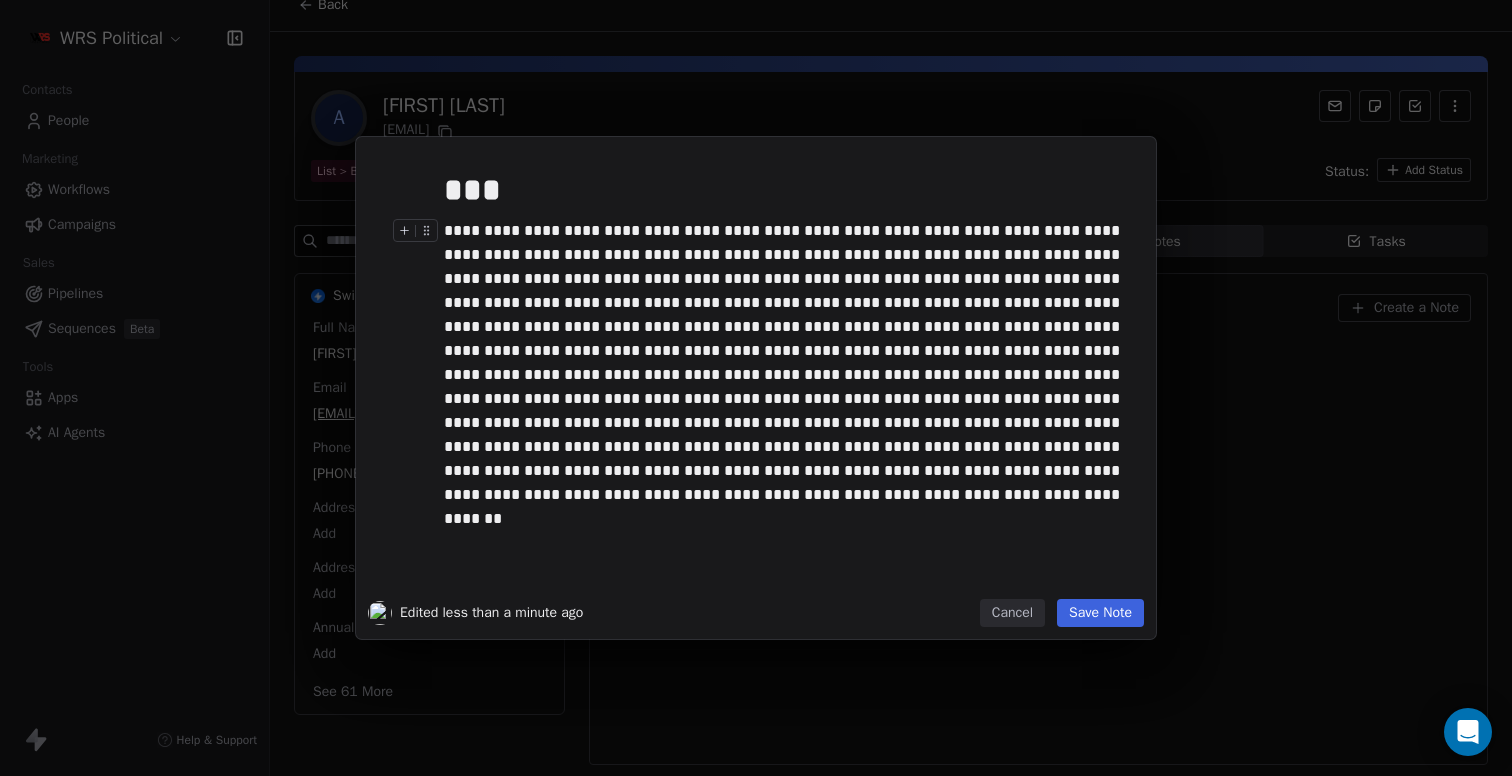 click at bounding box center [786, 375] 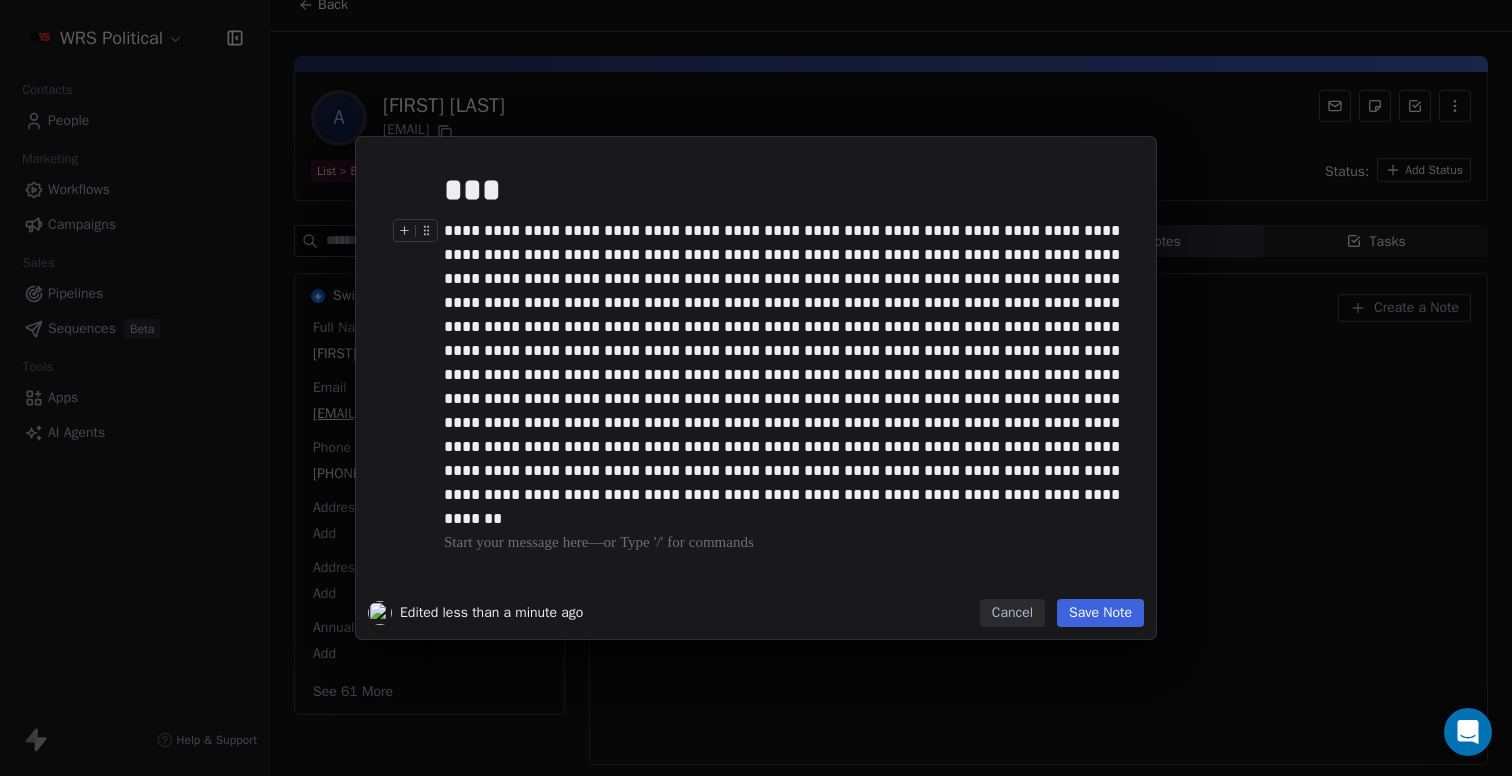 type 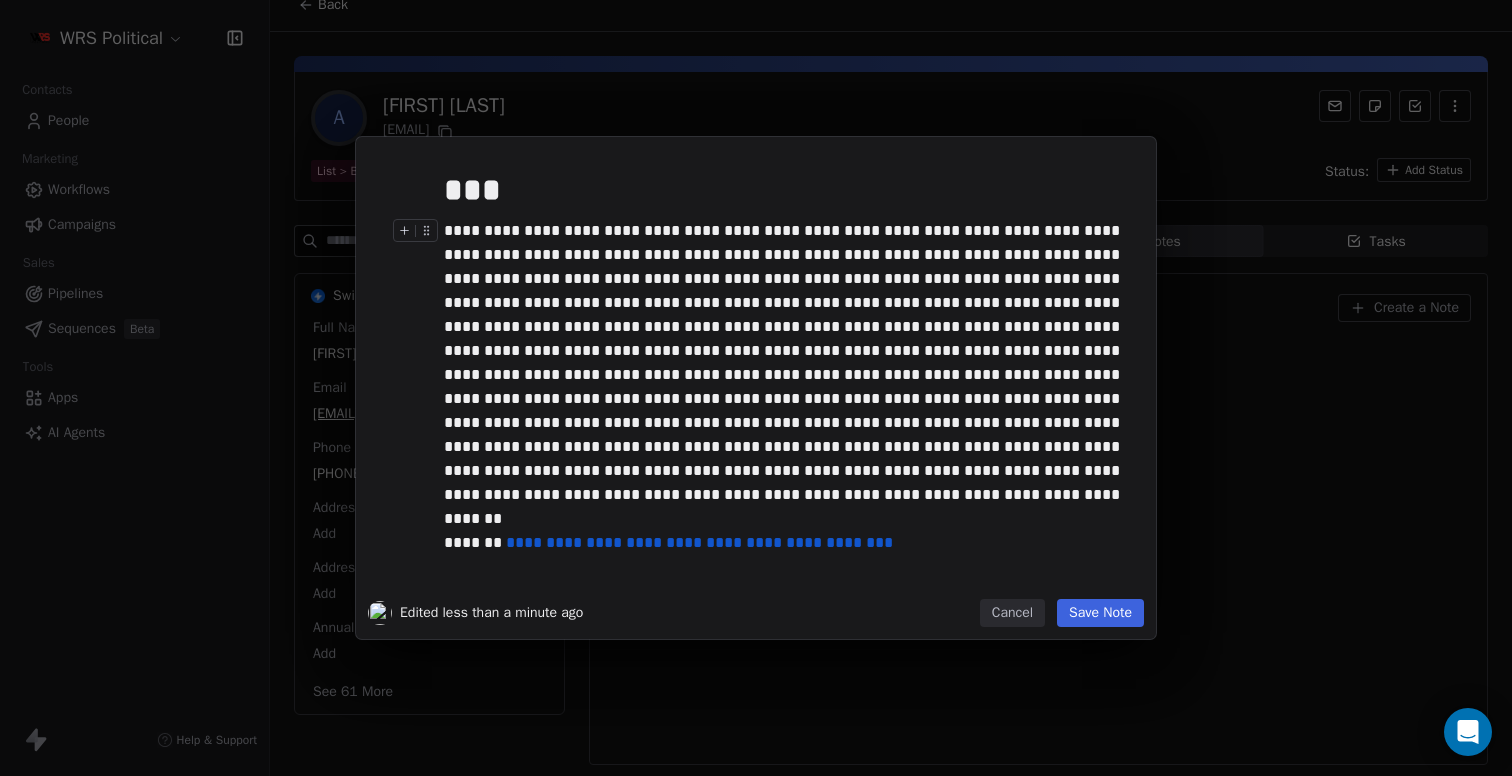click on "Save Note" at bounding box center (1100, 613) 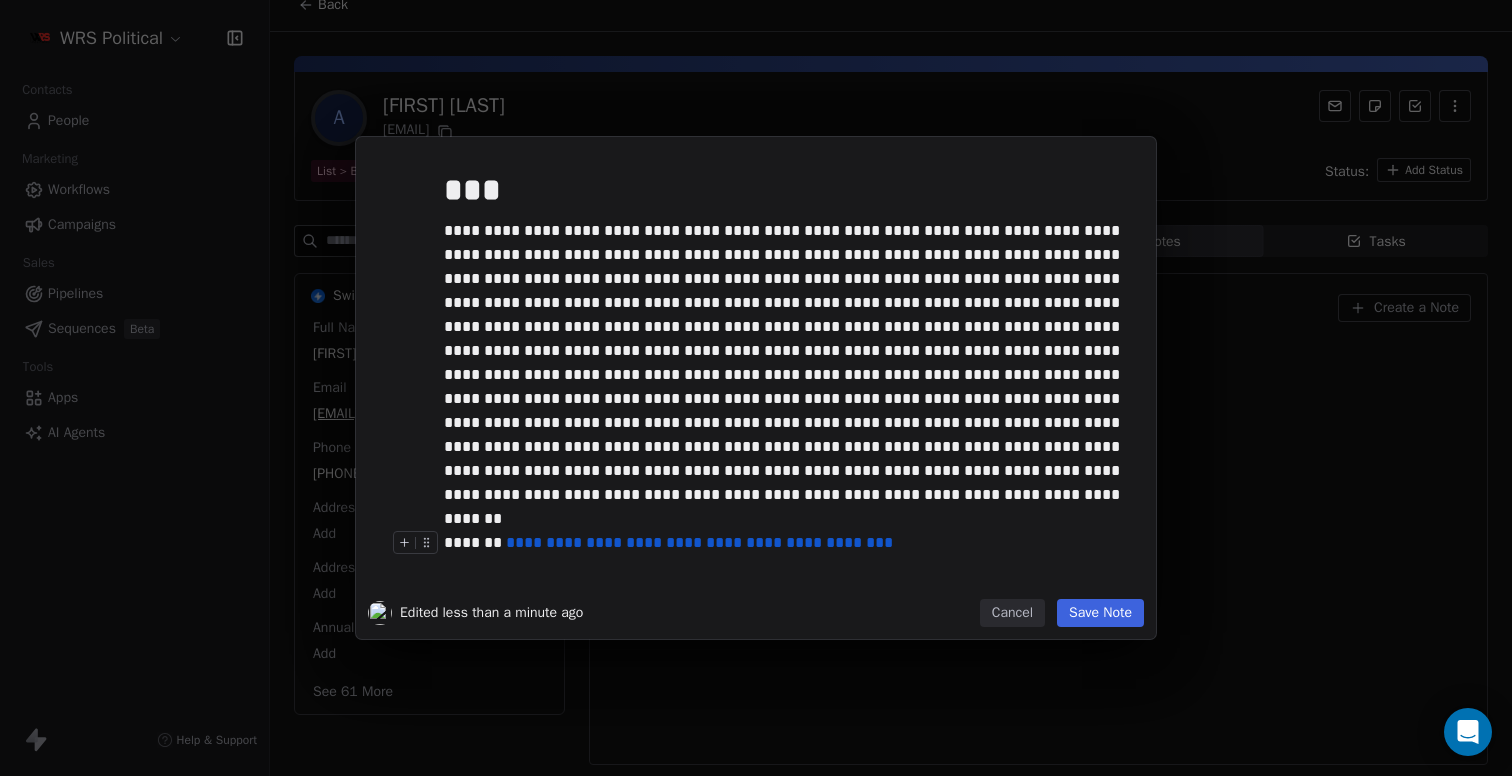click at bounding box center (786, 375) 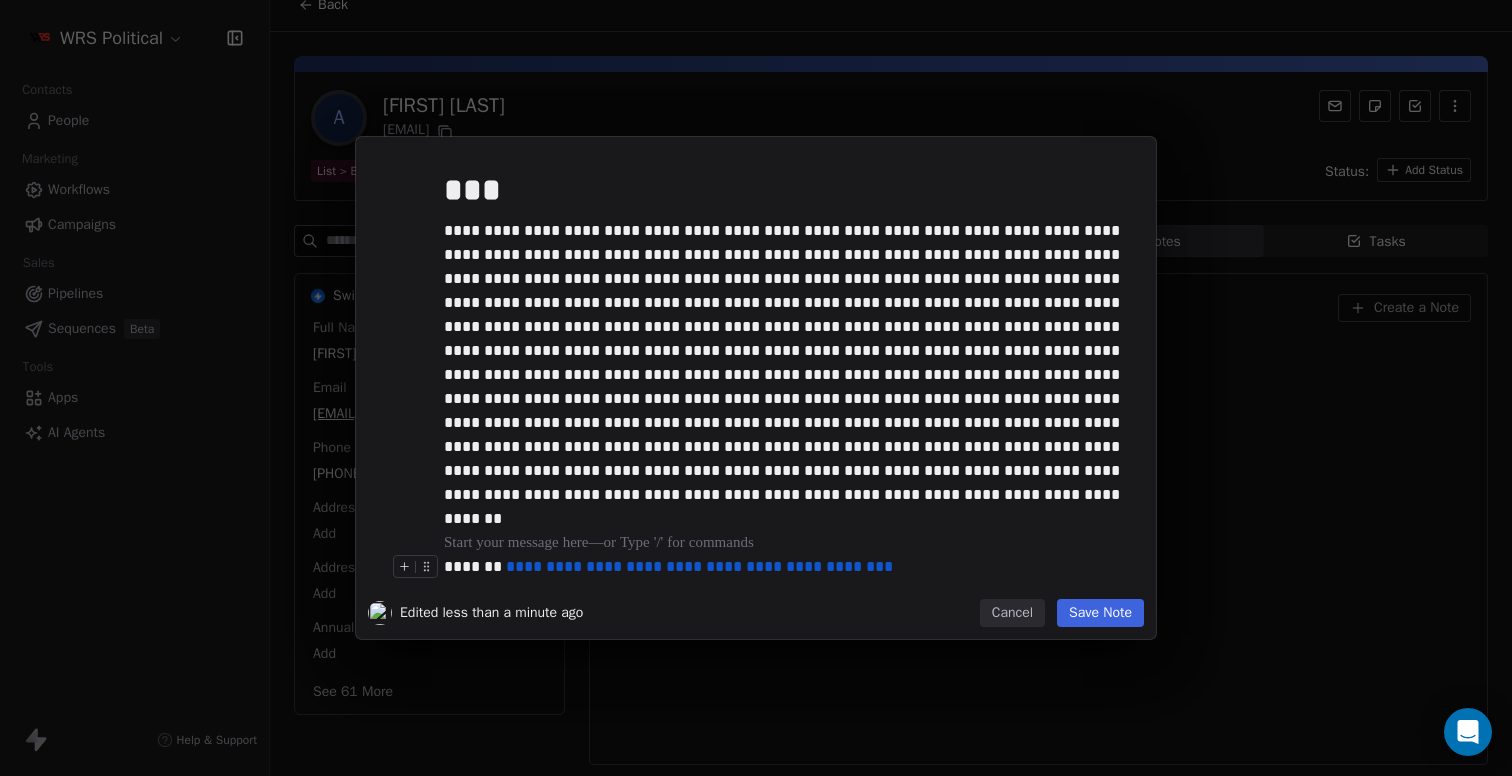 click on "Save Note" at bounding box center [1100, 613] 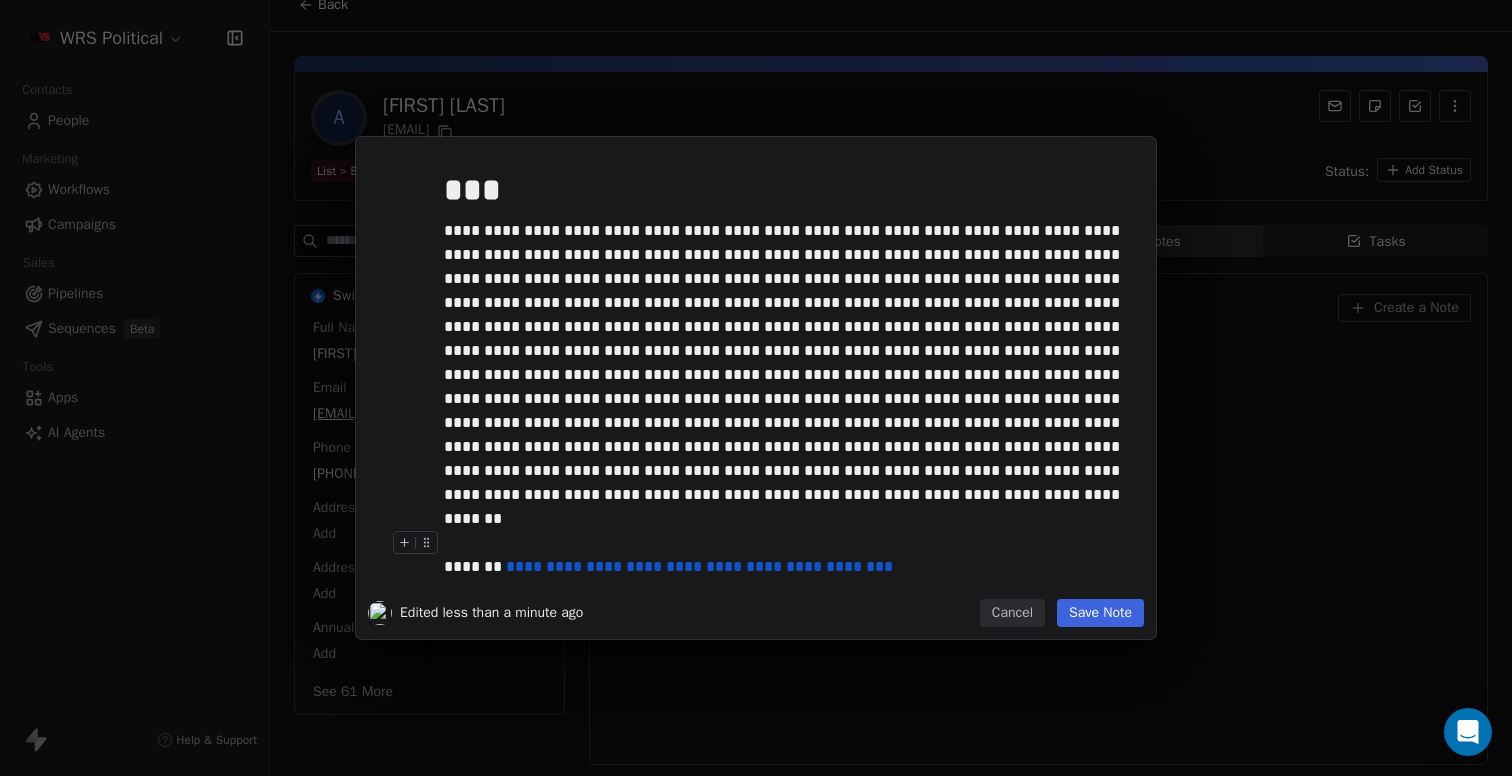 click on "**********" at bounding box center [780, 374] 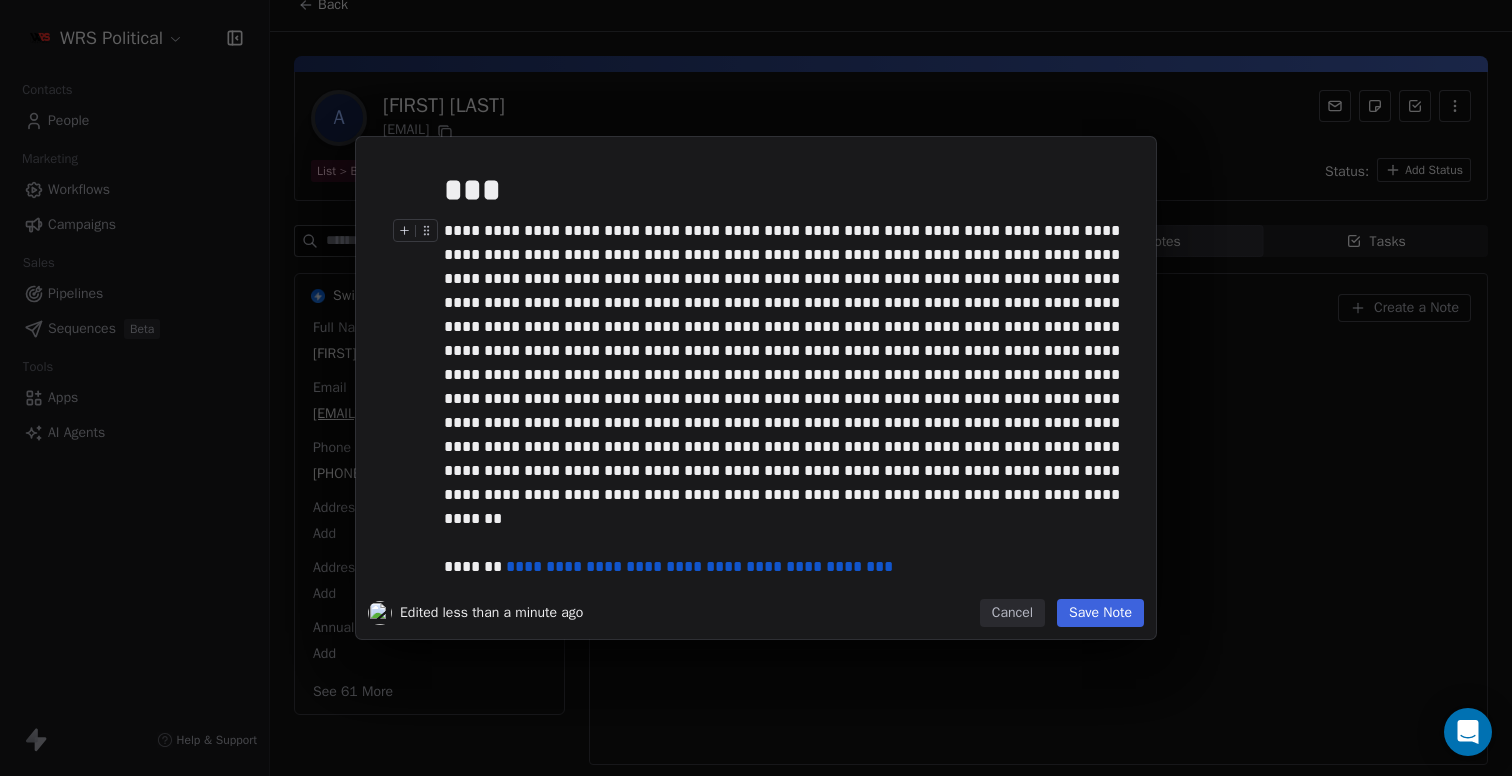 click 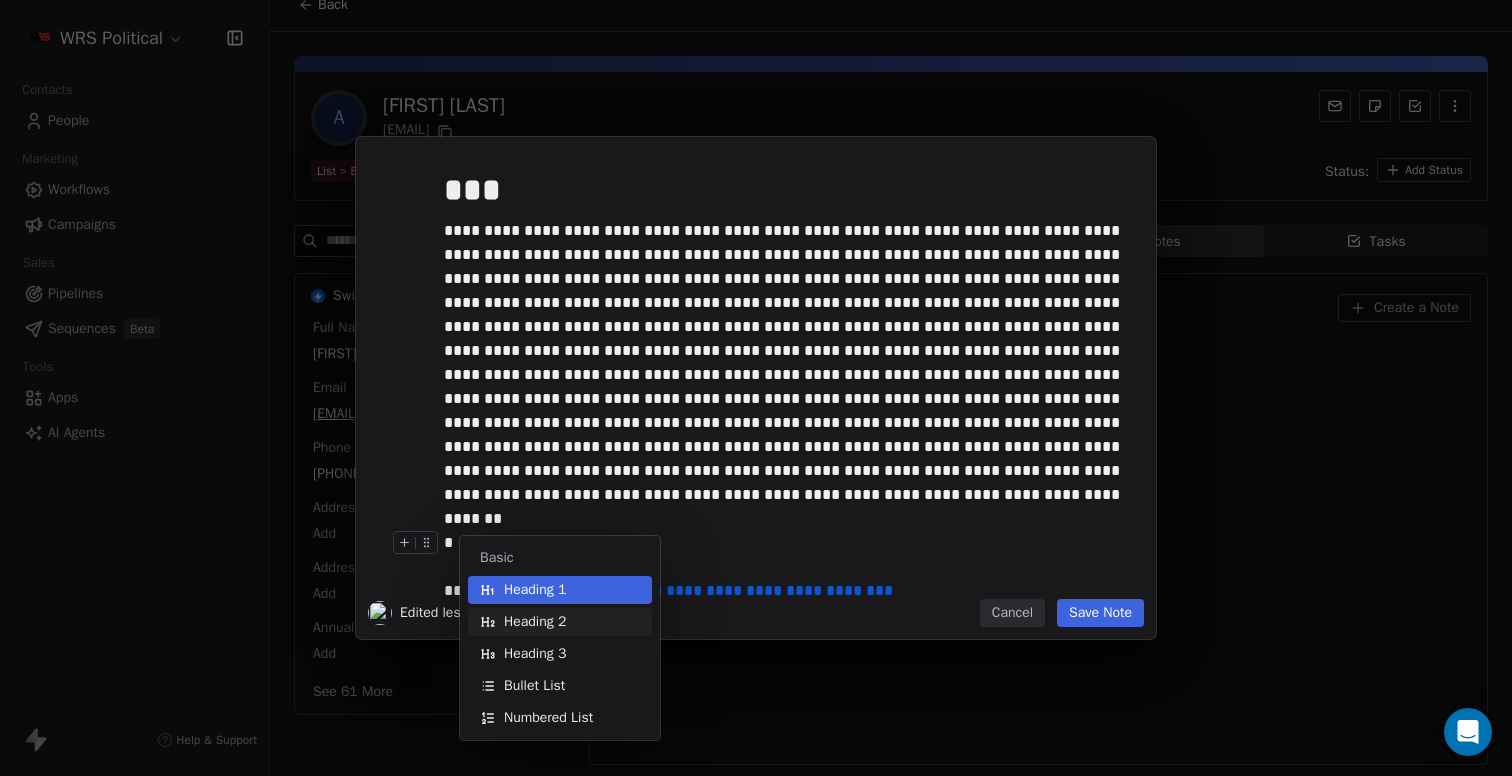 type 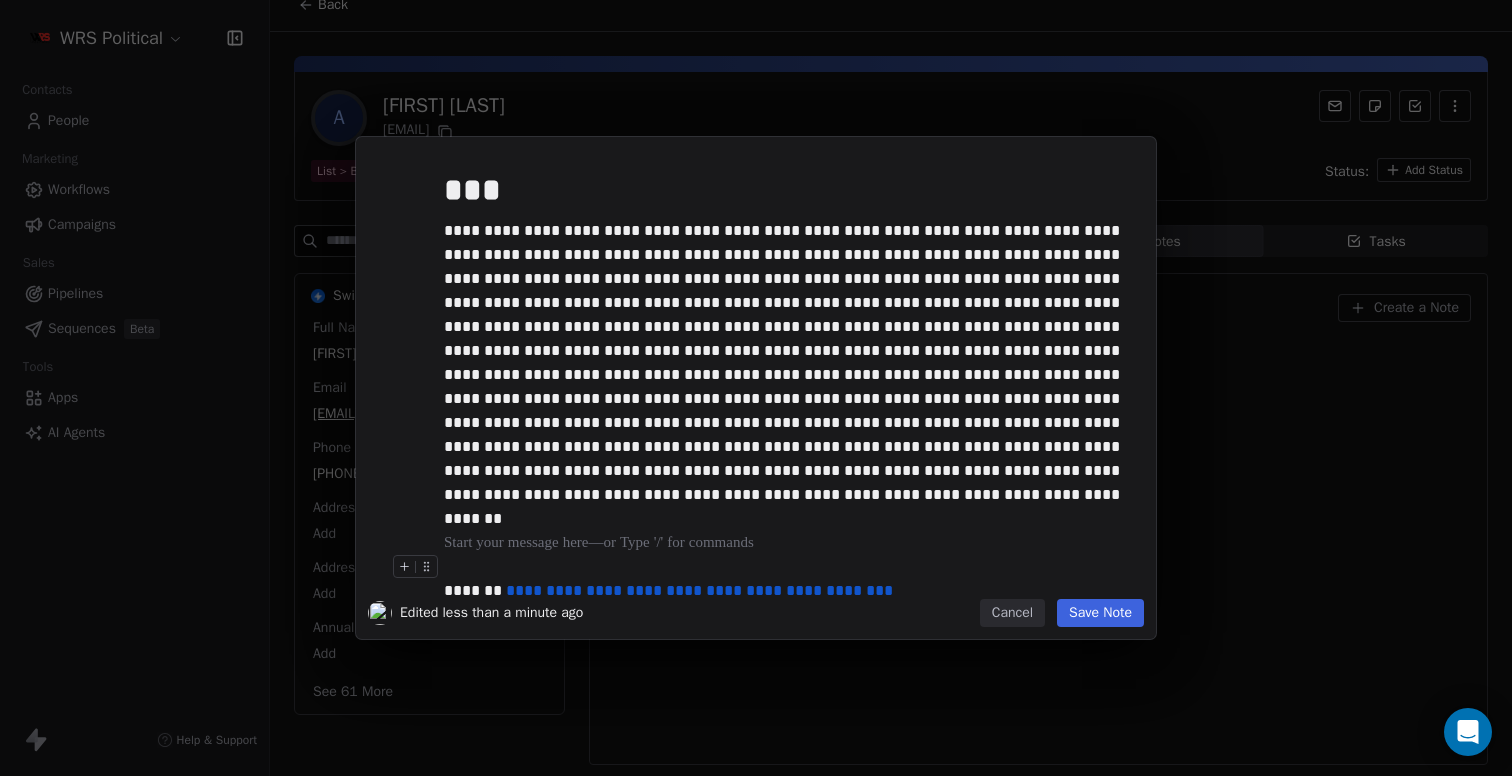 click on "Cancel" at bounding box center (1012, 613) 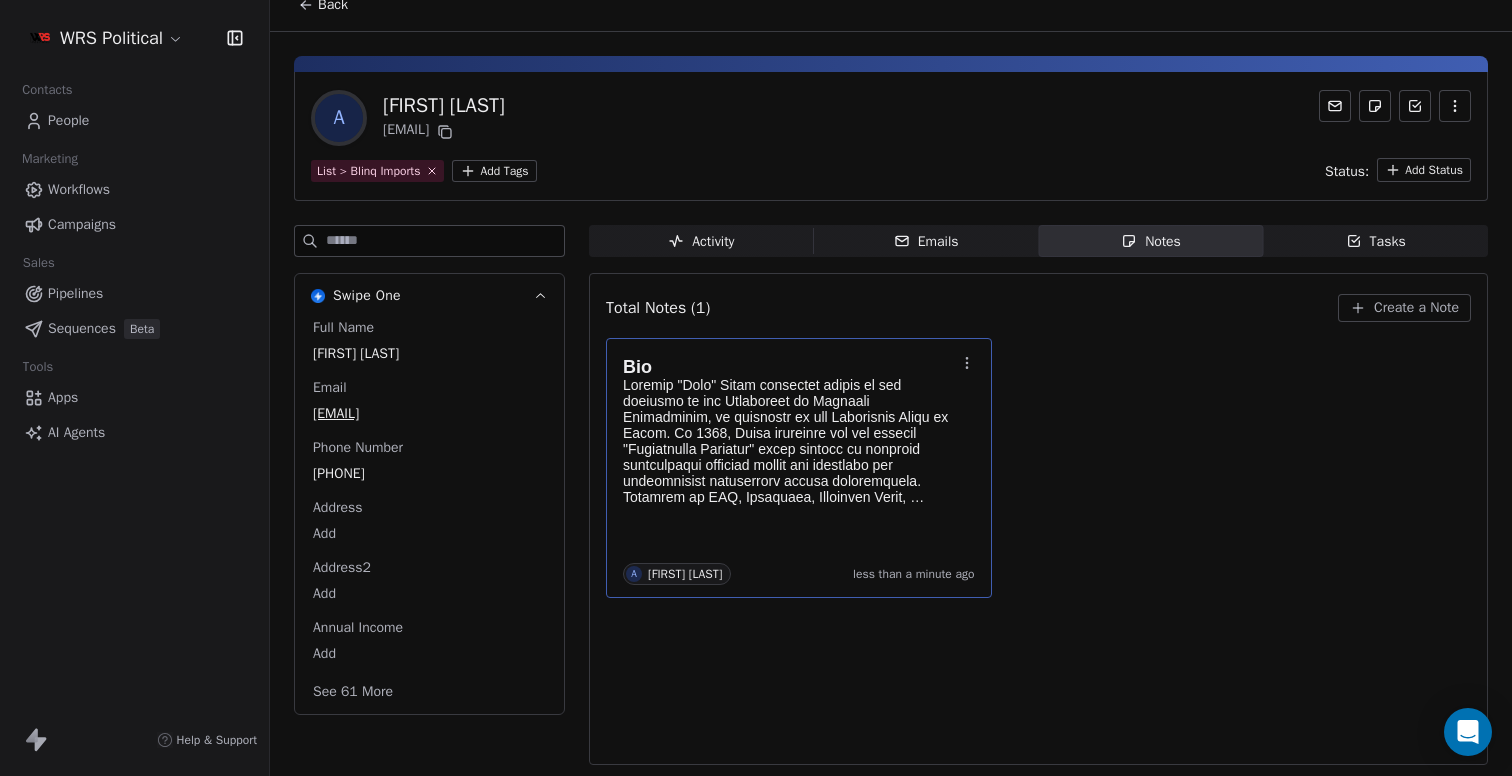 click on "Bio Source: https://www.texasgopvote.com/users/[FIRST]-[LAST] A [FIRST] [LAST] less than a minute ago" at bounding box center (1038, 468) 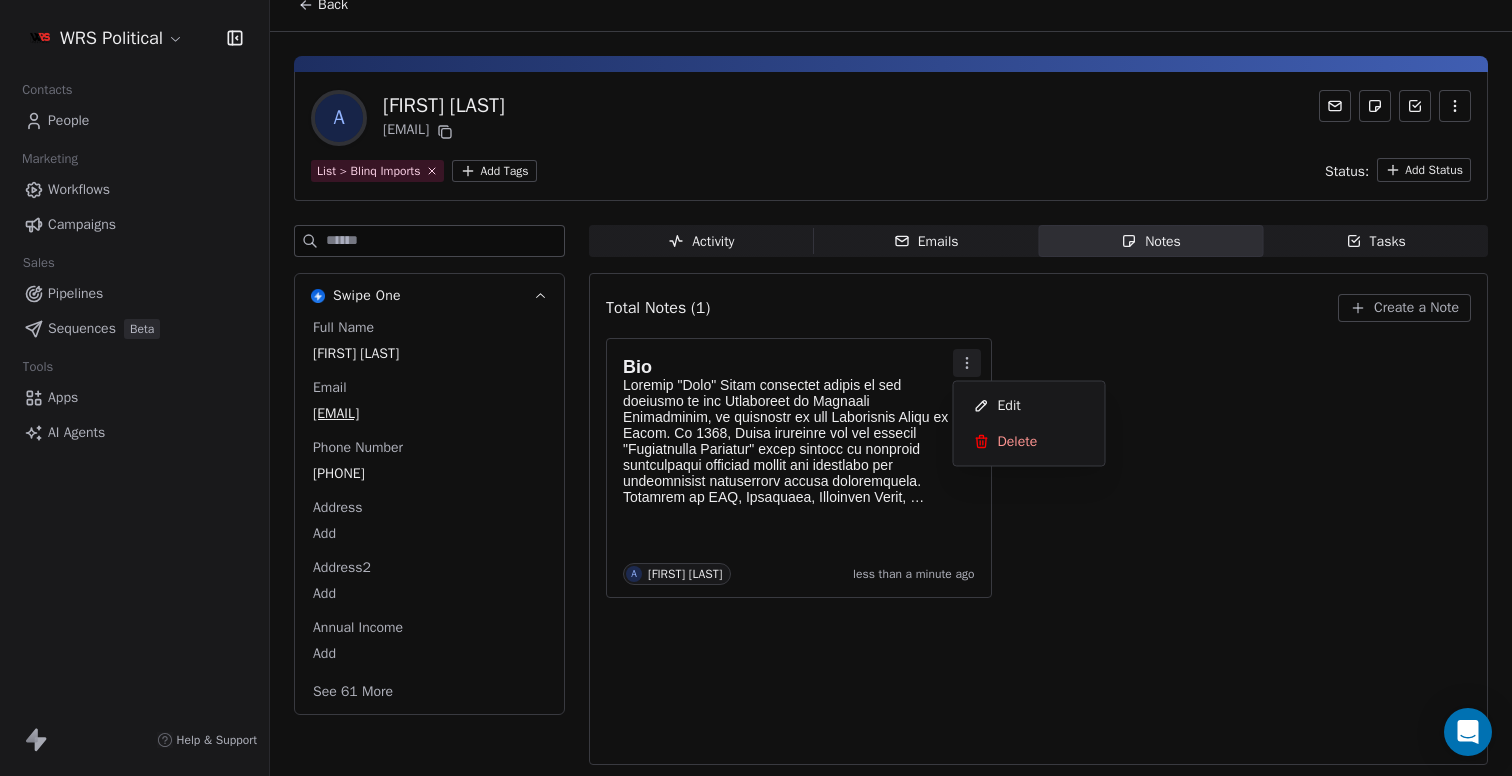 click on "Bio Source: https://www.texasgopvote.com/users/[FIRST]-[LAST] A [FIRST] [LAST] less than a minute ago" at bounding box center [1038, 519] 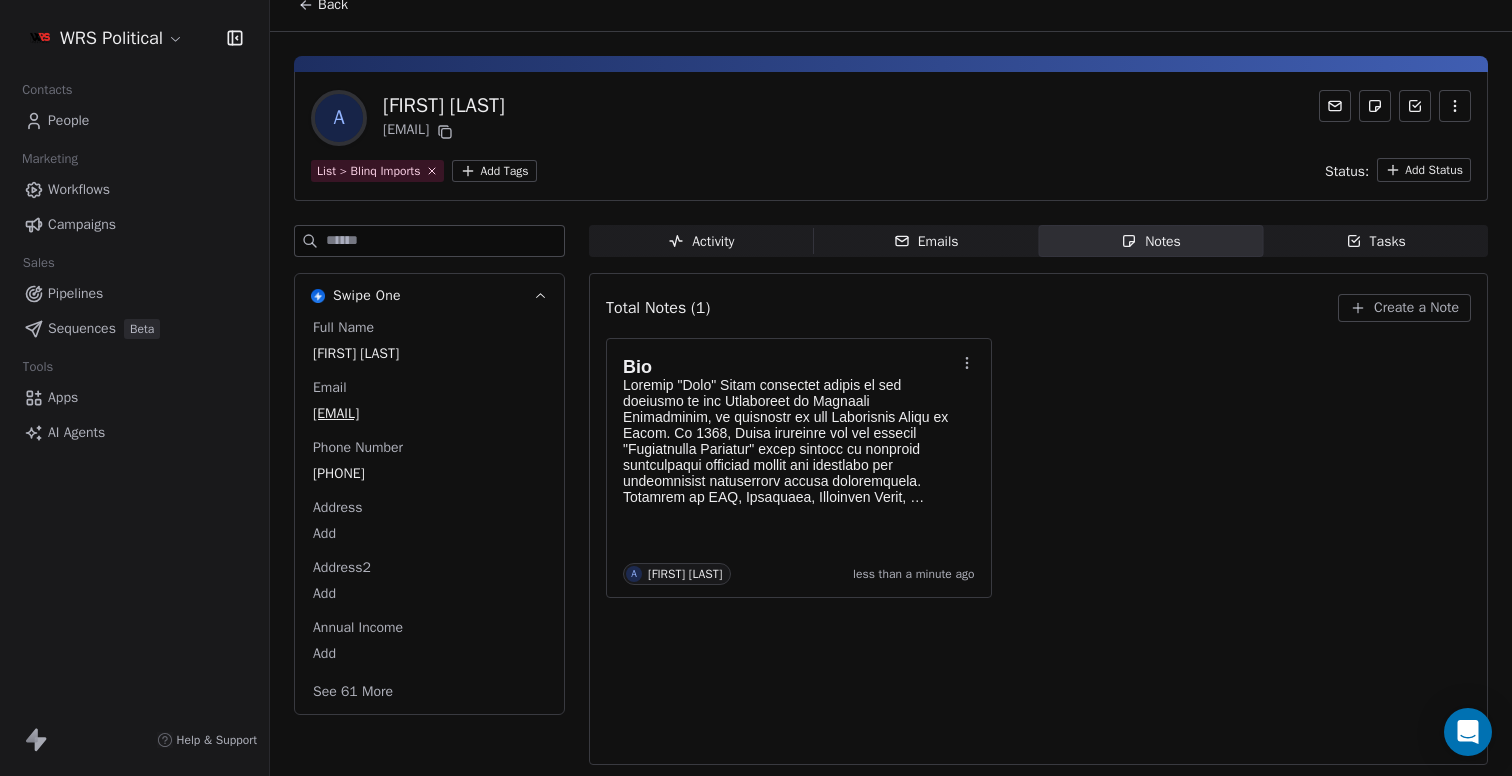 click on "Activity" at bounding box center [701, 241] 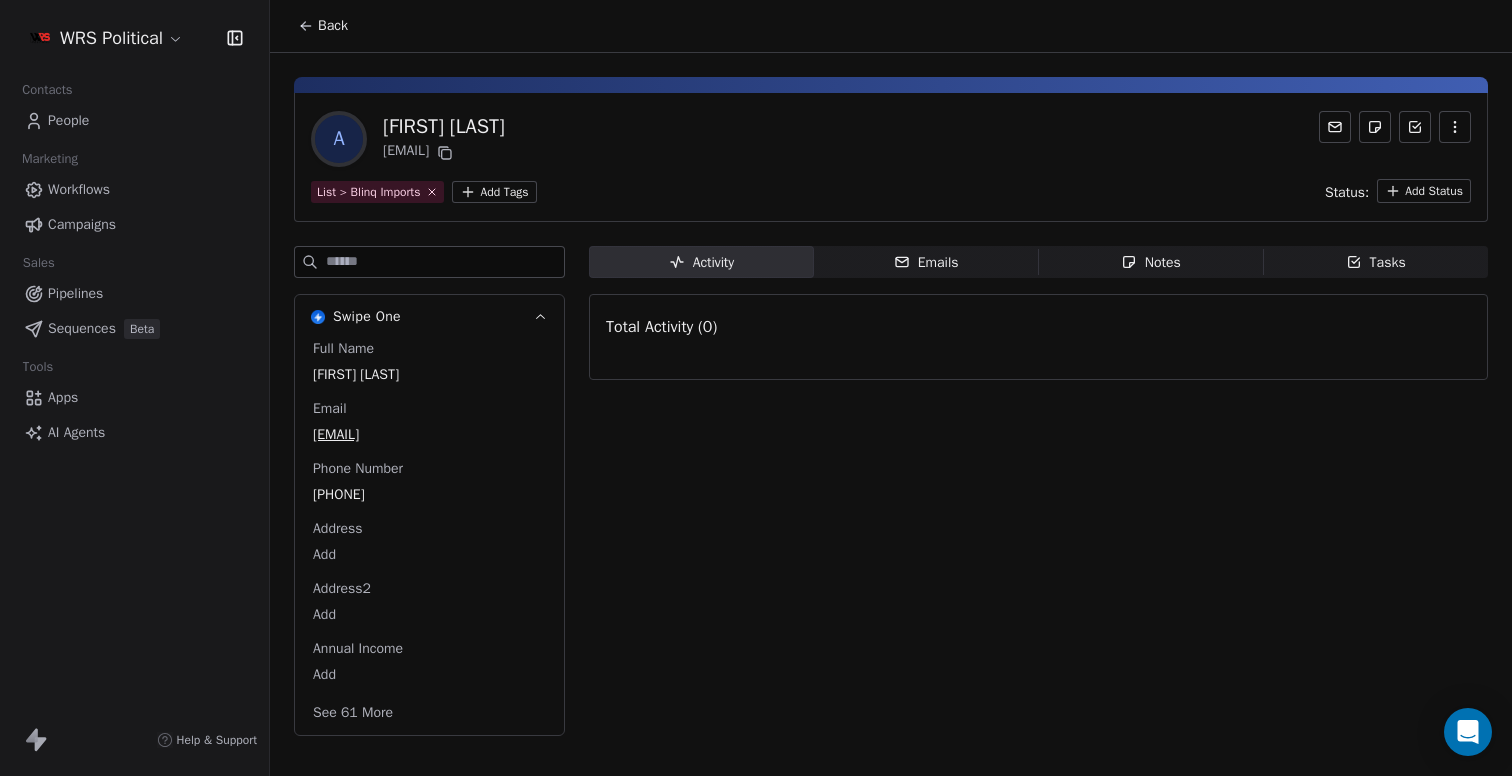 click on "Emails" at bounding box center [926, 262] 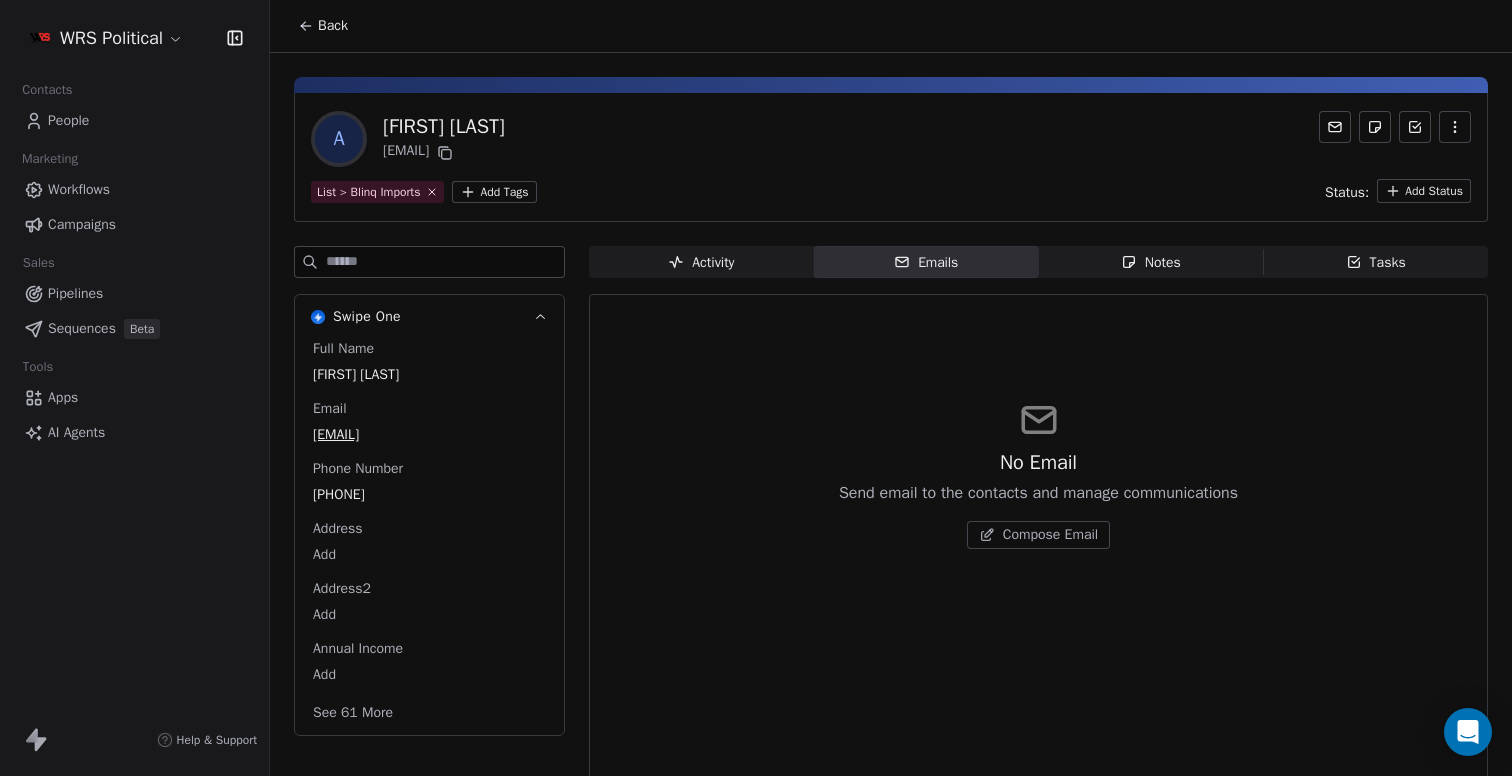 click on "Notes" at bounding box center [1151, 262] 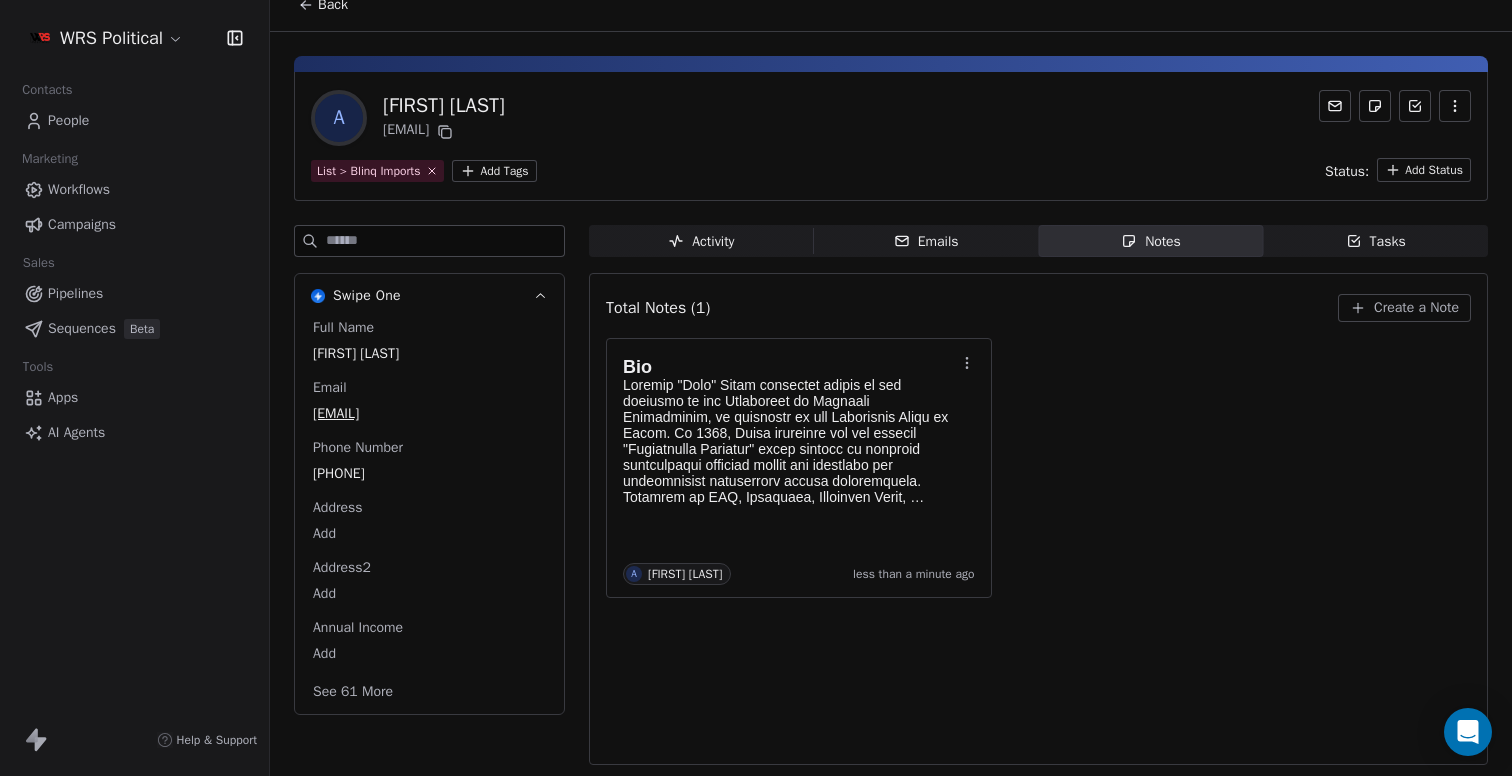 scroll, scrollTop: 0, scrollLeft: 0, axis: both 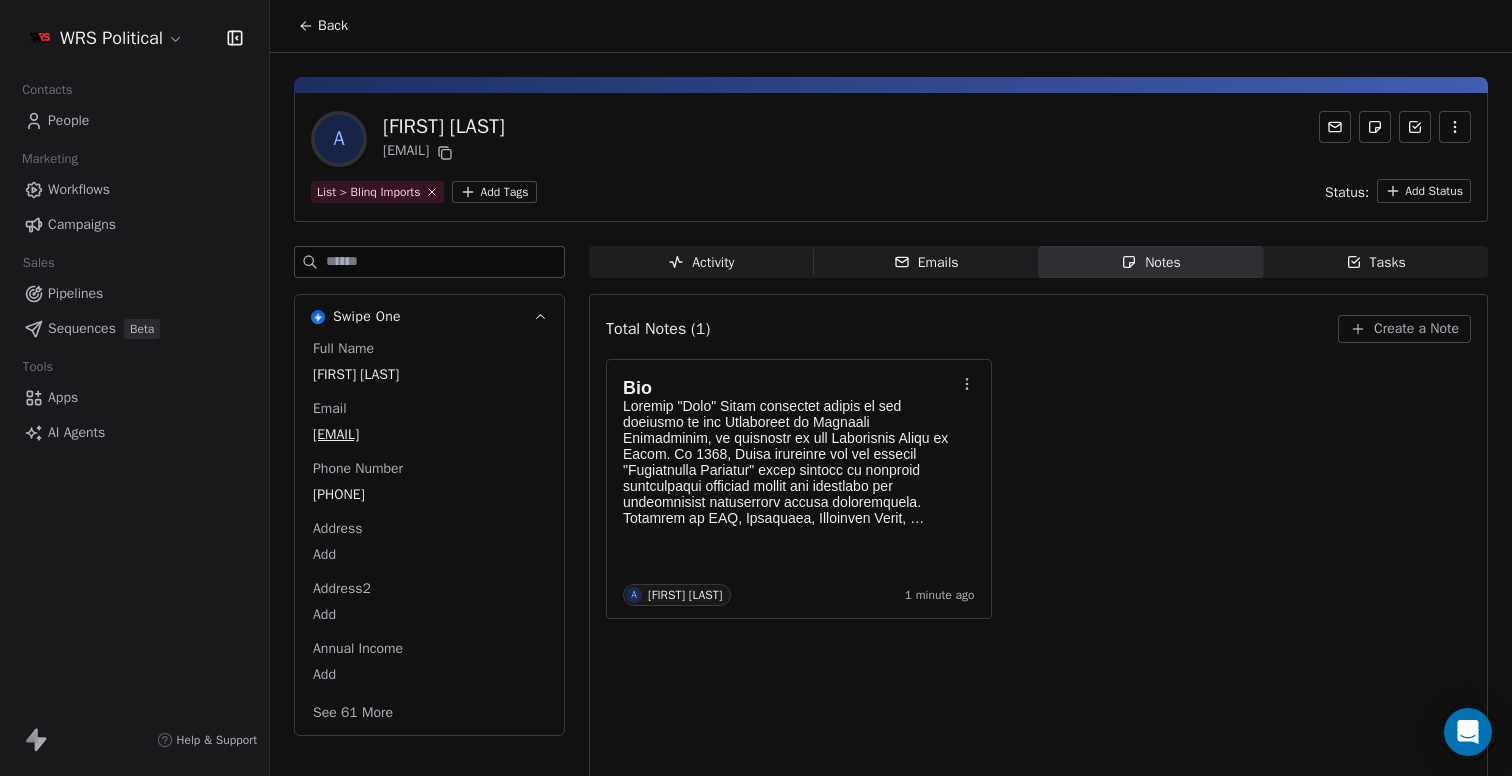 click 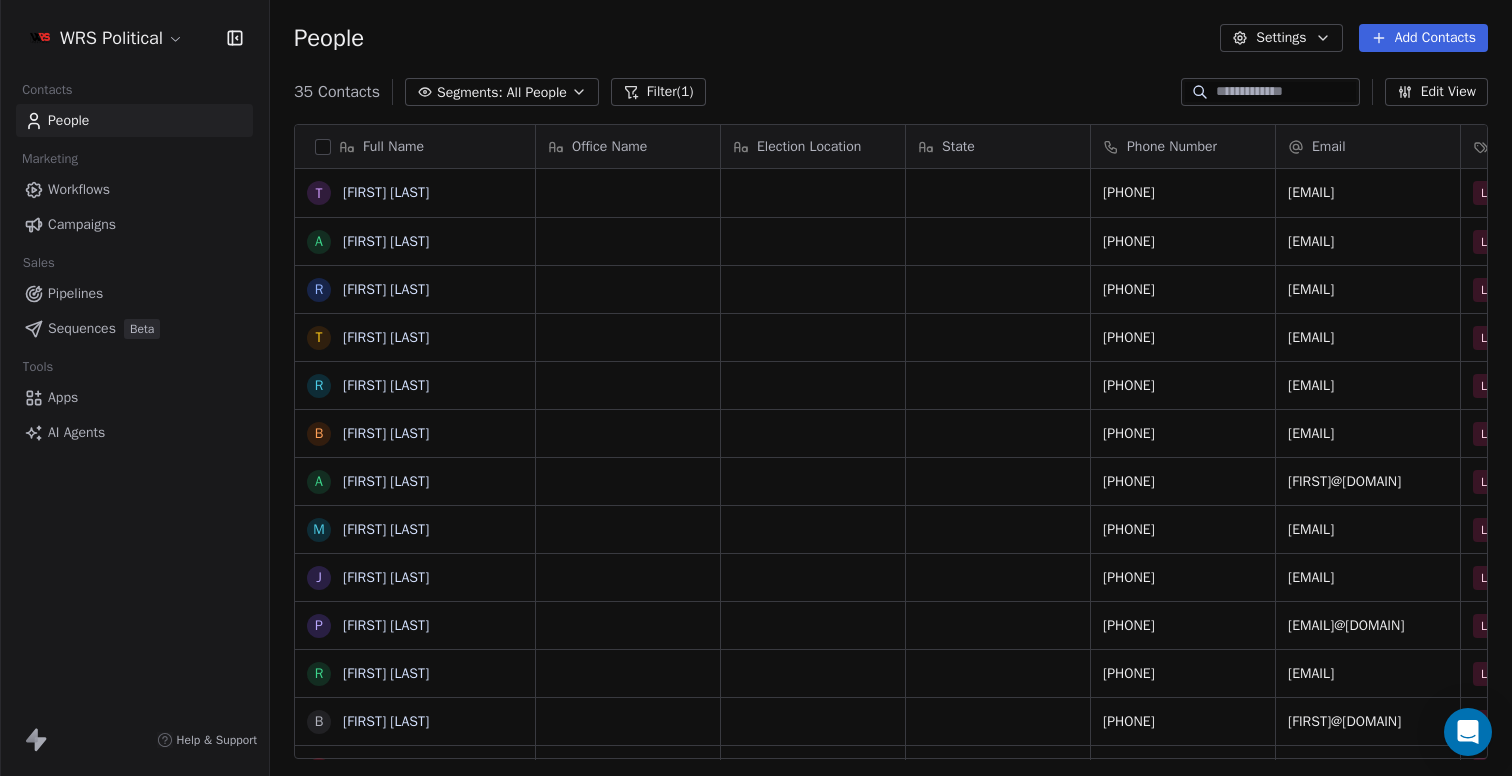 scroll, scrollTop: 464, scrollLeft: 0, axis: vertical 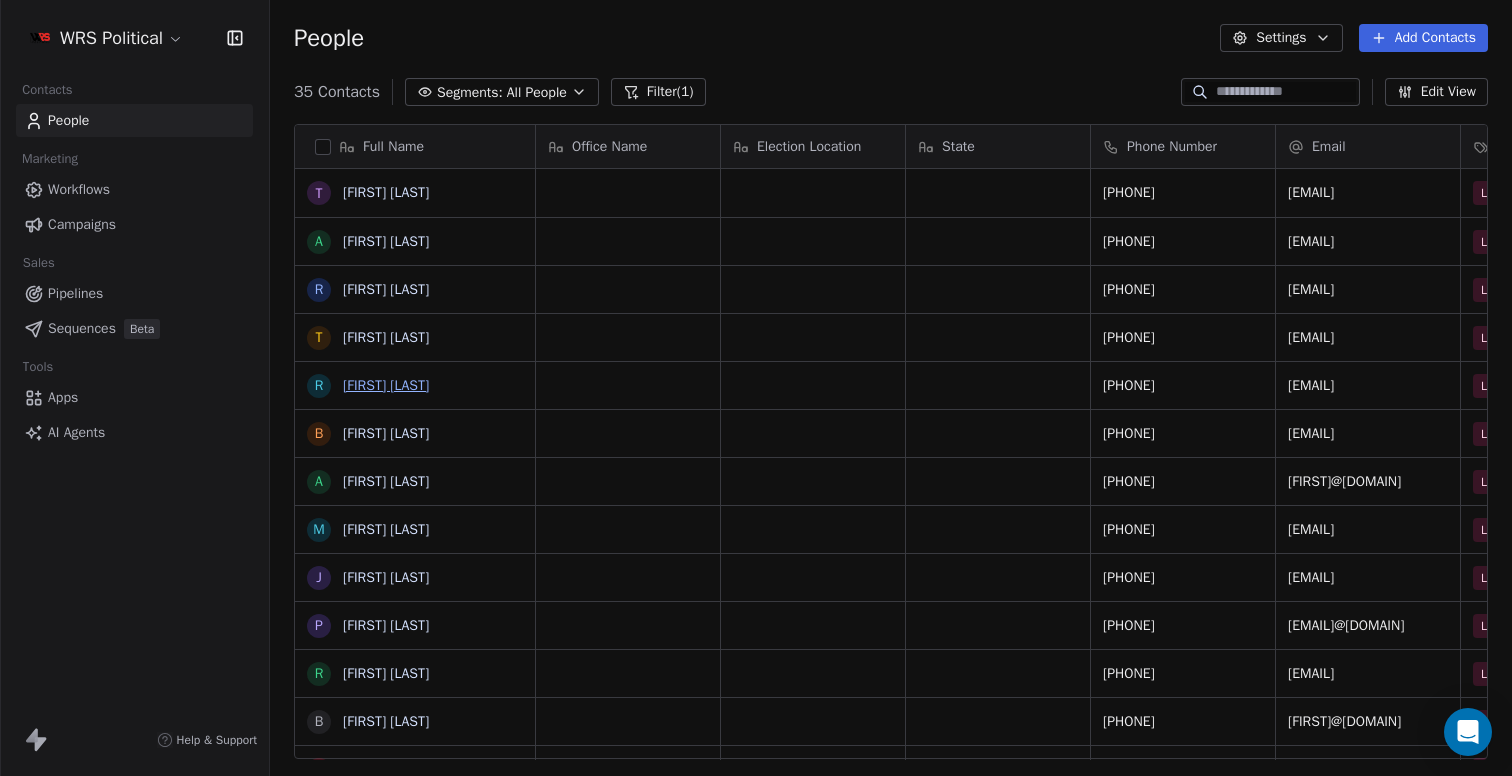 click on "[FIRST] [LAST]" at bounding box center [386, 385] 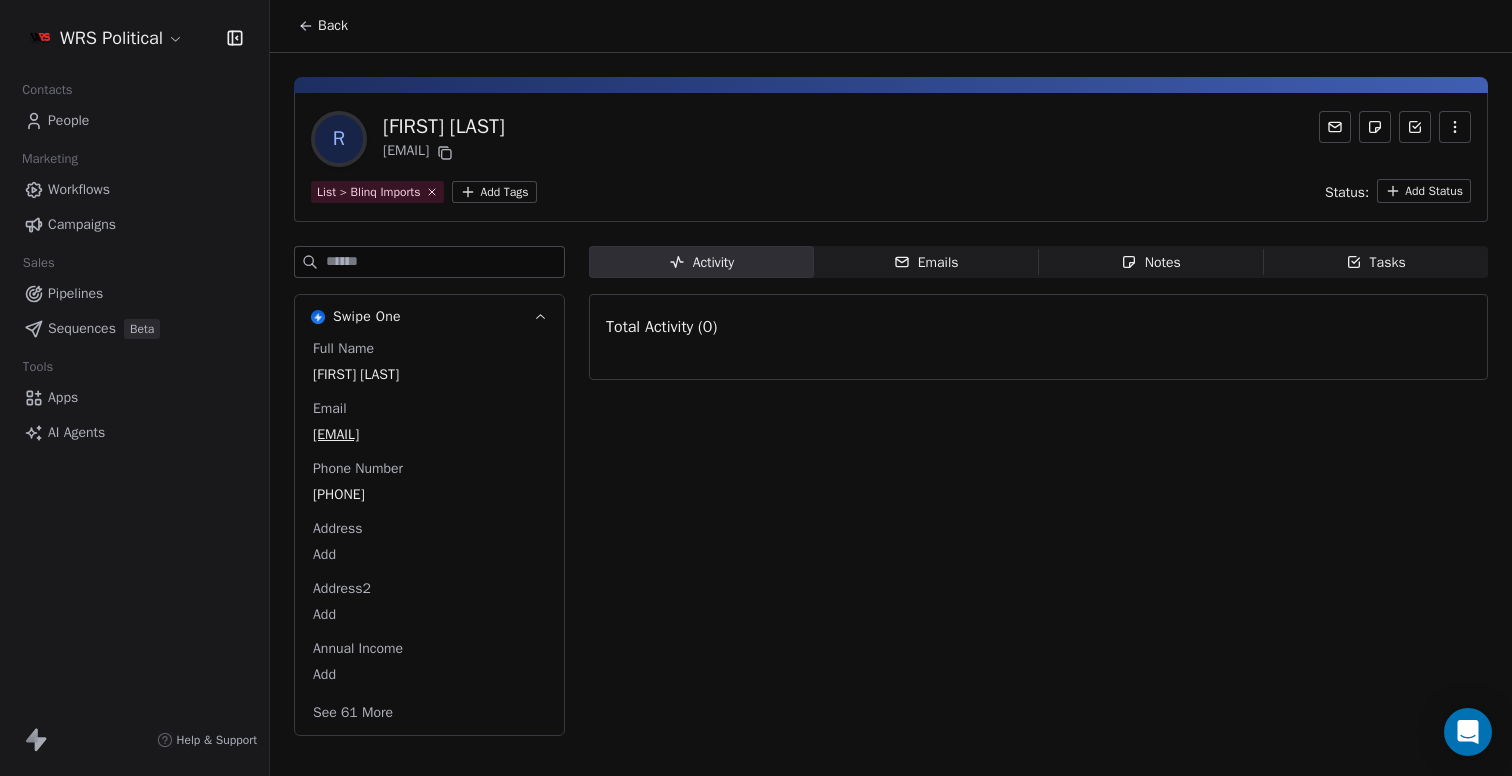 click on "Back" at bounding box center [333, 26] 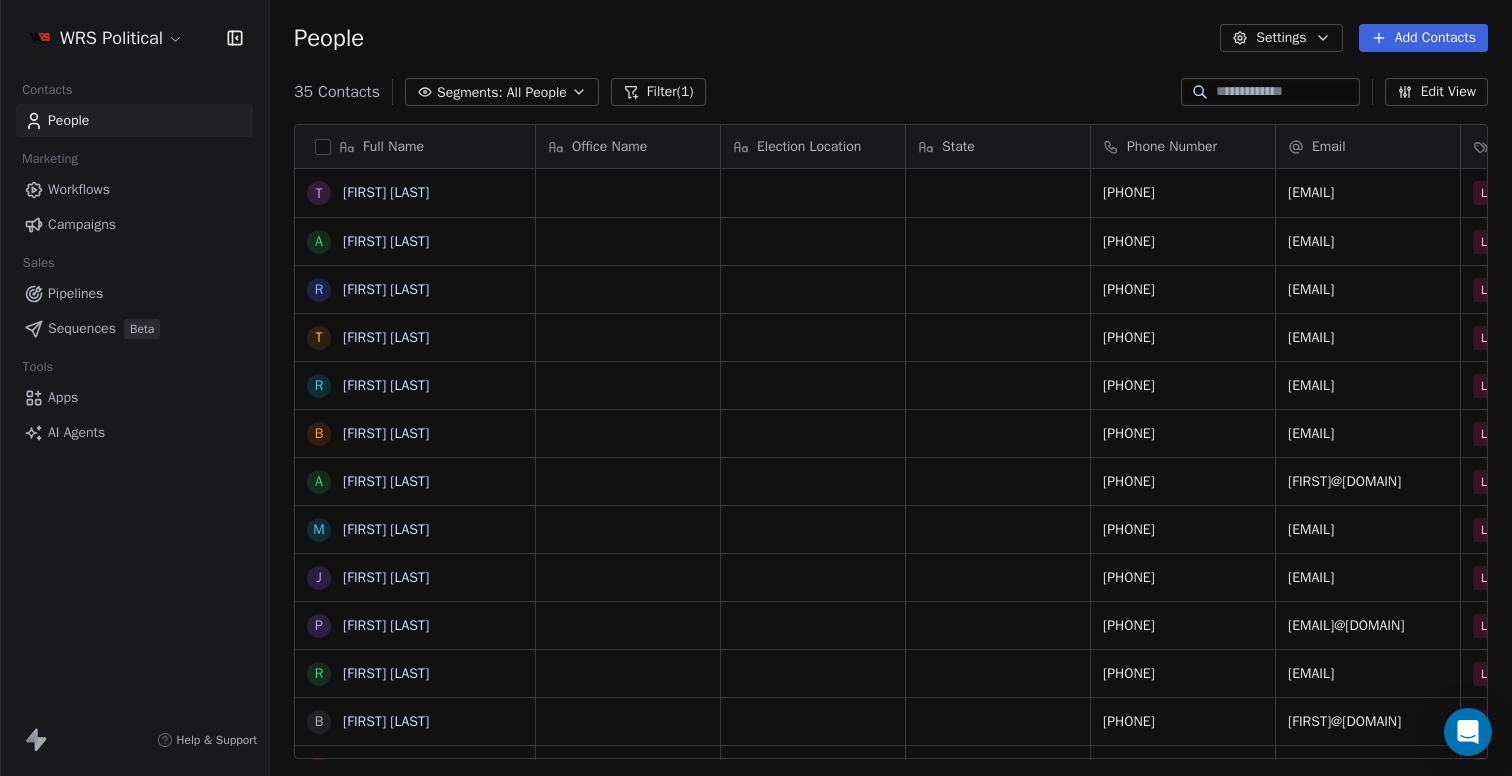 scroll, scrollTop: 1, scrollLeft: 1, axis: both 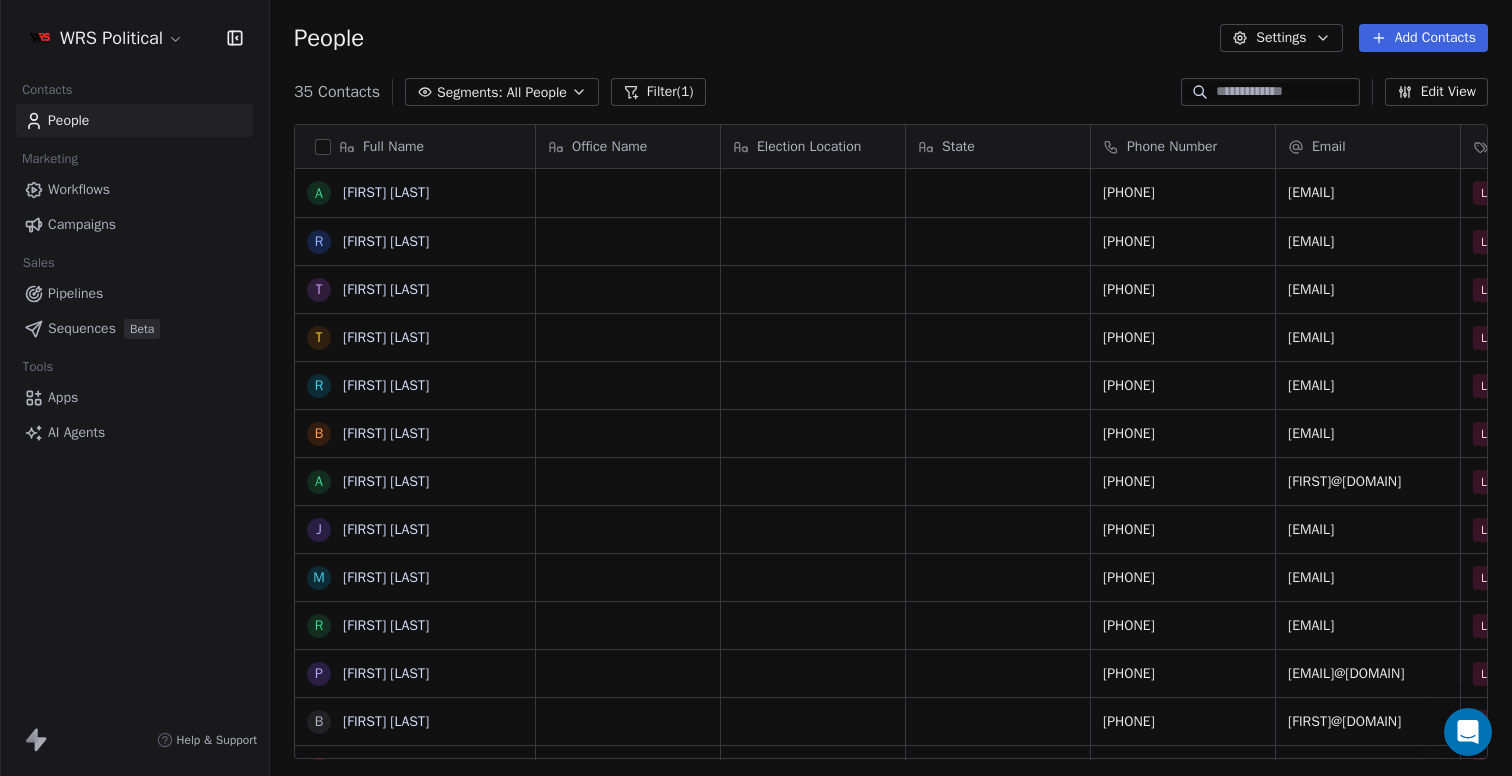 click on "AI Agents" at bounding box center (76, 432) 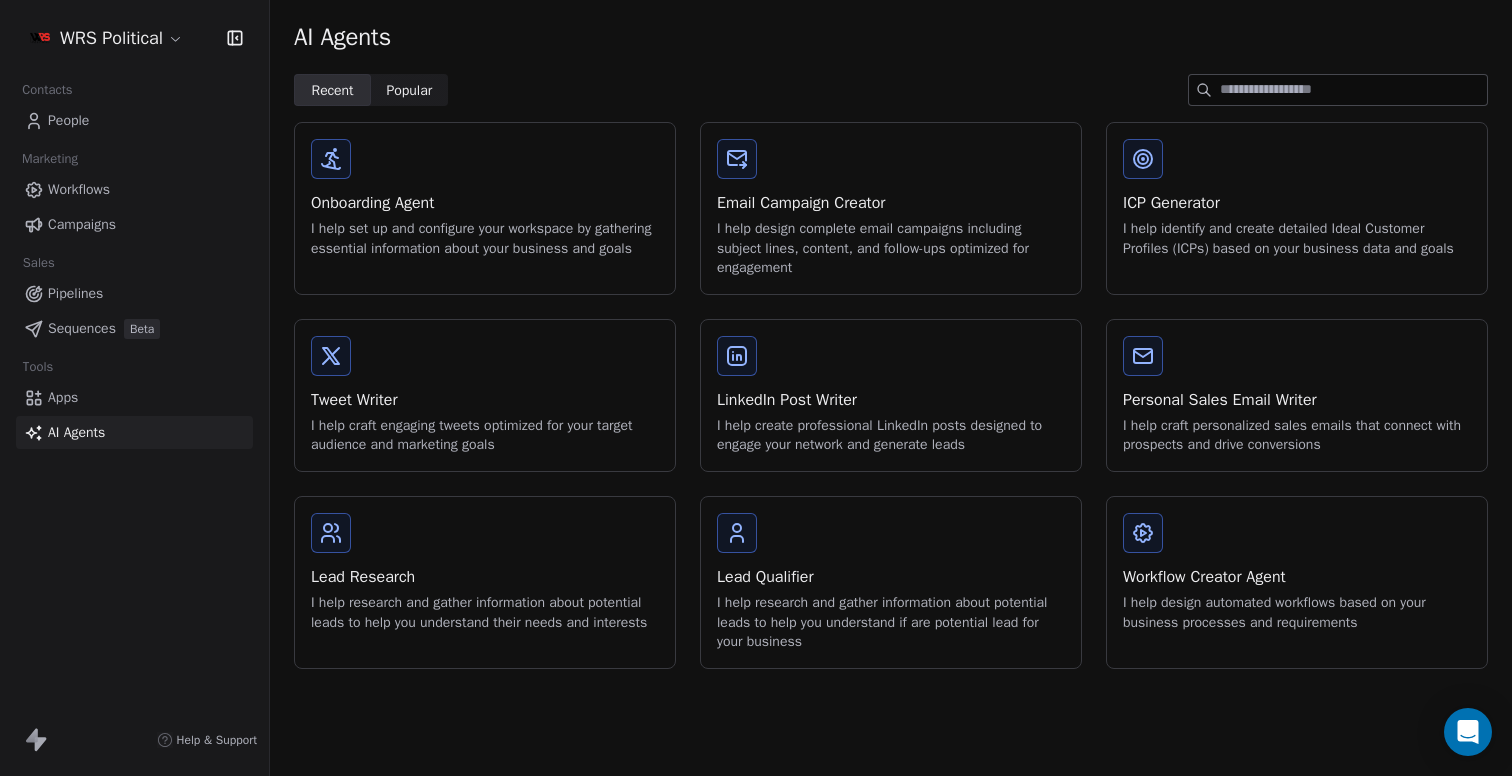 click on "Lead Research I help research and gather information about potential leads to help you understand their needs and interests" at bounding box center [485, 572] 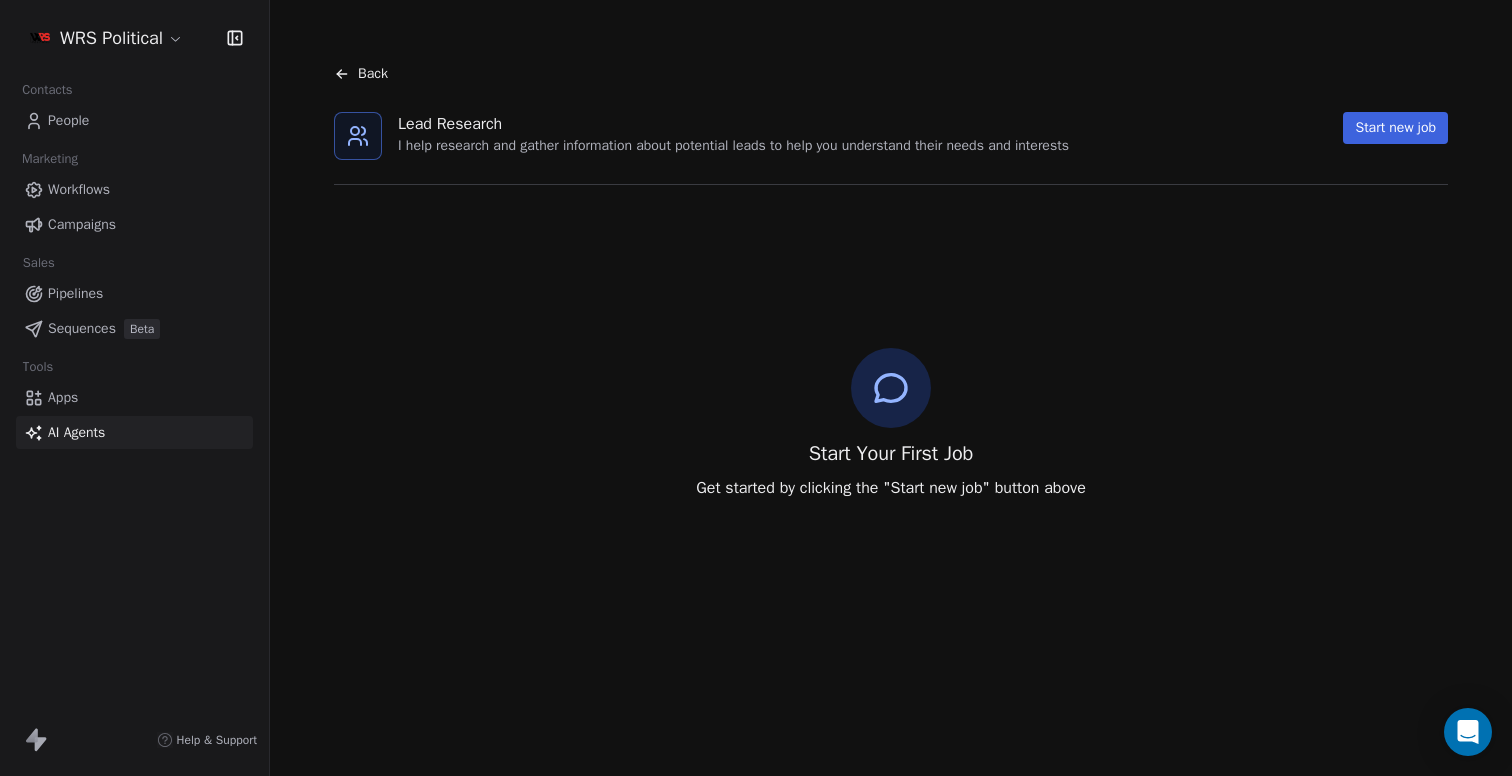 click on "Start new job" at bounding box center [1395, 128] 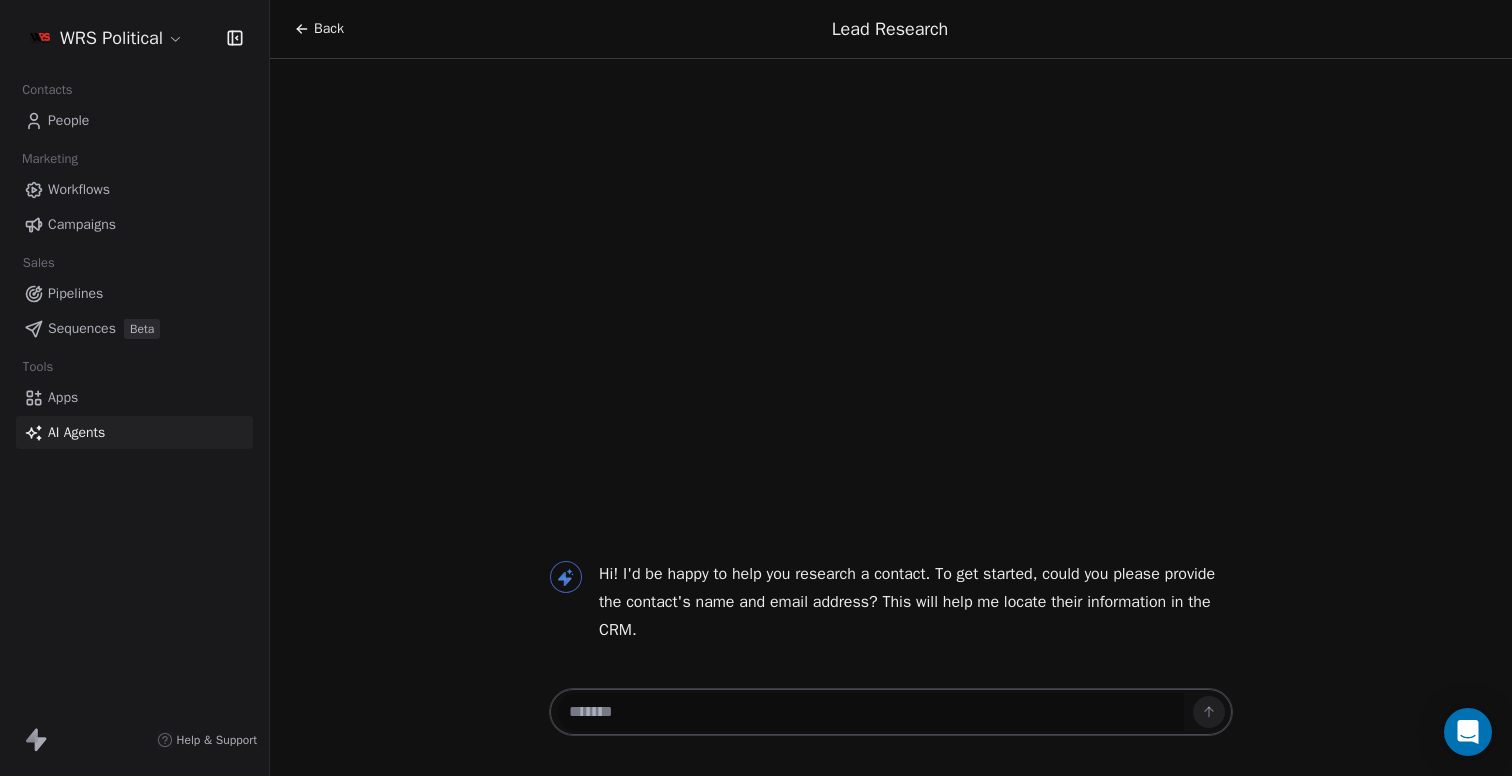 click at bounding box center (871, 712) 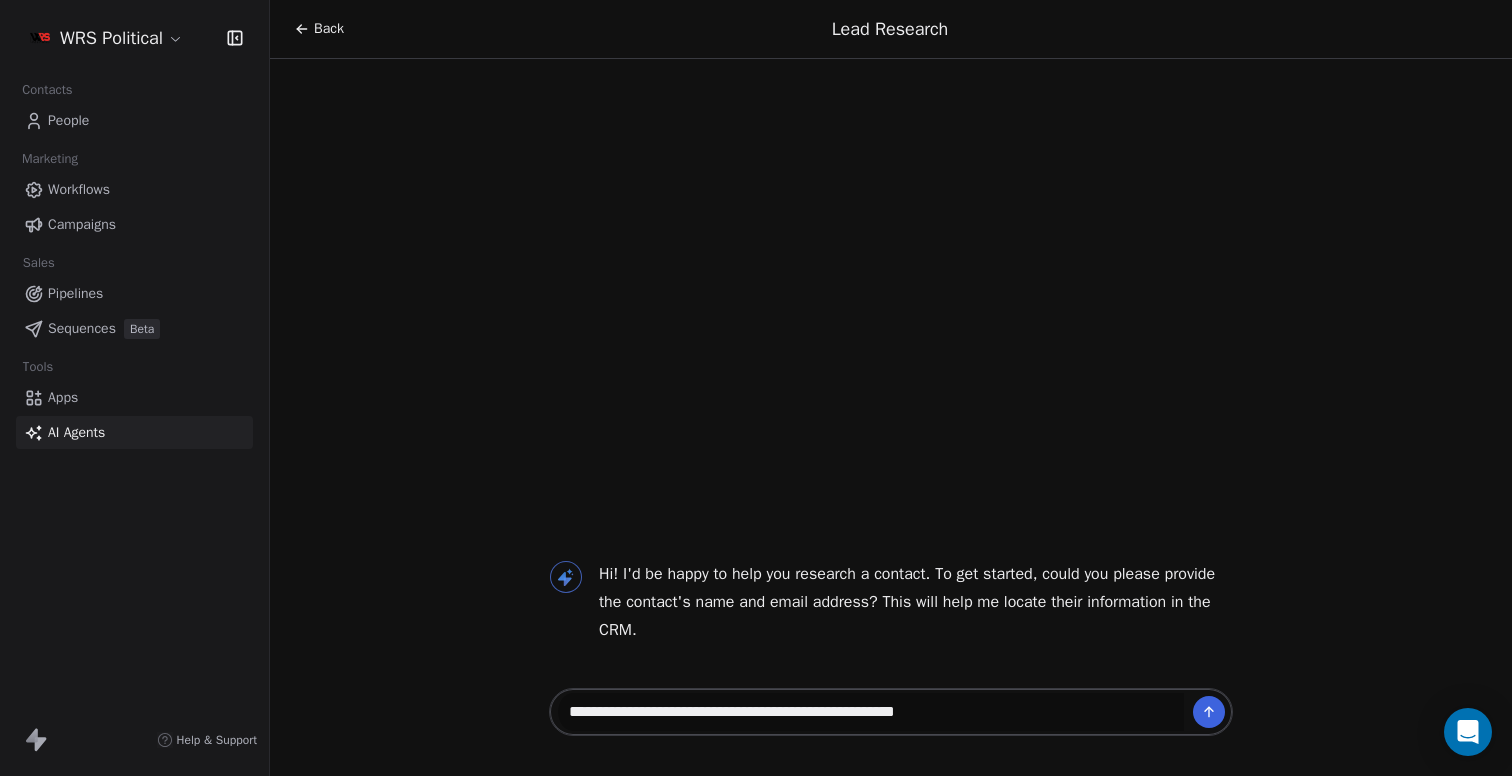 type on "**********" 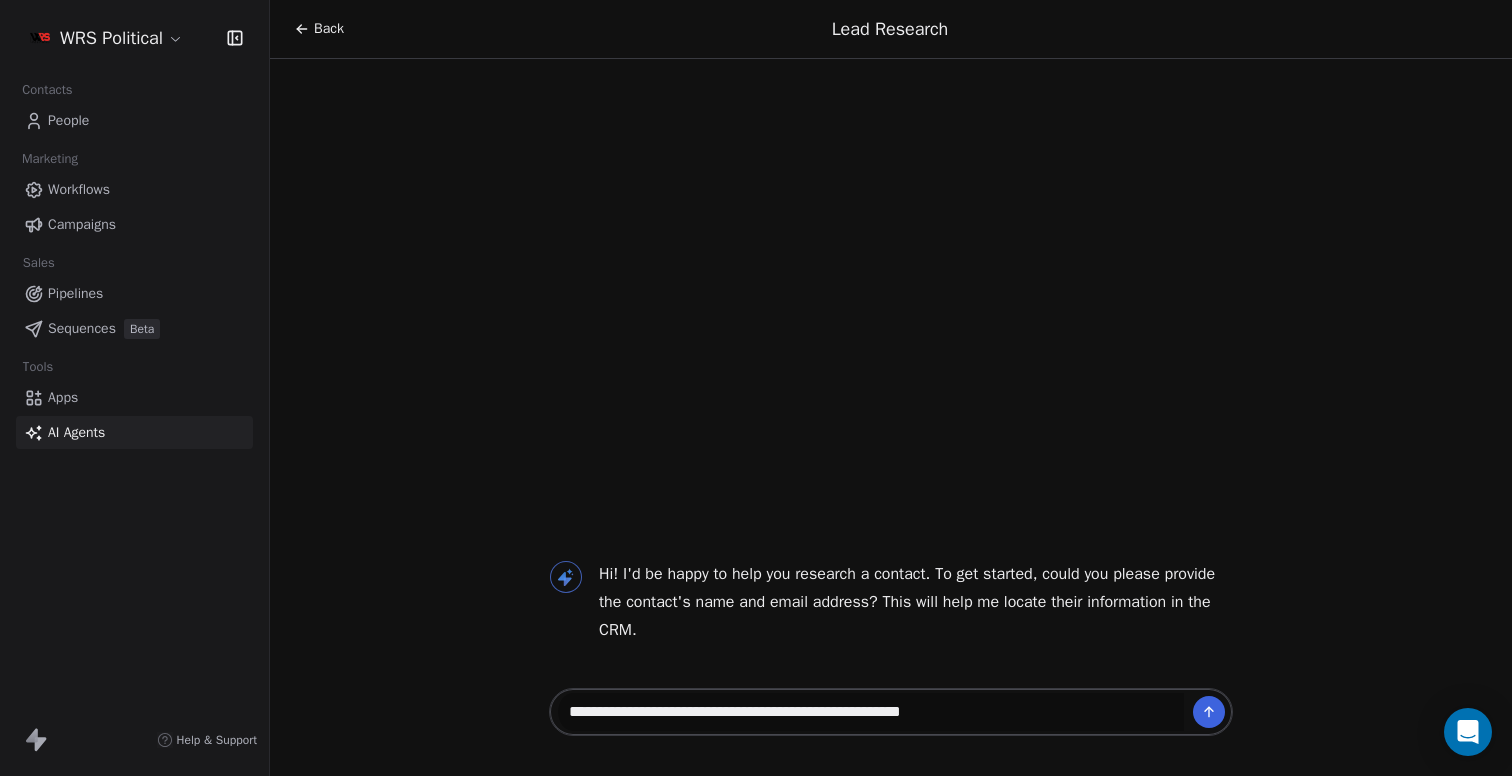 type 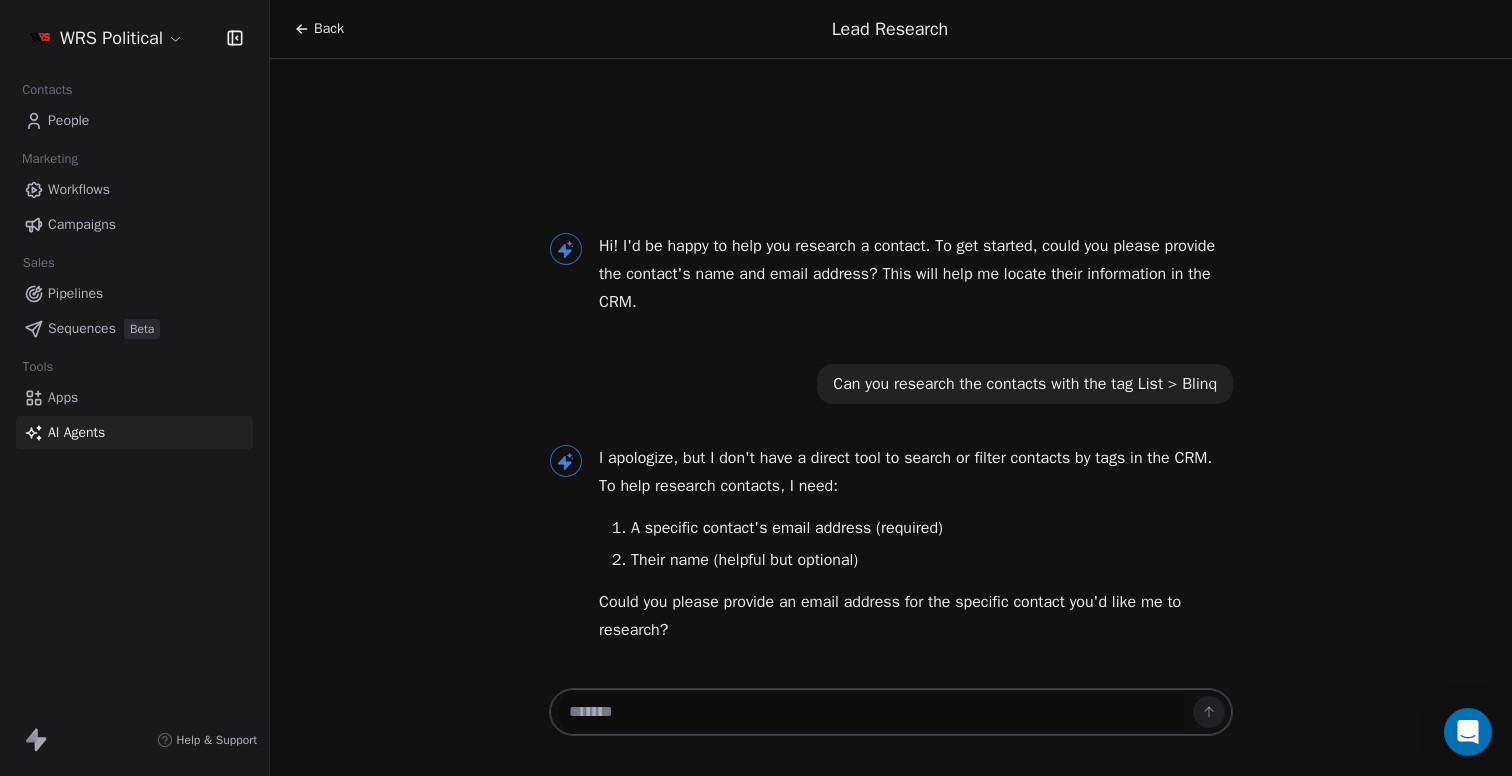 click on "People" at bounding box center [68, 120] 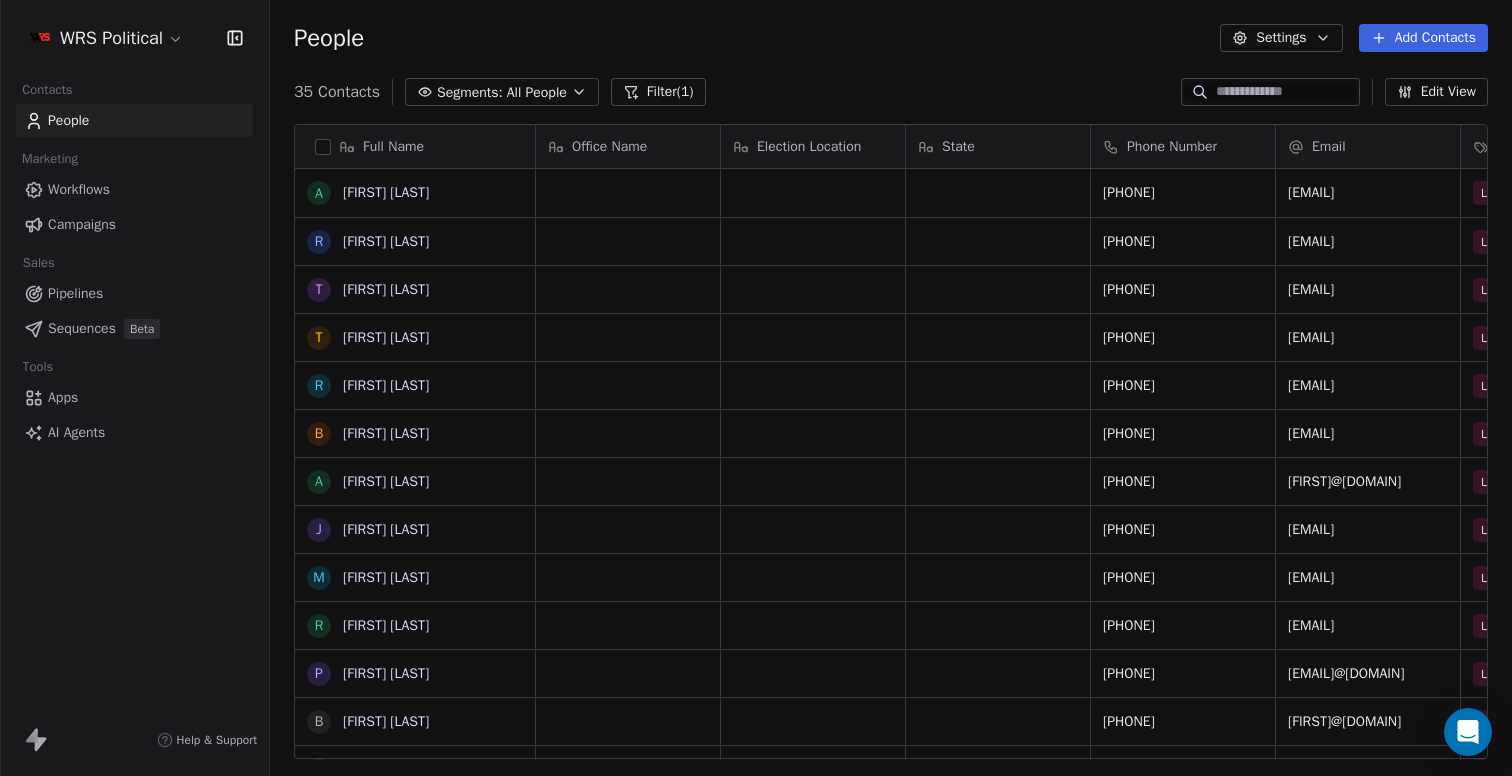 scroll, scrollTop: 1, scrollLeft: 1, axis: both 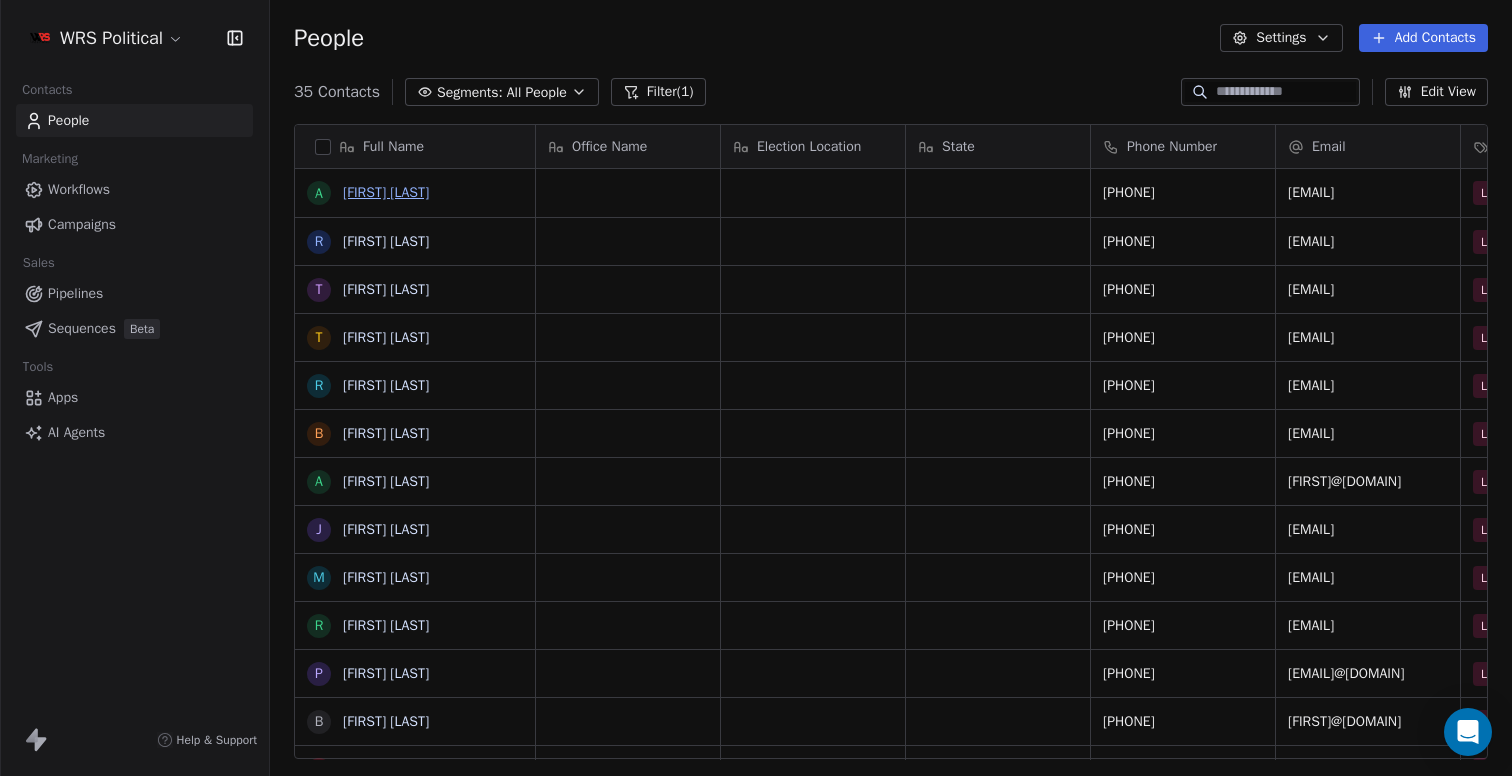 click on "[FIRST] [LAST]" at bounding box center [386, 192] 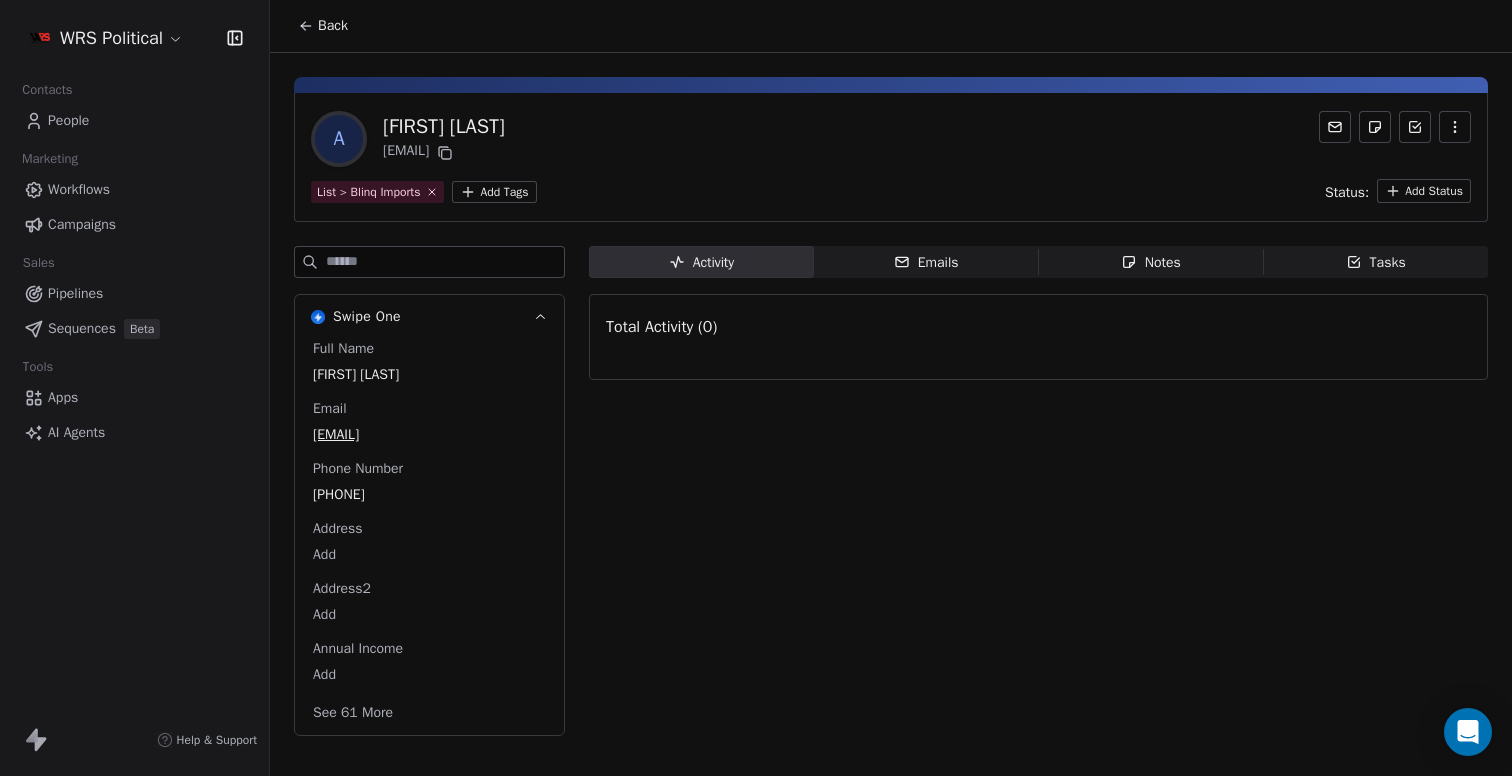 click on "Back" at bounding box center (333, 26) 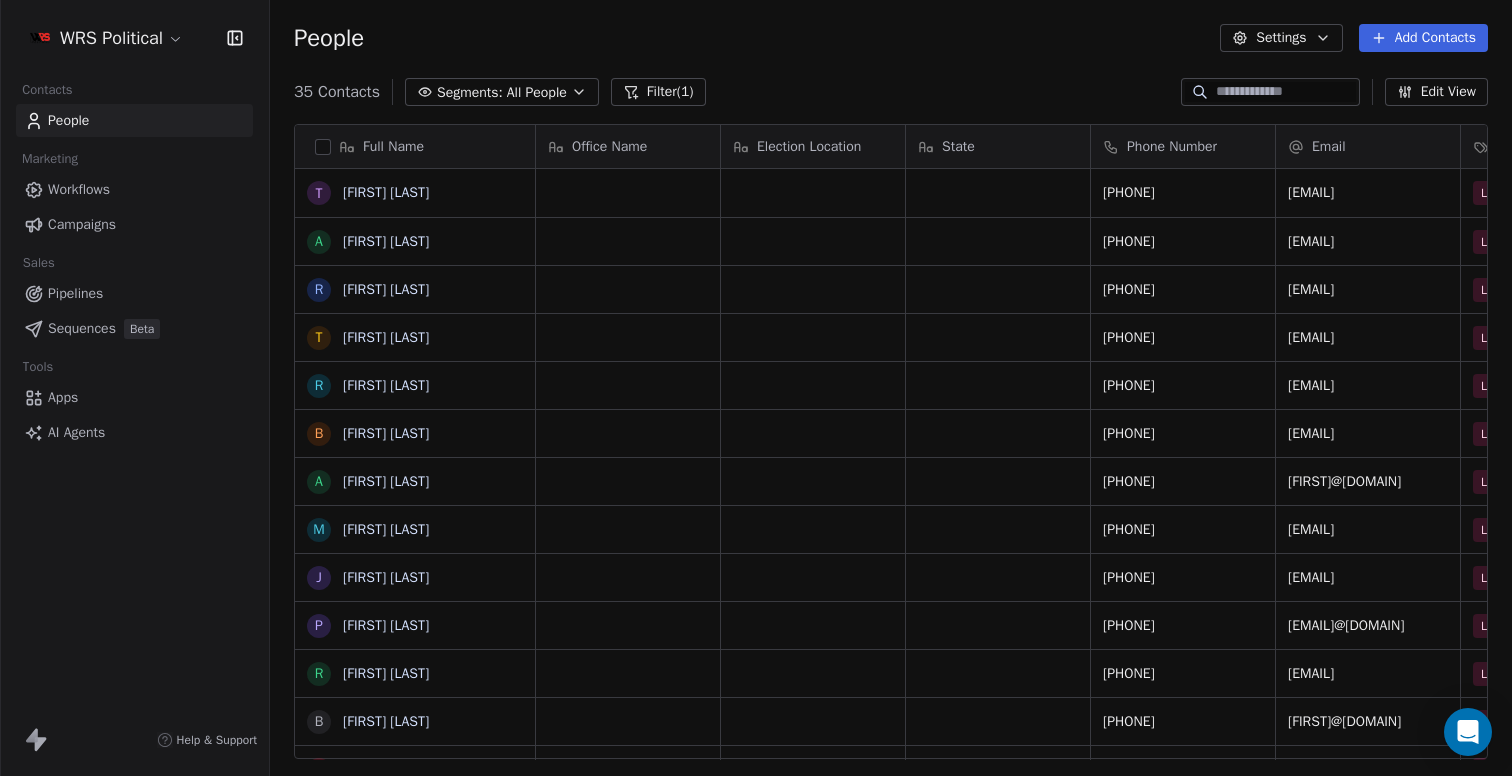 scroll, scrollTop: 1, scrollLeft: 1, axis: both 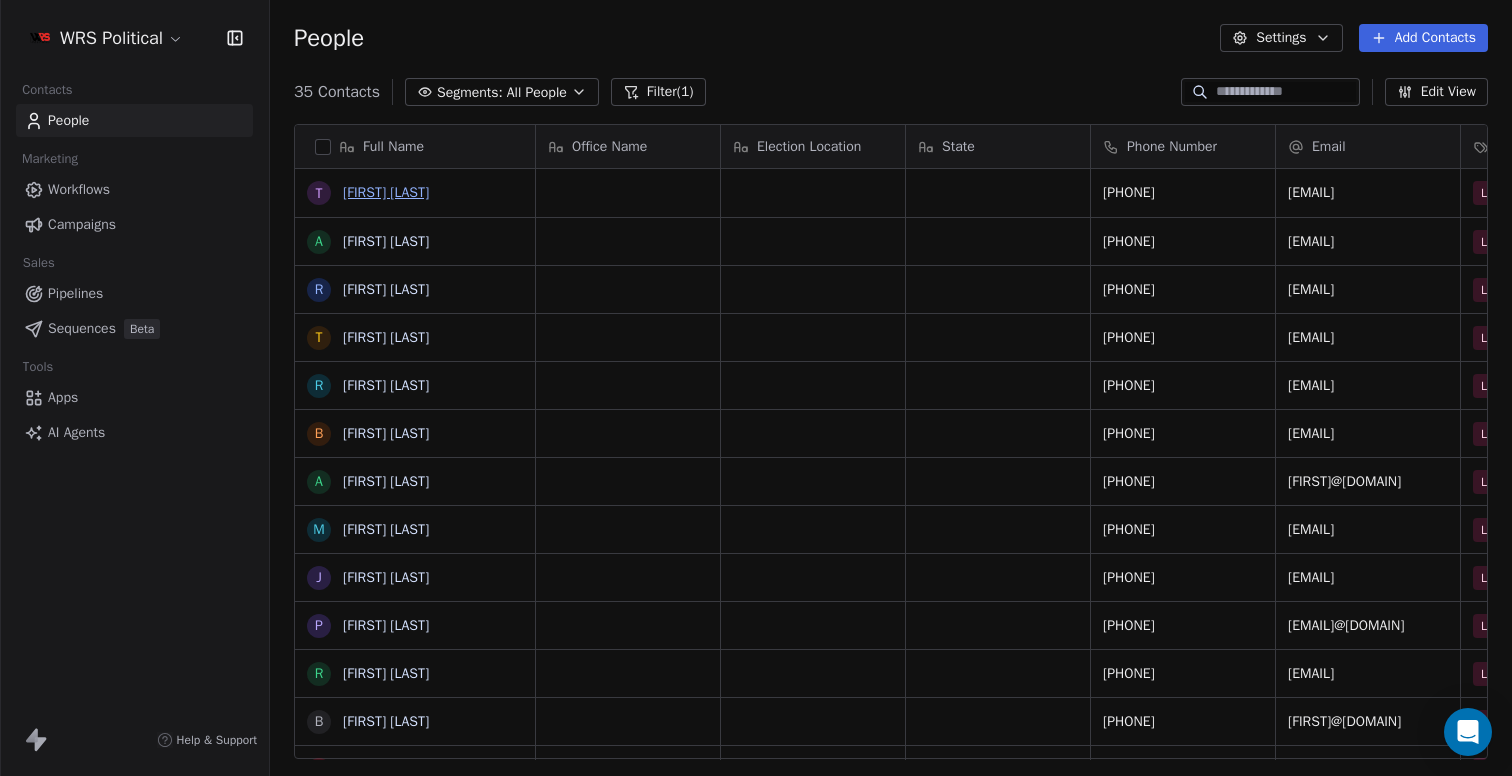 click on "[FIRST] [LAST]" at bounding box center [386, 192] 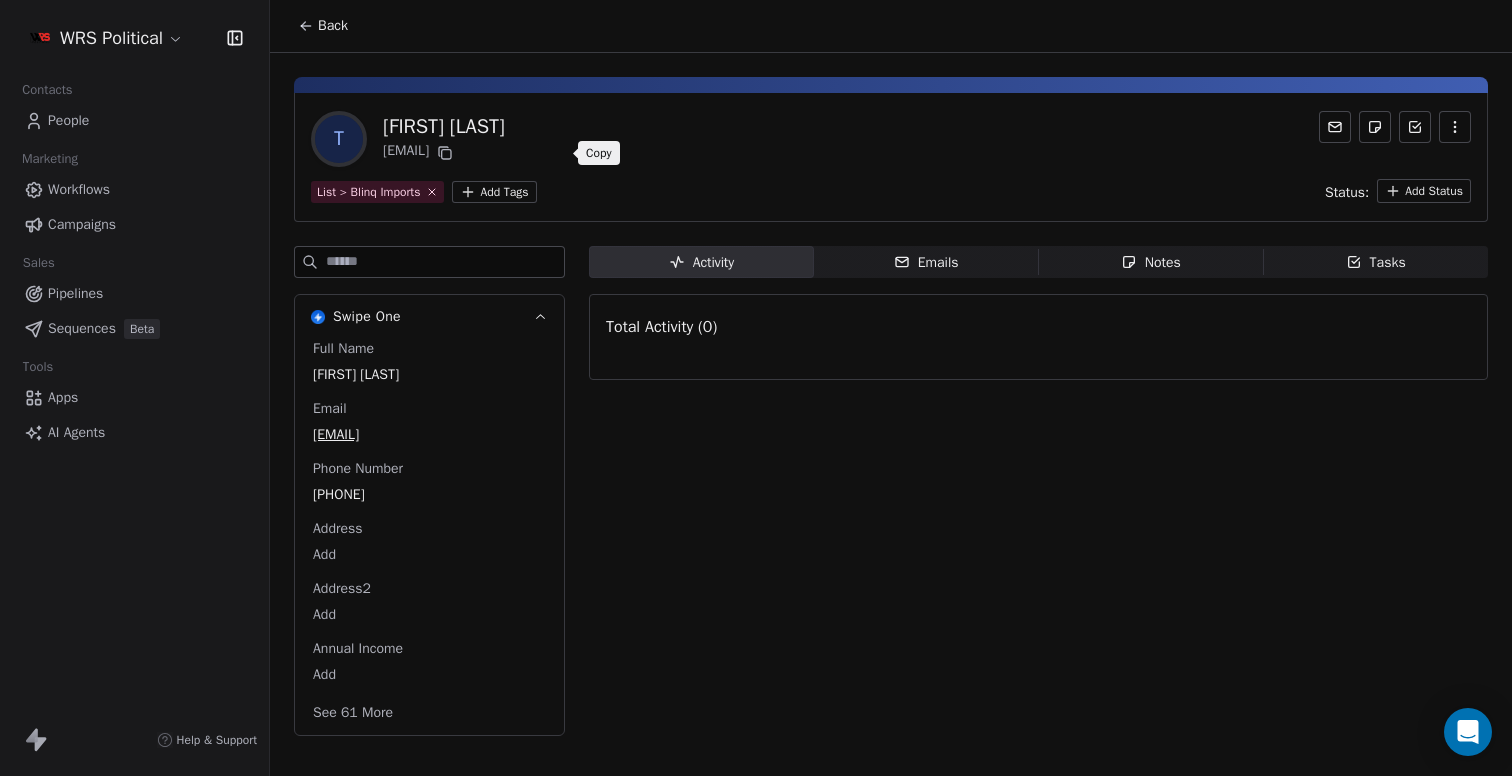 click 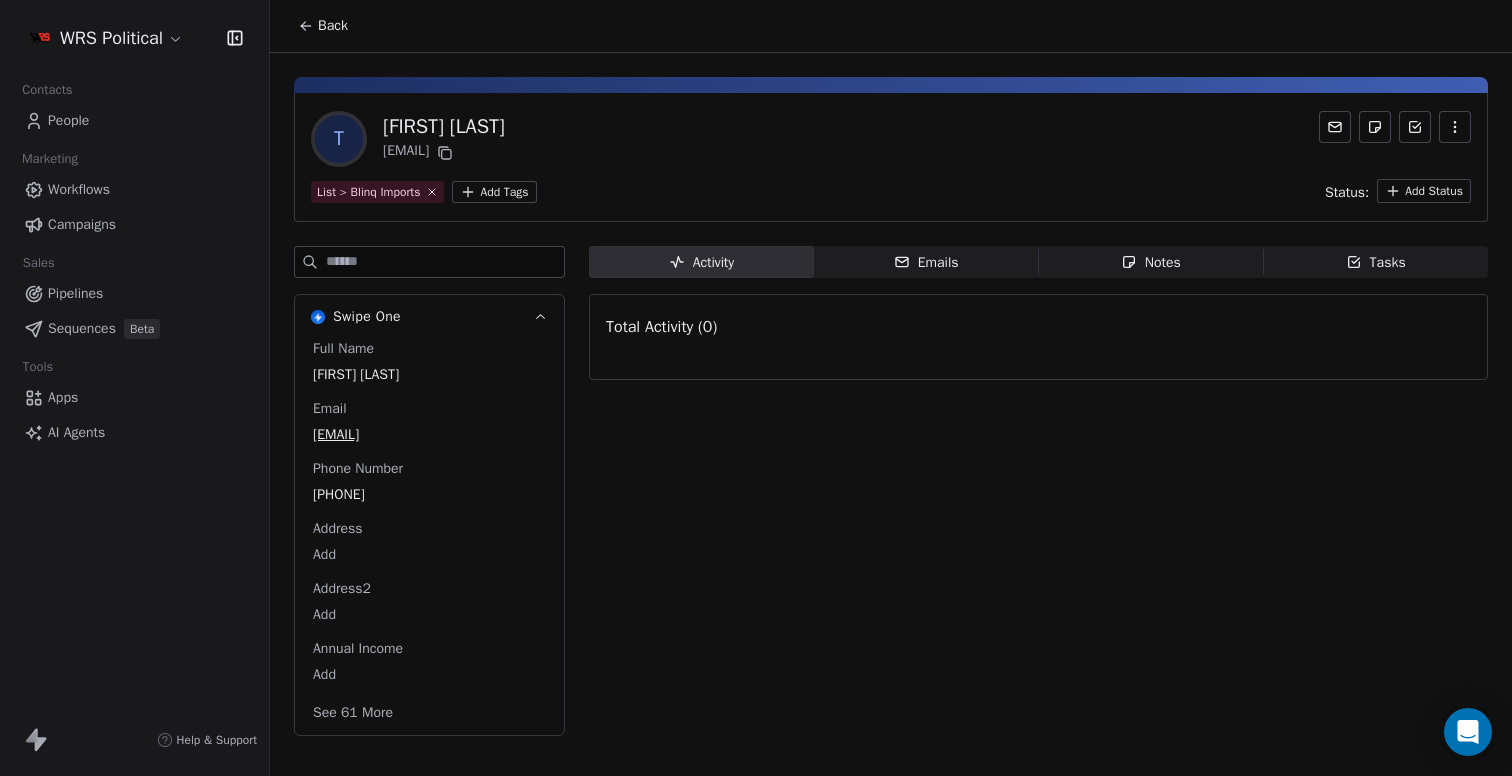 click on "AI Agents" at bounding box center (76, 432) 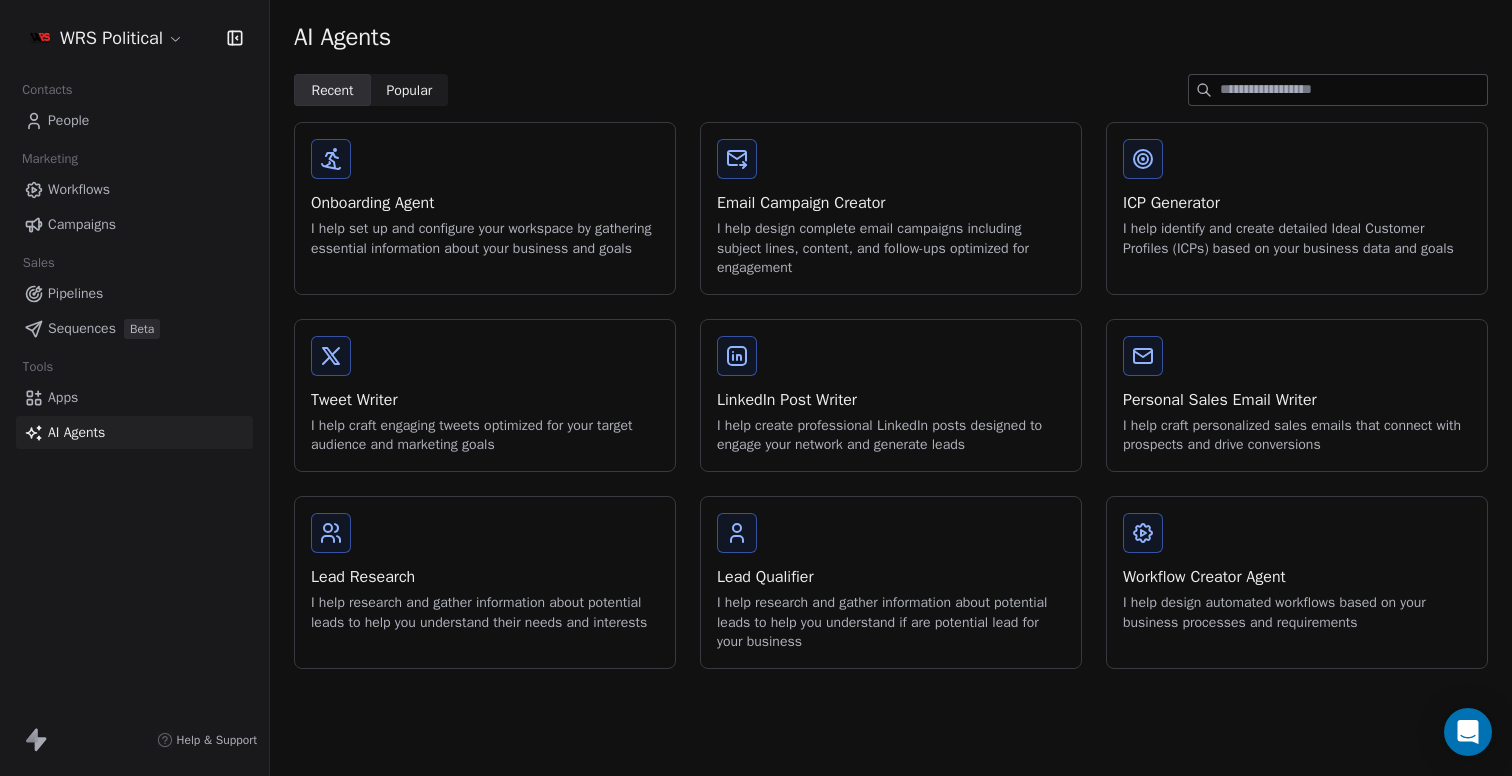 click on "Lead Qualifier I help research and gather information about potential leads to help you understand if are potential lead for your business" at bounding box center (891, 582) 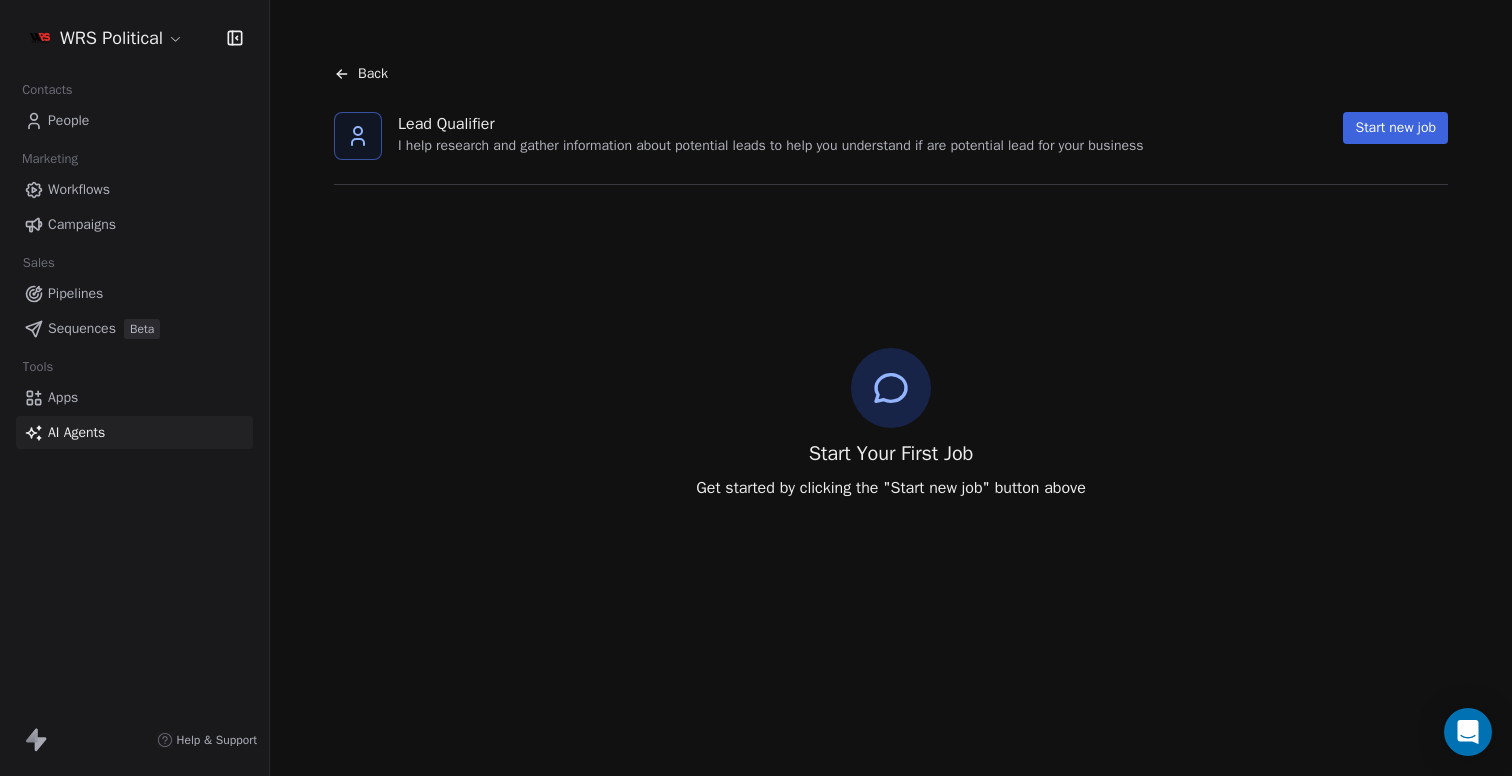 click on "Back" at bounding box center (891, 74) 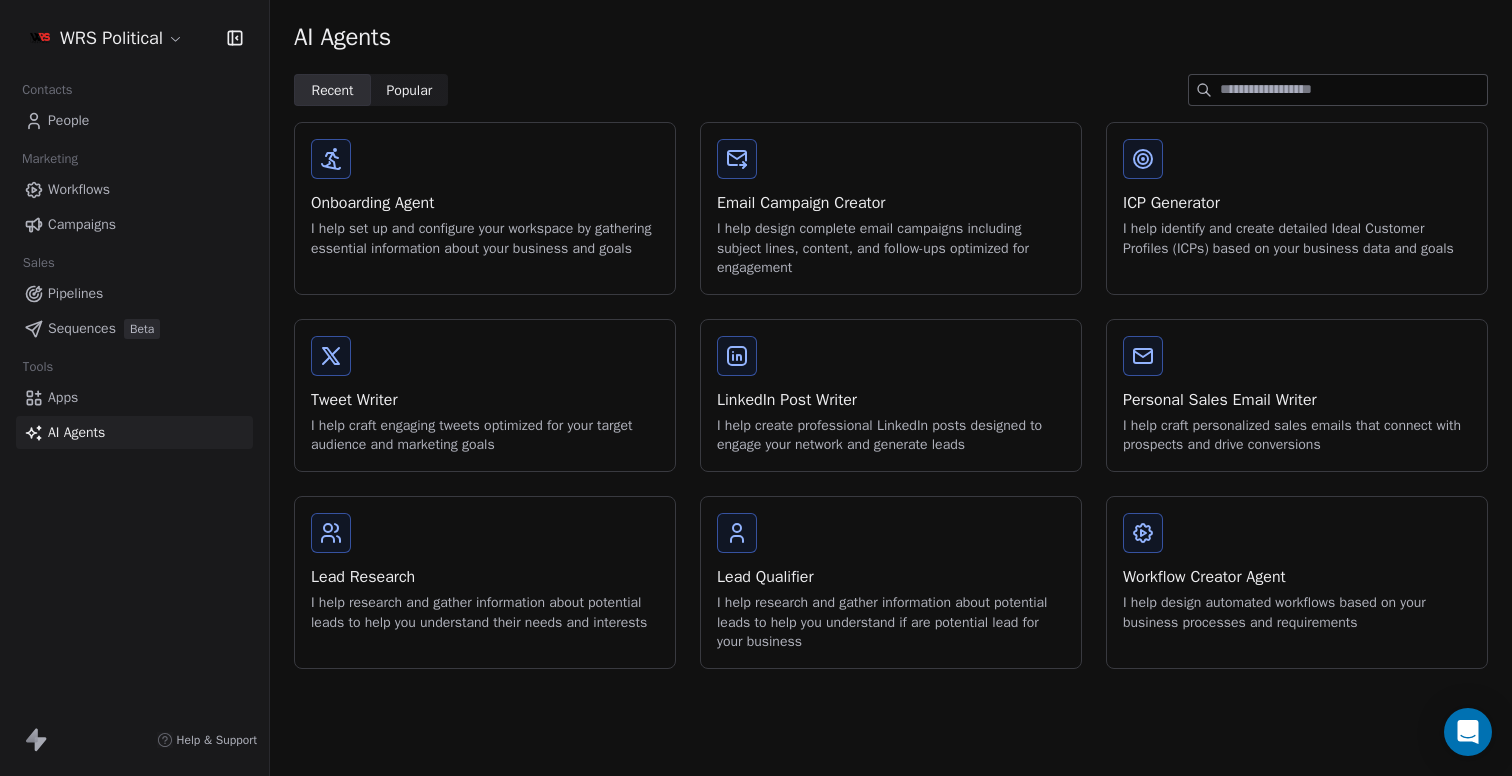 click on "Lead Research I help research and gather information about potential leads to help you understand their needs and interests" at bounding box center [485, 598] 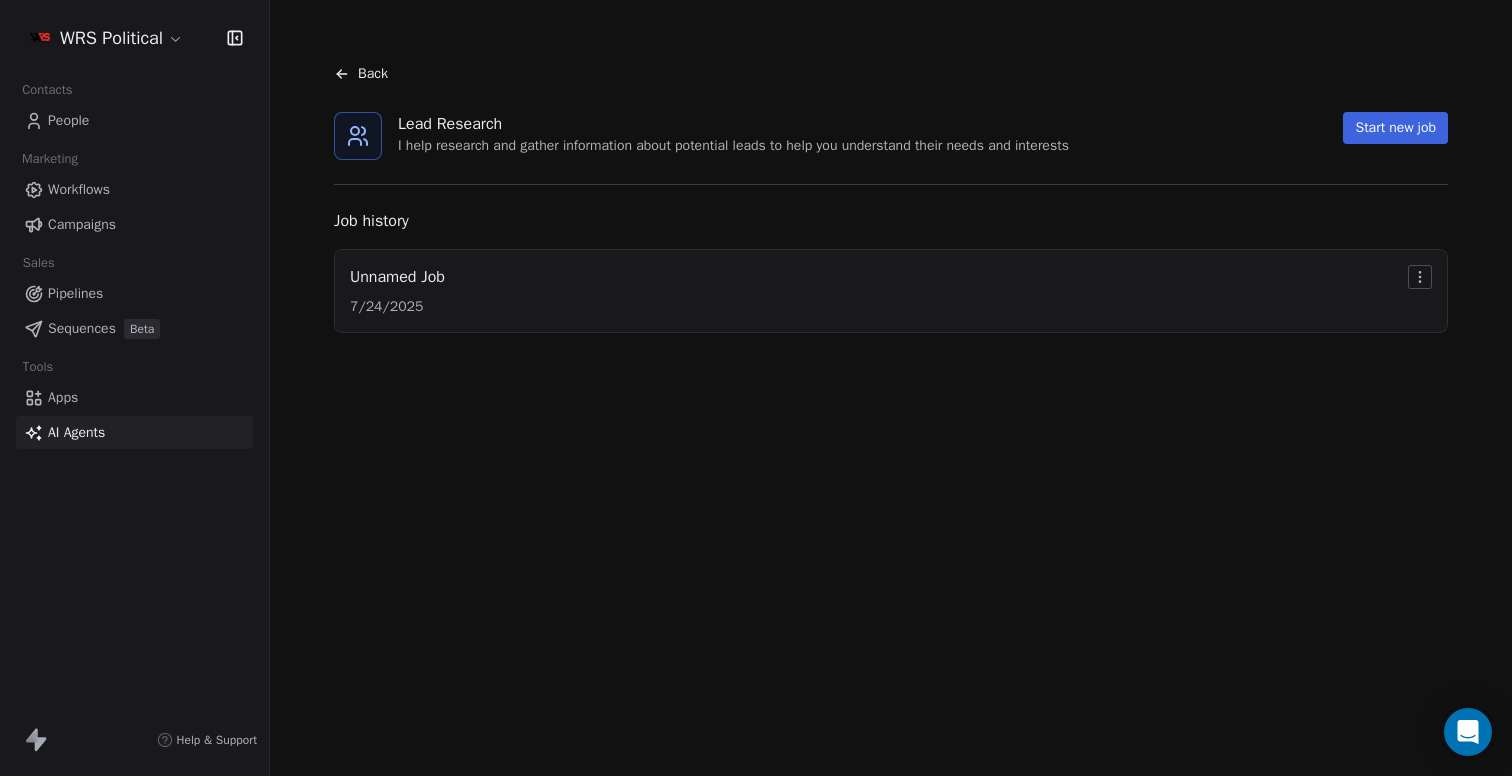 click on "Unnamed Job [DATE]" at bounding box center [891, 291] 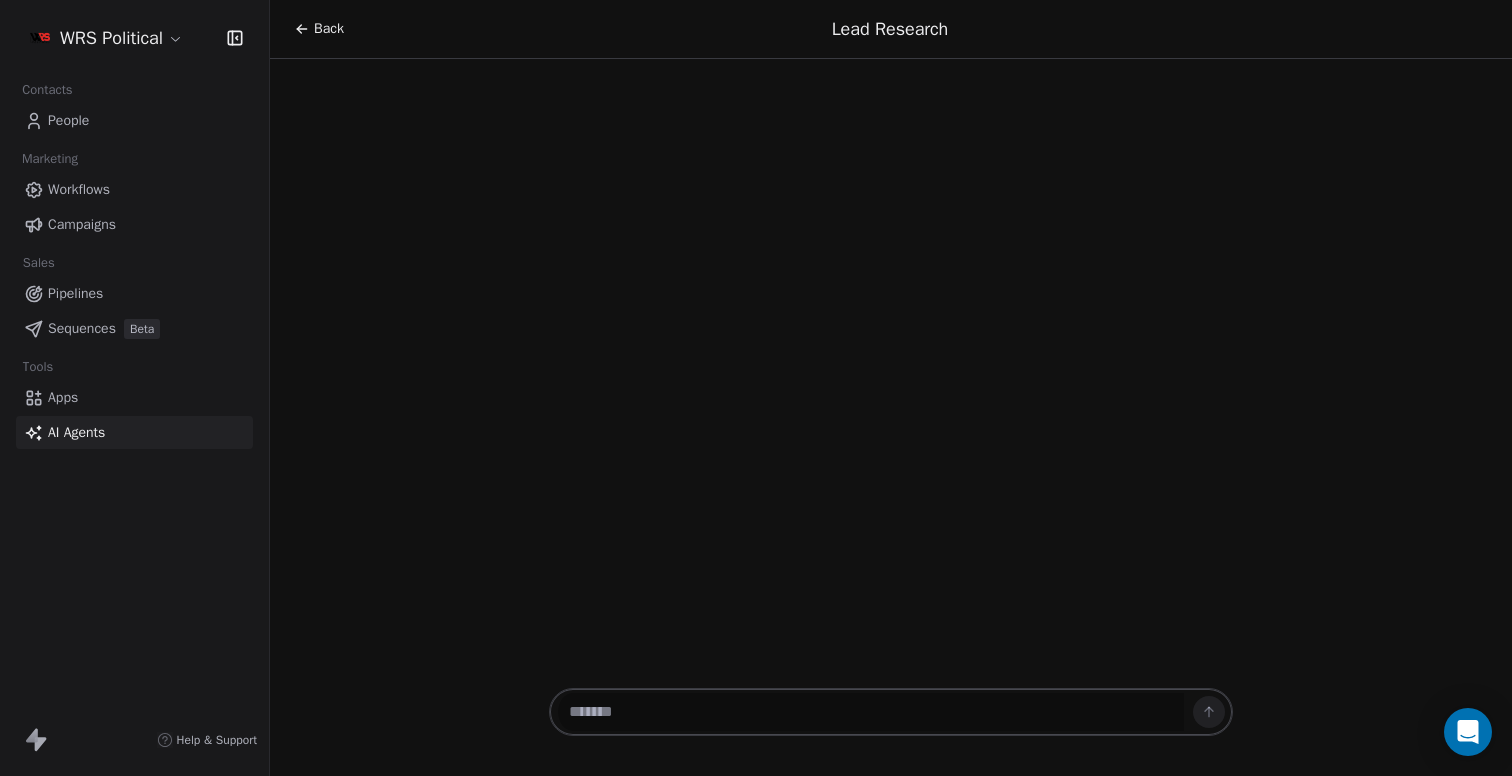 click at bounding box center (871, 712) 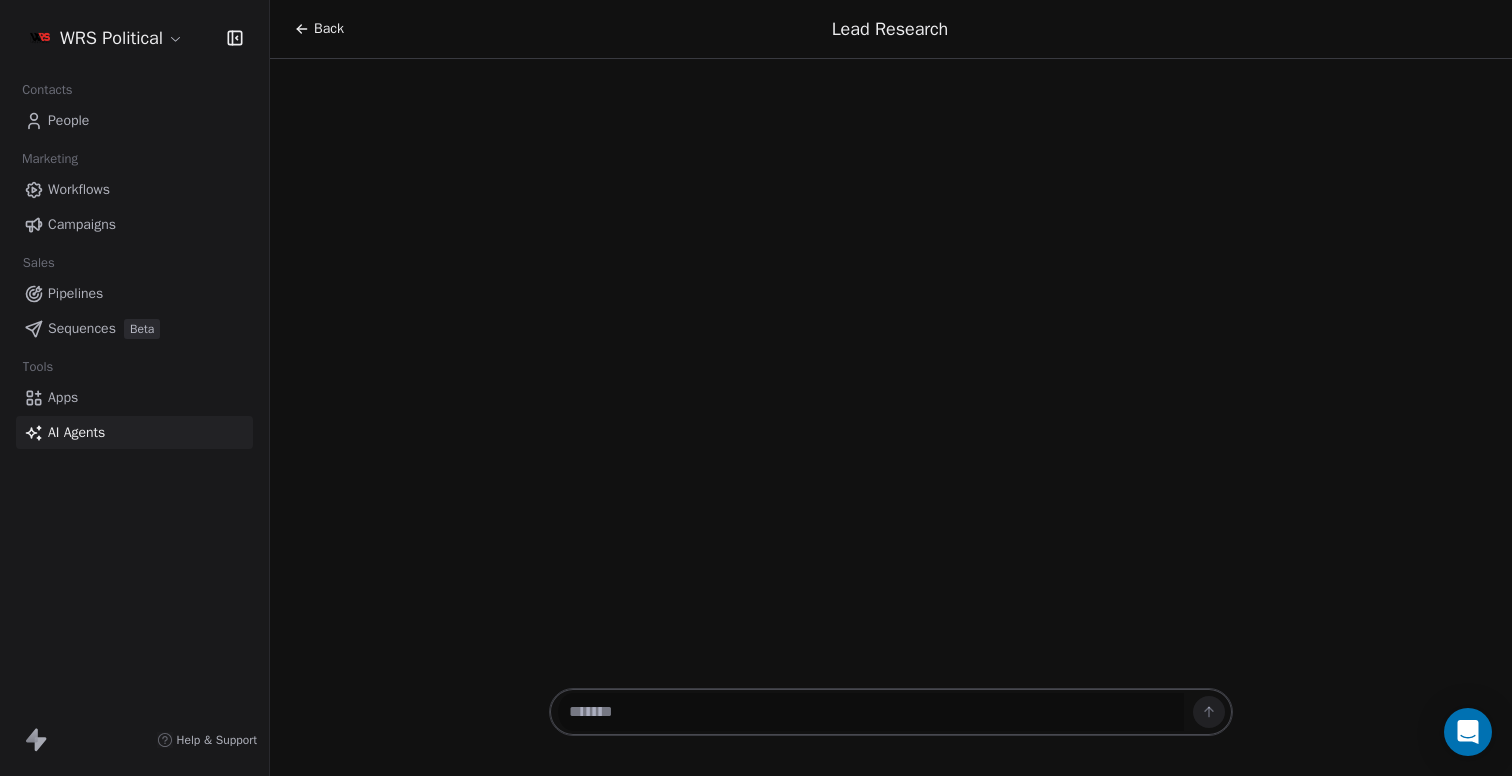 paste on "**********" 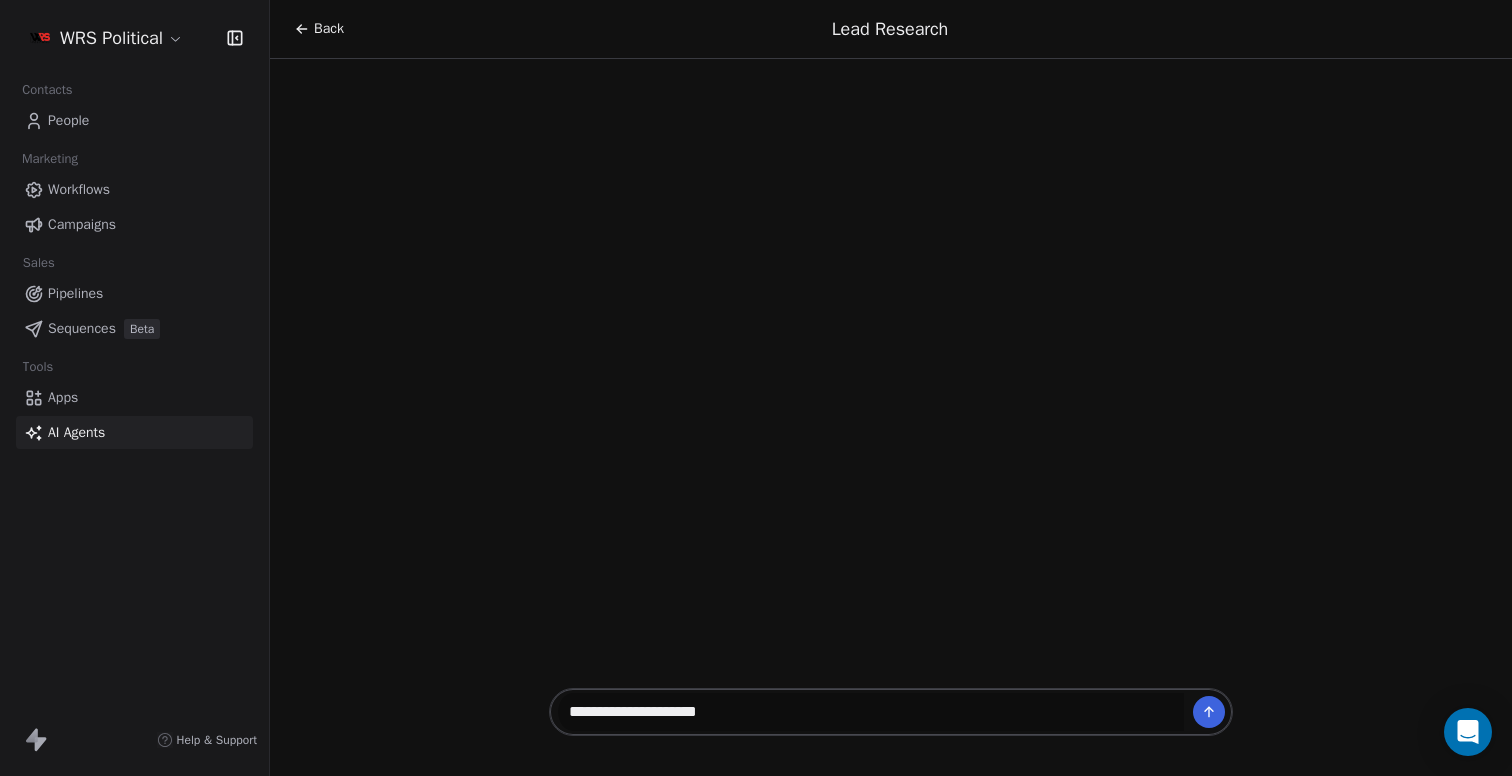 type on "**********" 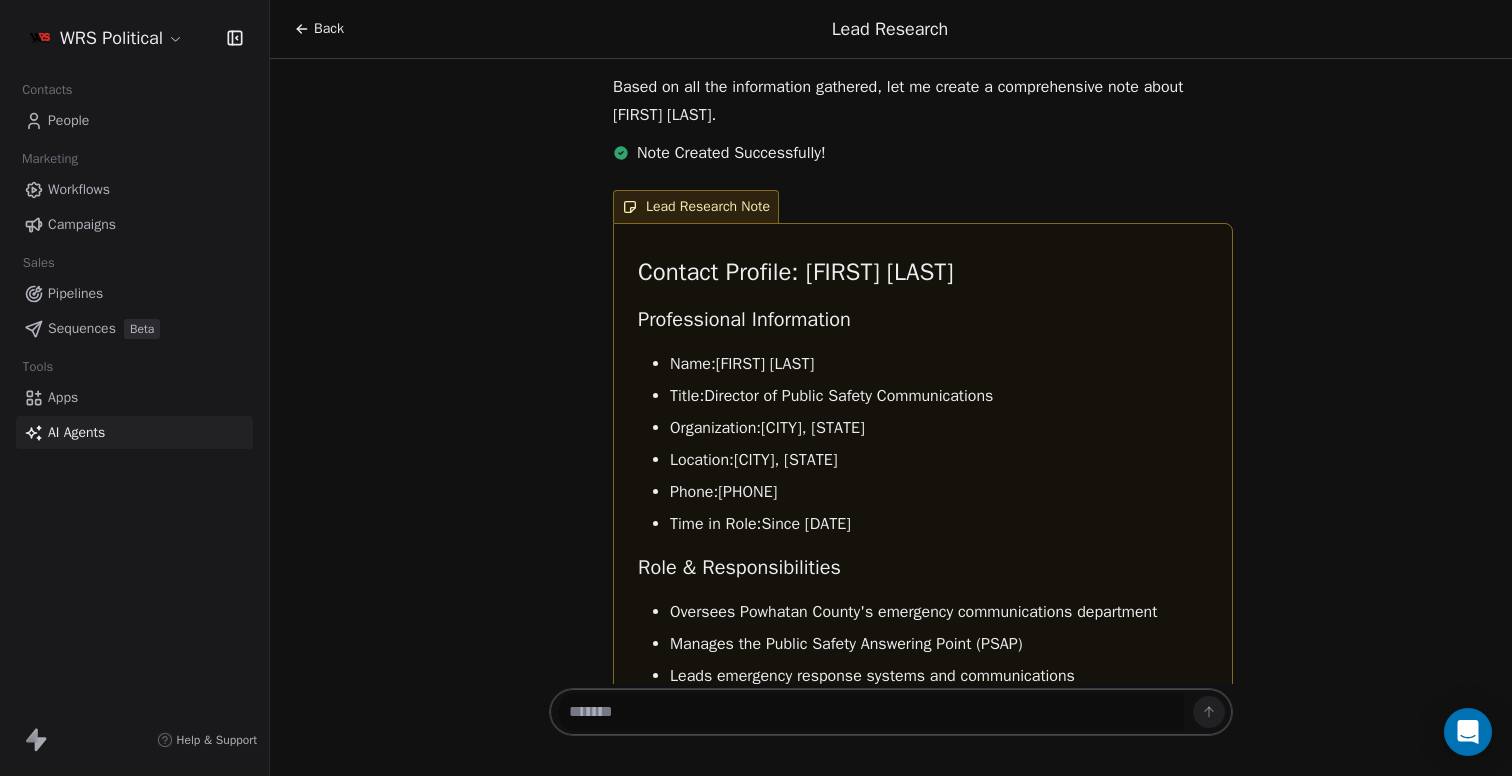 scroll, scrollTop: 456, scrollLeft: 0, axis: vertical 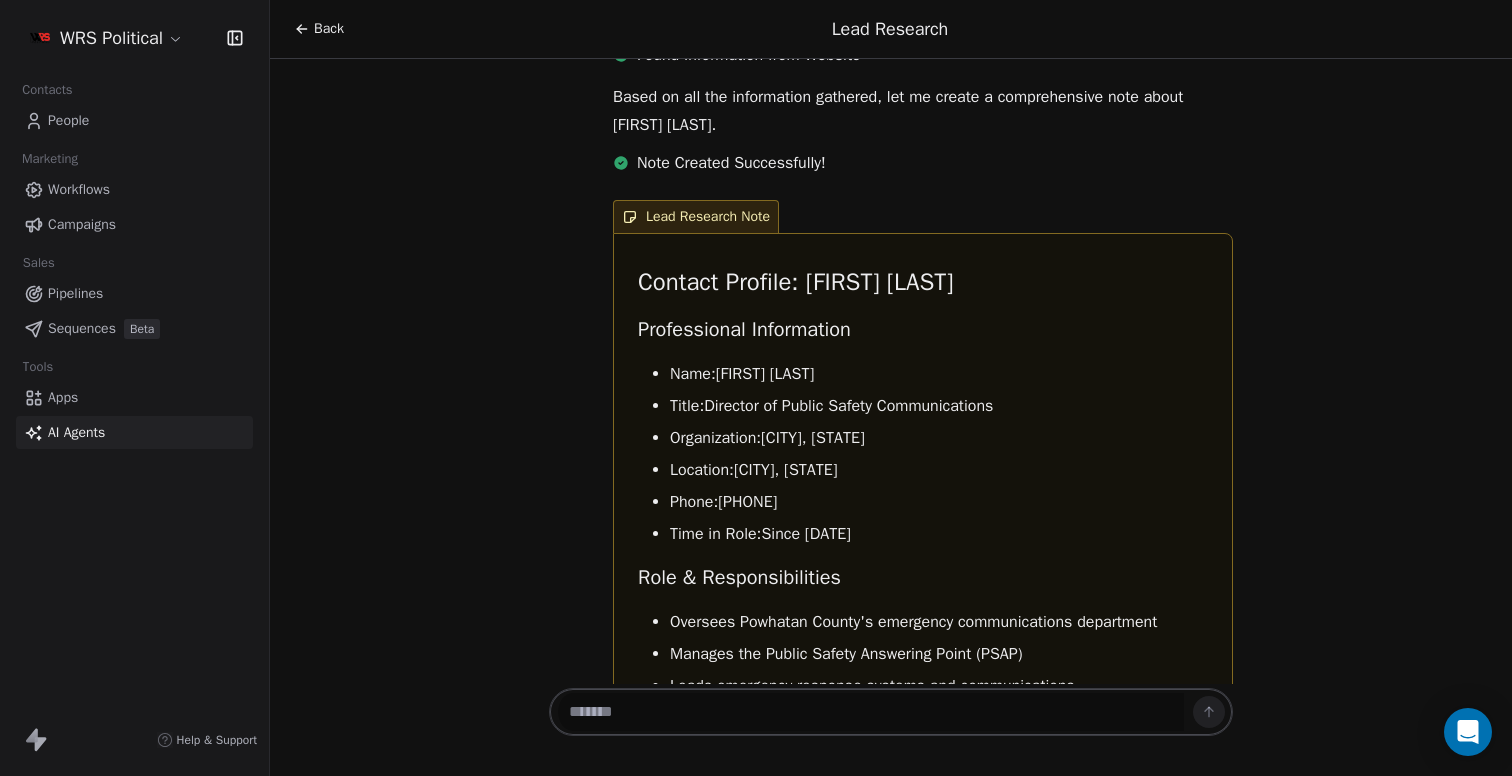 click at bounding box center (871, 712) 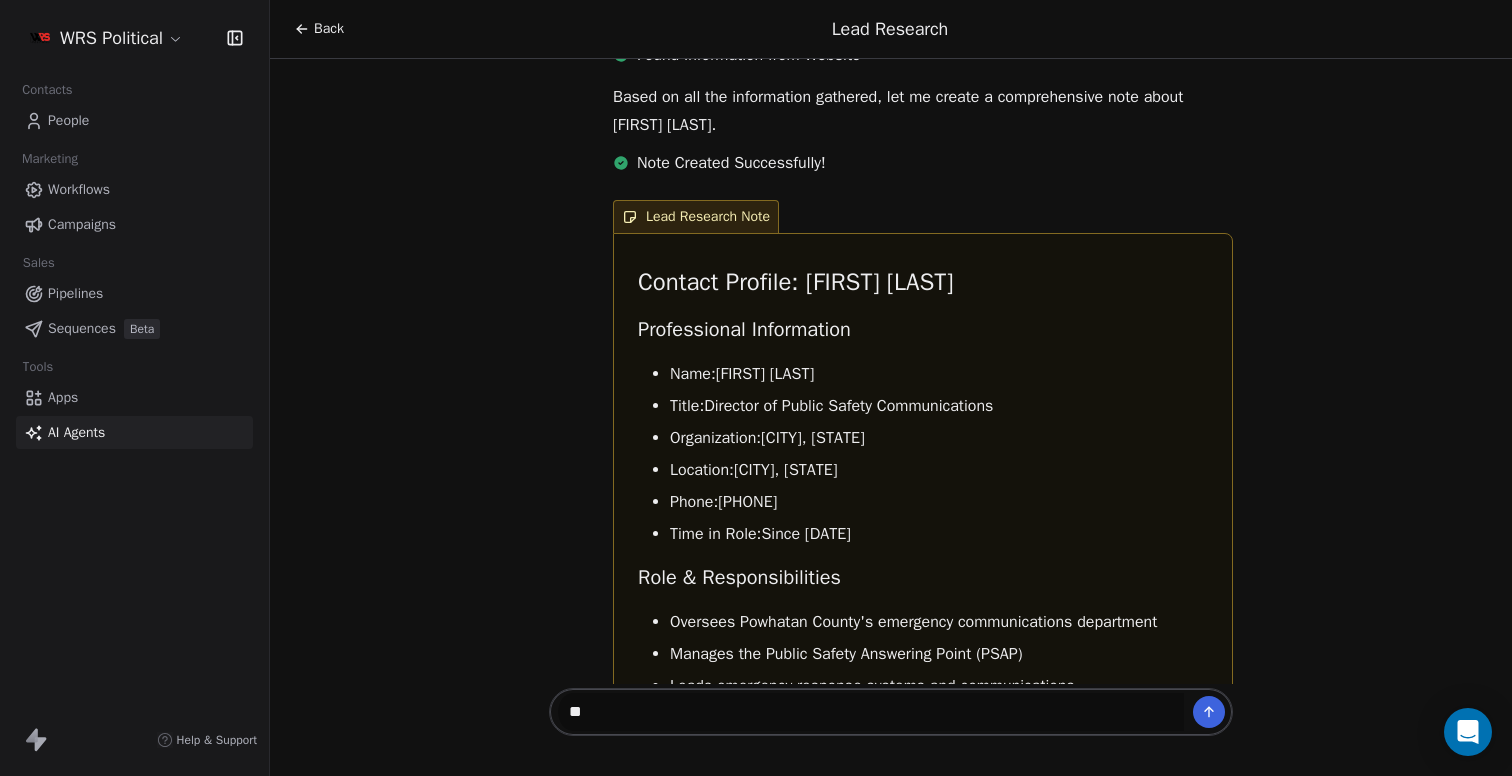 type on "*" 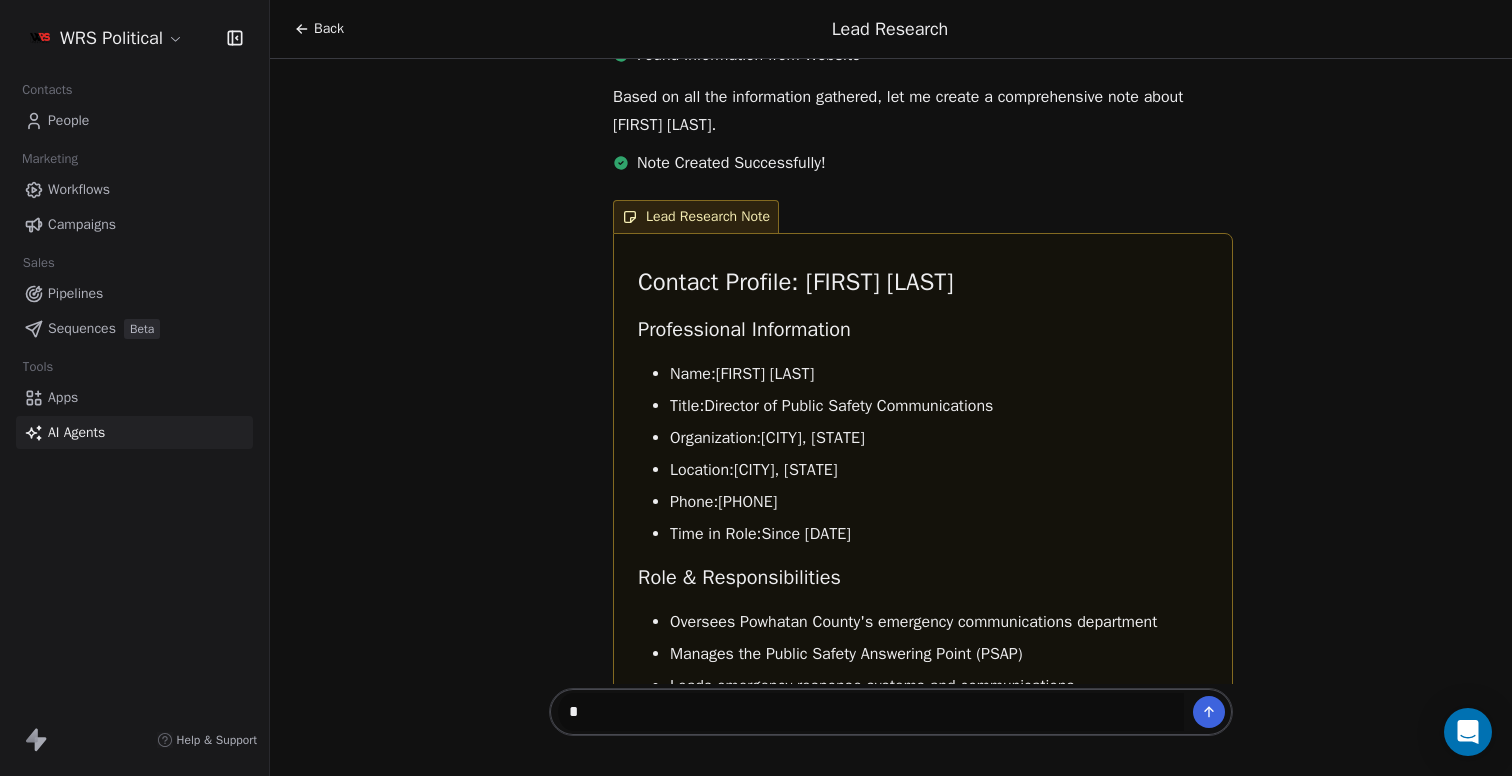 type 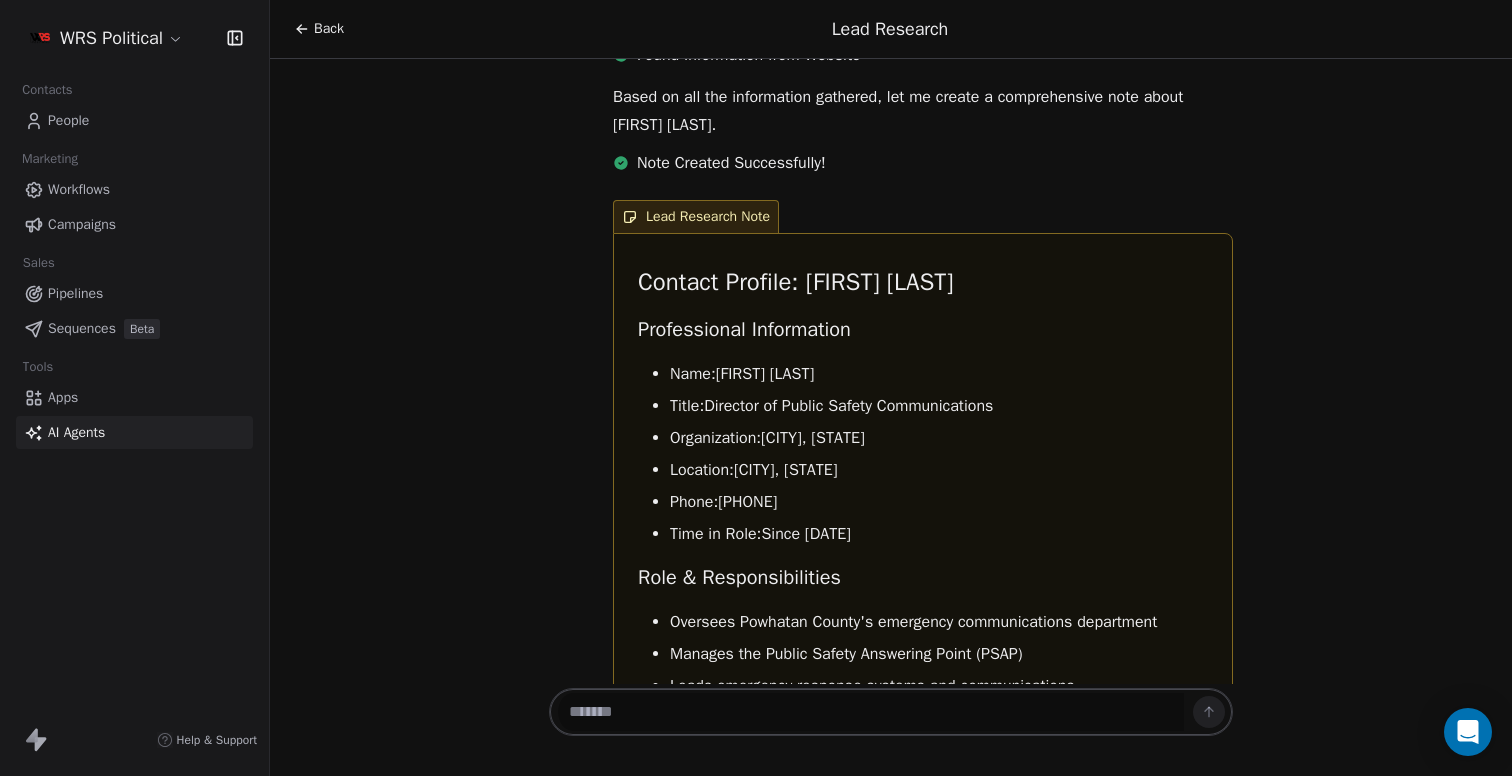 click on "People" at bounding box center (68, 120) 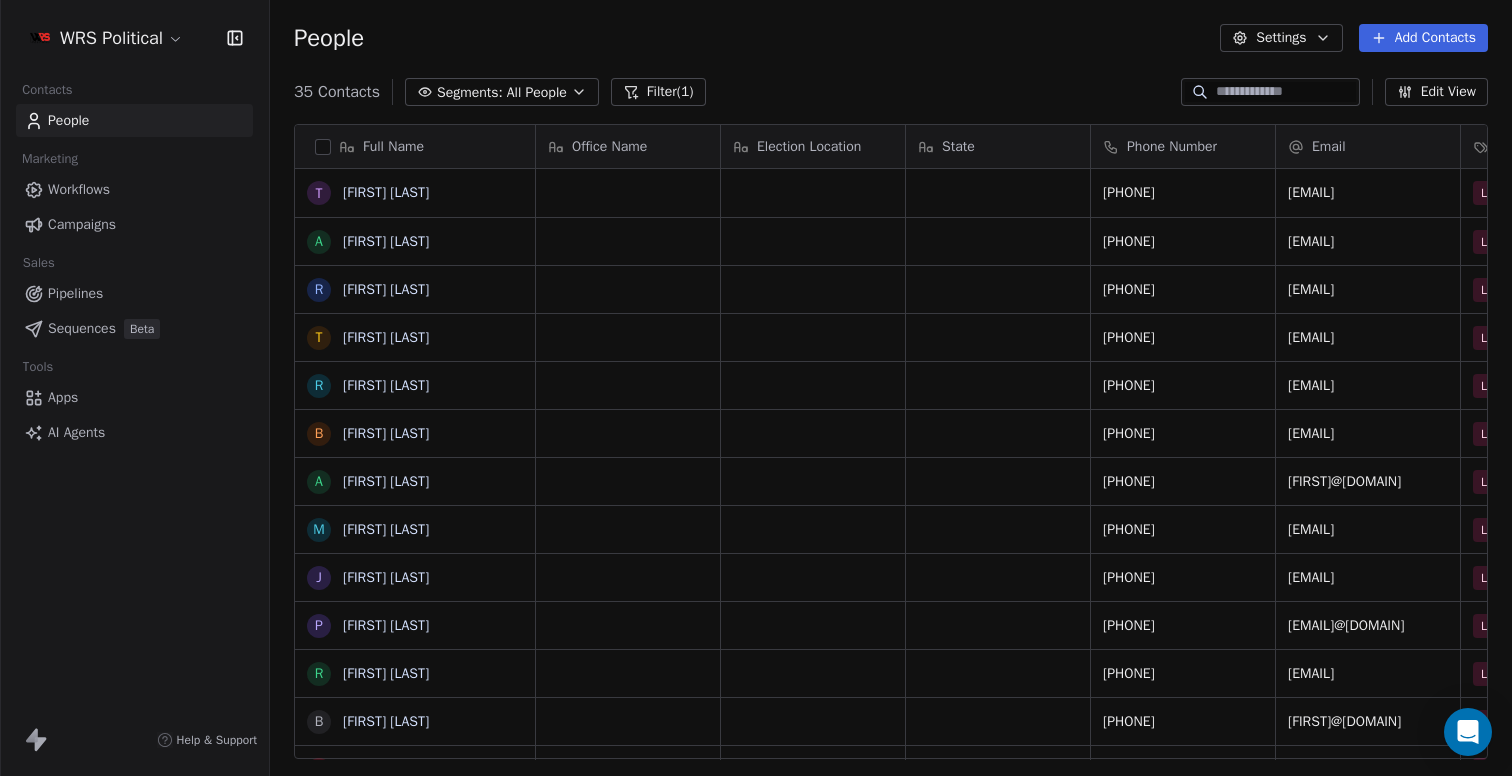 scroll, scrollTop: 1, scrollLeft: 1, axis: both 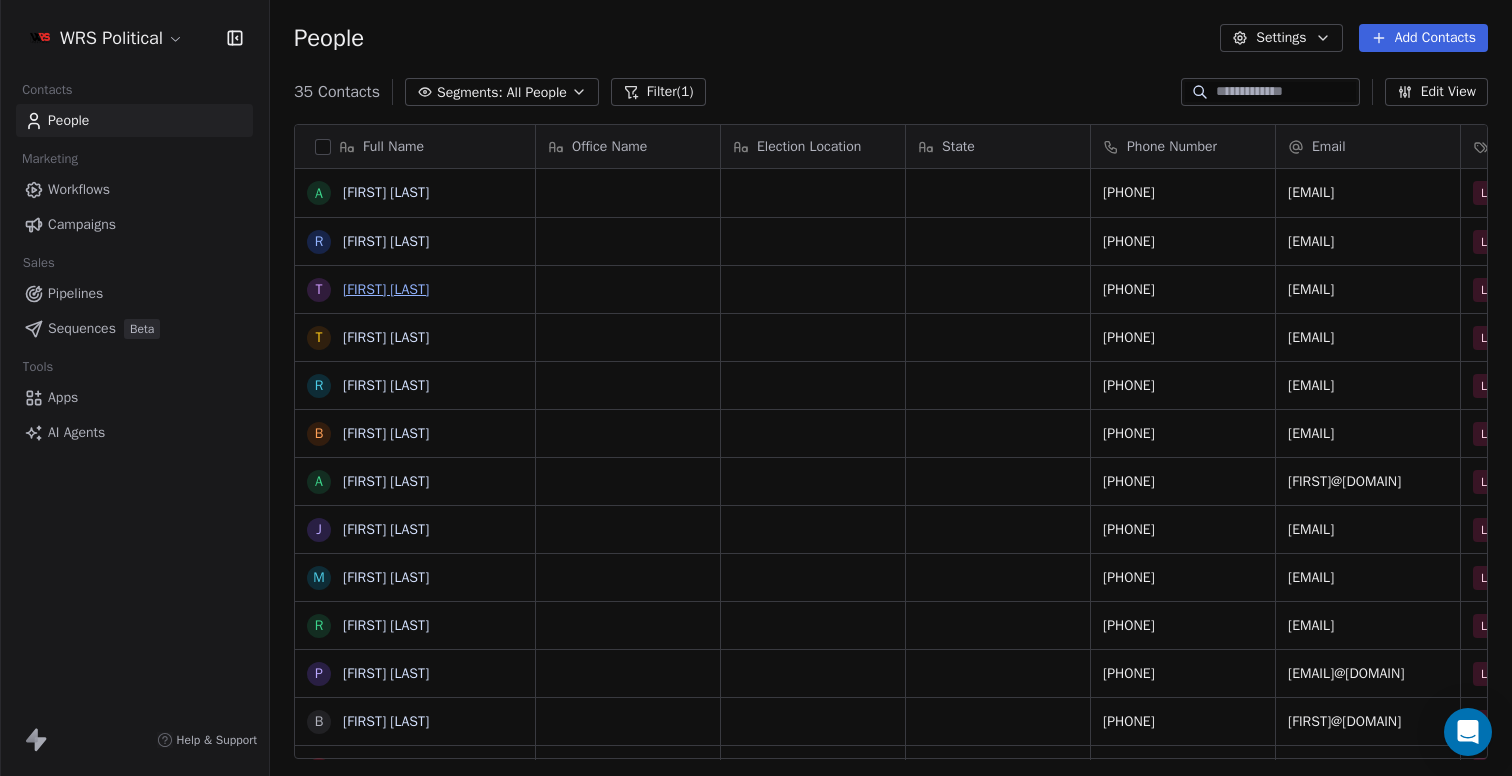 click on "[FIRST] [LAST]" at bounding box center [386, 289] 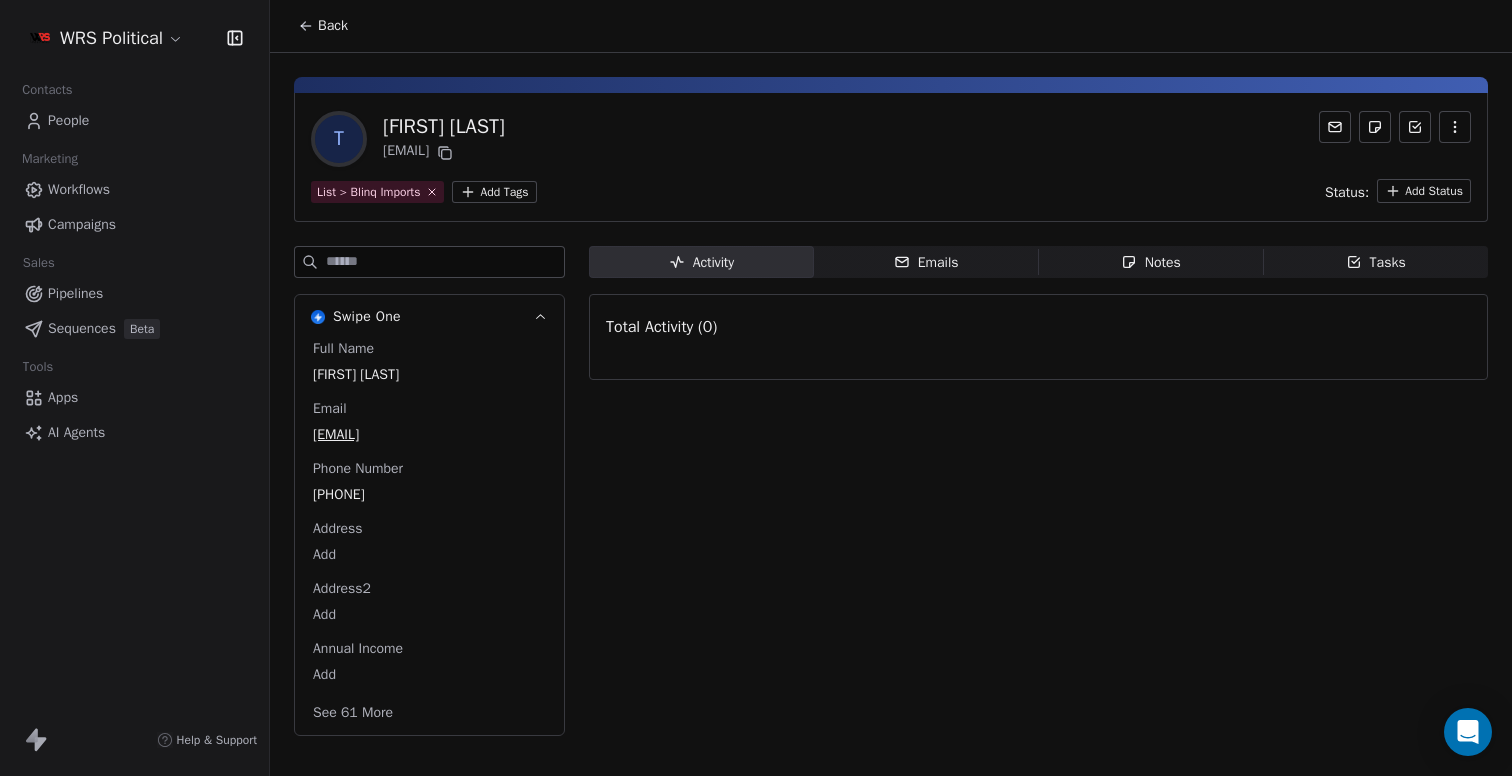 click on "Notes   Notes" at bounding box center [1151, 262] 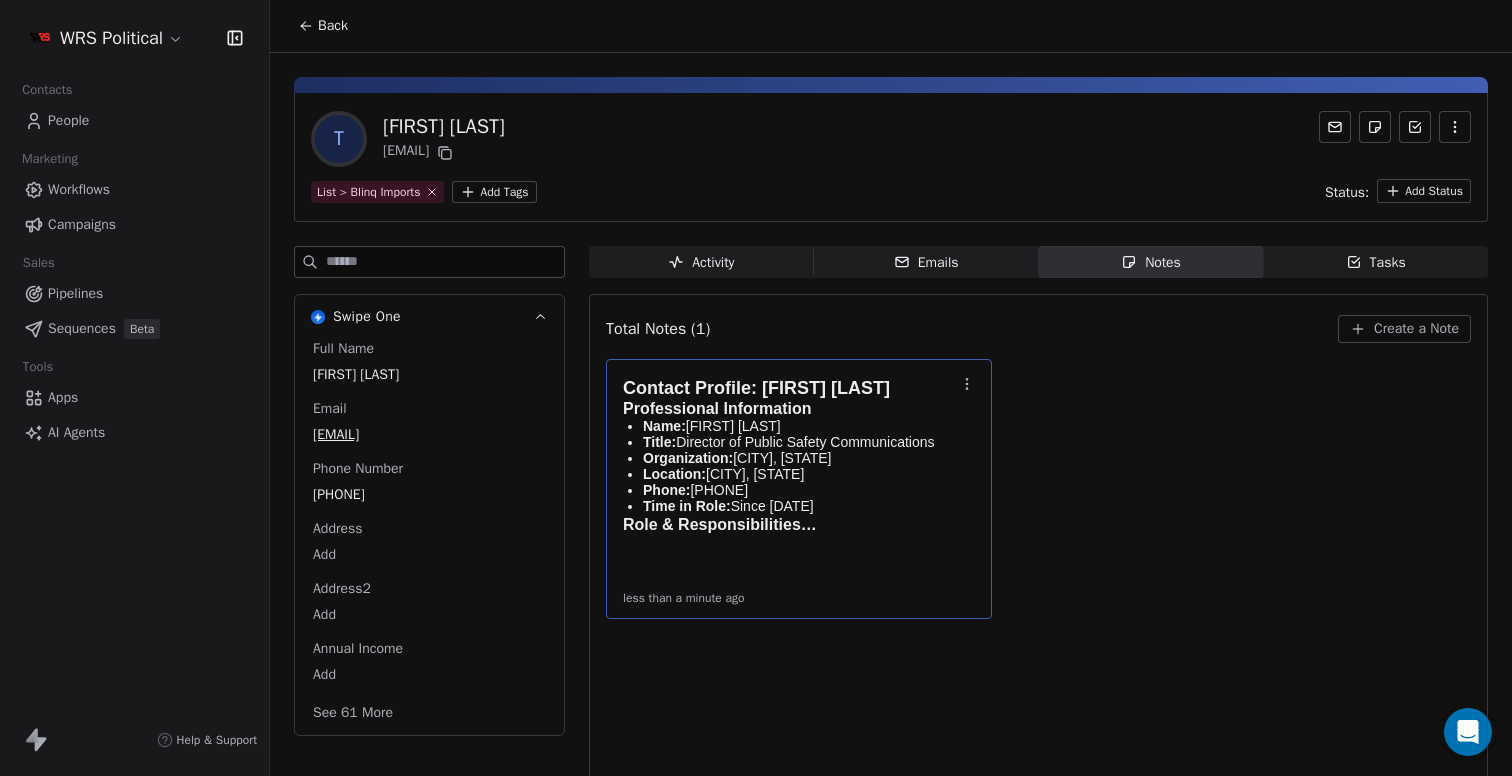 click on "Professional Information" at bounding box center (789, 409) 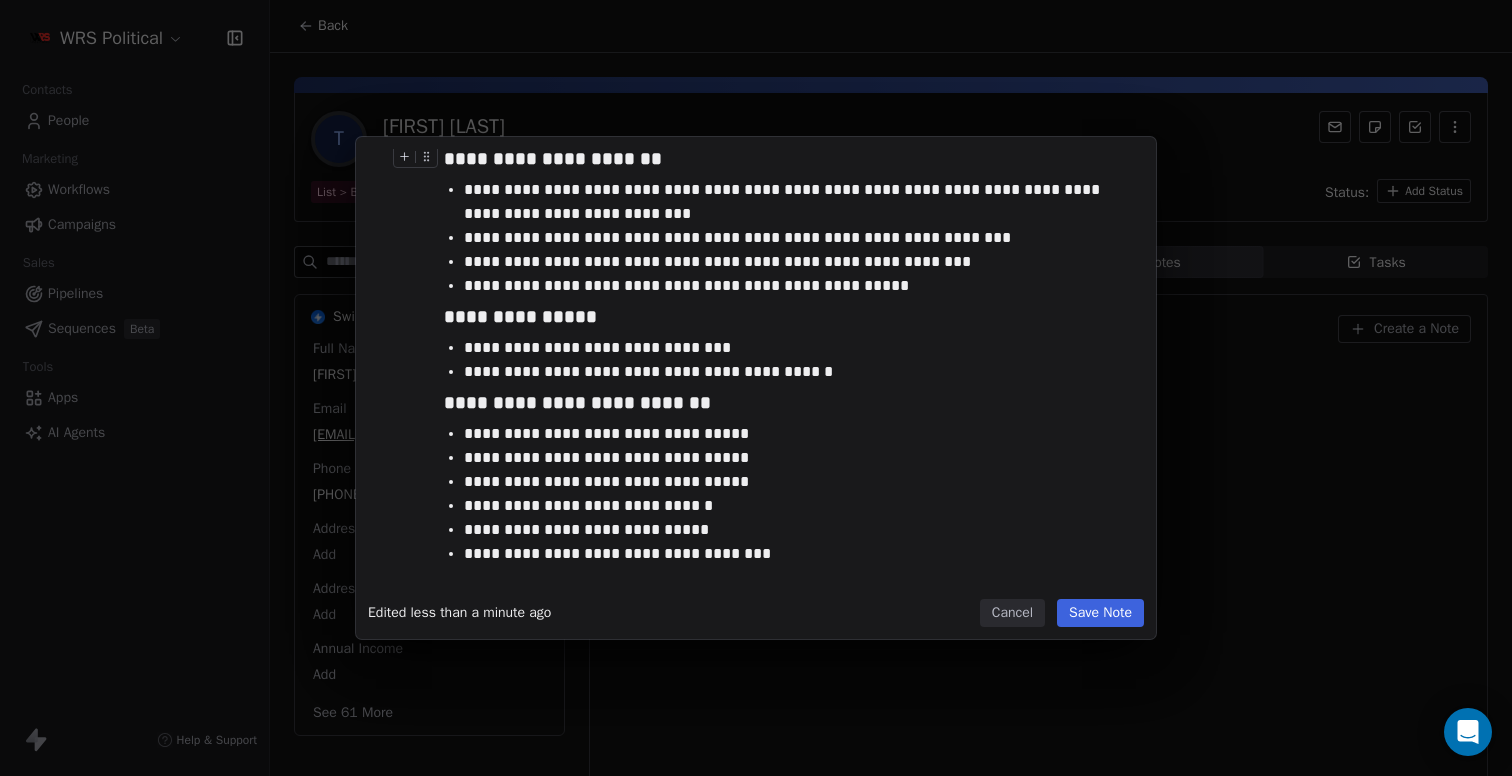 scroll, scrollTop: 539, scrollLeft: 0, axis: vertical 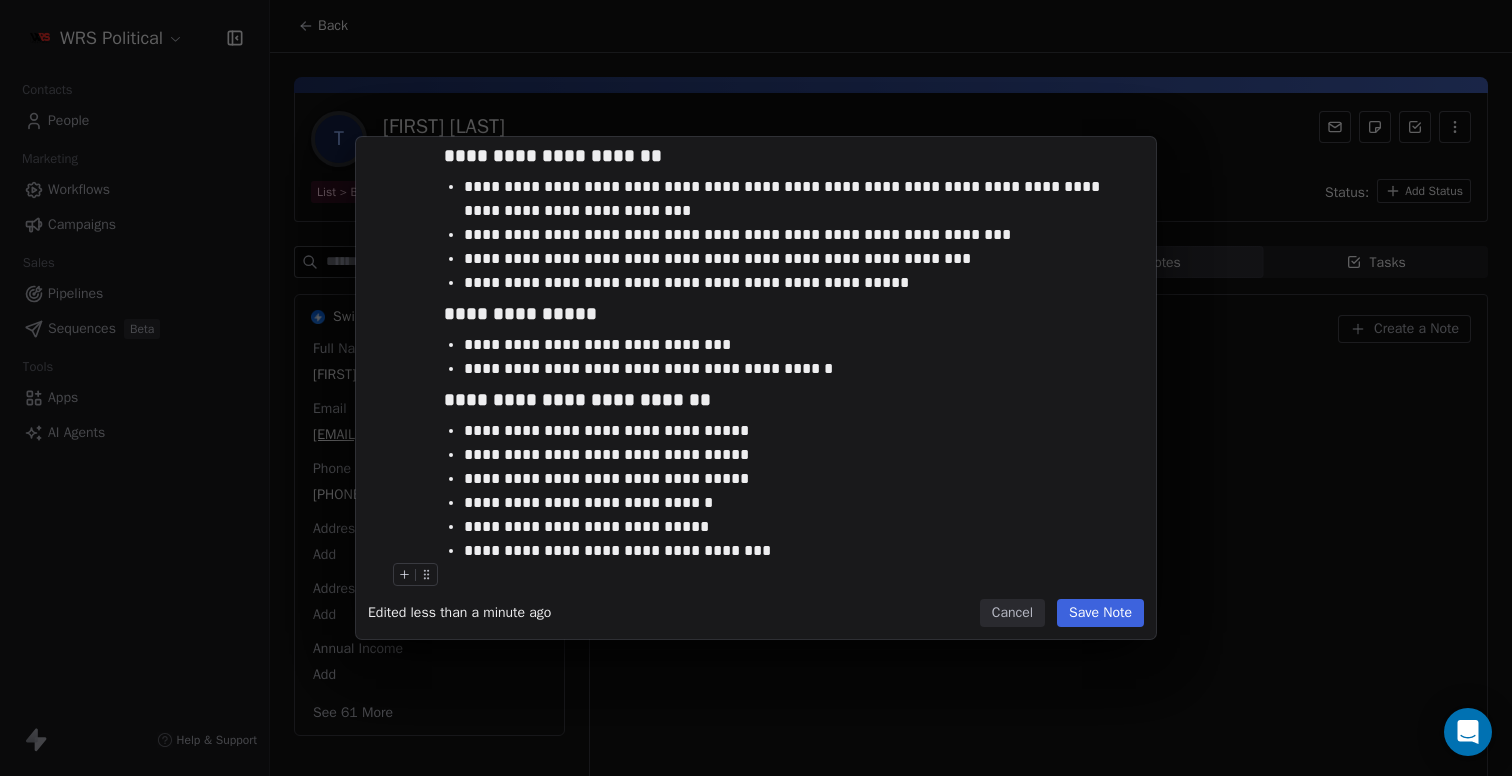 click on "Cancel" at bounding box center (1012, 613) 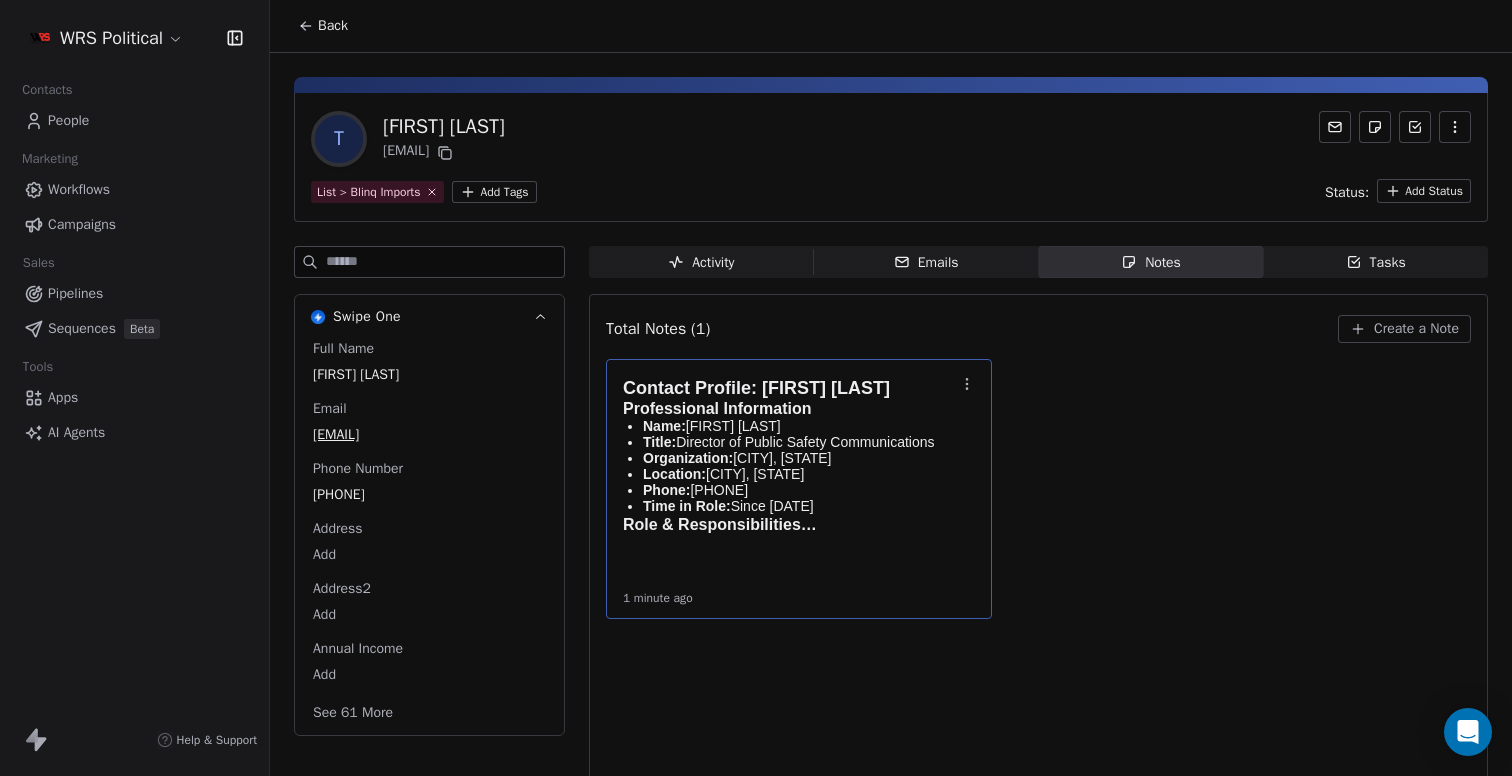click on "Back" at bounding box center [333, 26] 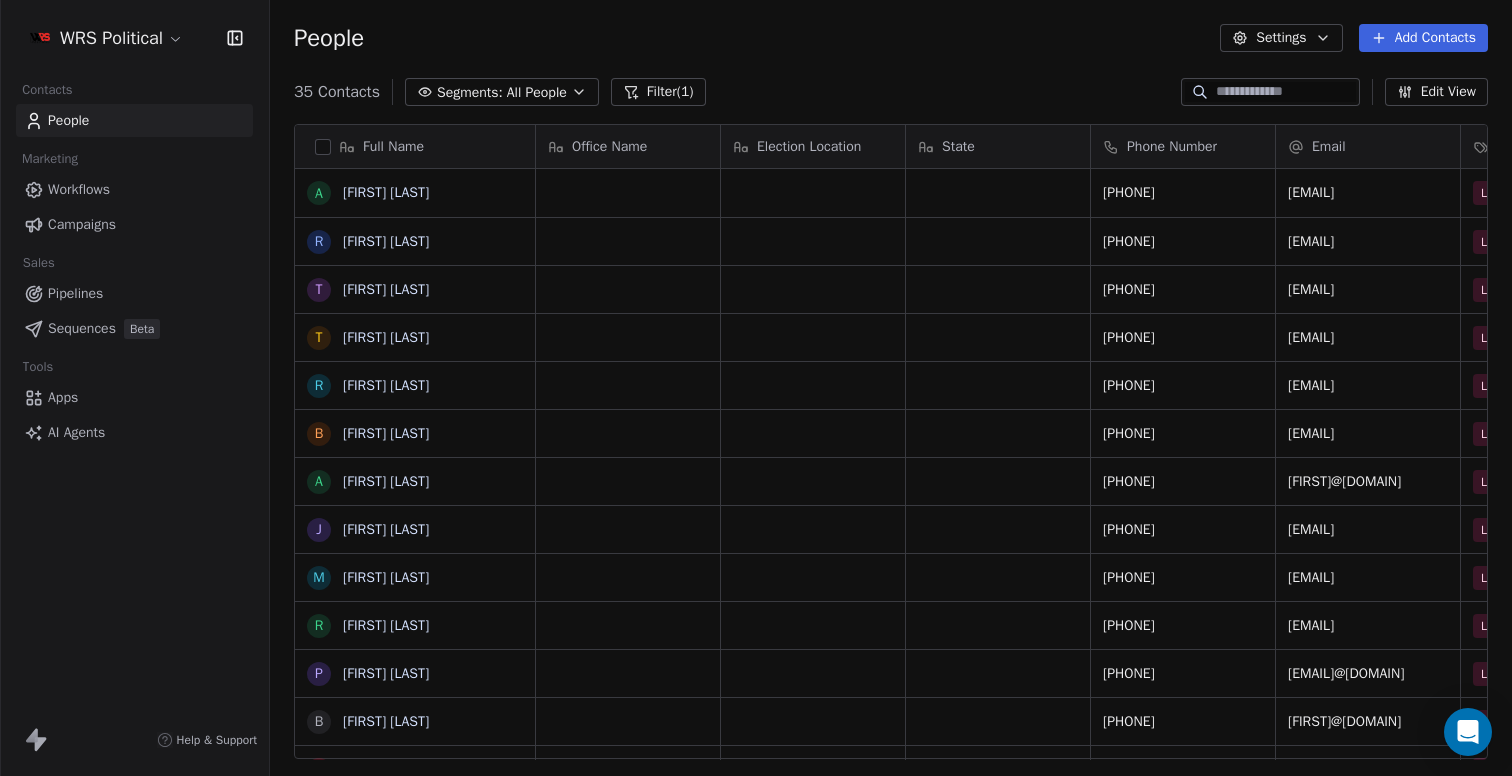 scroll, scrollTop: 1, scrollLeft: 1, axis: both 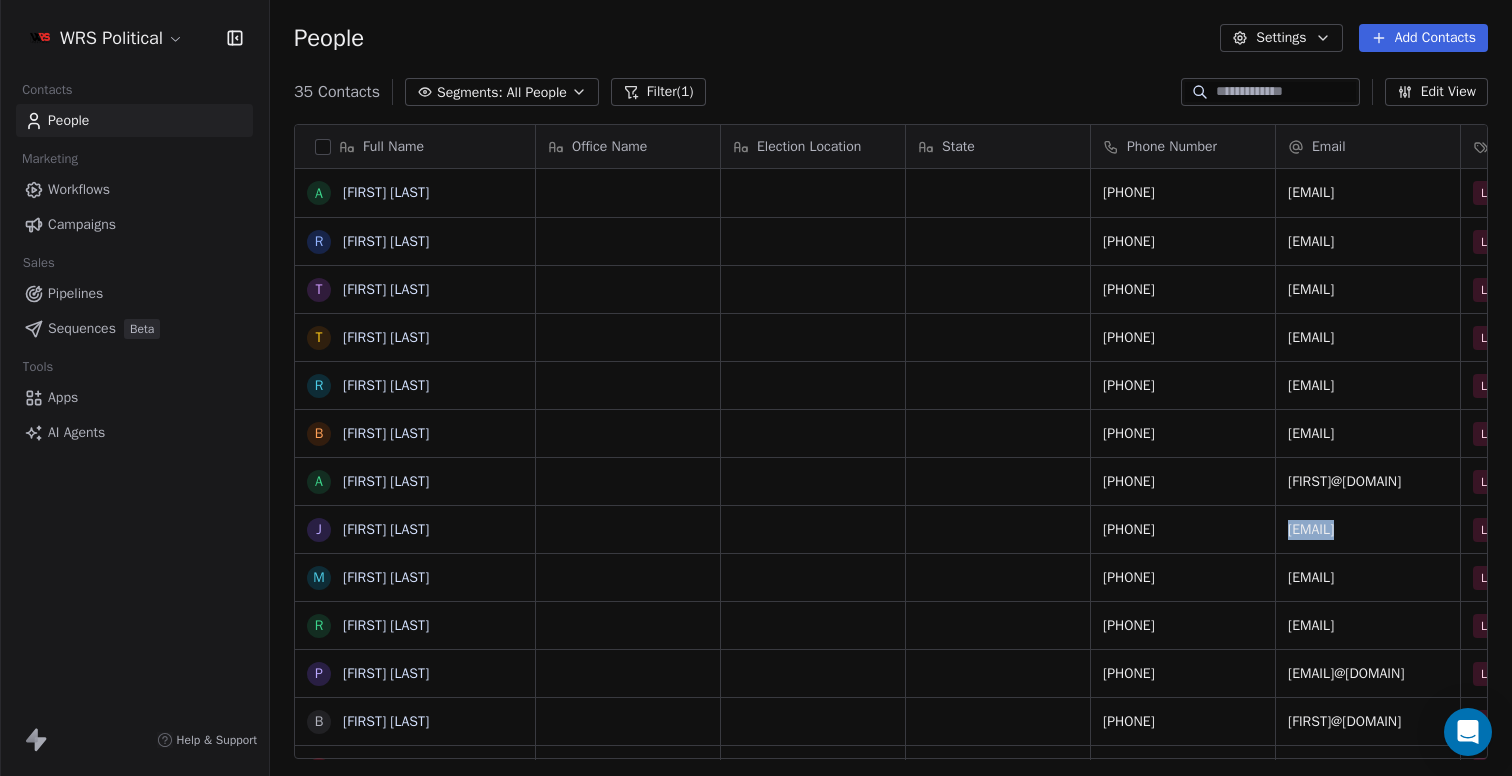 click on "[EMAIL]" at bounding box center (1311, 530) 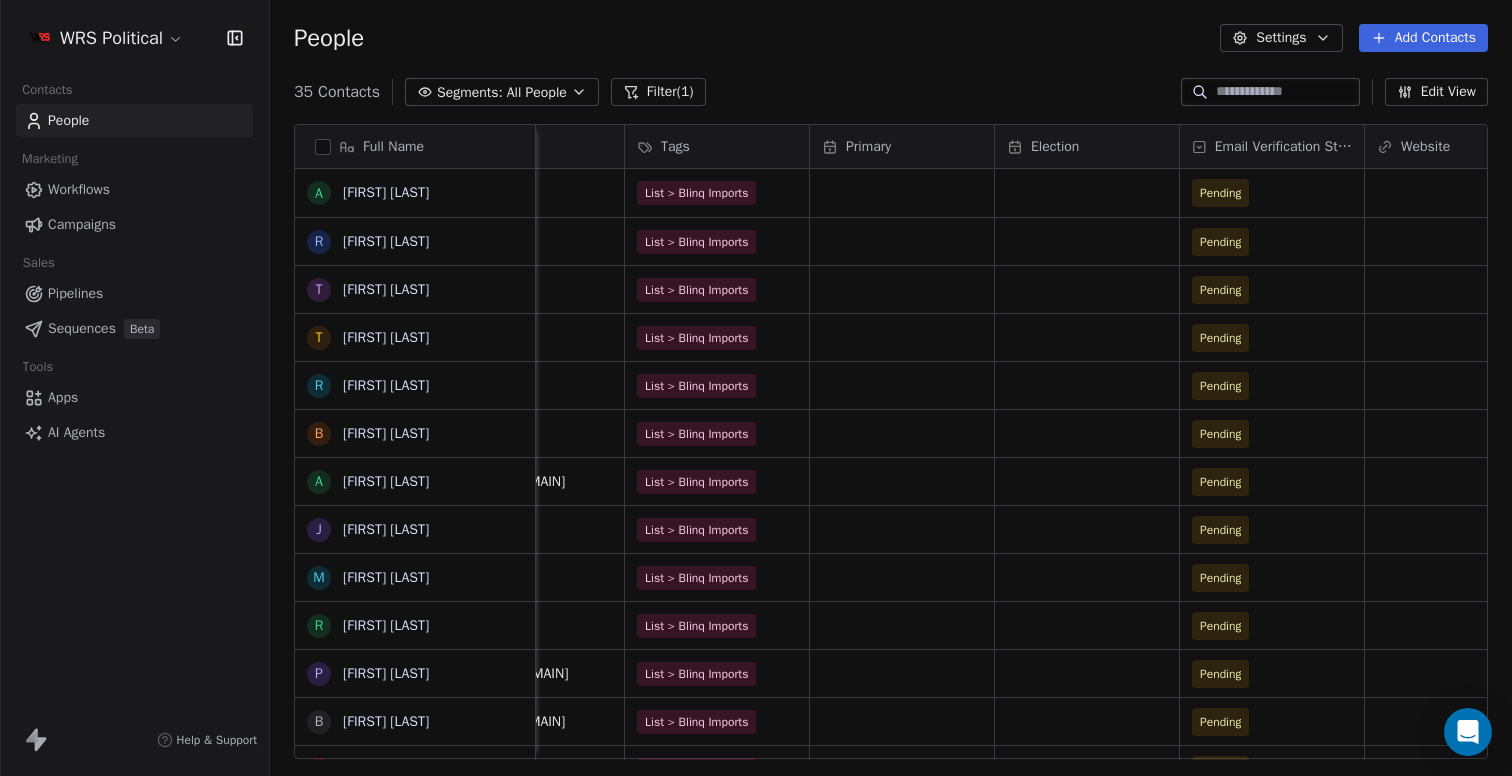 scroll, scrollTop: 0, scrollLeft: 1243, axis: horizontal 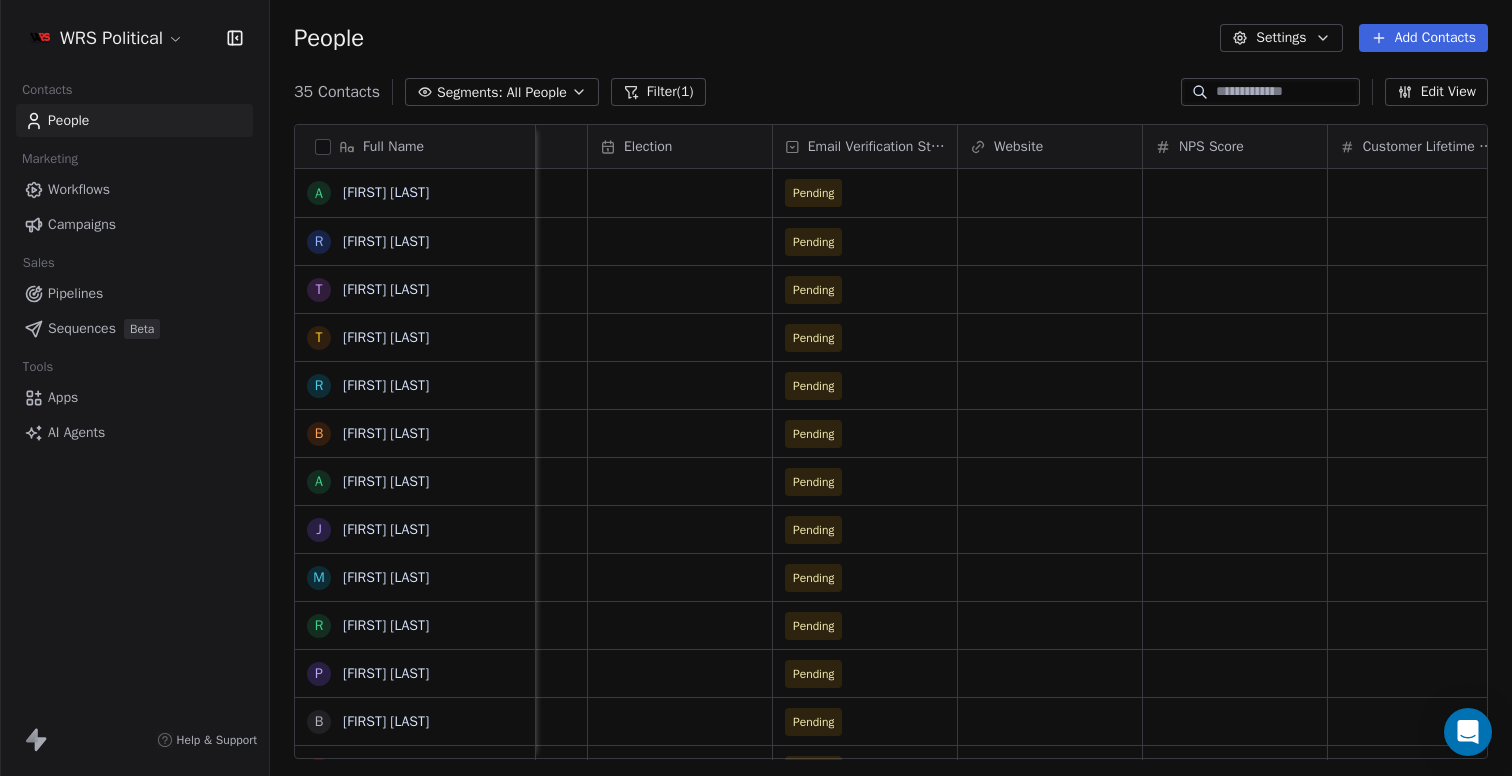 click on "AI Agents" at bounding box center [134, 432] 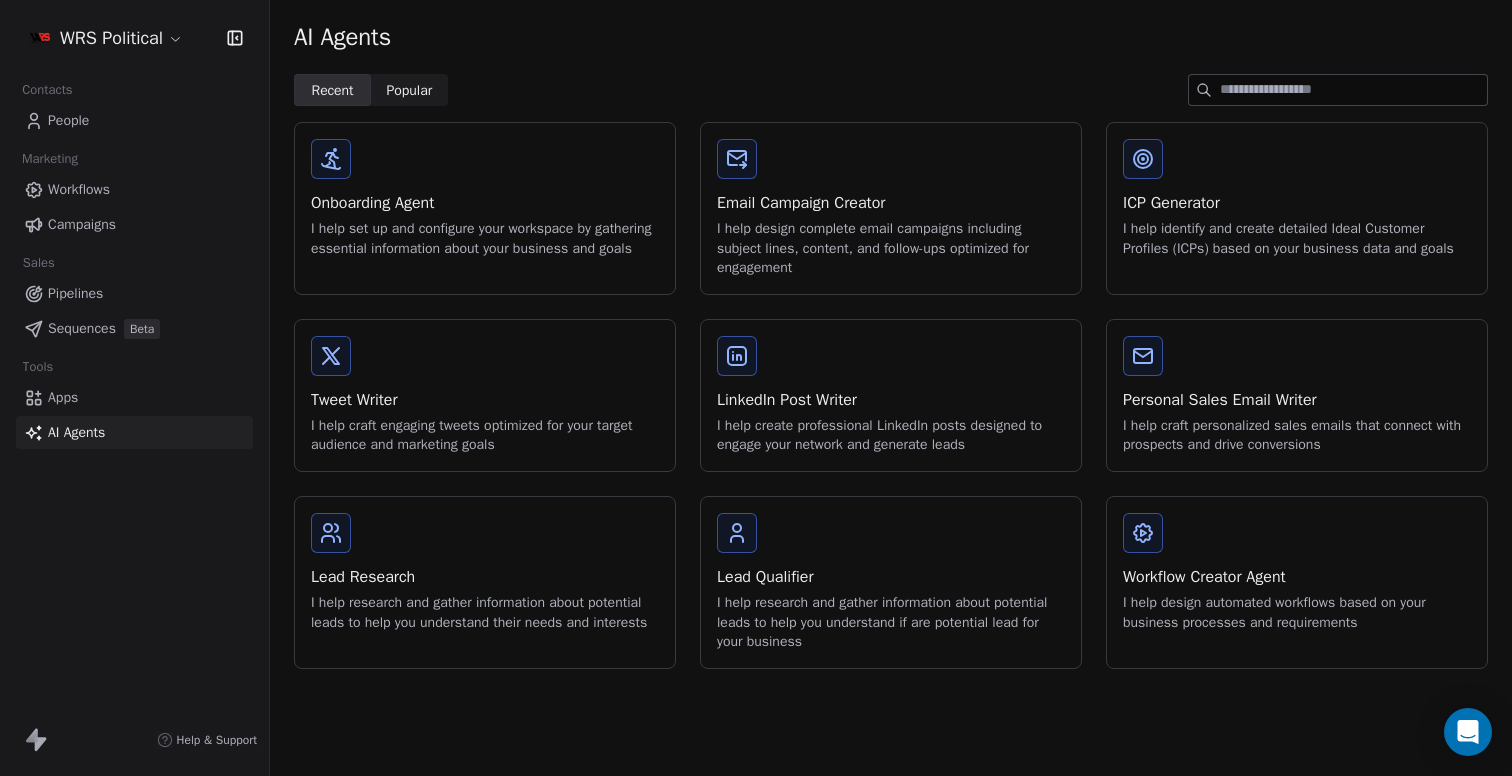 click on "I help research and gather information about potential leads to help you understand their needs and interests" at bounding box center [485, 612] 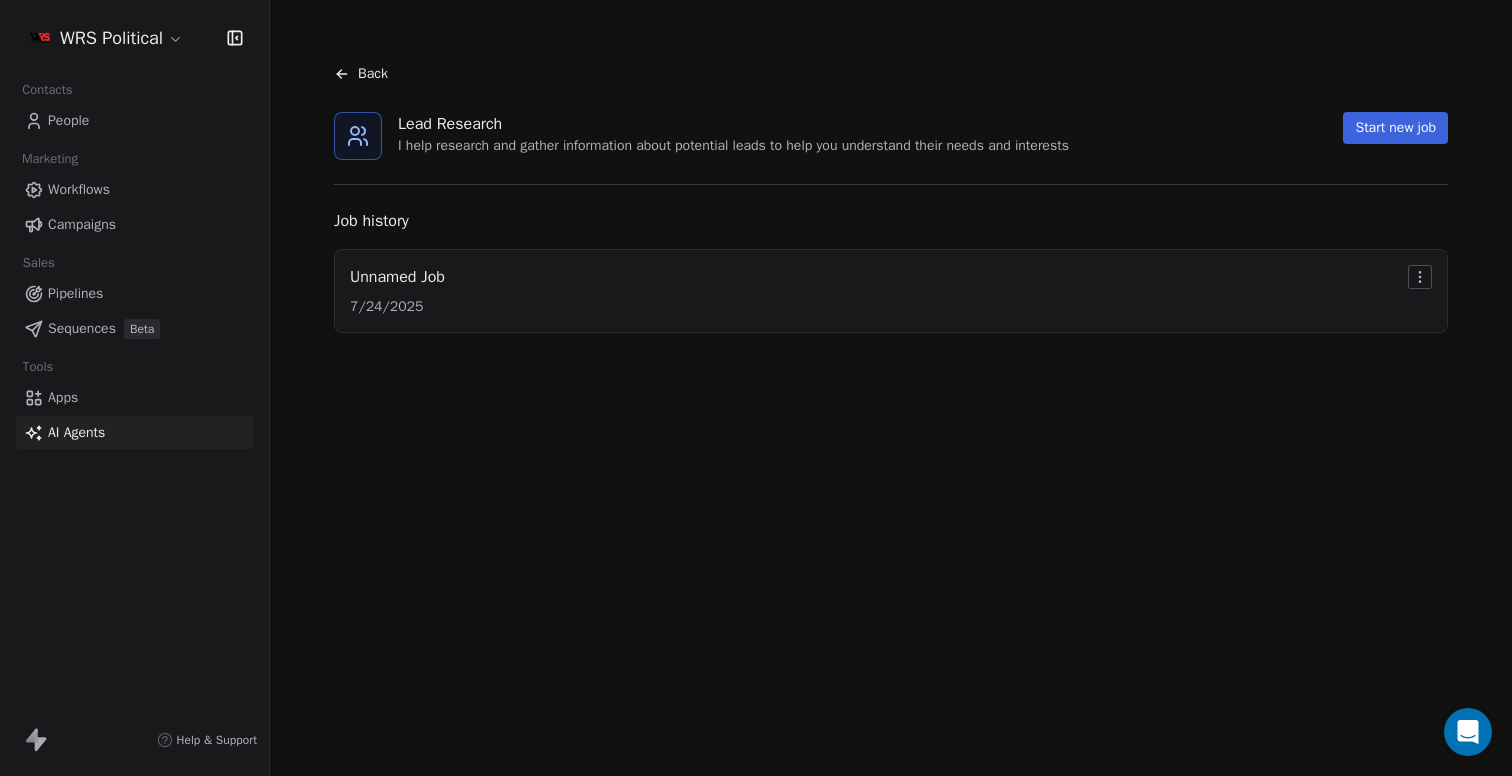 click on "Unnamed Job [DATE]" at bounding box center (891, 291) 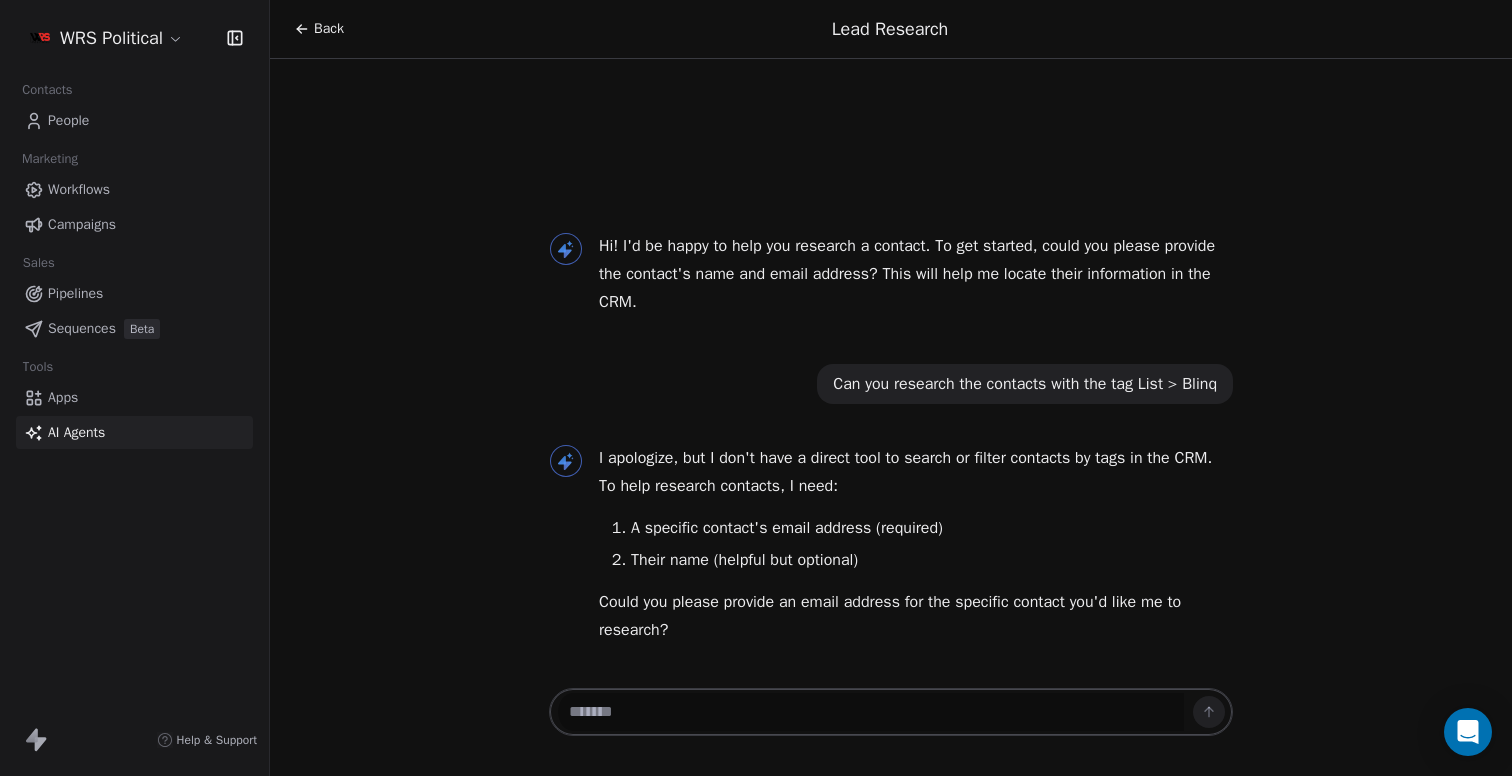 click at bounding box center [871, 712] 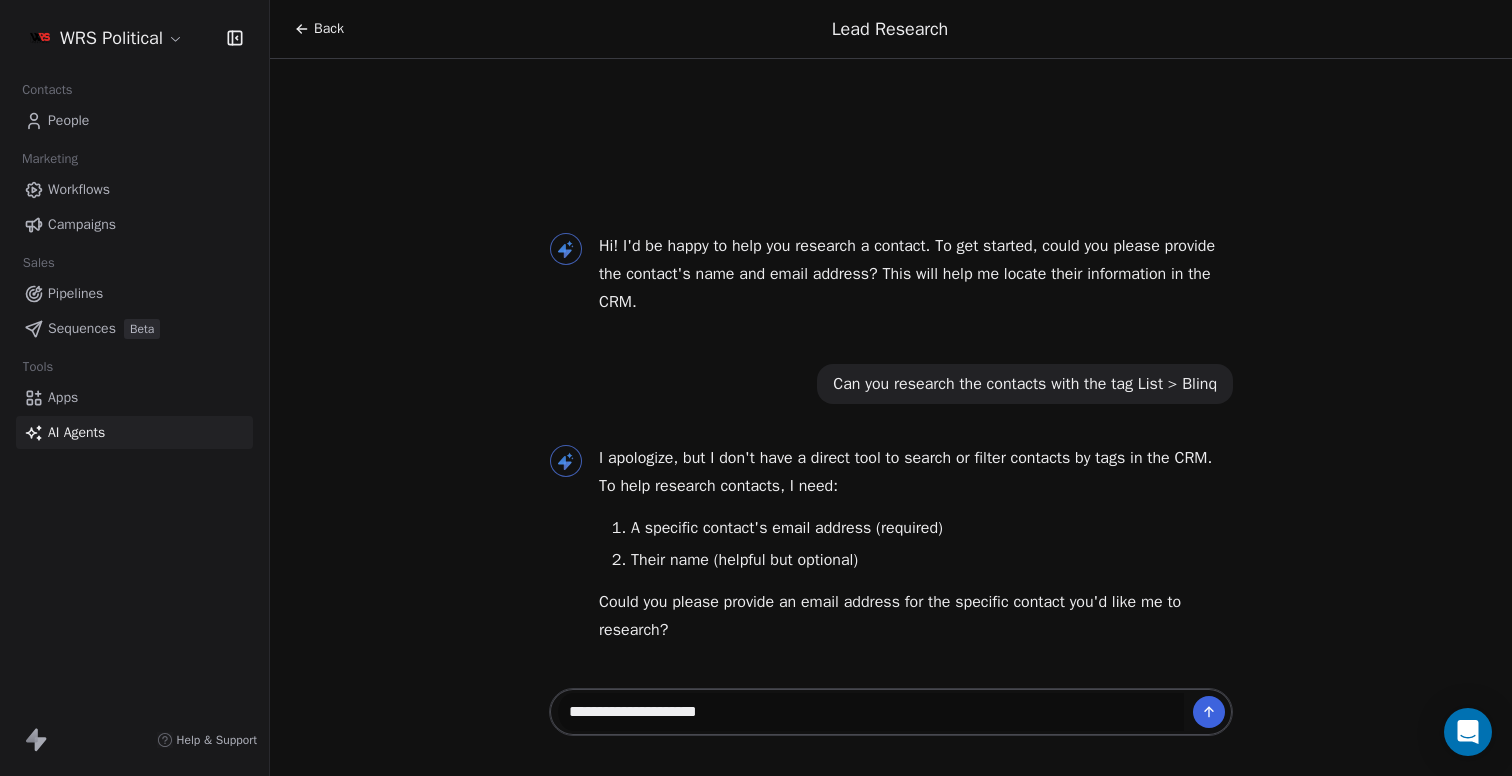 type 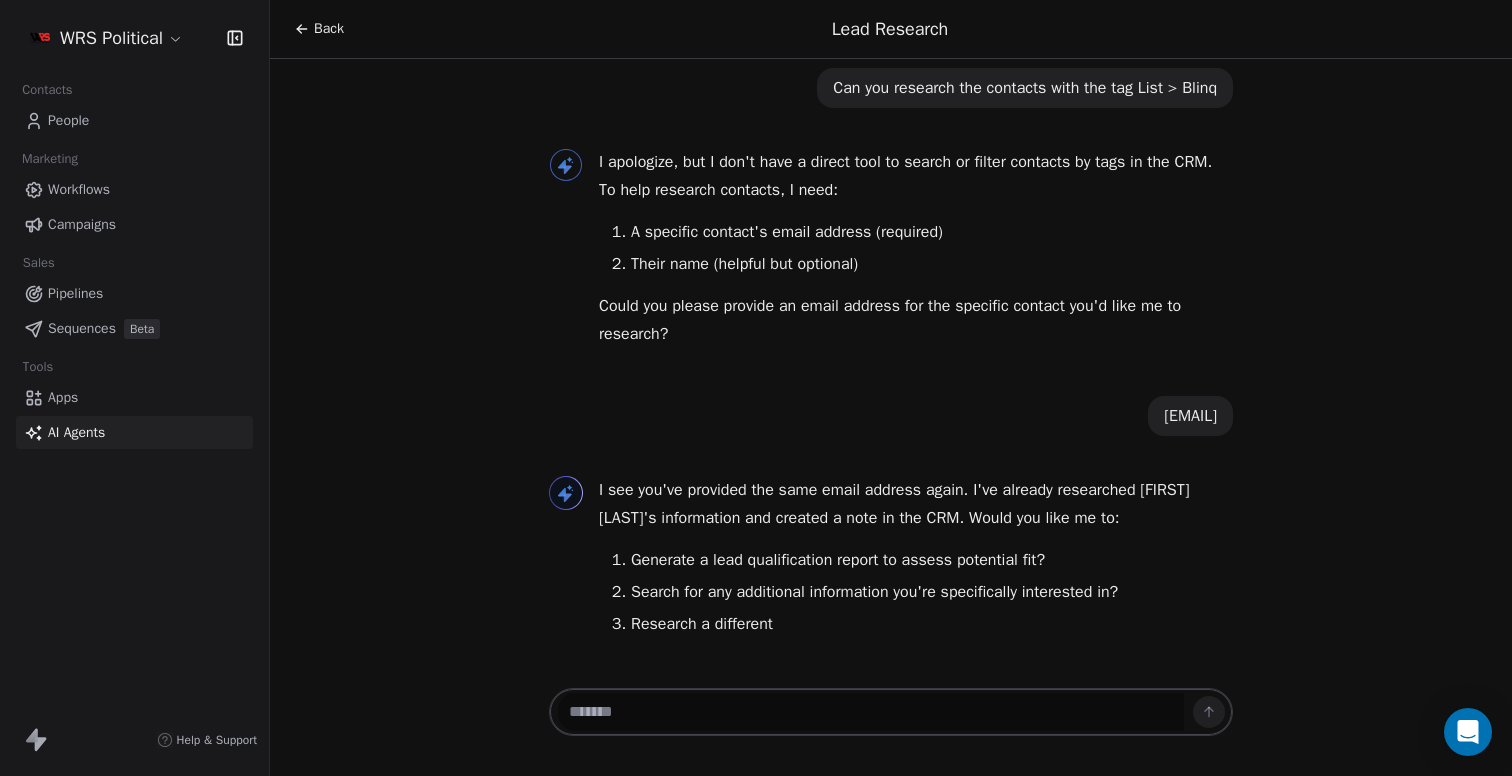 scroll, scrollTop: 199, scrollLeft: 0, axis: vertical 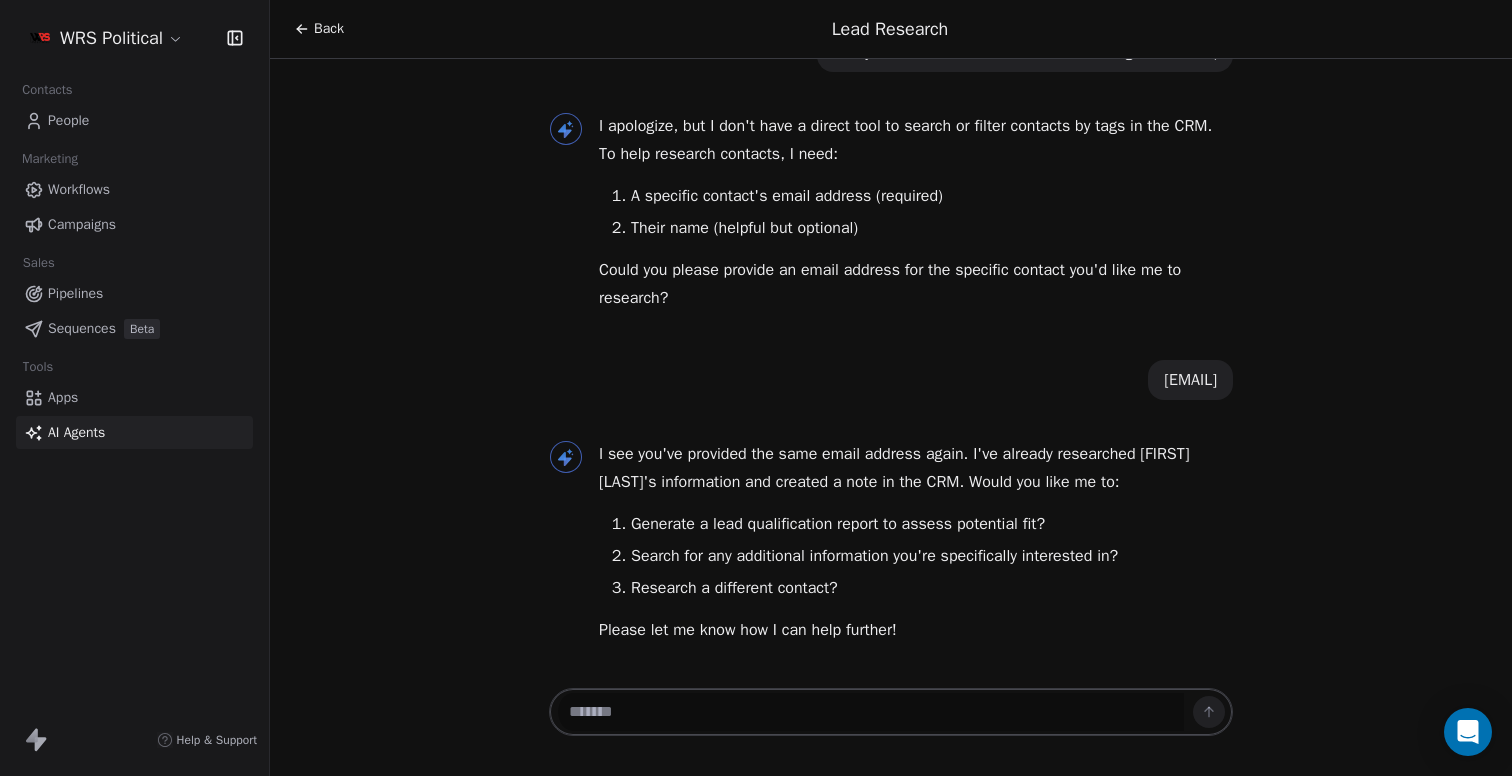 click on "People" at bounding box center [68, 120] 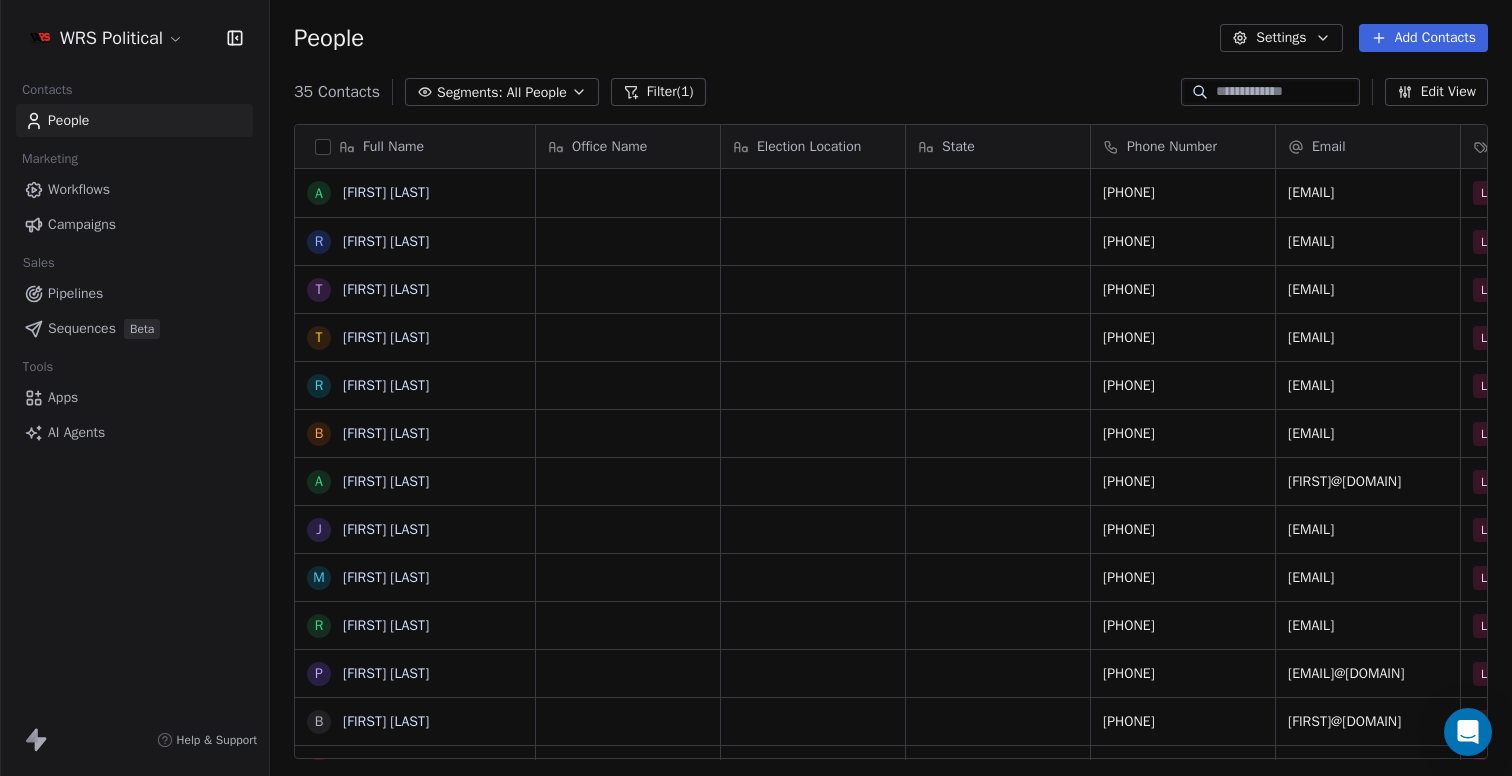 scroll, scrollTop: 1, scrollLeft: 1, axis: both 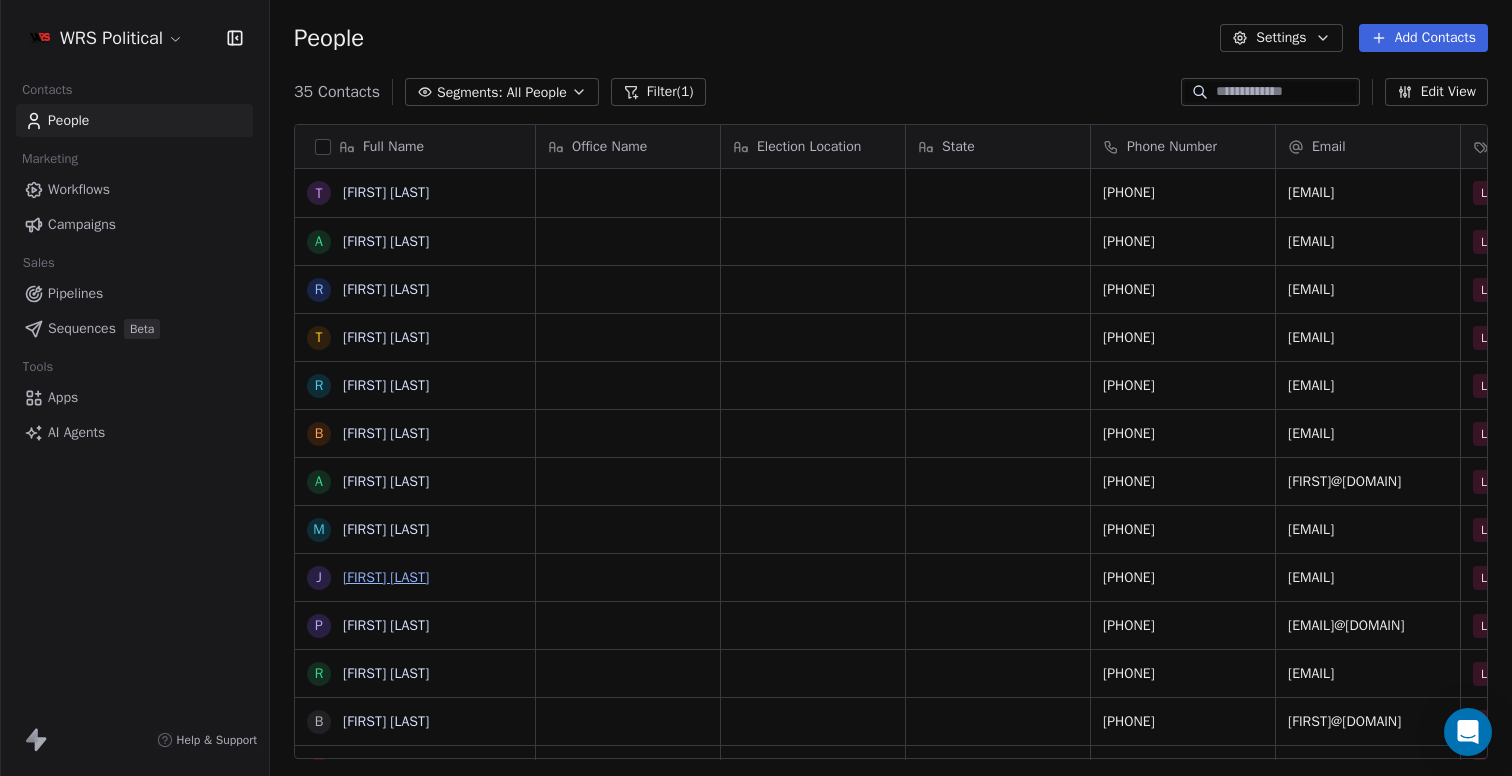 click on "[FIRST] [LAST]" at bounding box center [386, 577] 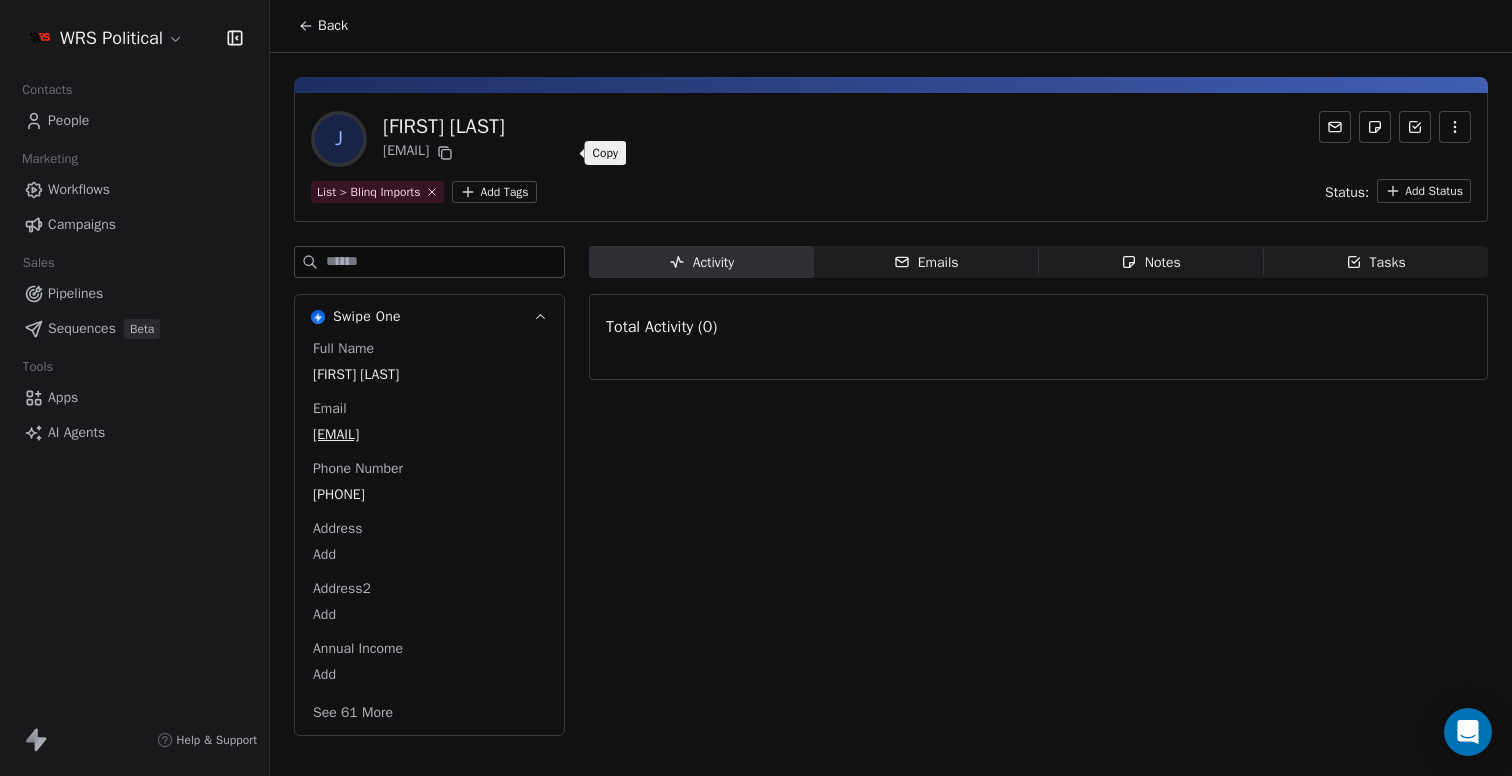 click 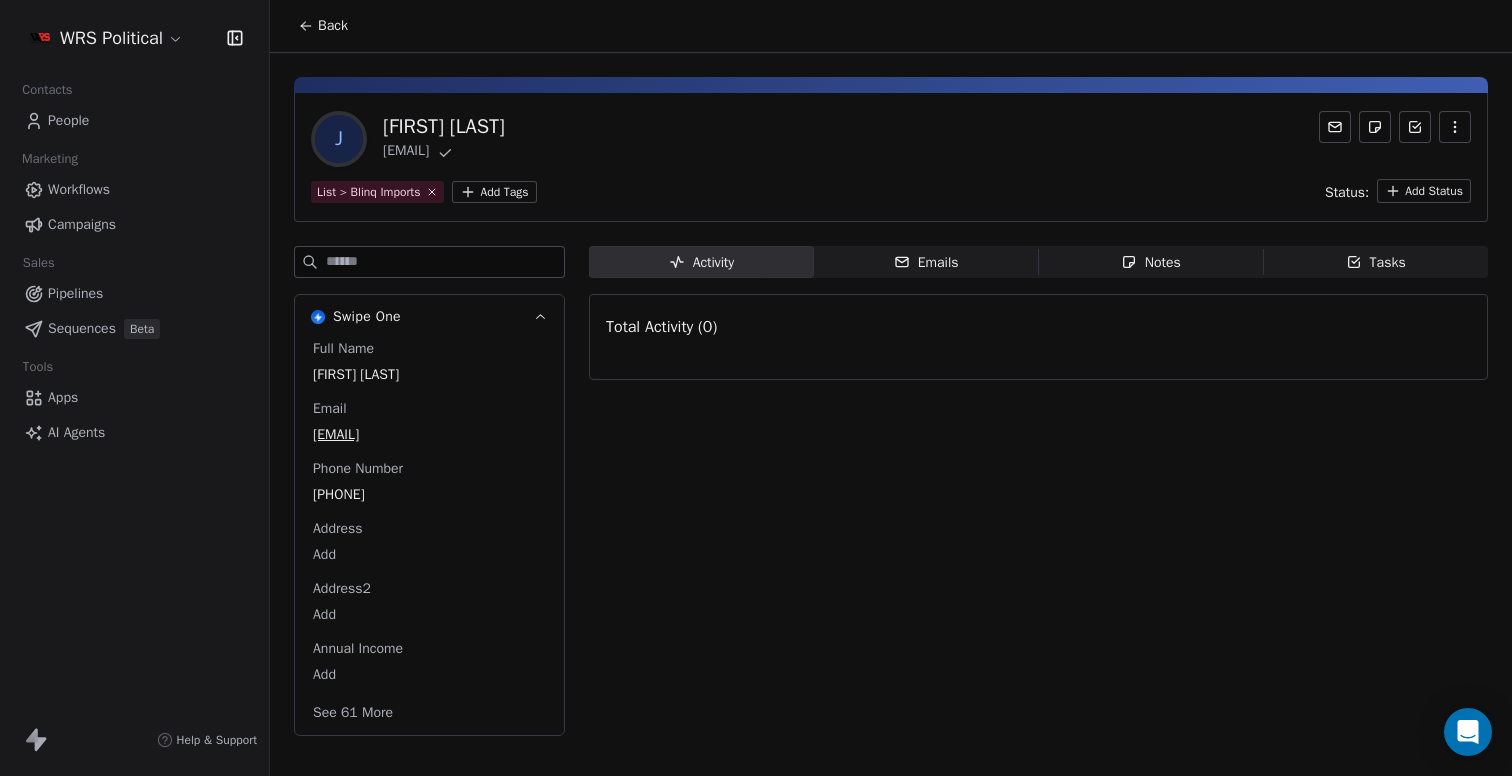 click on "AI Agents" at bounding box center [76, 432] 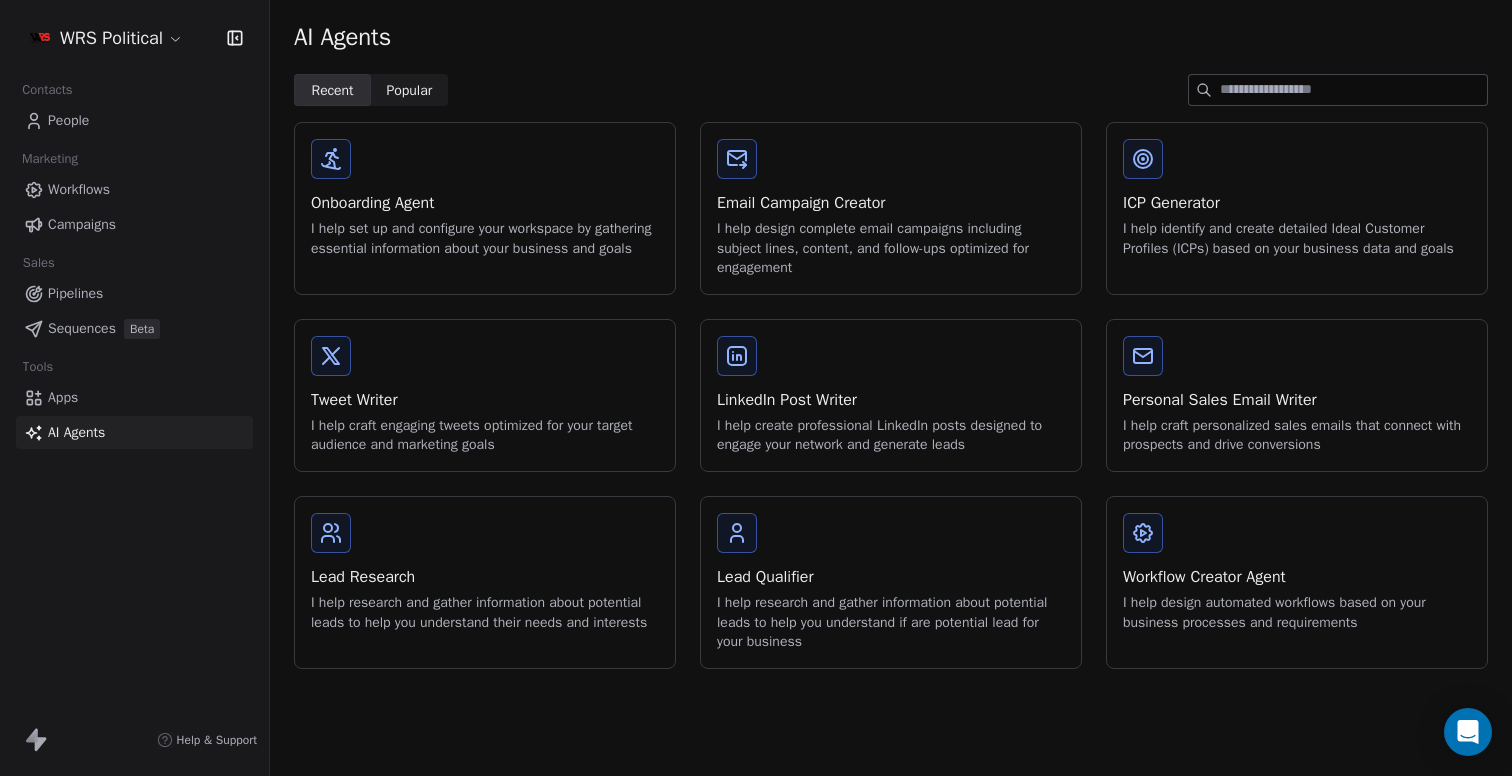 click on "I help research and gather information about potential leads to help you understand their needs and interests" at bounding box center [485, 612] 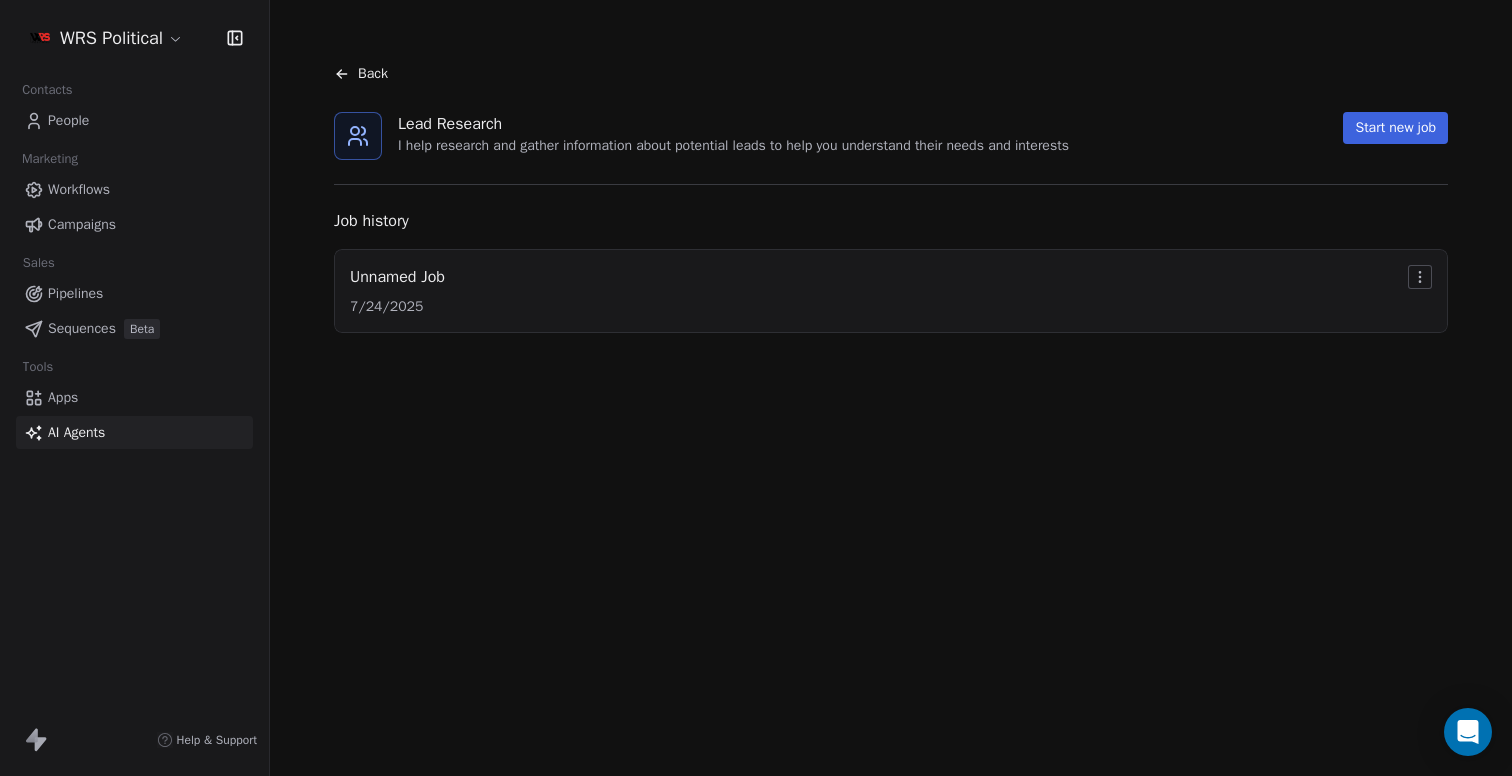 click on "Unnamed Job [DATE]" at bounding box center (891, 291) 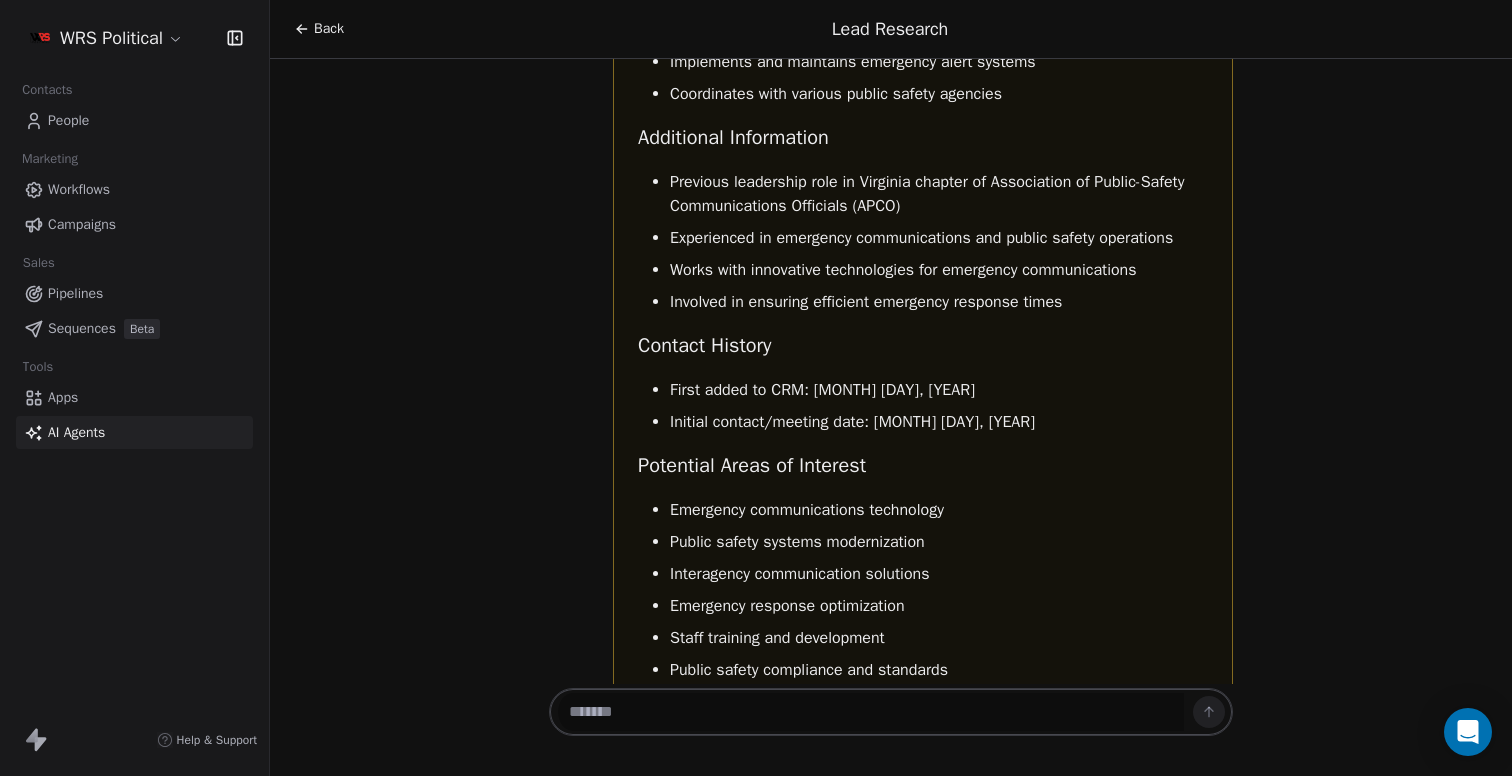 scroll, scrollTop: 1915, scrollLeft: 0, axis: vertical 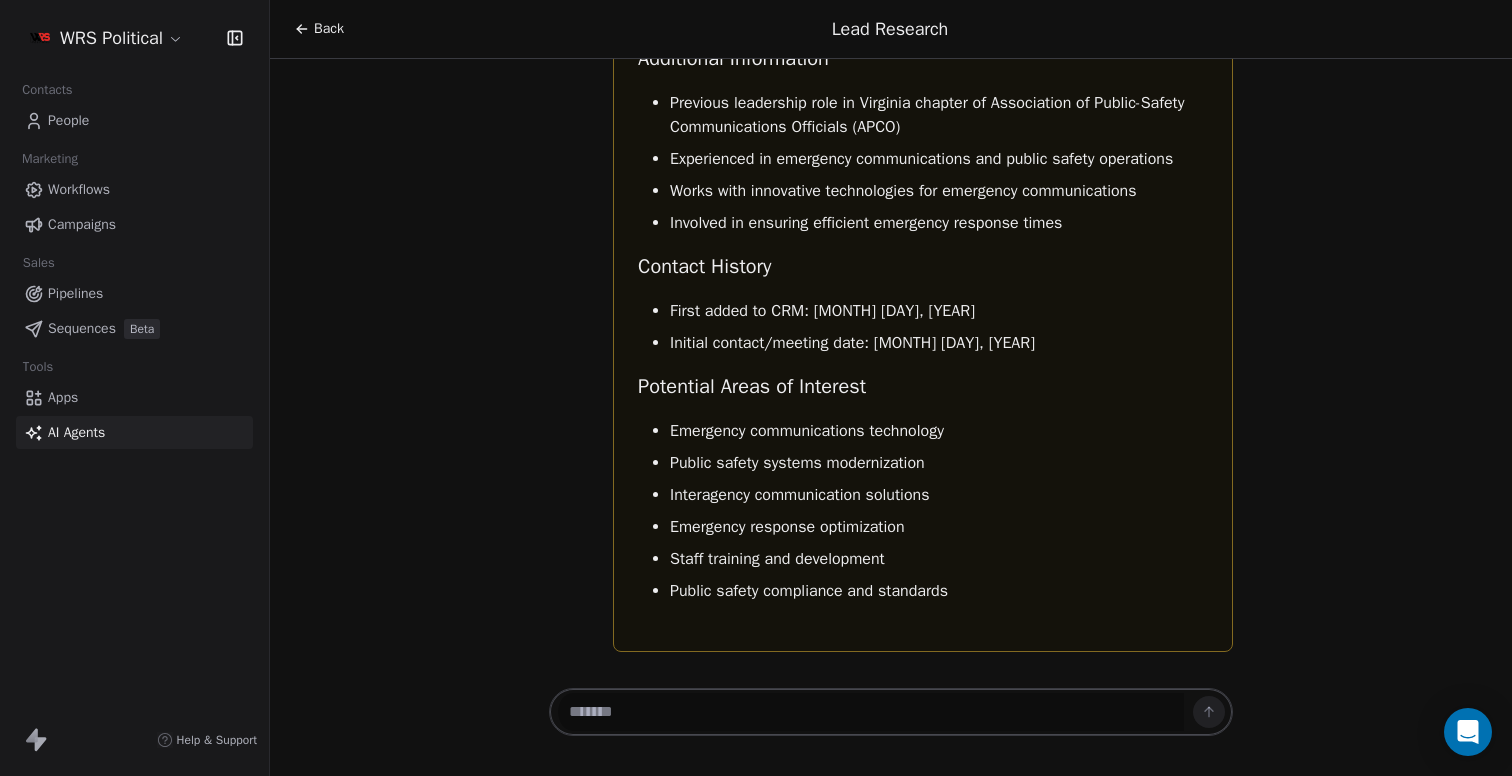 click at bounding box center [871, 712] 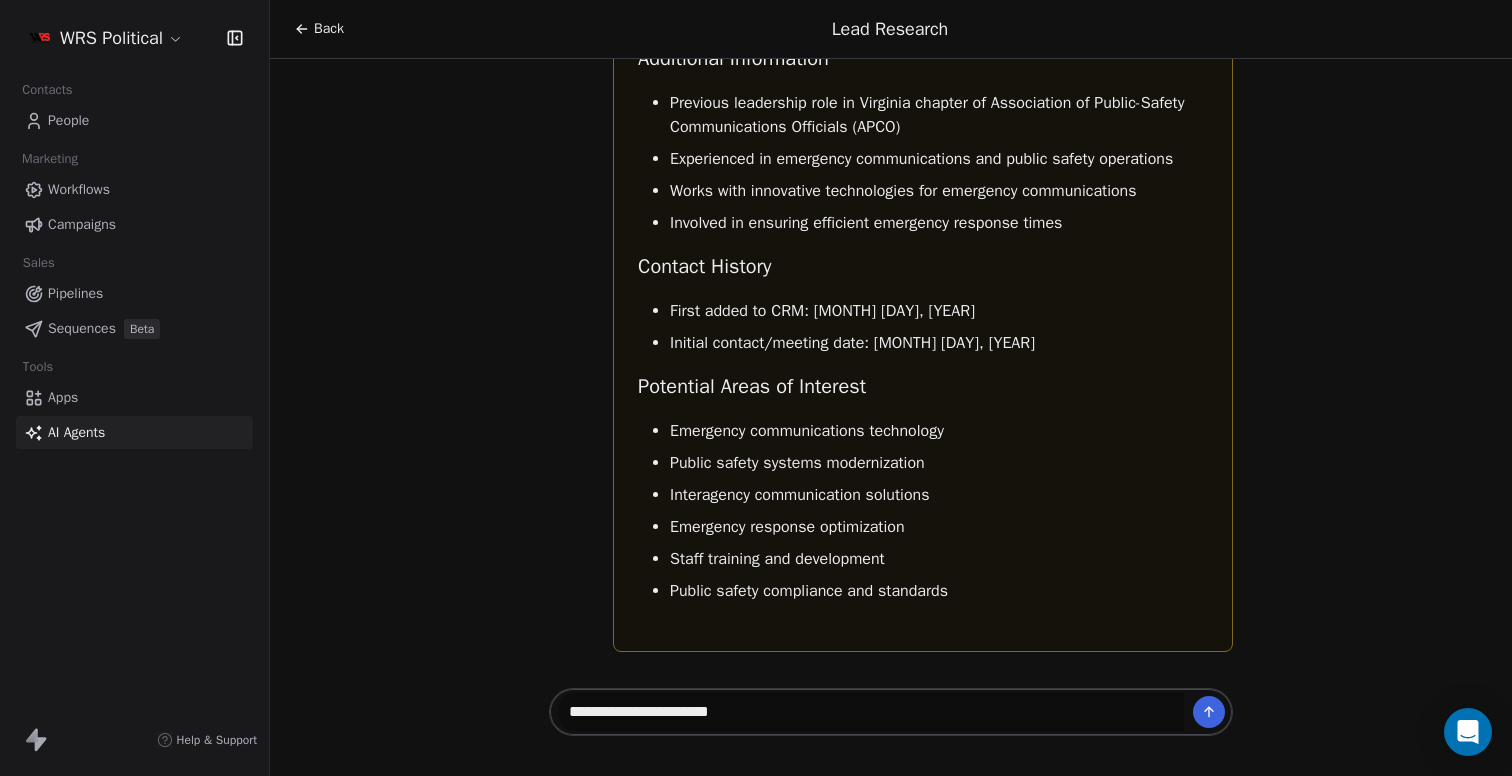 type 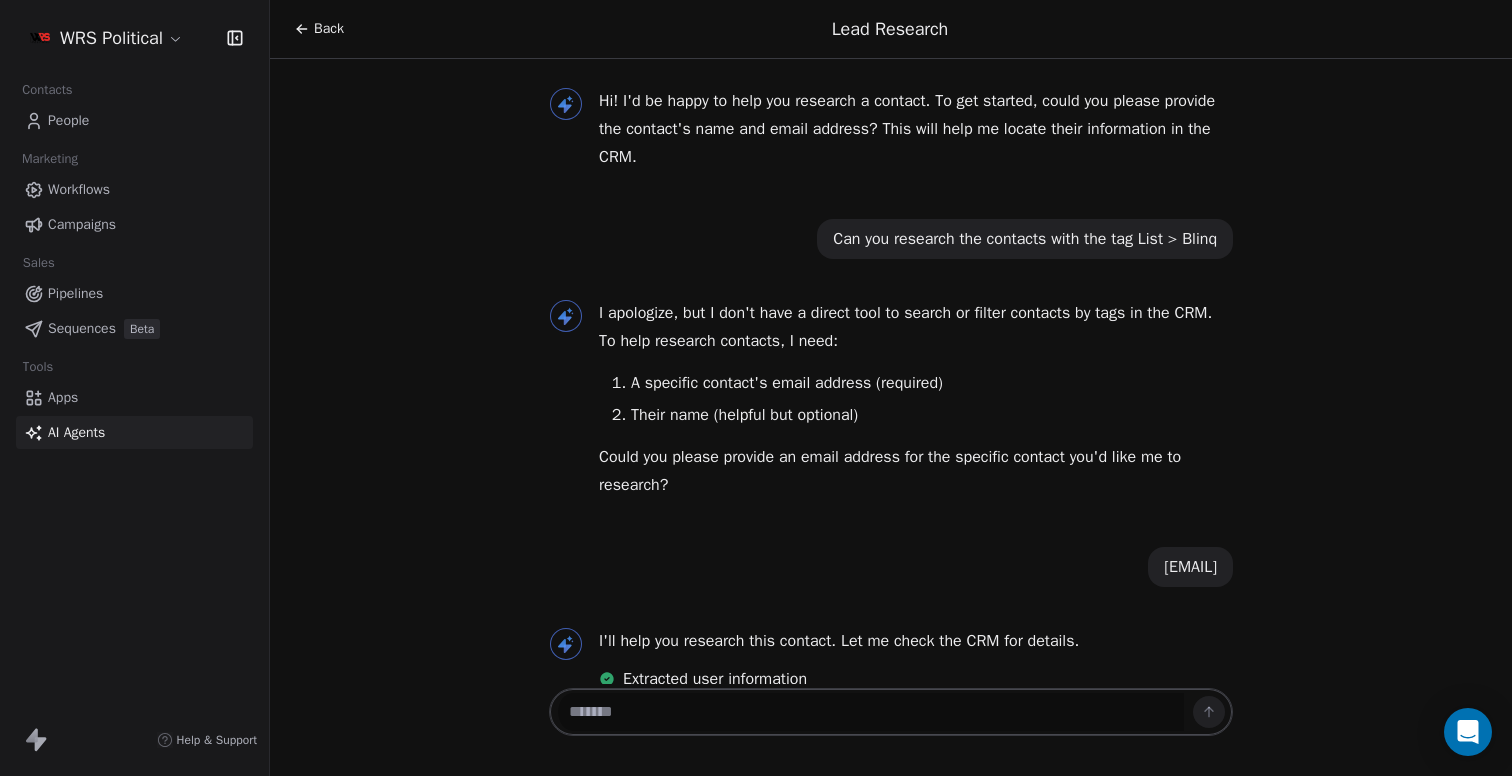 scroll, scrollTop: 0, scrollLeft: 0, axis: both 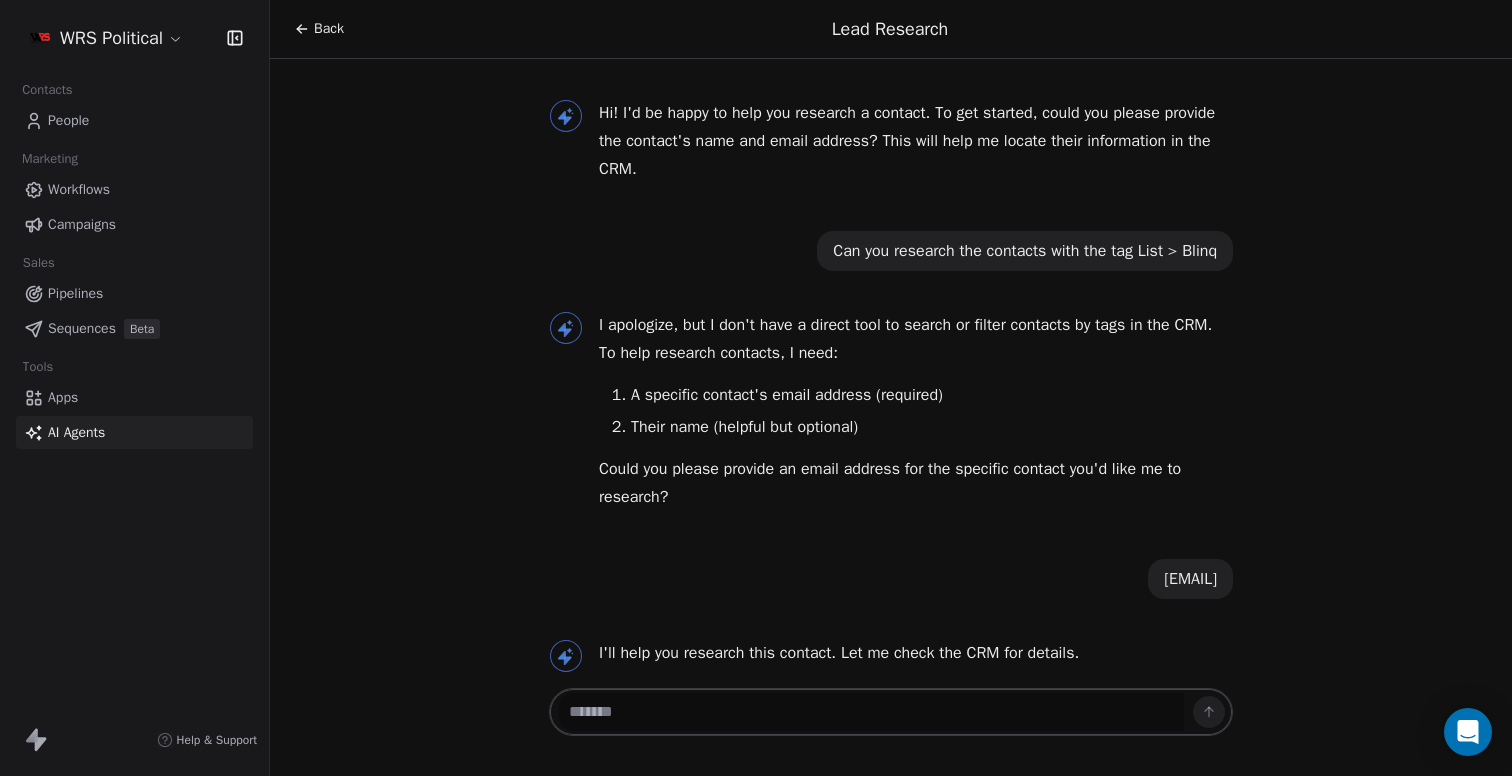 click on "People" at bounding box center [68, 120] 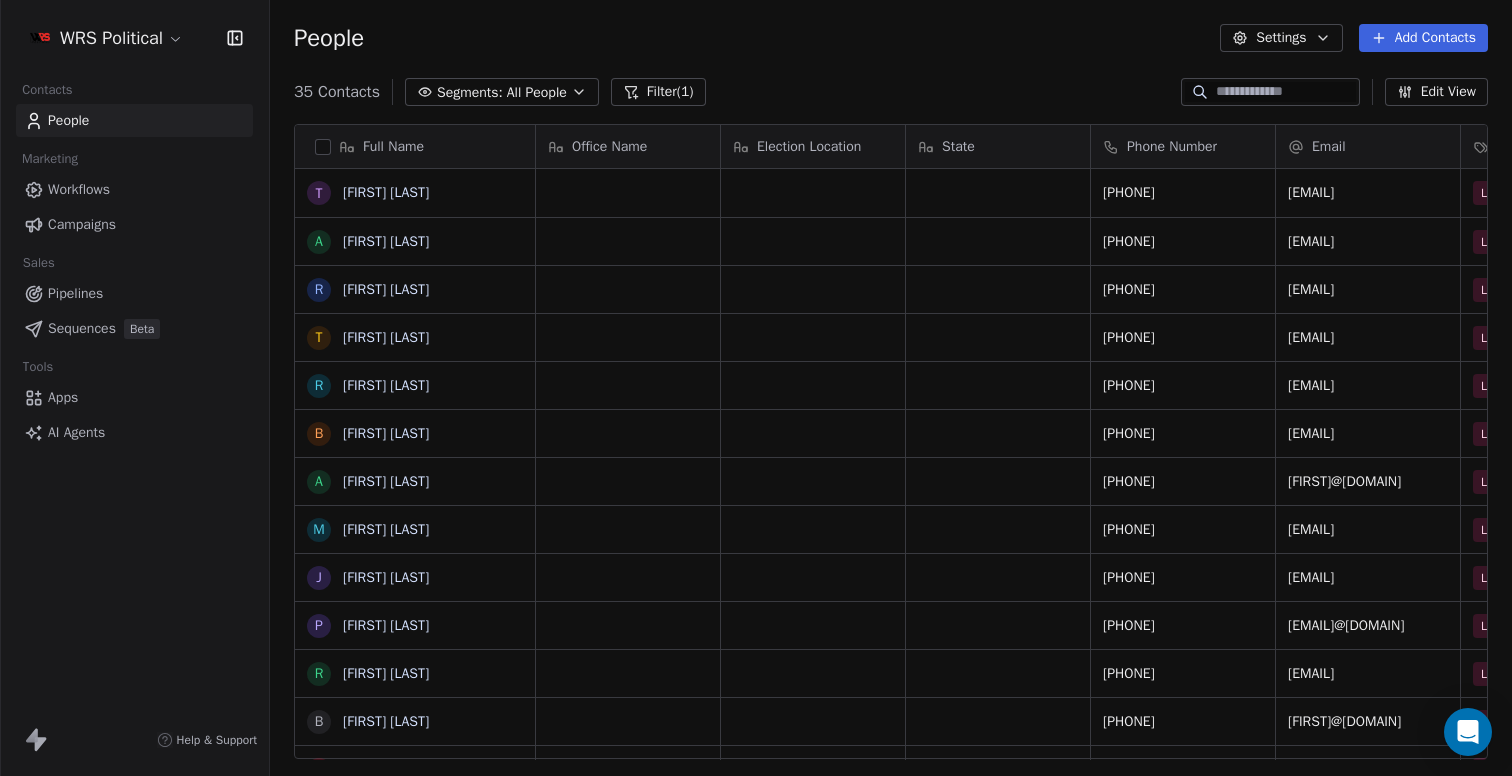 scroll, scrollTop: 1, scrollLeft: 1, axis: both 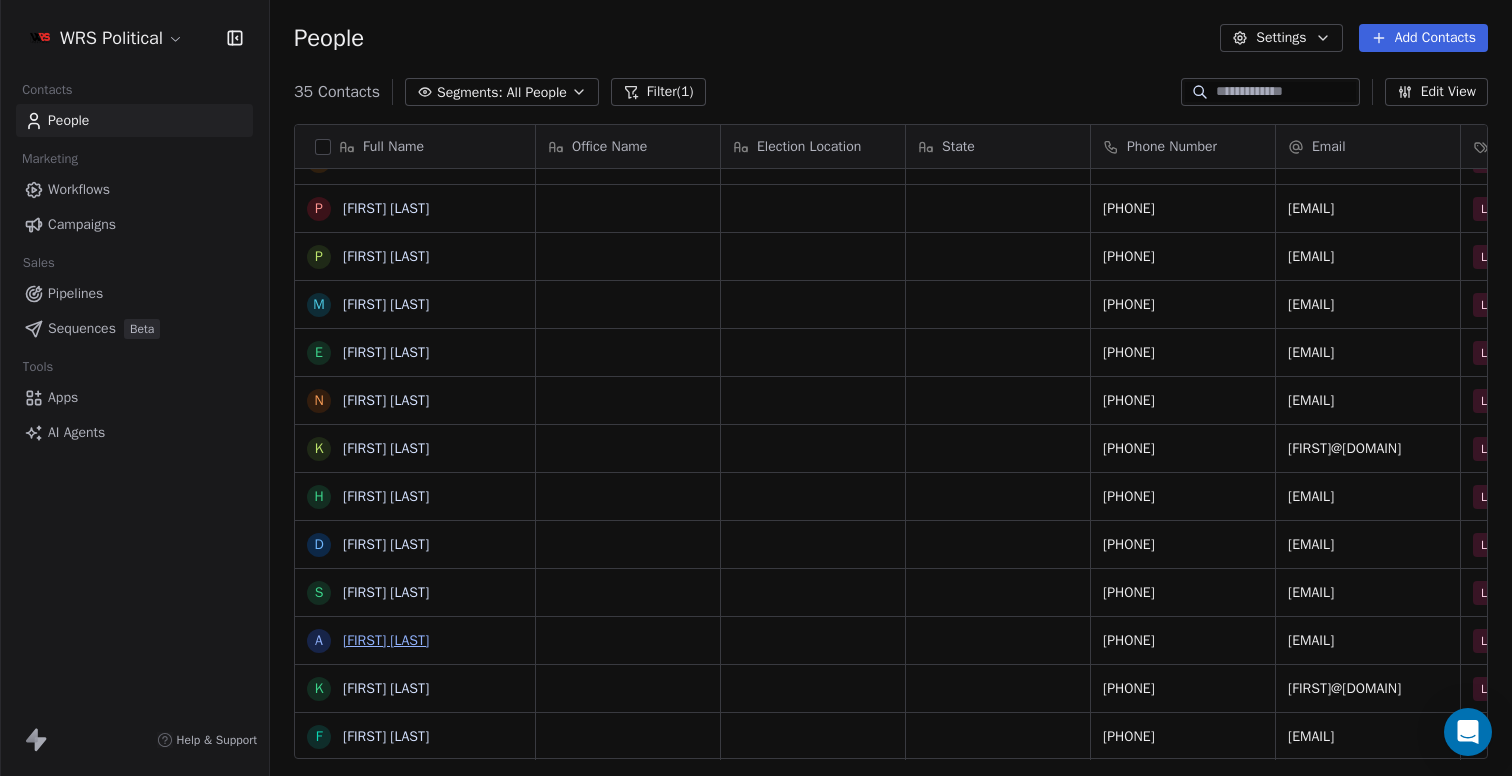 click on "[FIRST] [LAST]" at bounding box center (386, 640) 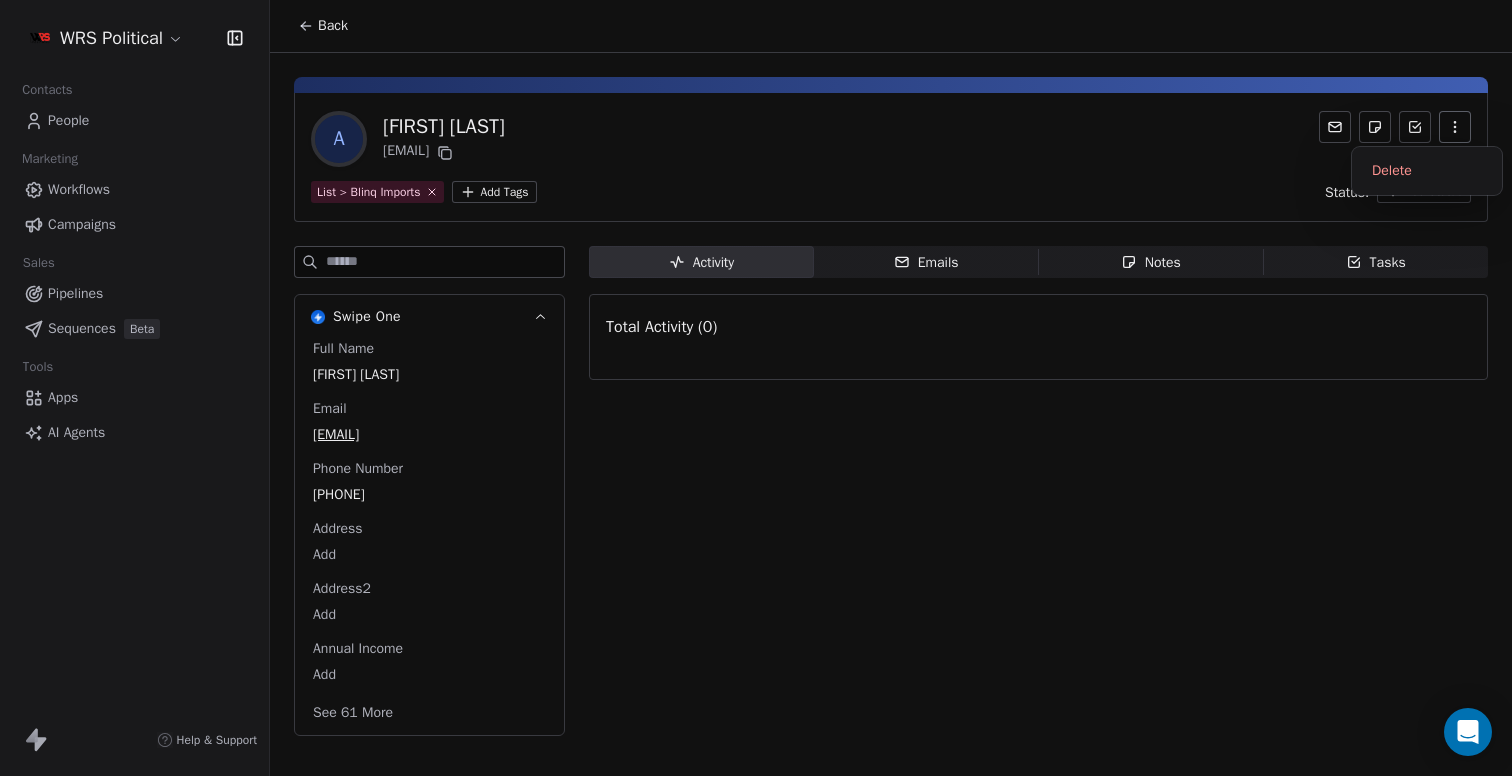 click 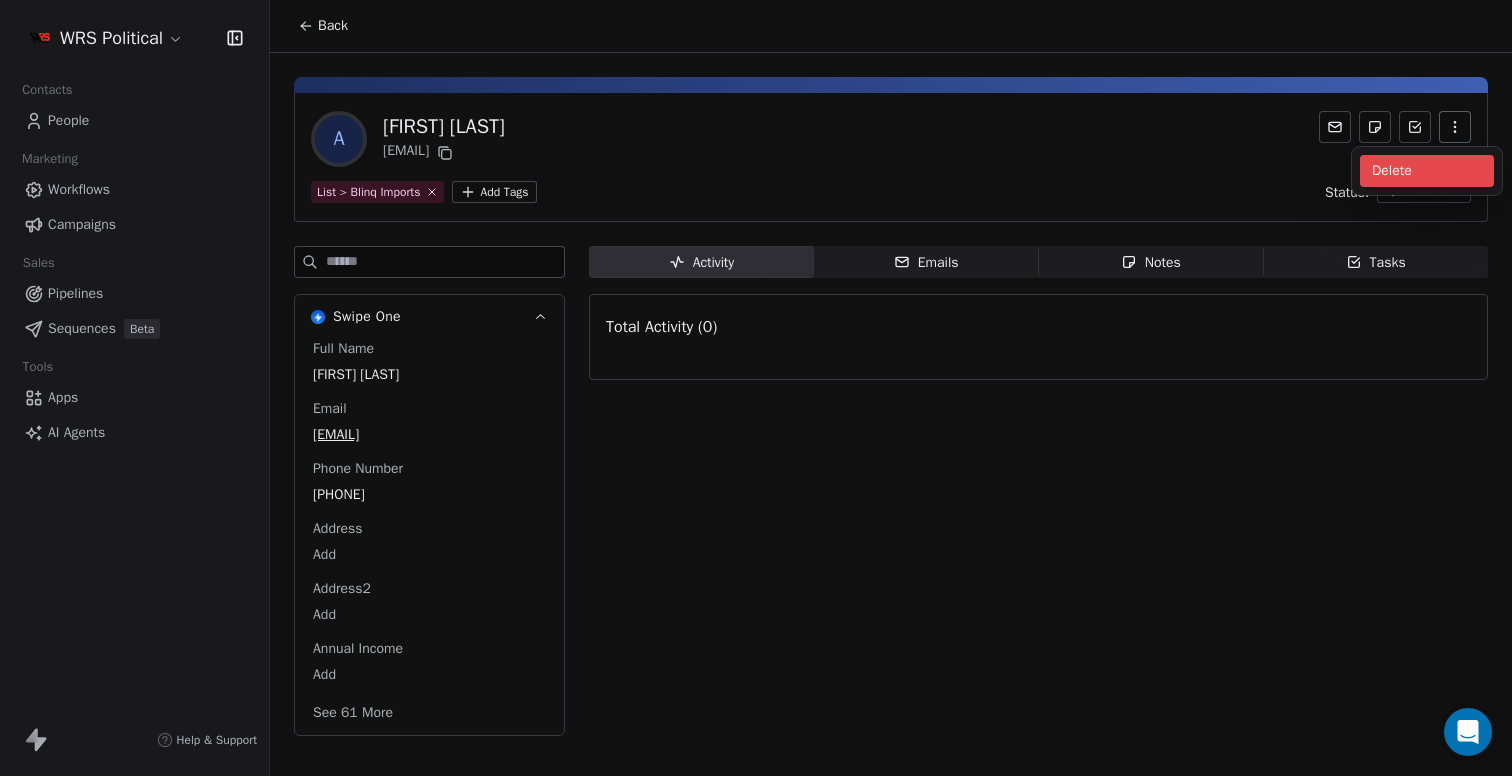 click on "Delete" at bounding box center [1427, 171] 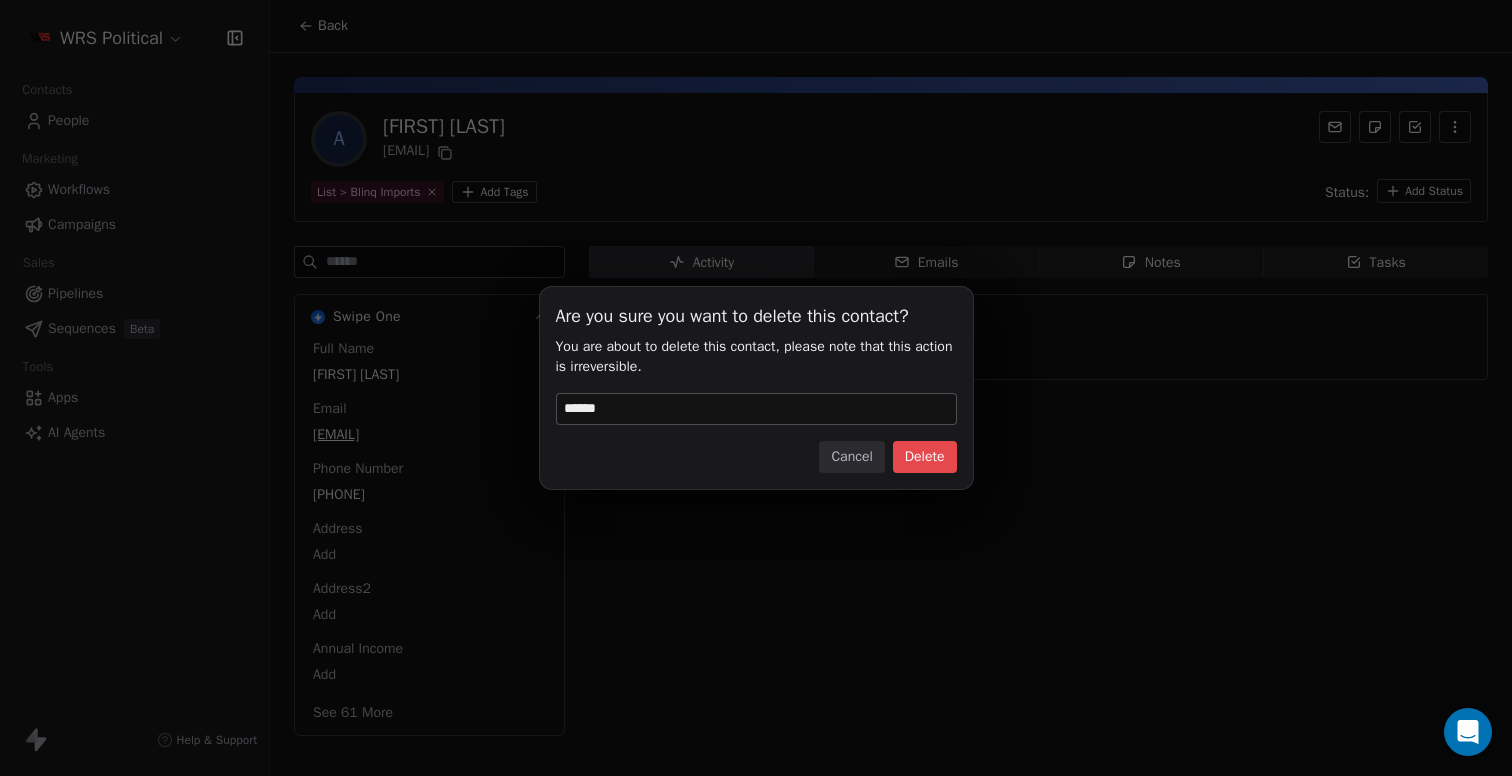 type on "******" 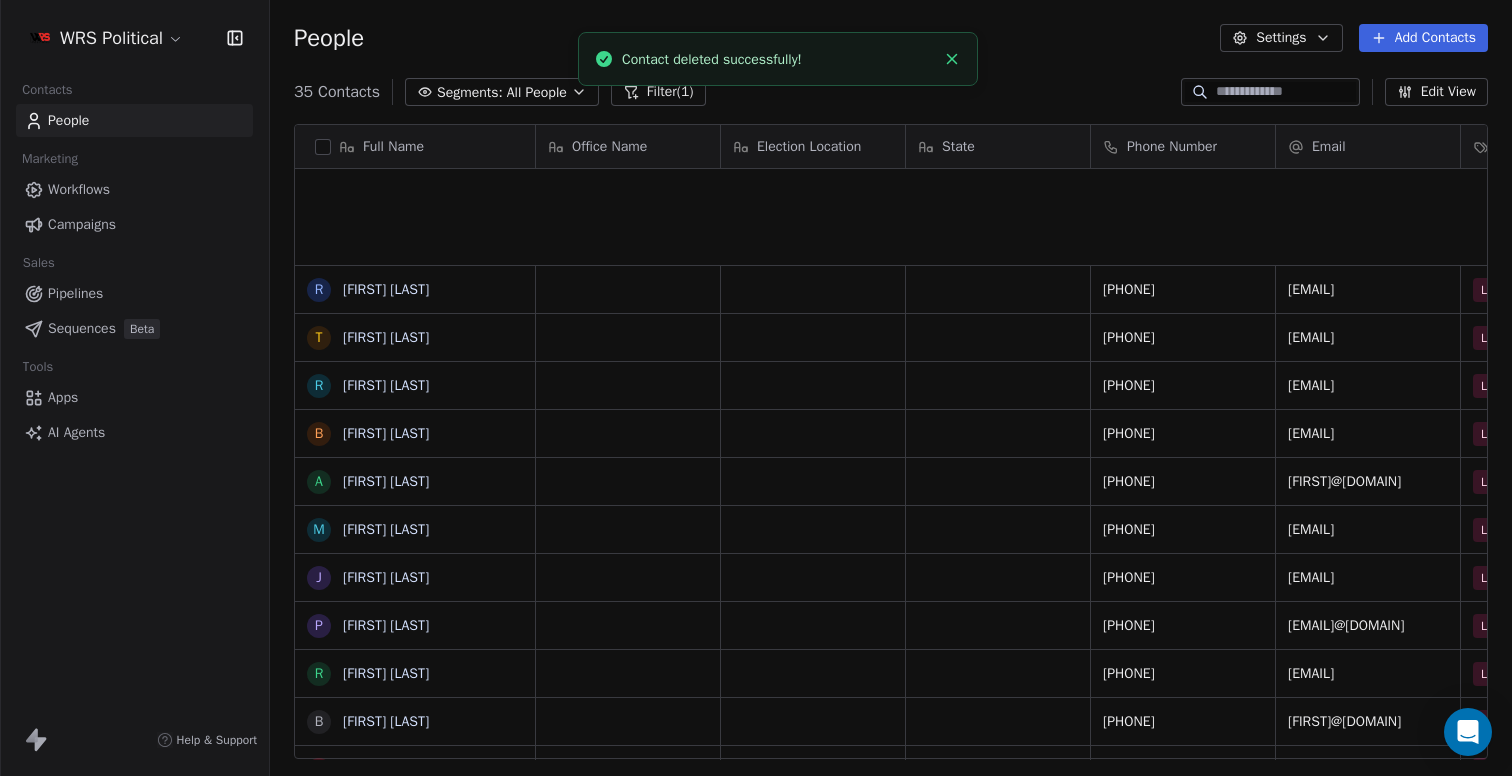 scroll, scrollTop: 1089, scrollLeft: 0, axis: vertical 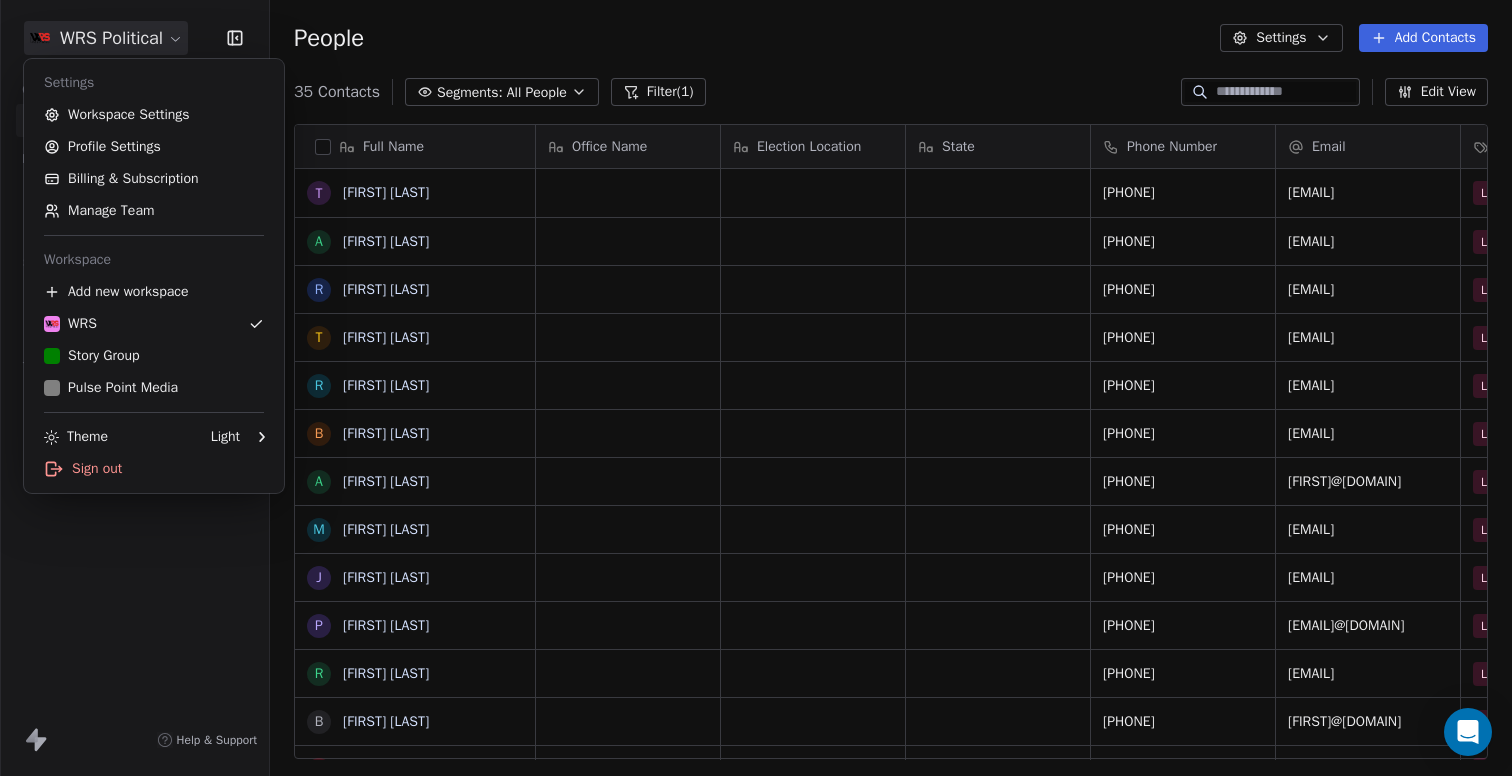 click on "WRS Political Contacts People Marketing Workflows Campaigns Sales Pipelines Sequences Beta Tools Apps AI Agents Help & Support People Settings Add Contacts 35 Contacts Segments: All People Filter (1) Edit View Tag Add to Sequence Export Full Name T [FIRST] [LAST] A [FIRST] [LAST] R [FIRST] [LAST] T [FIRST] [LAST] R [FIRST] [LAST] B [FIRST] [LAST] A [FIRST] [LAST] M [FIRST] [LAST] J [FIRST] [LAST] P [FIRST] [LAST] R [FIRST] [LAST] B [FIRST] [LAST] C [FIRST] [LAST] S [FIRST] [LAST] P [FIRST] [LAST] R [FIRST] [LAST] J [FIRST] [LAST] C [FIRST] [LAST] A [FIRST] [LAST] K [FIRST] [LAST] S [FIRST] [LAST] M [FIRST] [LAST] J [FIRST] [LAST] P [FIRST] [LAST] P [FIRST] [LAST] M [FIRST] [LAST] E [FIRST] [LAST] N [FIRST] [LAST] K [FIRST] [LAST] H [FIRST] [LAST] D [FIRST] [LAST] S [FIRST] [LAST] A [FIRST] [LAST] Office Name Election Location State Phone Number Email Tags Primary Election Email Verification Status ([PHONE]) [EMAIL] List > Blinq Imports Pending +[PHONE] [EMAIL] List > Blinq Imports Pending [PHONE]" at bounding box center (756, 388) 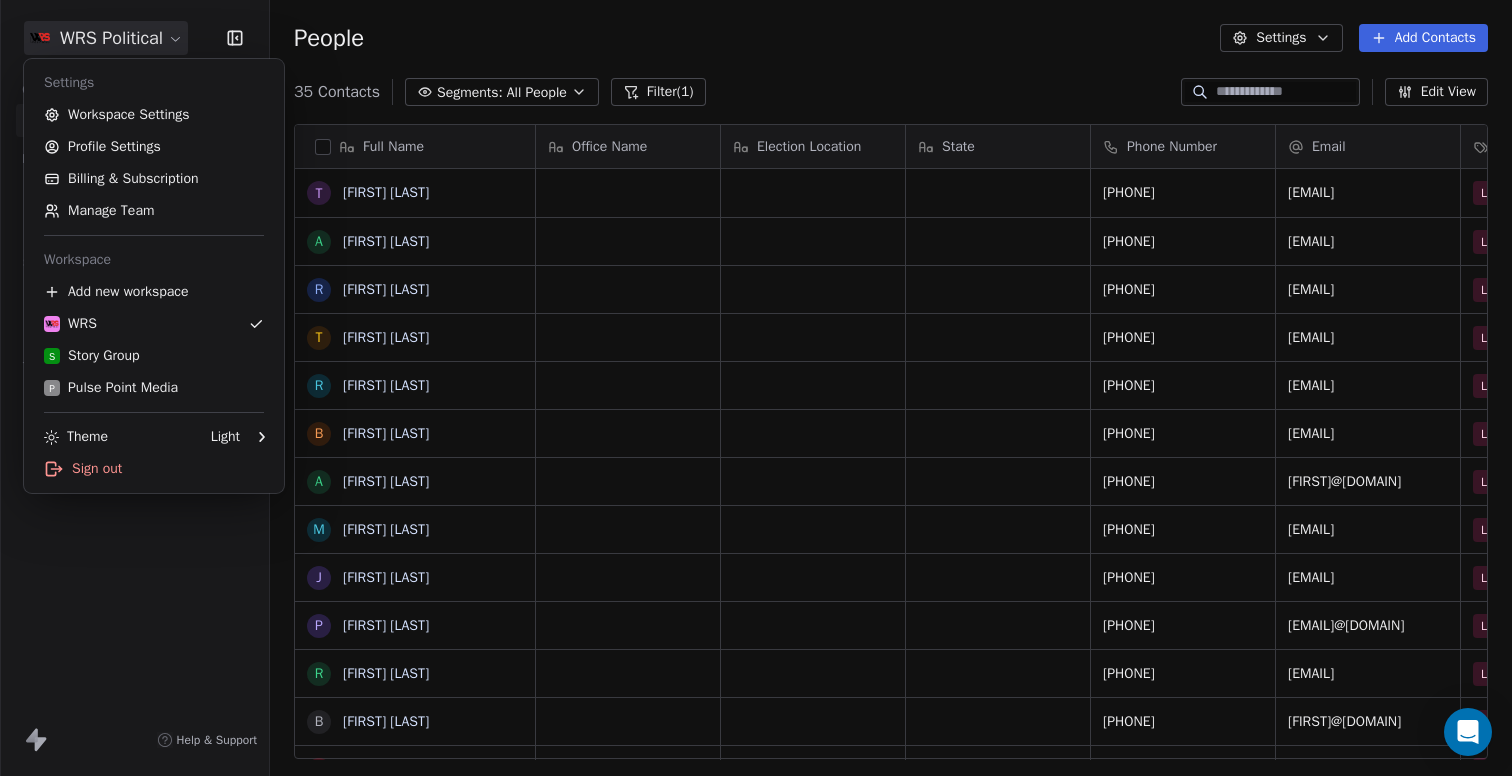 click on "WRS Political Contacts People Marketing Workflows Campaigns Sales Pipelines Sequences Beta Tools Apps AI Agents Help & Support People Settings Add Contacts 35 Contacts Segments: All People Filter (1) Edit View Tag Add to Sequence Export Full Name T [FIRST] [LAST] A [FIRST] [LAST] R [FIRST] [LAST] T [FIRST] [LAST] R [FIRST] [LAST] B [FIRST] [LAST] A [FIRST] [LAST] M [FIRST] [LAST] J [FIRST] [LAST] P [FIRST] [LAST] R [FIRST] [LAST] B [FIRST] [LAST] C [FIRST] [LAST] S [FIRST] [LAST] P [FIRST] [LAST] R [FIRST] [LAST] J [FIRST] [LAST] C [FIRST] [LAST] A [FIRST] [LAST] K [FIRST] [LAST] S [FIRST] [LAST] M [FIRST] [LAST] J [FIRST] [LAST] P [FIRST] [LAST] P [FIRST] [LAST] M [FIRST] [LAST] E [FIRST] [LAST] N [FIRST] [LAST] K [FIRST] [LAST] H [FIRST] [LAST] D [FIRST] [LAST] S [FIRST] [LAST] A [FIRST] [LAST] Office Name Election Location State Phone Number Email Tags Primary Election Email Verification Status ([PHONE]) [EMAIL] List > Blinq Imports Pending +[PHONE] [EMAIL] List > Blinq Imports Pending [PHONE]" at bounding box center (756, 388) 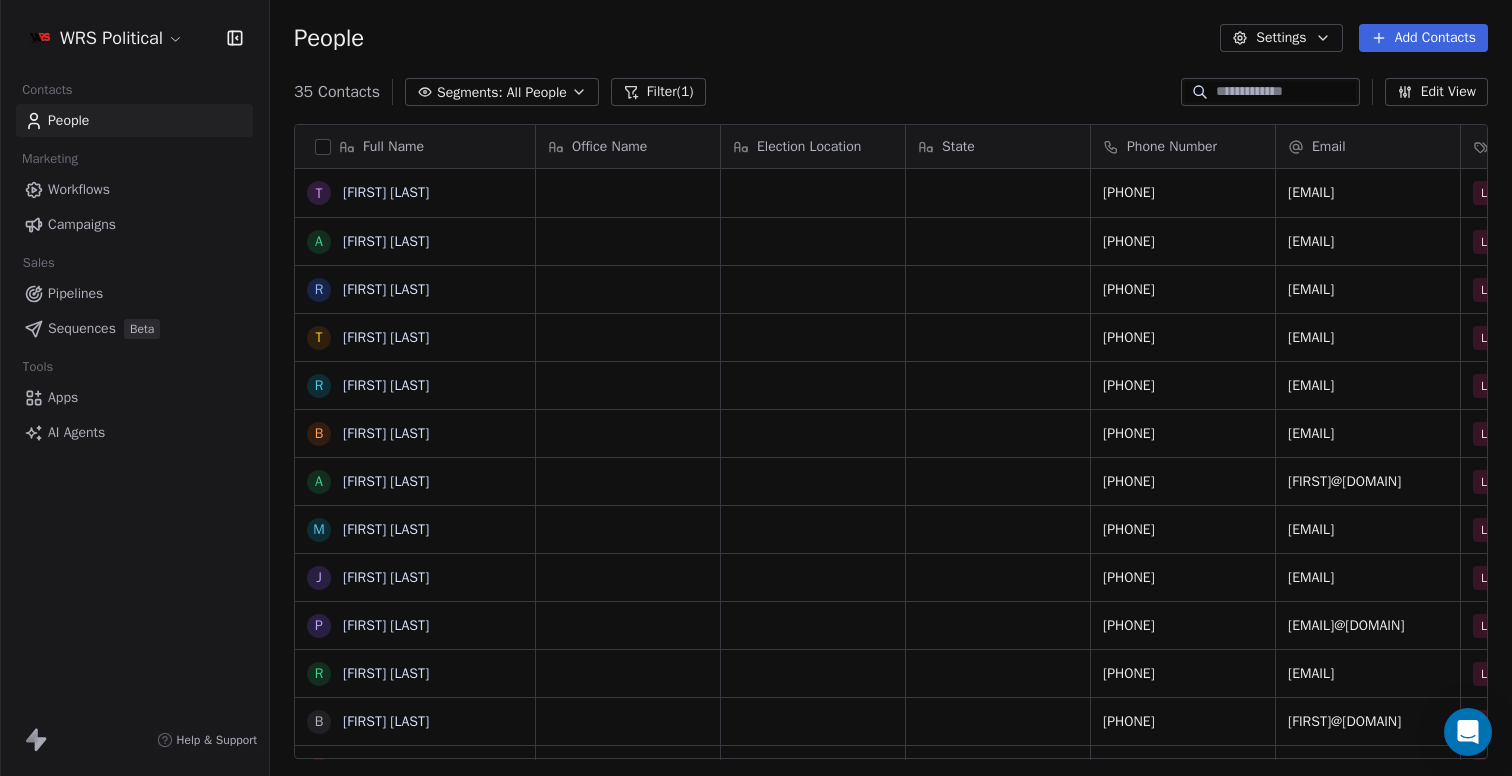 click on "Add Contacts" at bounding box center [1423, 38] 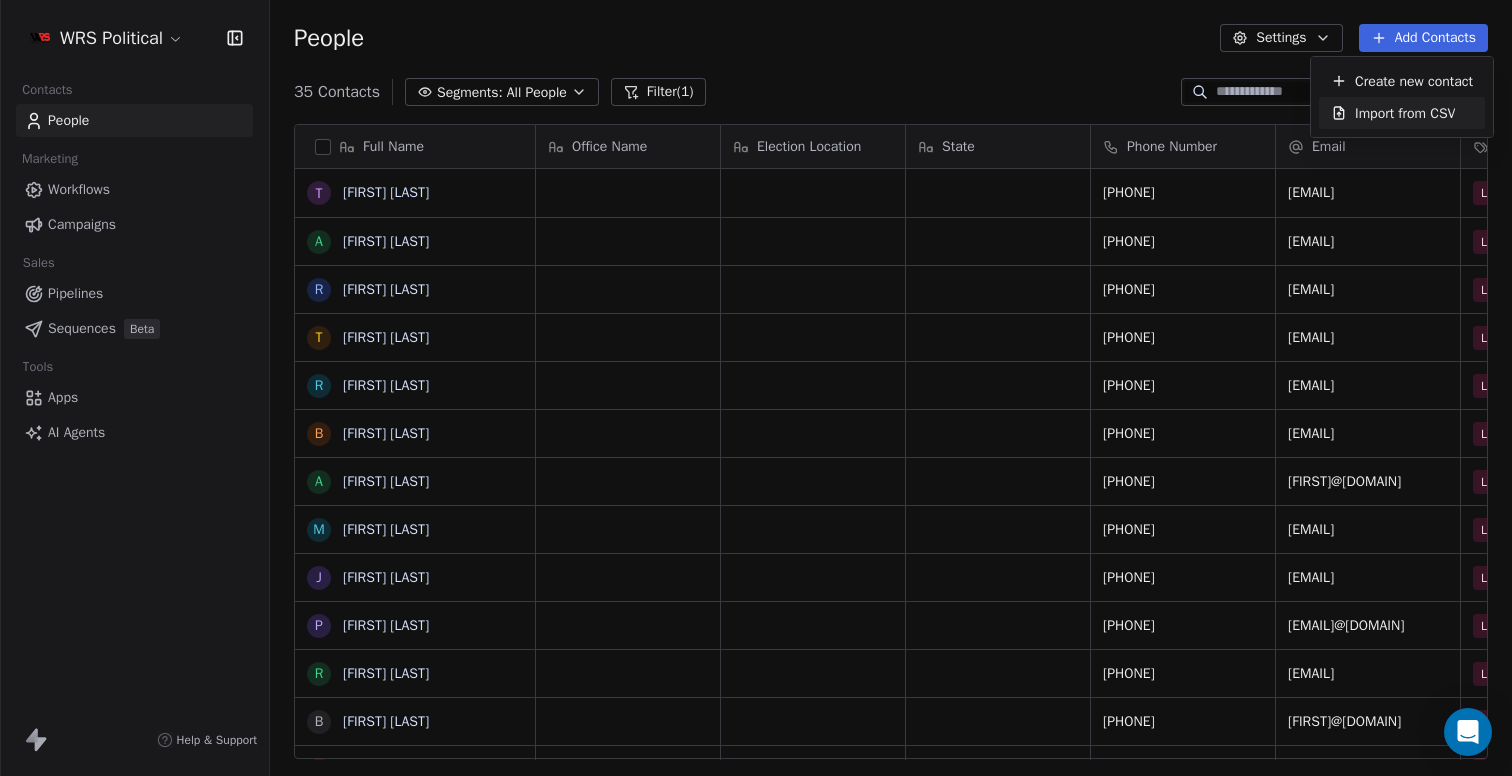 click on "Import from CSV" at bounding box center (1405, 113) 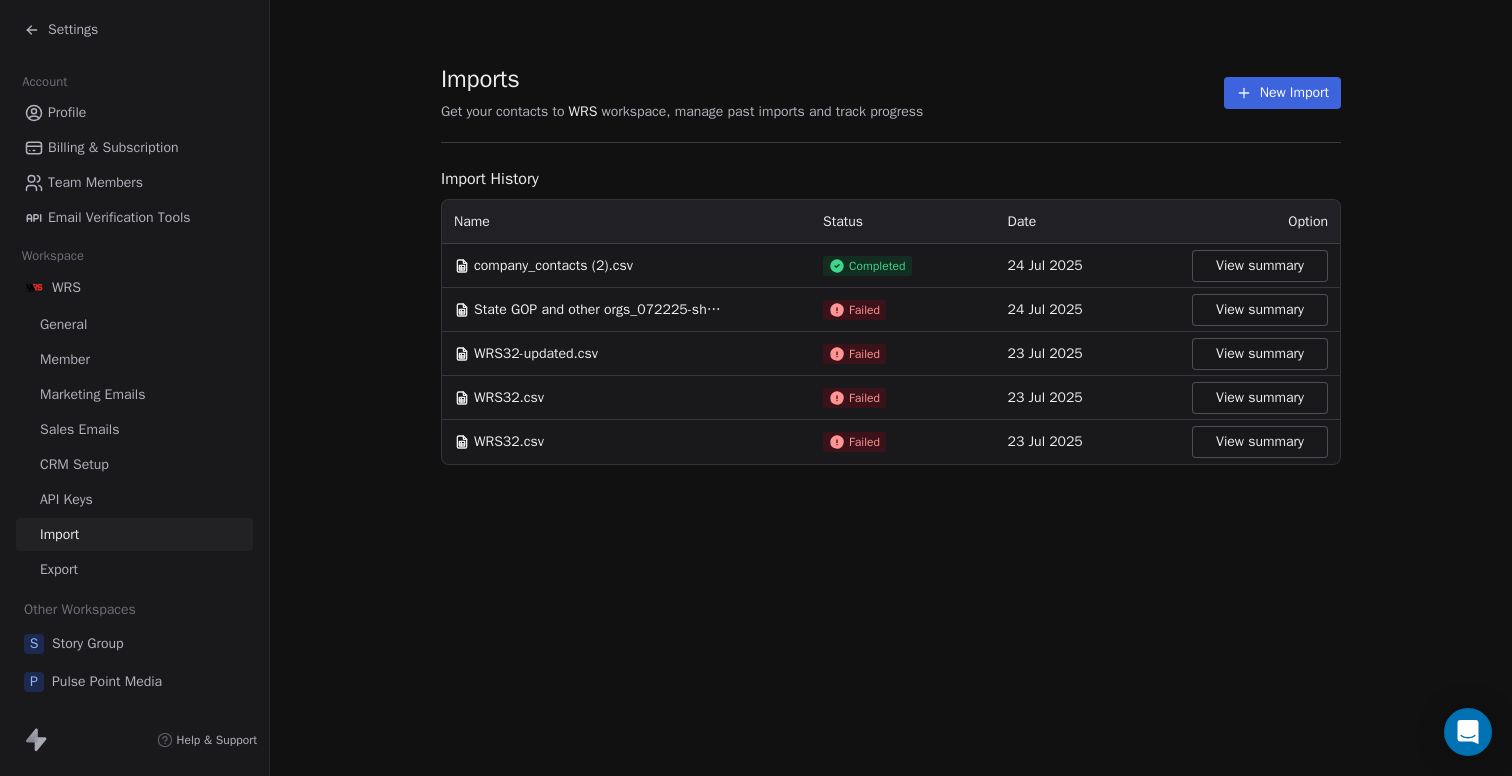 click on "New Import" at bounding box center [1282, 93] 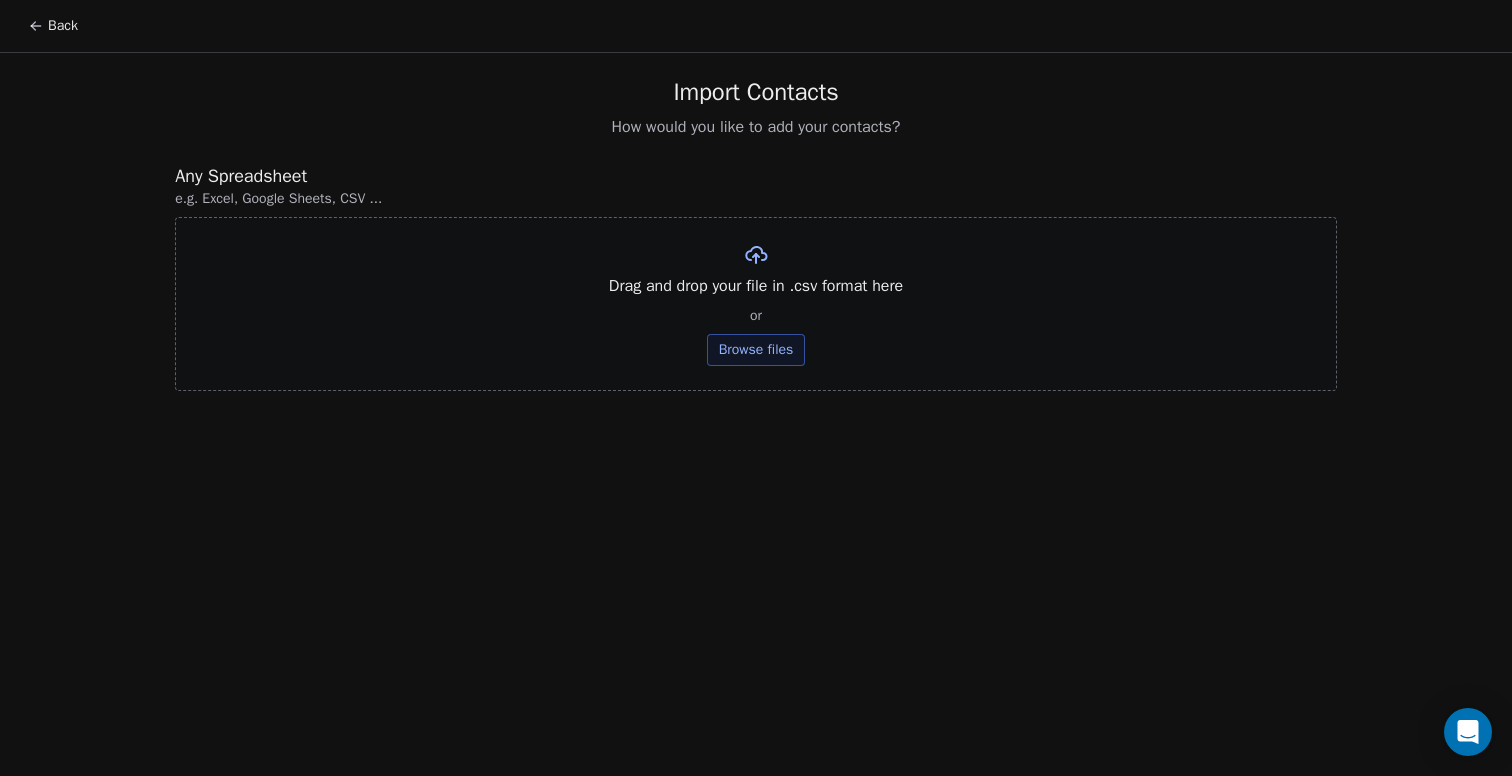 click on "Browse files" at bounding box center [756, 350] 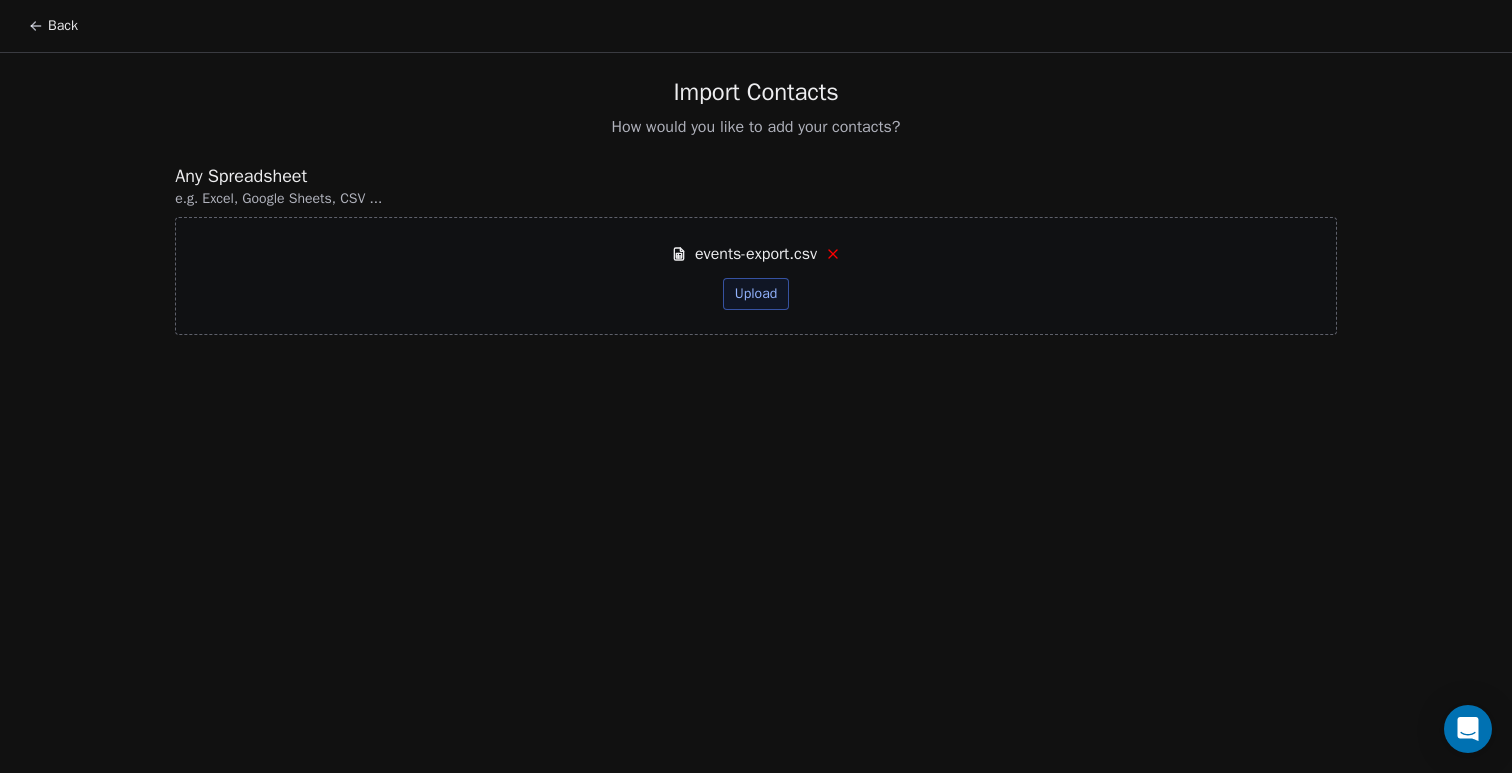 click on "Upload" at bounding box center (756, 294) 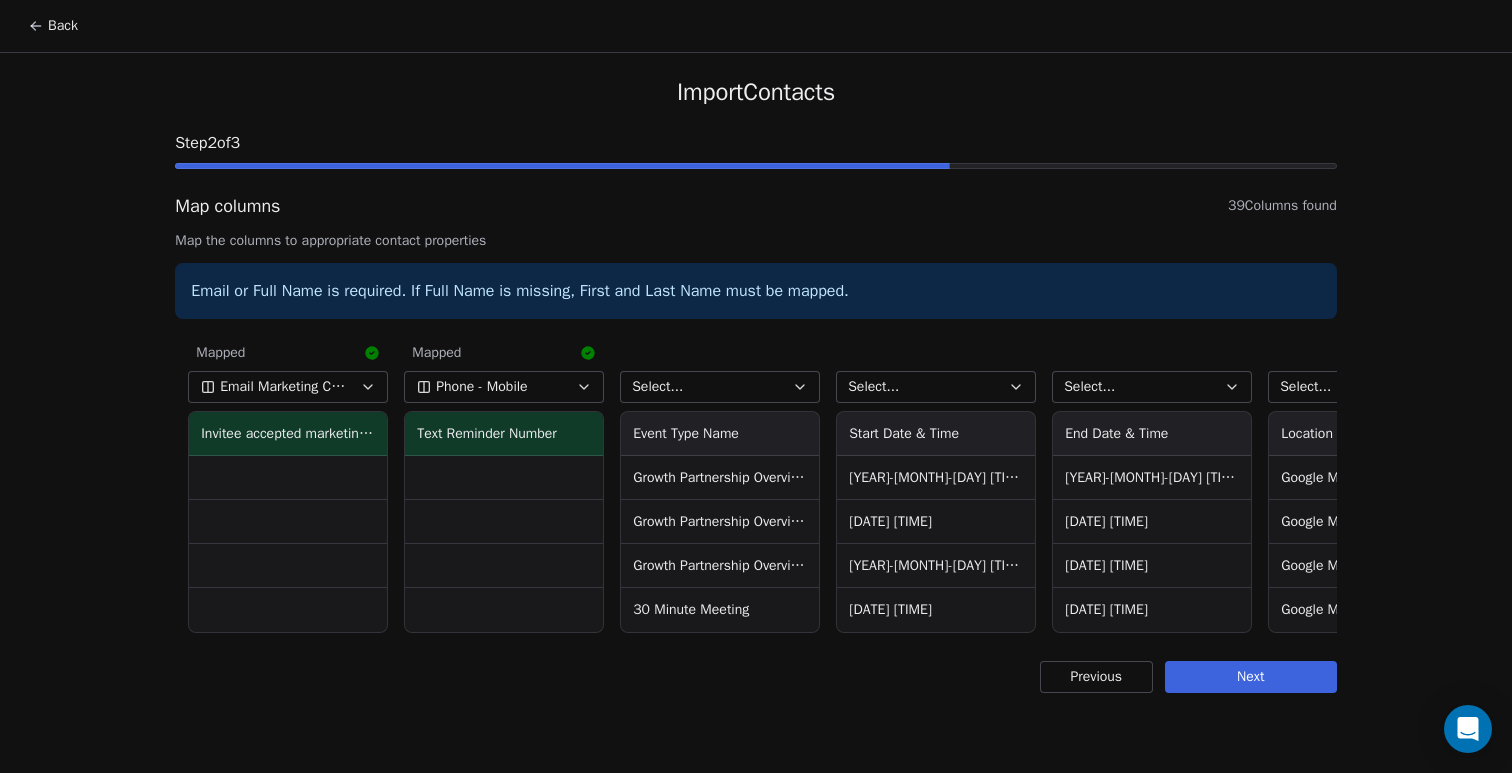 scroll, scrollTop: 0, scrollLeft: 1498, axis: horizontal 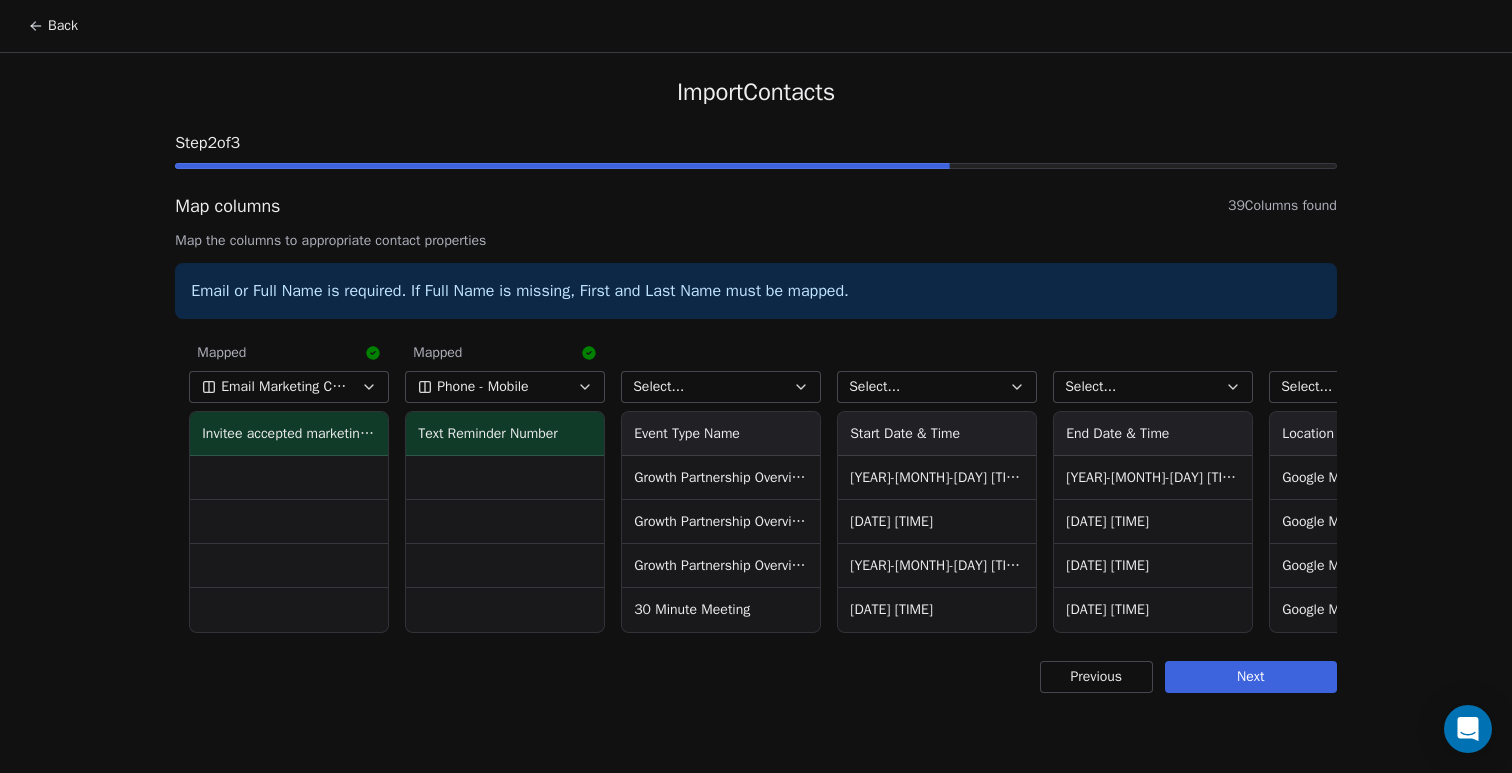 click 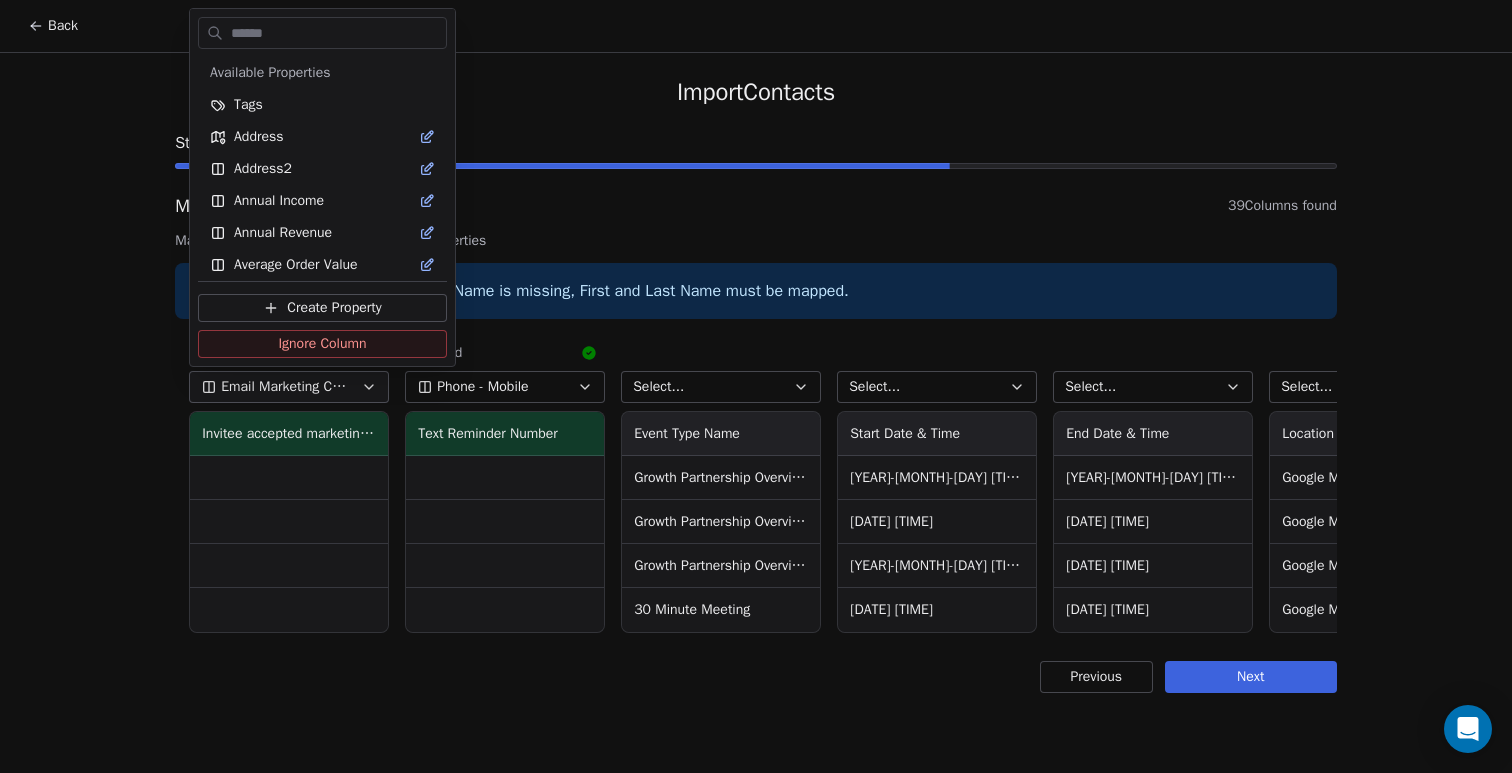 scroll, scrollTop: 1032, scrollLeft: 0, axis: vertical 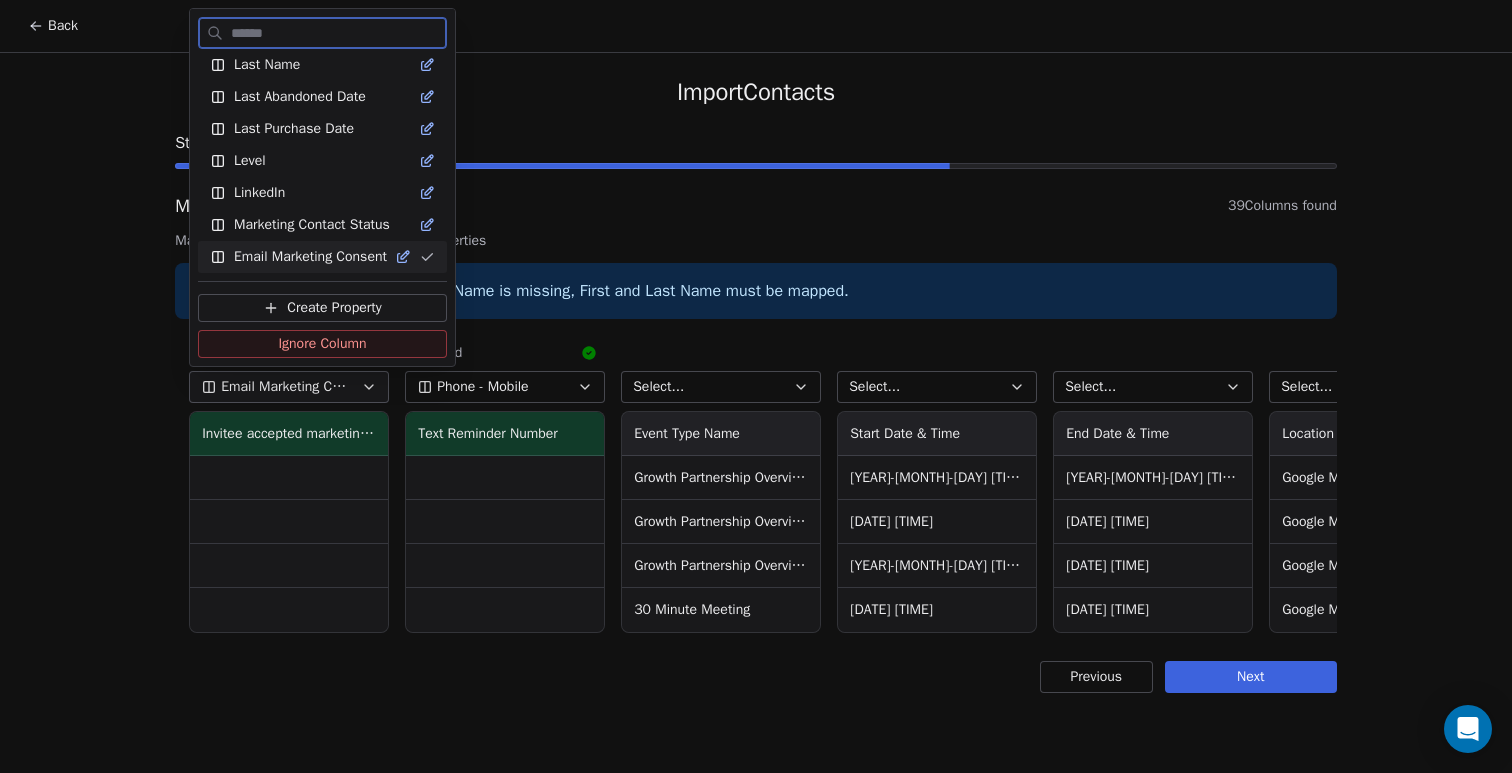 click on "Ignore Column" at bounding box center [322, 344] 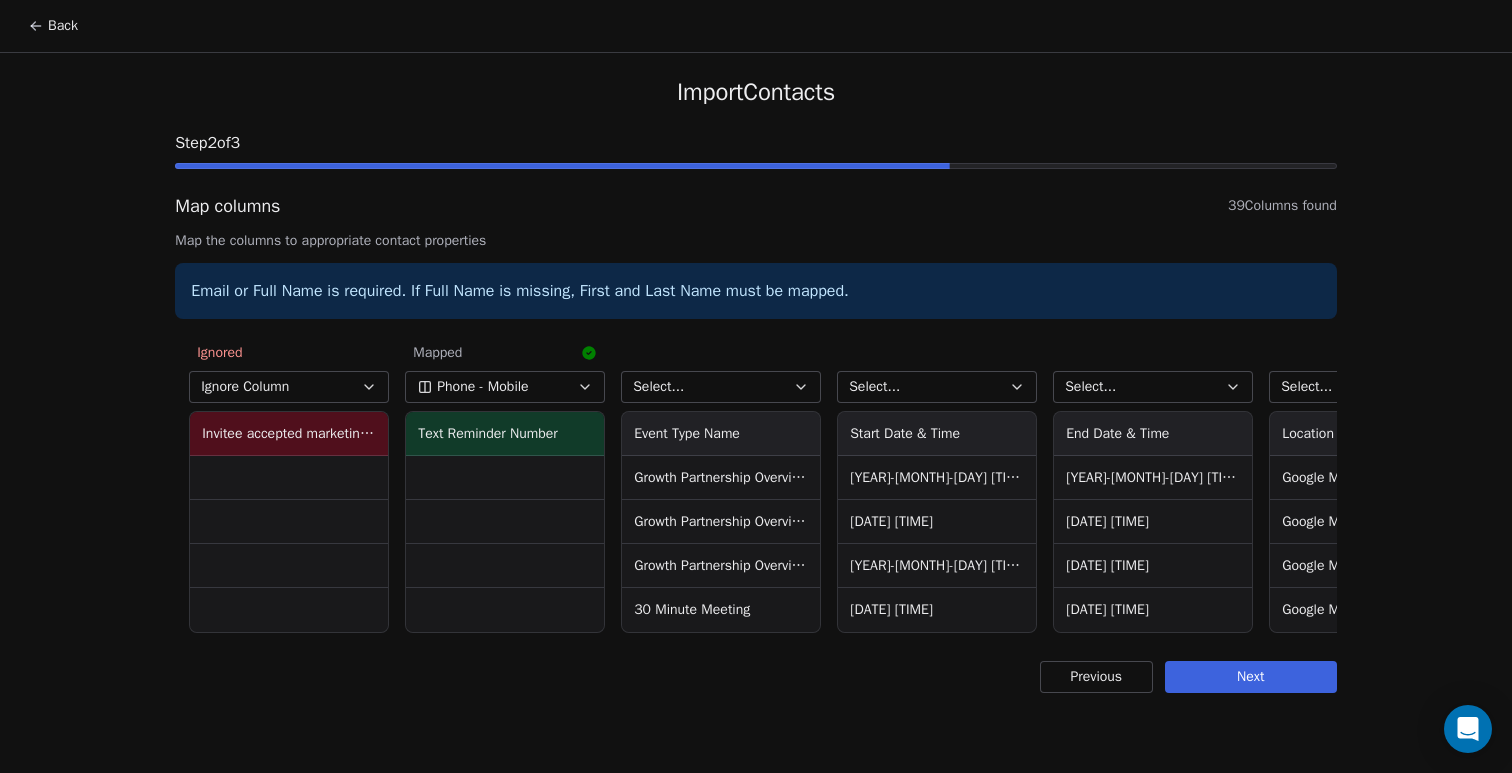 click on "Phone - Mobile" at bounding box center [482, 387] 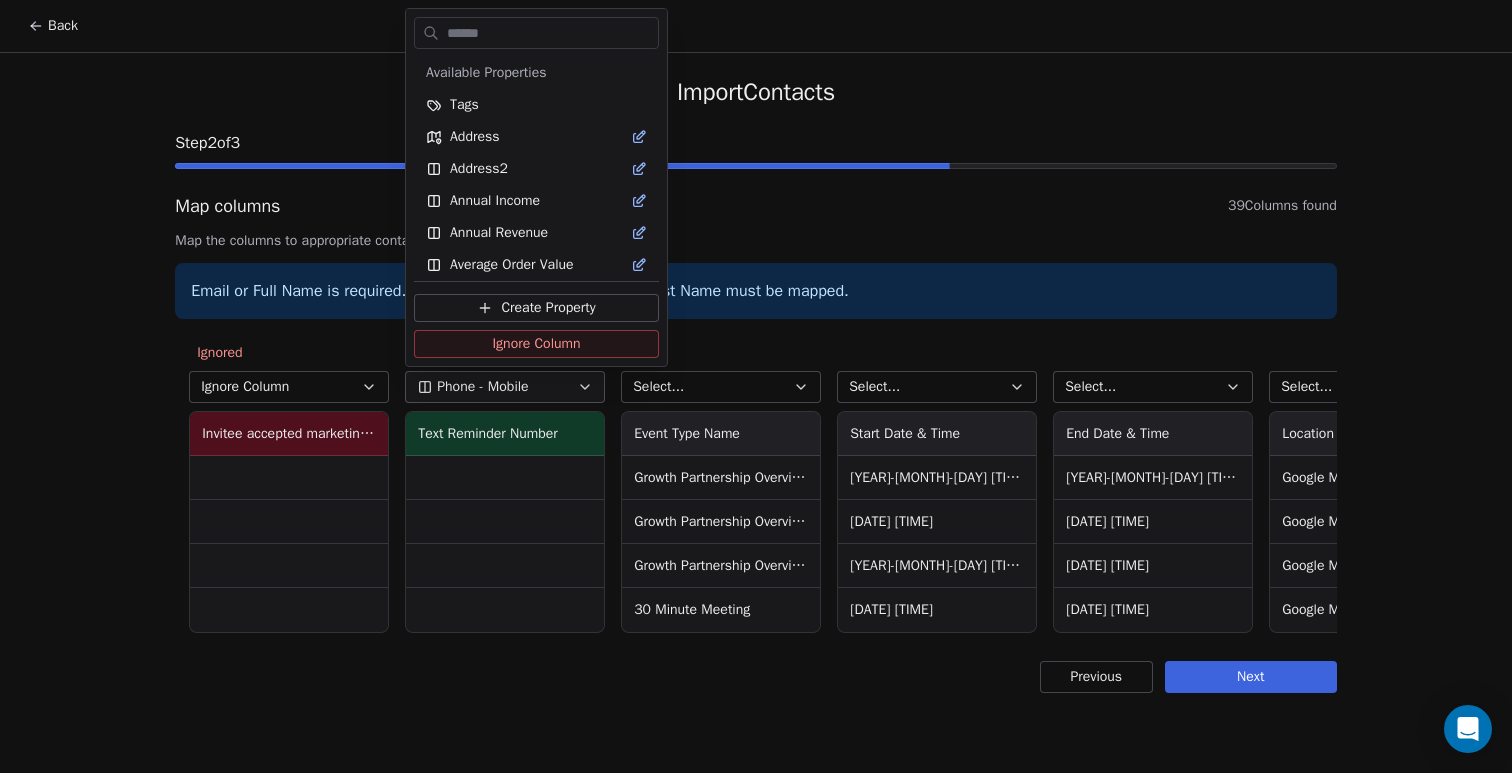 scroll, scrollTop: 1352, scrollLeft: 0, axis: vertical 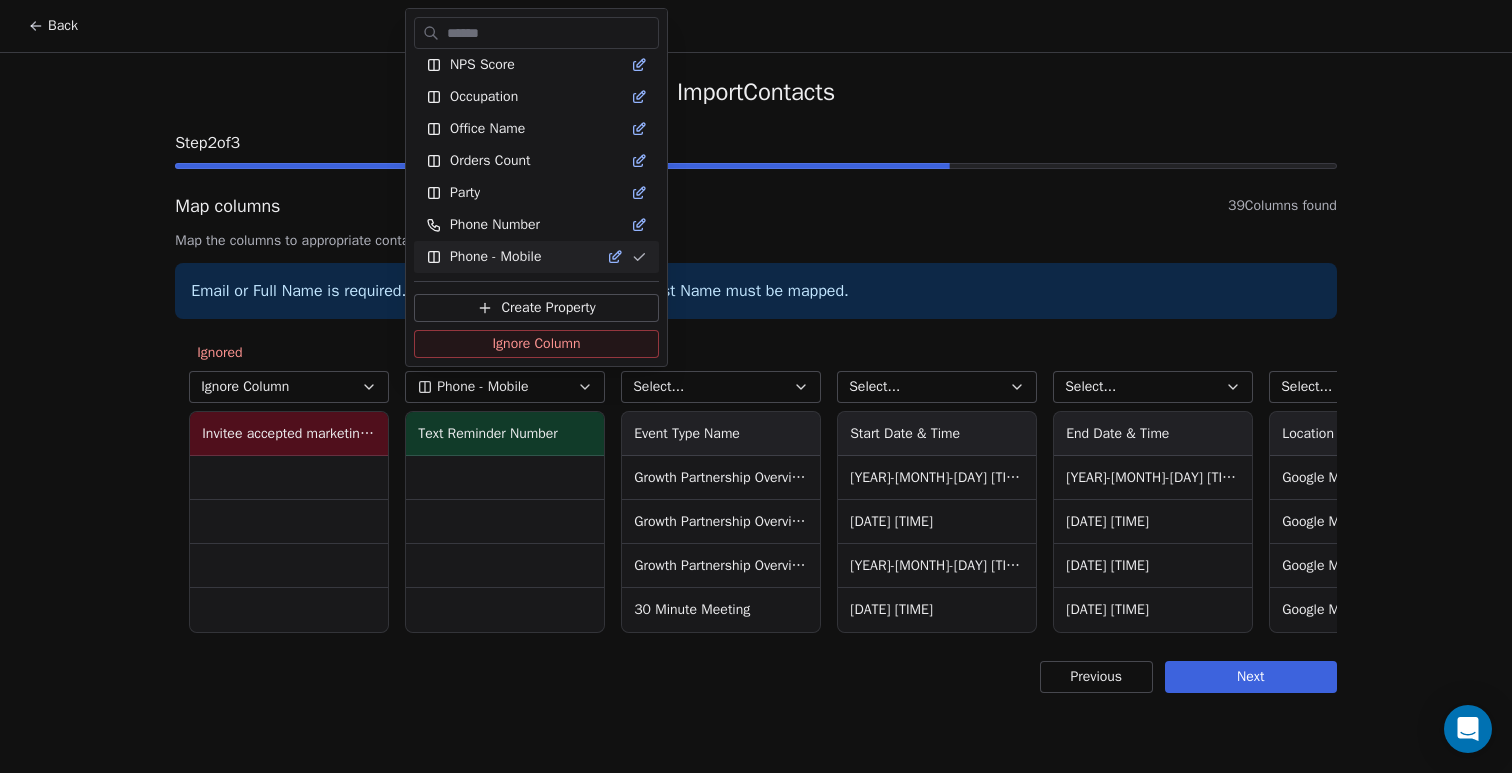 click on "Back Import Contacts Step 2 of 3 Map columns 39 Columns found Map the columns to appropriate contact properties Email or Full Name is required. If Full Name is missing, First and Last Name must be mapped. Select... User Name [FIRST] [LAST] [FIRST] [LAST] [FIRST] [LAST] [FIRST] [LAST] Select... Team Mapped Full Name Invitee Name [FIRST] [LAST] [FIRST] [LAST] [FIRST] [LAST] [FIRST] [LAST] Mapped First Name Invitee First Name [FIRST] [FIRST] [FIRST] [FIRST] Mapped Last Name Invitee Last Name [LAST] [LAST] [LAST] [LAST] Mapped Email Invitee Email [EMAIL] [EMAIL] [EMAIL] [EMAIL] Mapped Timezone Invitee Time Zone Central Time - US & Canada Eastern Time - US & Canada Eastern Time - US & Canada Central Time - US & Canada Ignored Ignore Column Invitee accepted marketing emails Mapped Phone - Mobile Text Reminder Number Select... Event Type Name Growth Partnership Overview Call 30 Minute Meeting Select..." at bounding box center (756, 386) 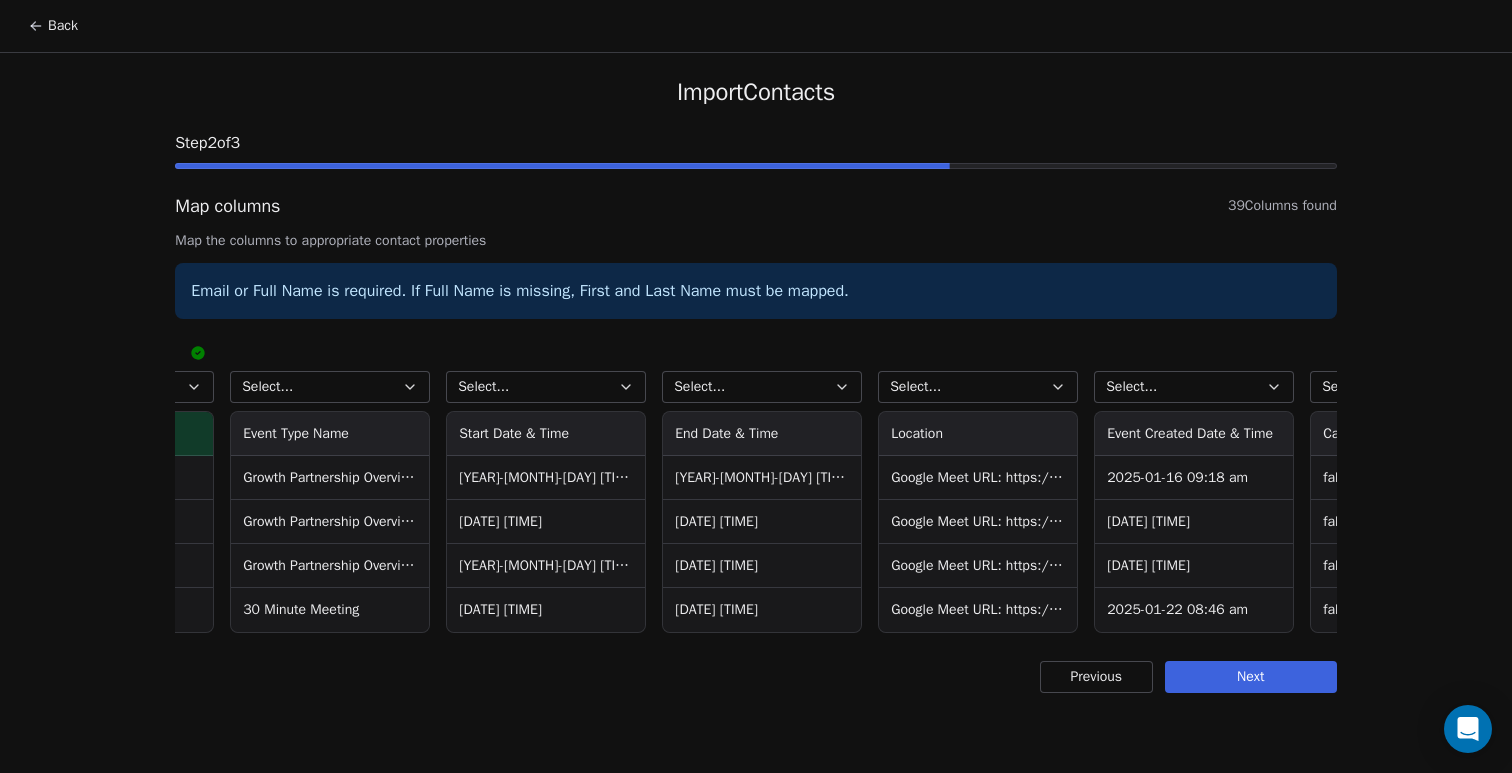 scroll, scrollTop: 0, scrollLeft: 1882, axis: horizontal 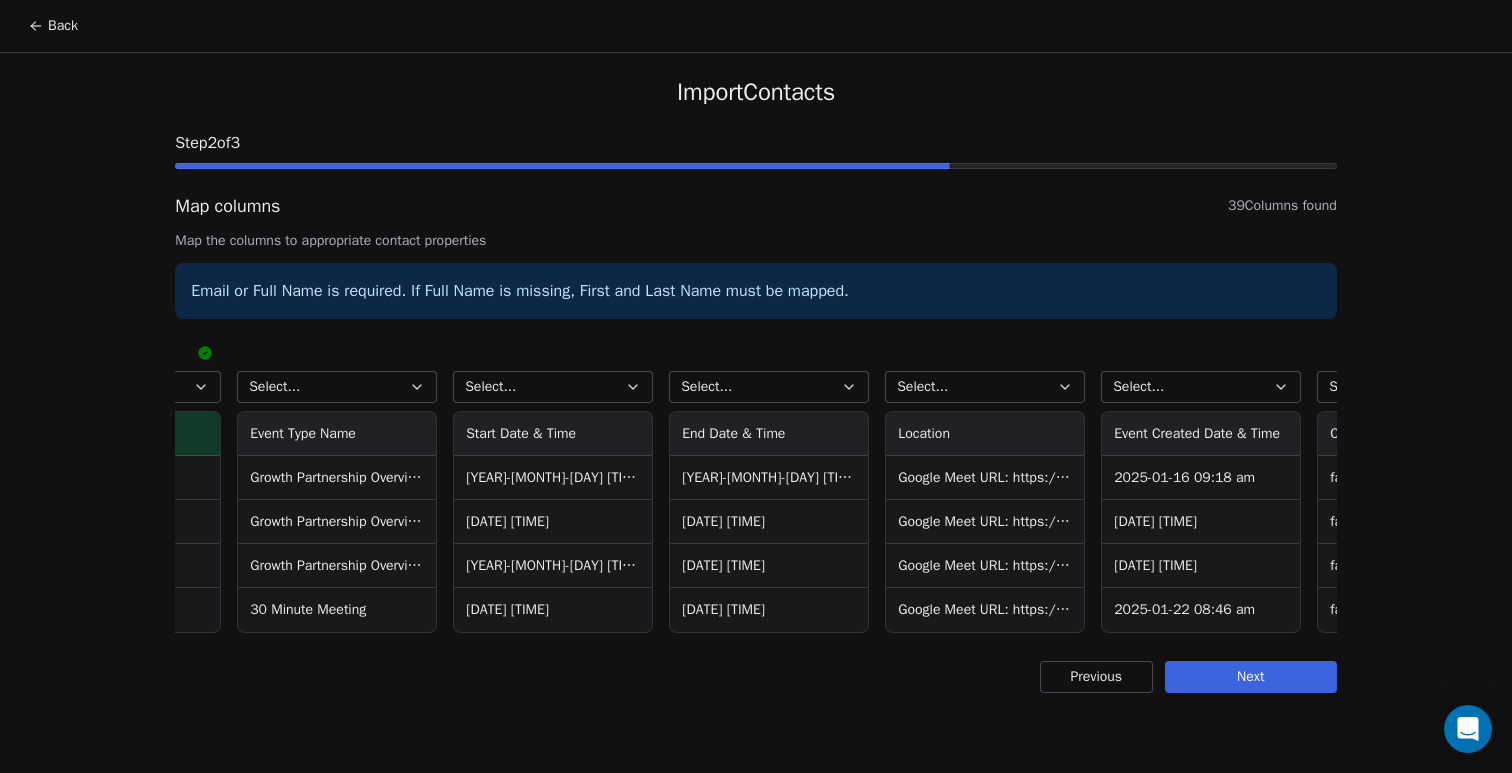 click on "Select..." at bounding box center (337, 387) 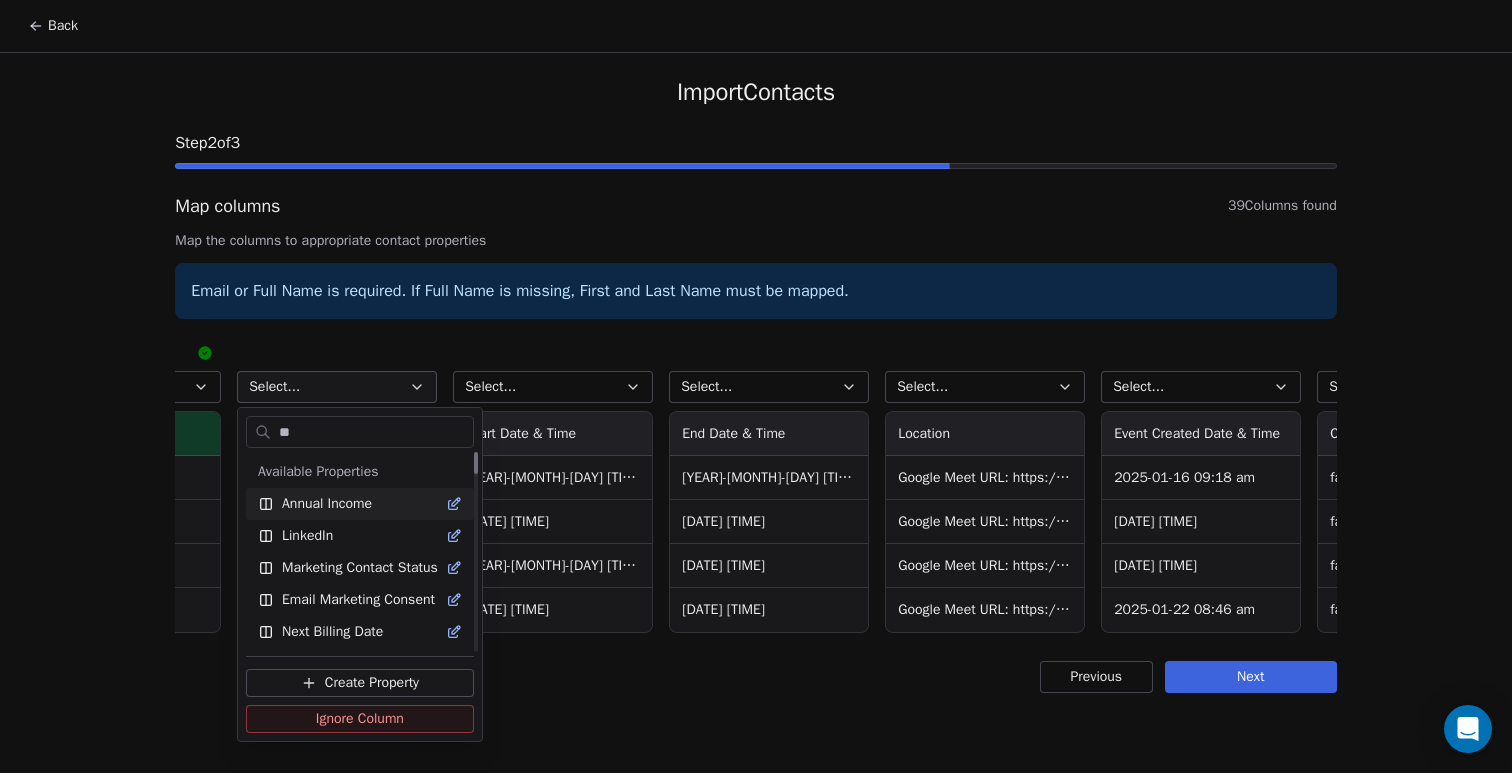 scroll, scrollTop: 0, scrollLeft: 0, axis: both 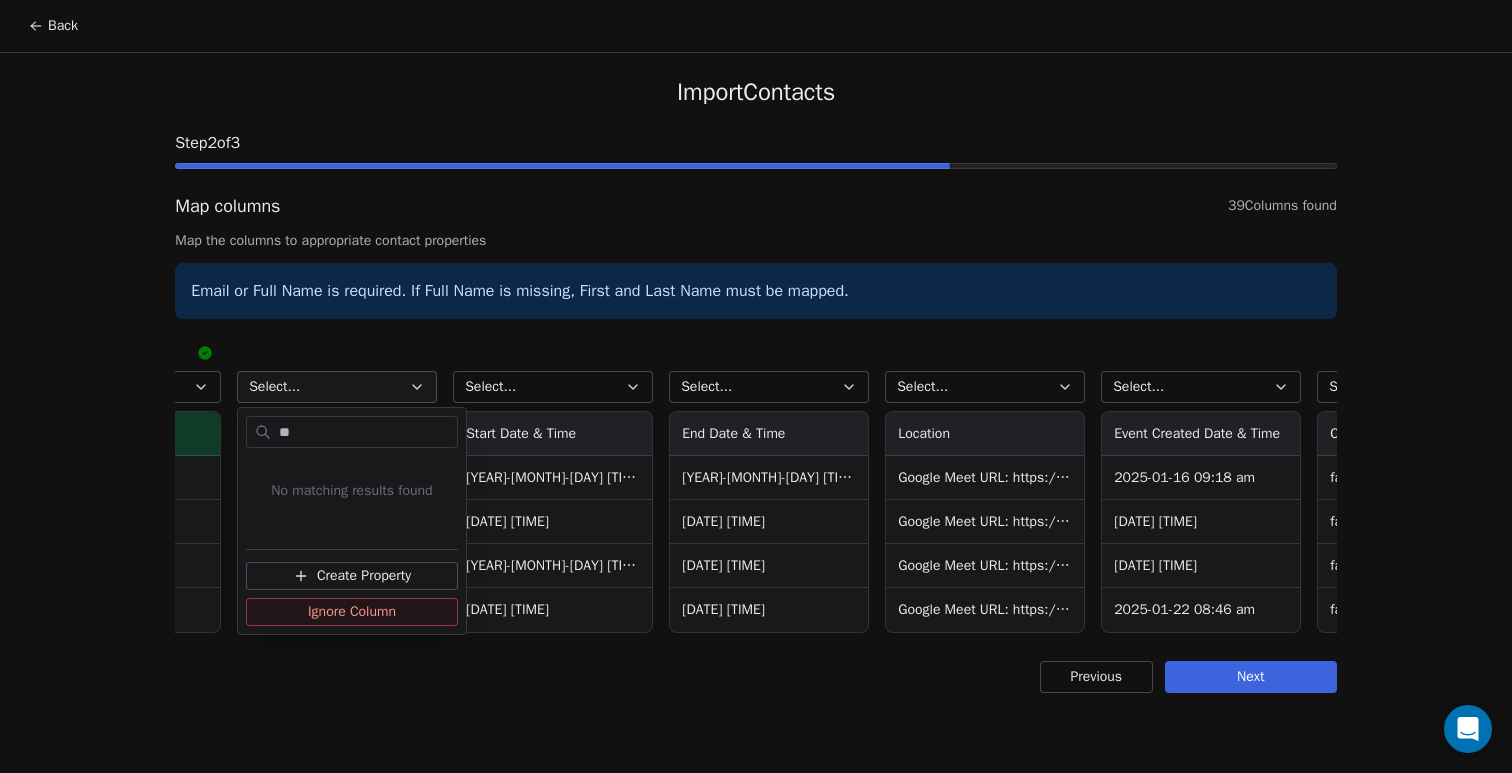 type on "*" 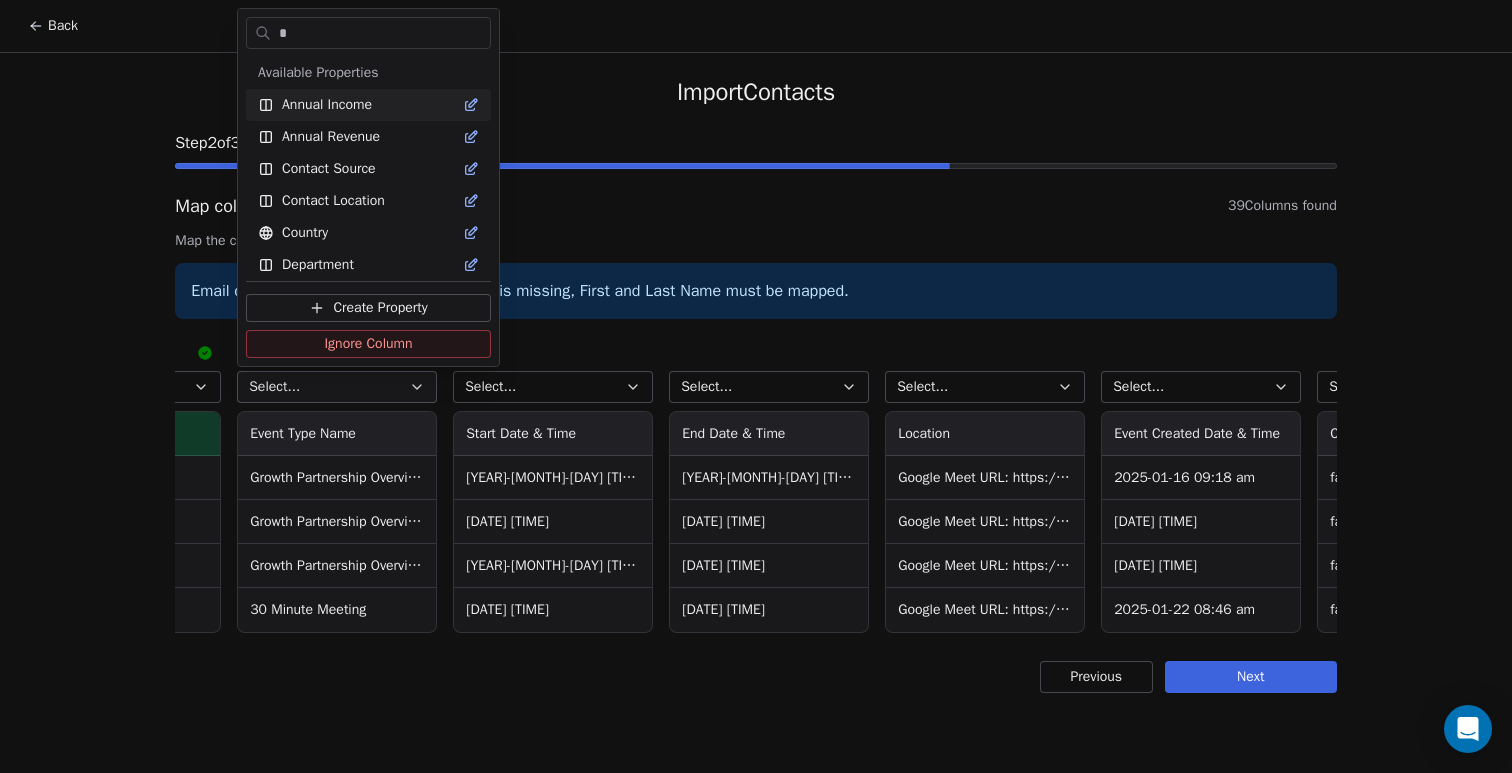 type 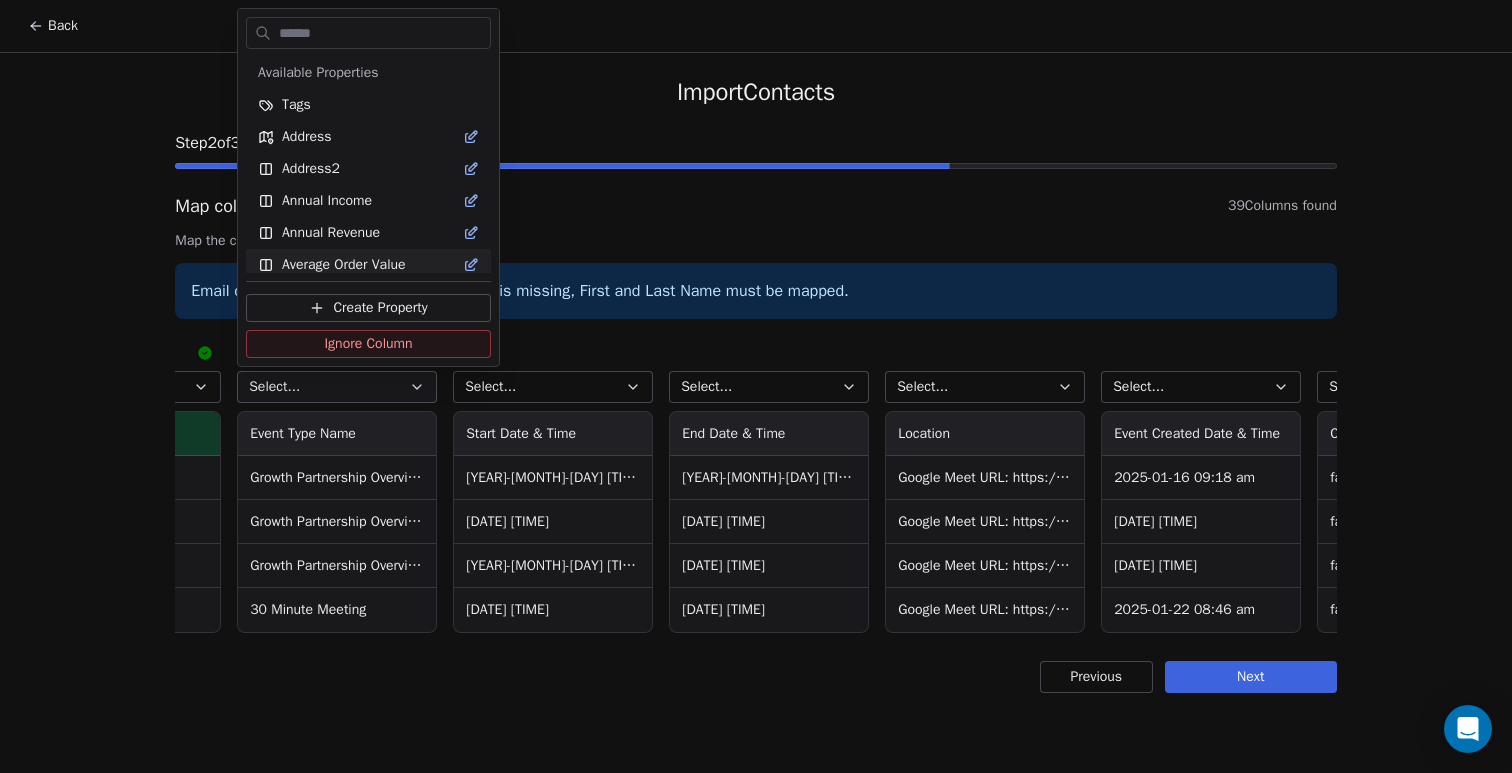 click on "Back Import Contacts Step 2 of 3 Map columns 39 Columns found Map the columns to appropriate contact properties Email or Full Name is required. If Full Name is missing, First and Last Name must be mapped. Select... User Name [FIRST] [LAST] [FIRST] [LAST] [FIRST] [LAST] [FIRST] [LAST] Select... Team Mapped Full Name Invitee Name [FIRST] [LAST] [FIRST] [LAST] [FIRST] [LAST] [FIRST] [LAST] Mapped First Name Invitee First Name [FIRST] [FIRST] [FIRST] [FIRST] Mapped Last Name Invitee Last Name [LAST] [LAST] [LAST] [LAST] Mapped Email Invitee Email [EMAIL] [EMAIL] [EMAIL] [EMAIL] Mapped Timezone Invitee Time Zone Central Time - US & Canada Eastern Time - US & Canada Eastern Time - US & Canada Central Time - US & Canada Ignored Ignore Column Invitee accepted marketing emails Mapped Phone - Mobile Text Reminder Number Select... Event Type Name Growth Partnership Overview Call 30 Minute Meeting Select..." at bounding box center (756, 386) 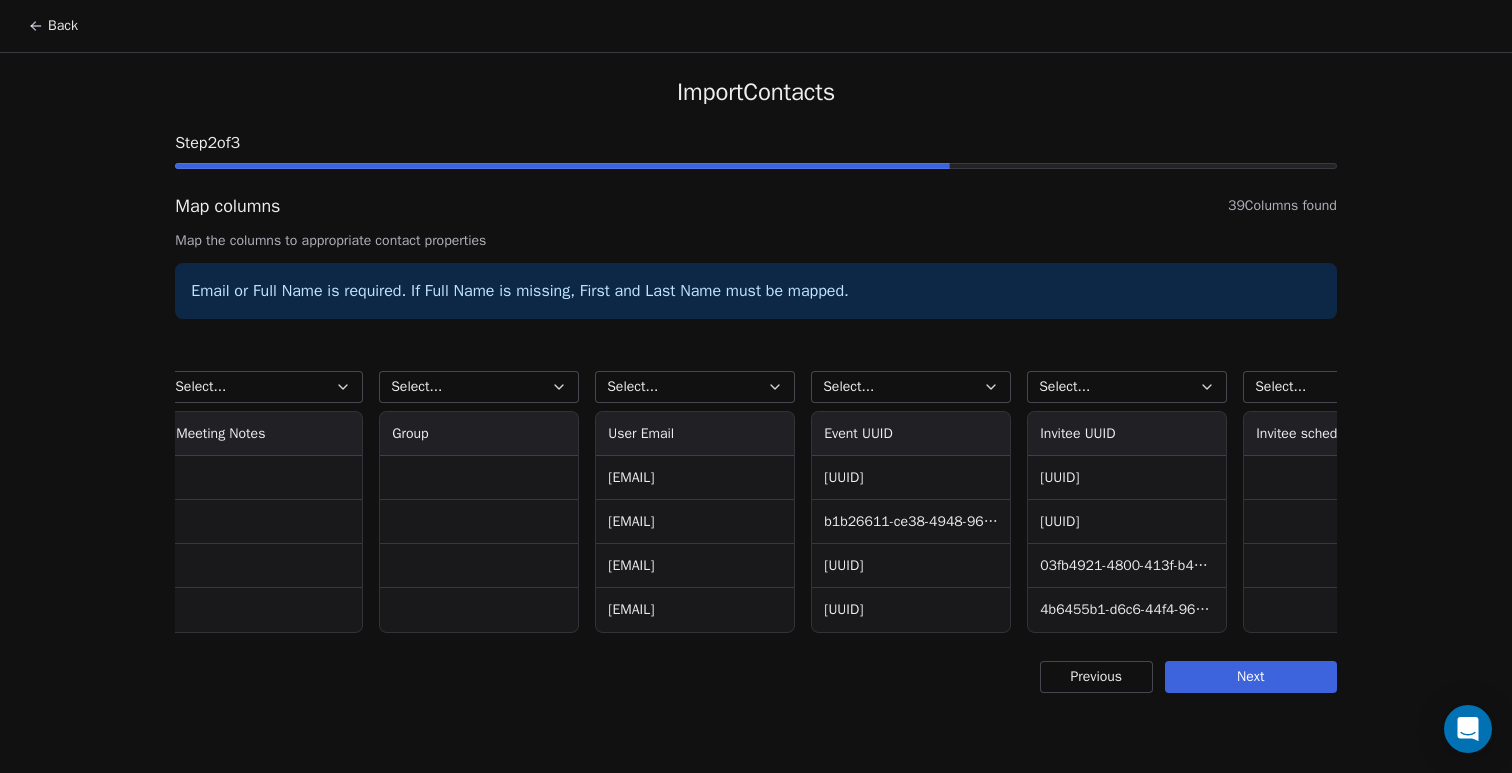 scroll, scrollTop: 0, scrollLeft: 7246, axis: horizontal 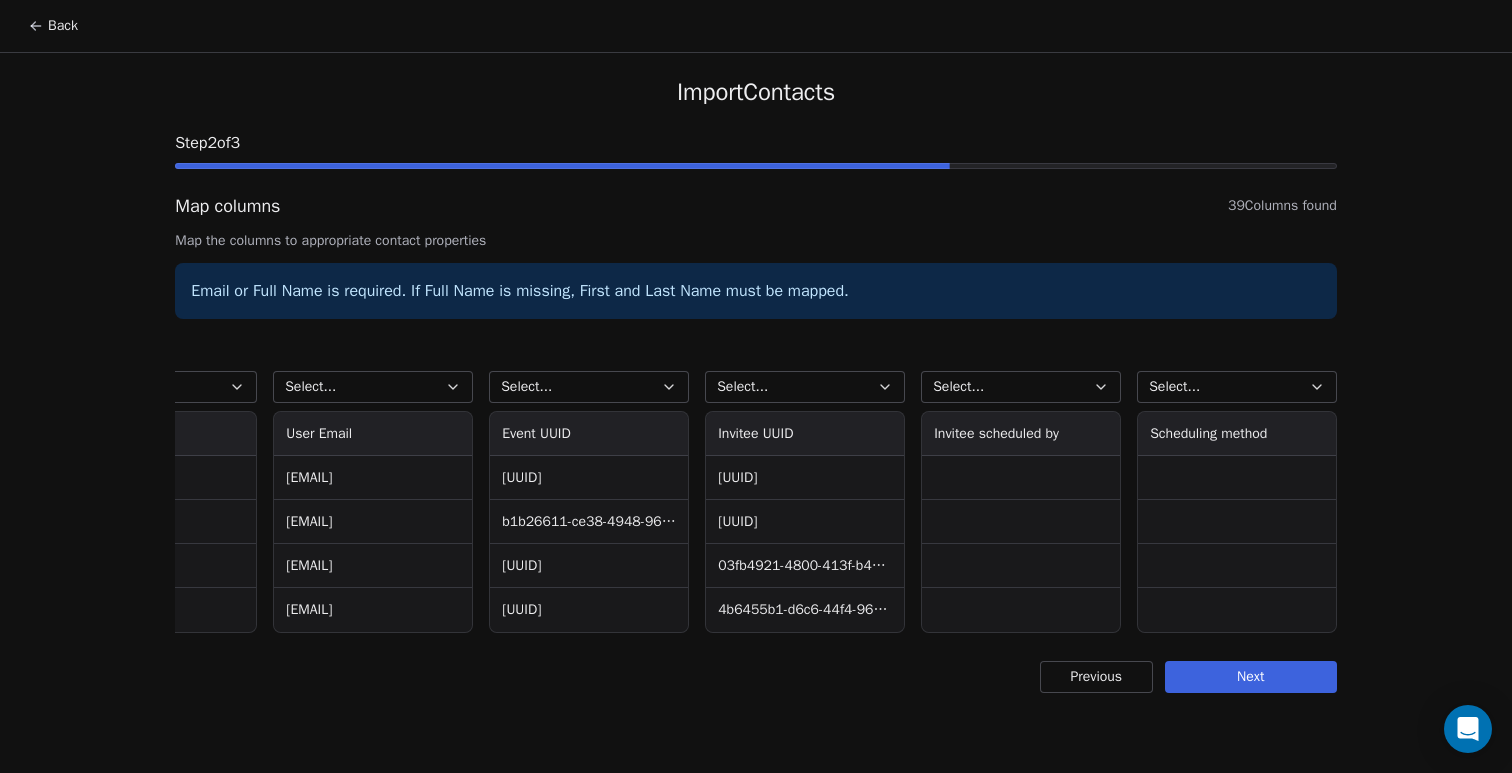 click on "Select..." at bounding box center [1237, 387] 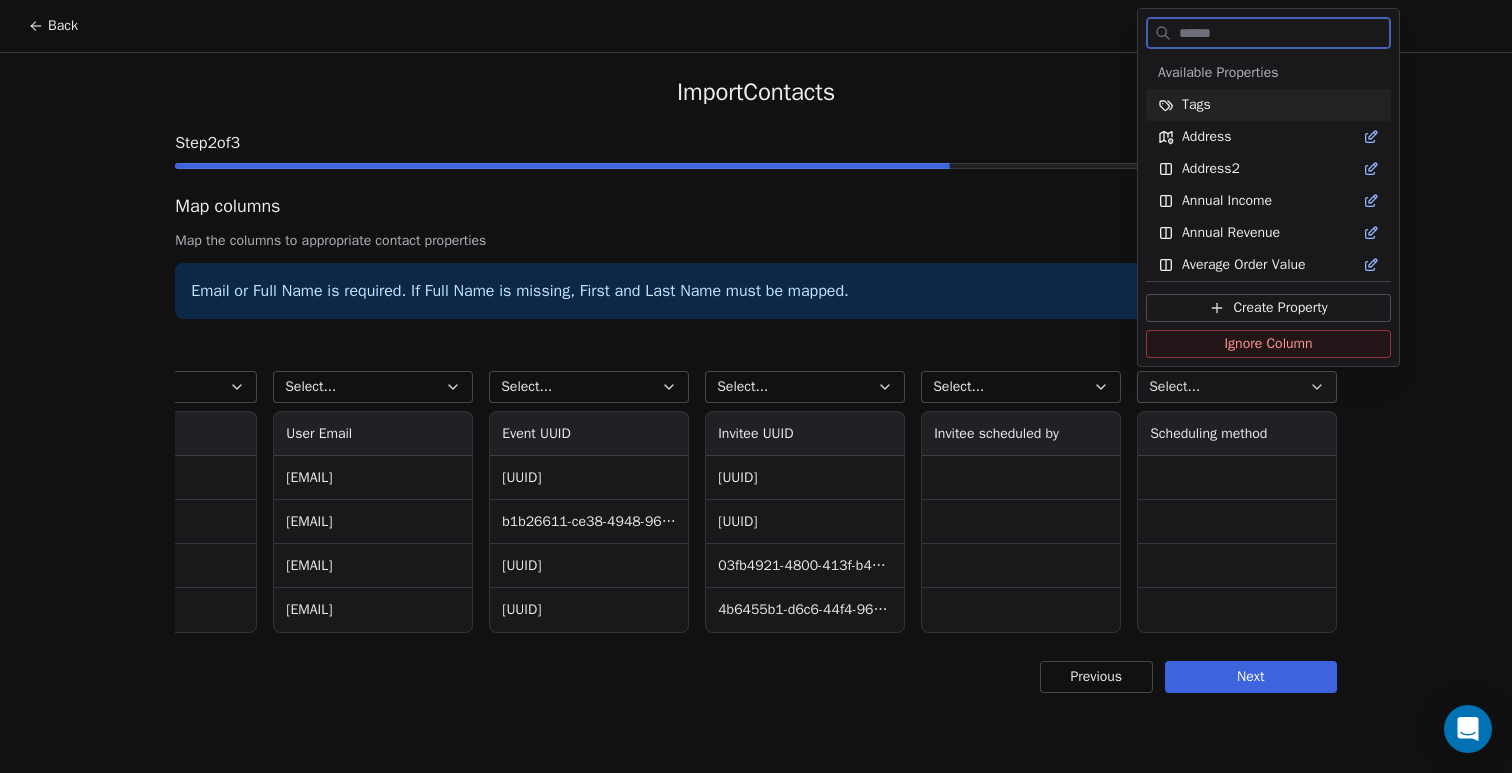 click on "Ignore Column" at bounding box center (1268, 344) 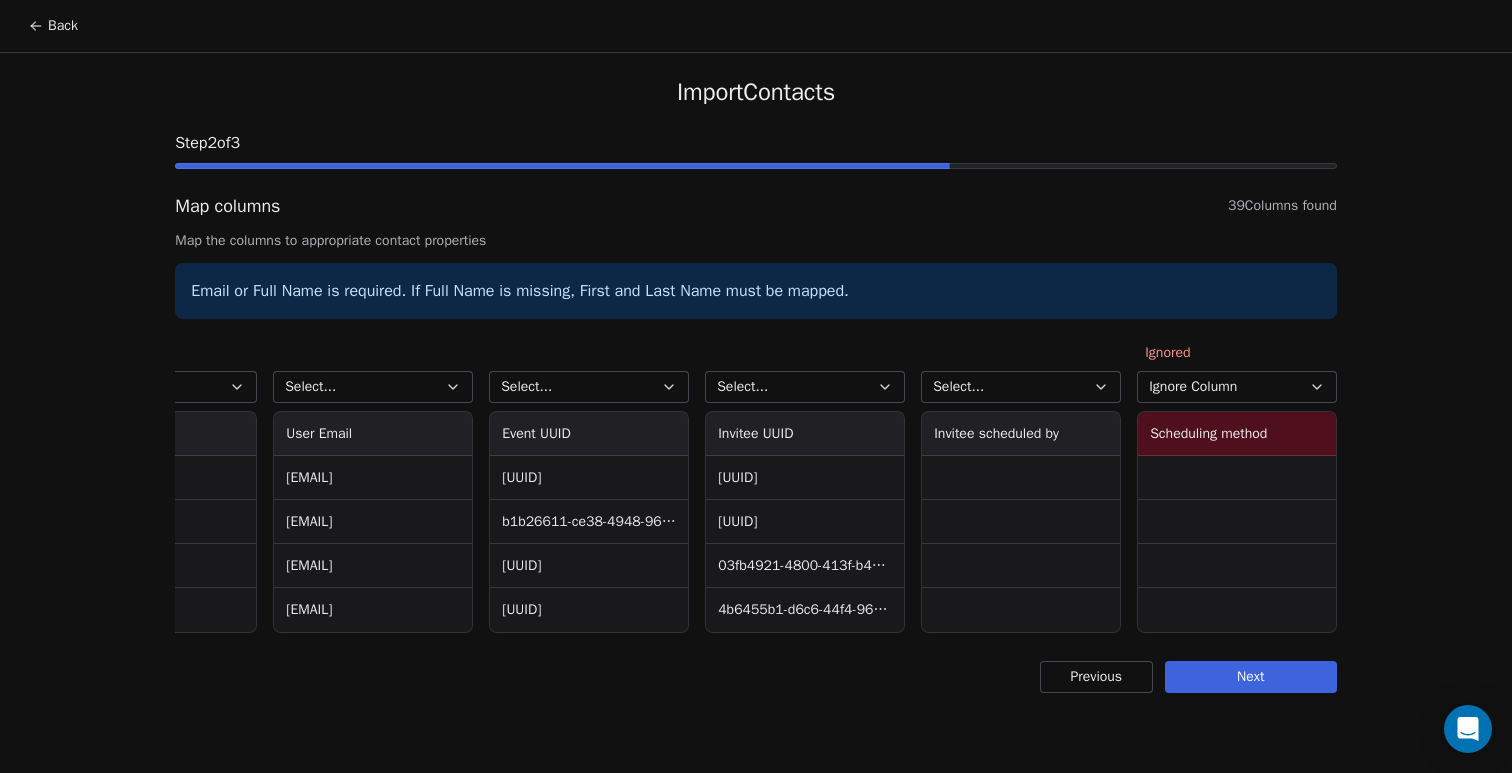 click on "Select..." at bounding box center [1021, 387] 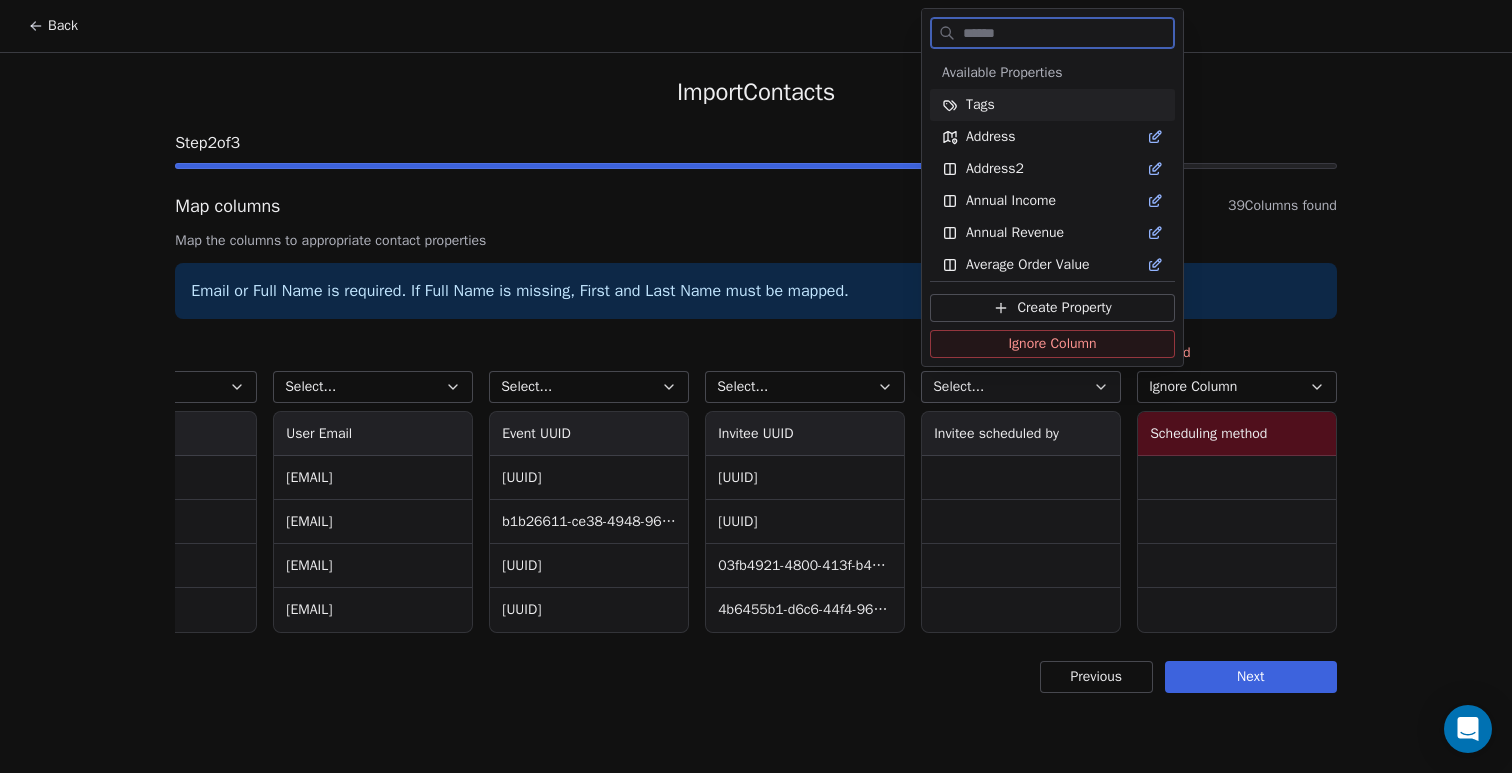 click on "Ignore Column" at bounding box center (1052, 344) 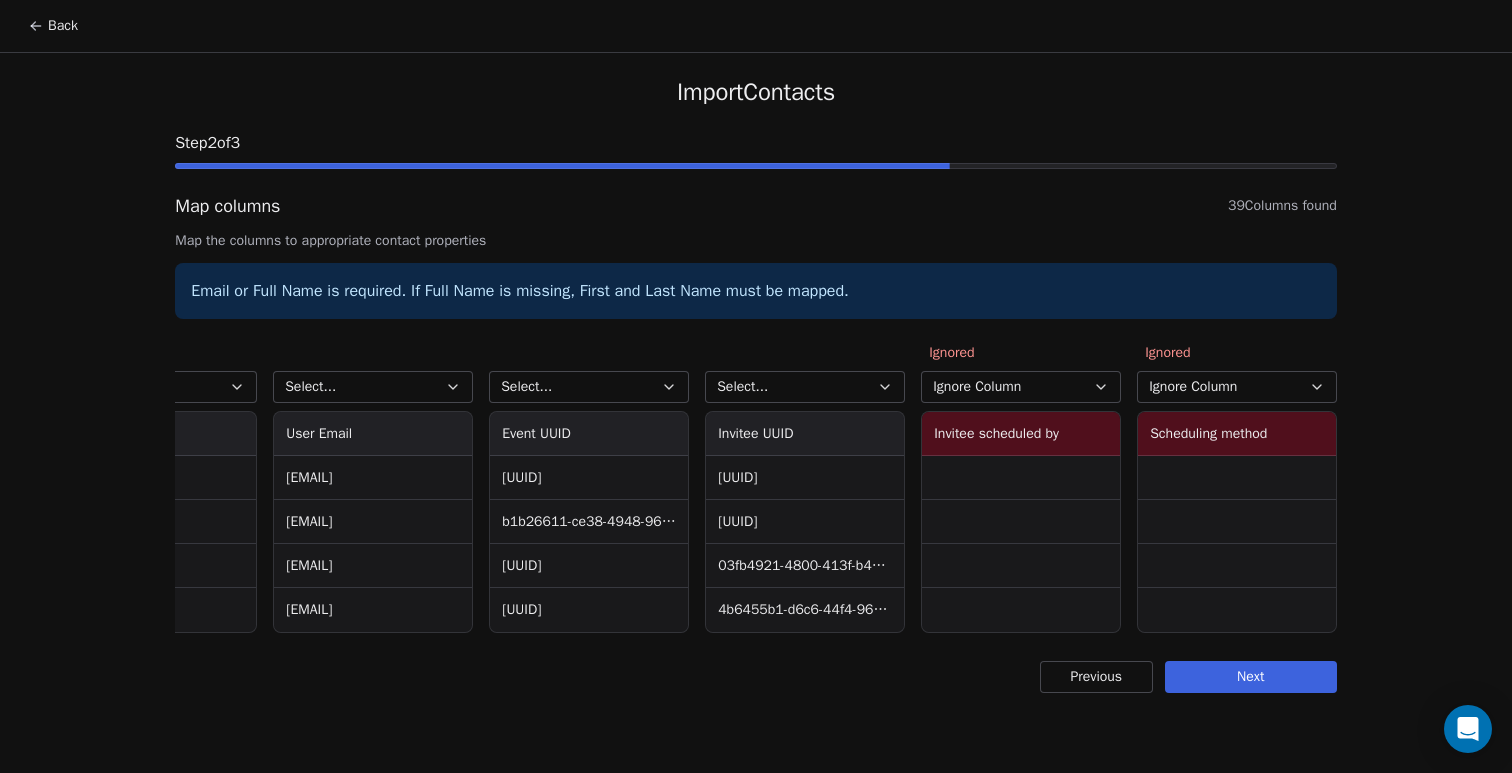 click on "Select..." at bounding box center [805, 387] 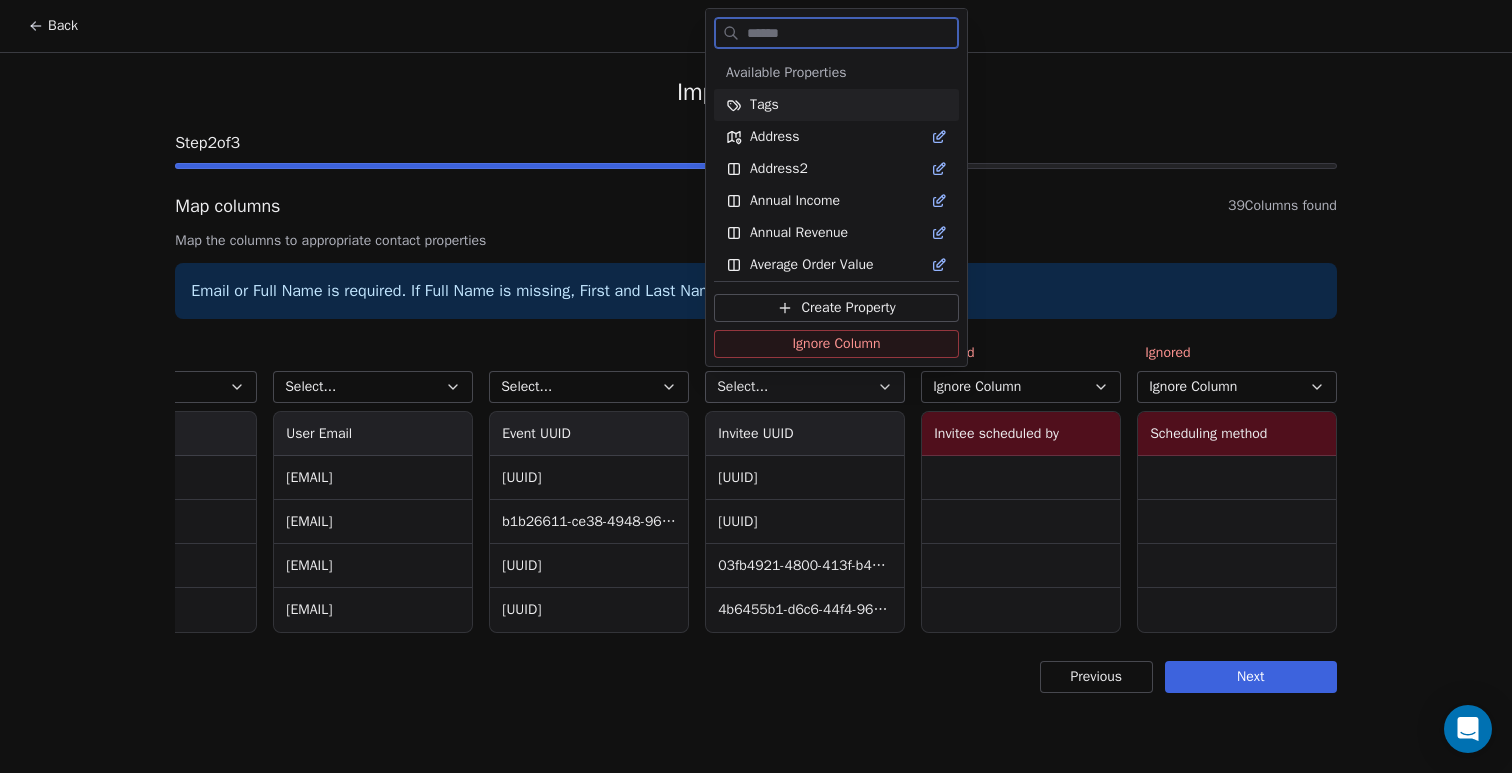 click on "Ignore Column" at bounding box center [836, 344] 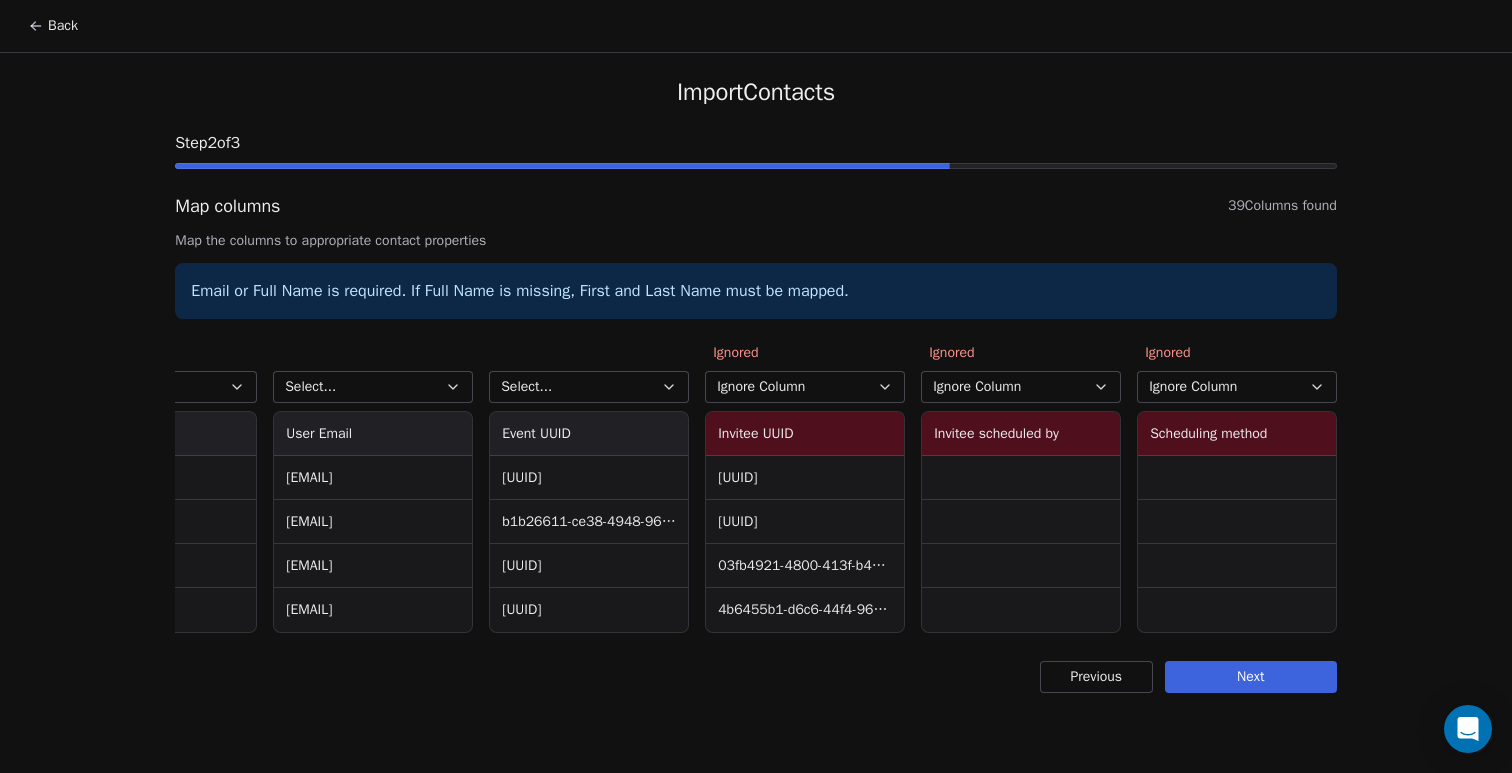click on "Select..." at bounding box center (589, 387) 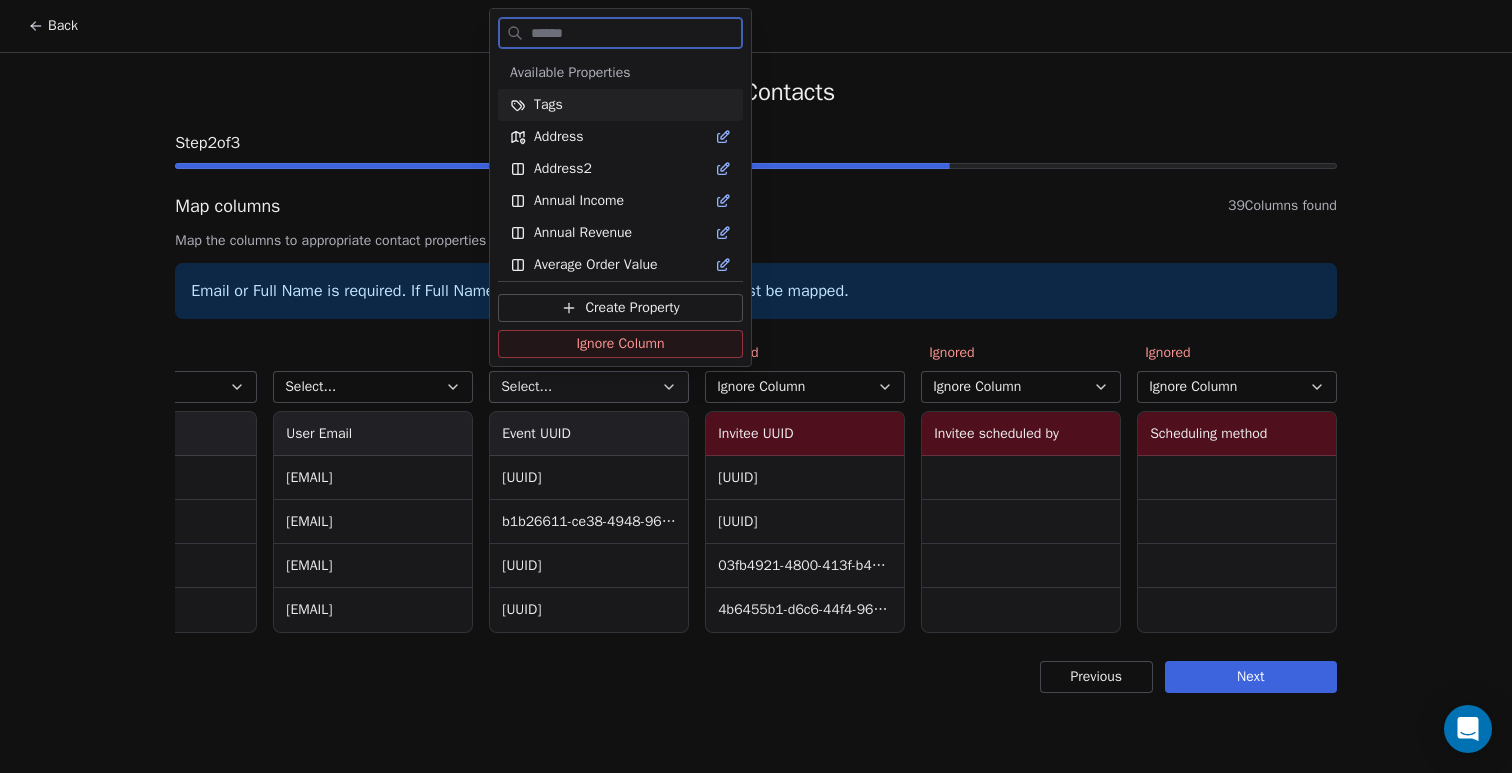 click on "Ignore Column" at bounding box center [620, 344] 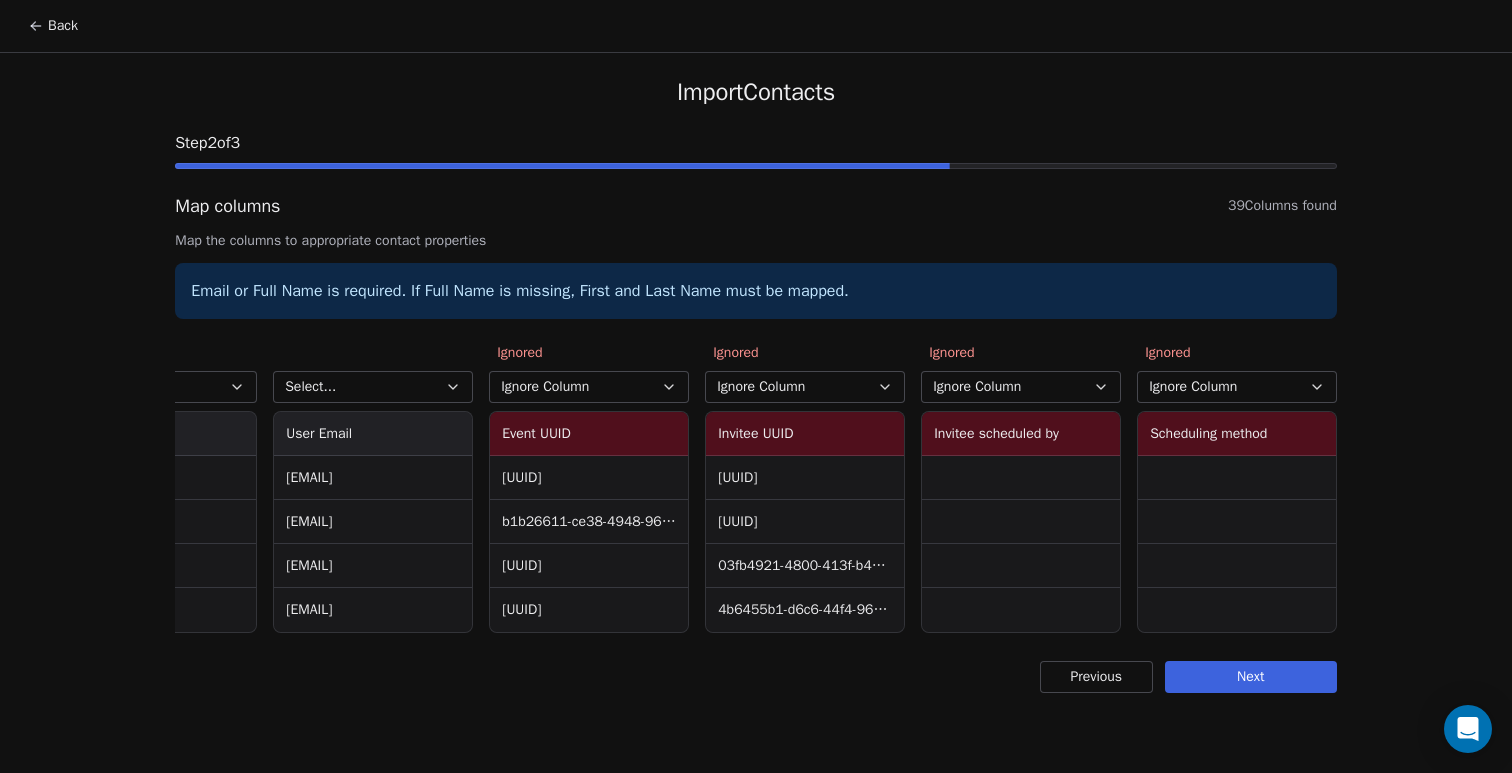 click on "Select..." at bounding box center [373, 387] 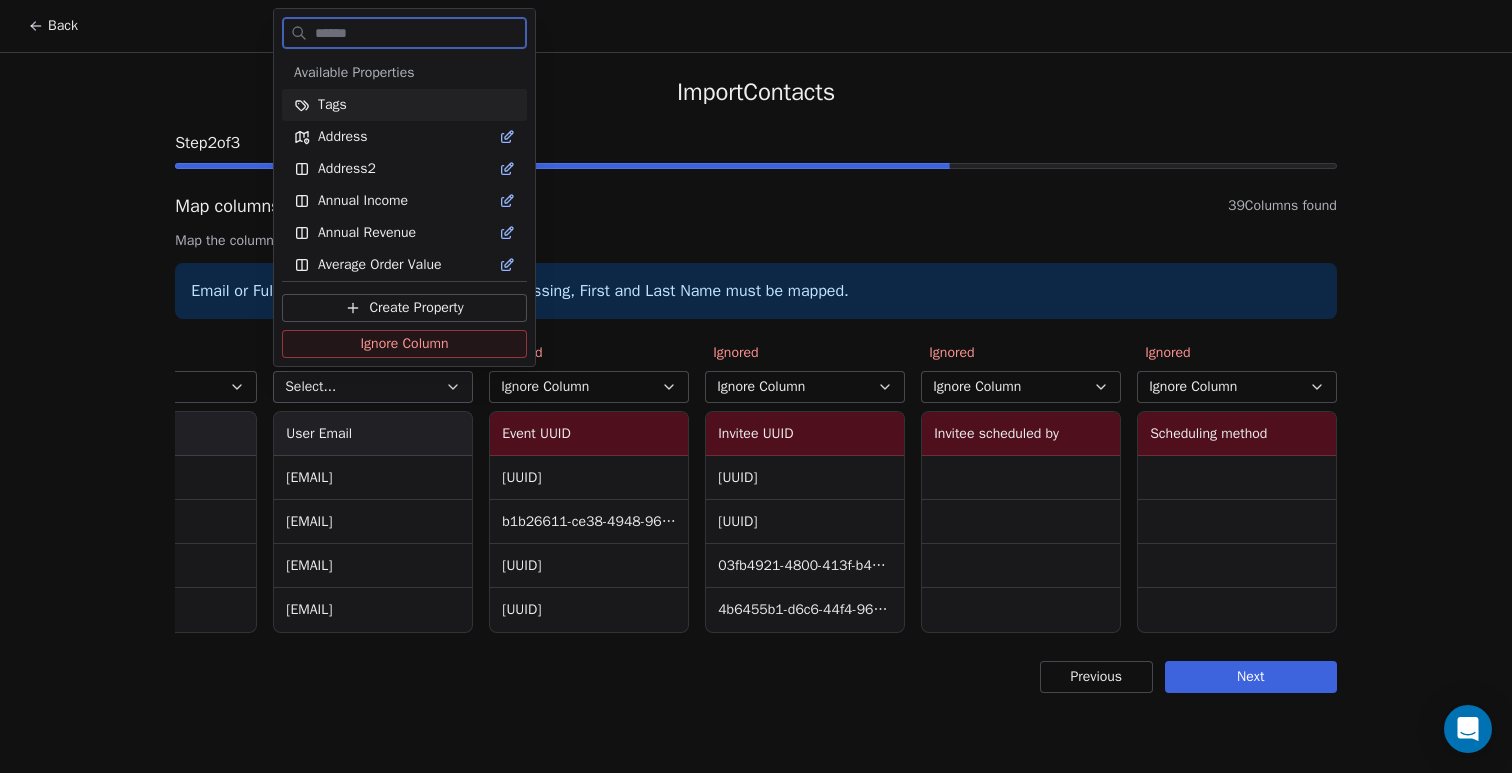click on "Ignore Column" at bounding box center [404, 344] 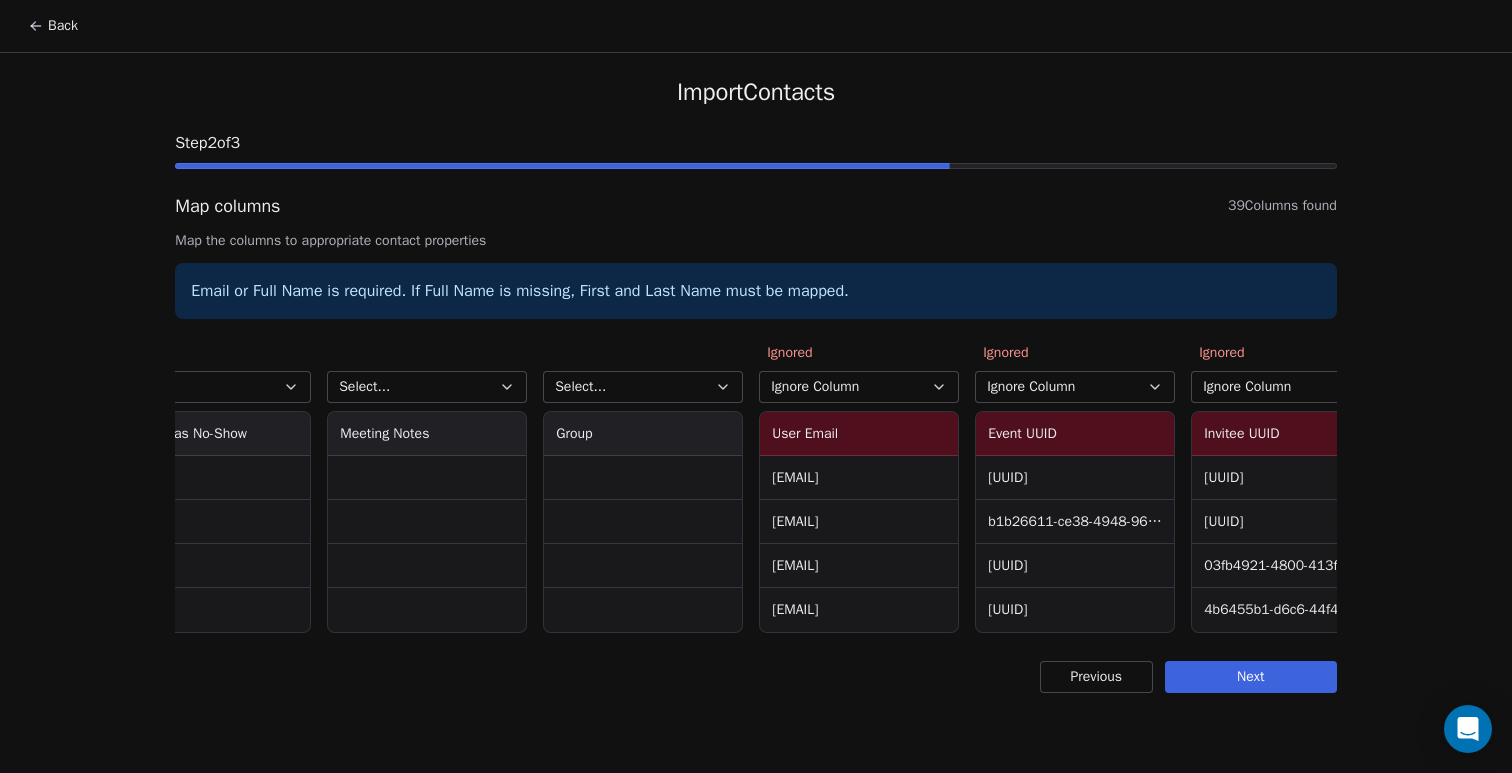 scroll, scrollTop: 0, scrollLeft: 6503, axis: horizontal 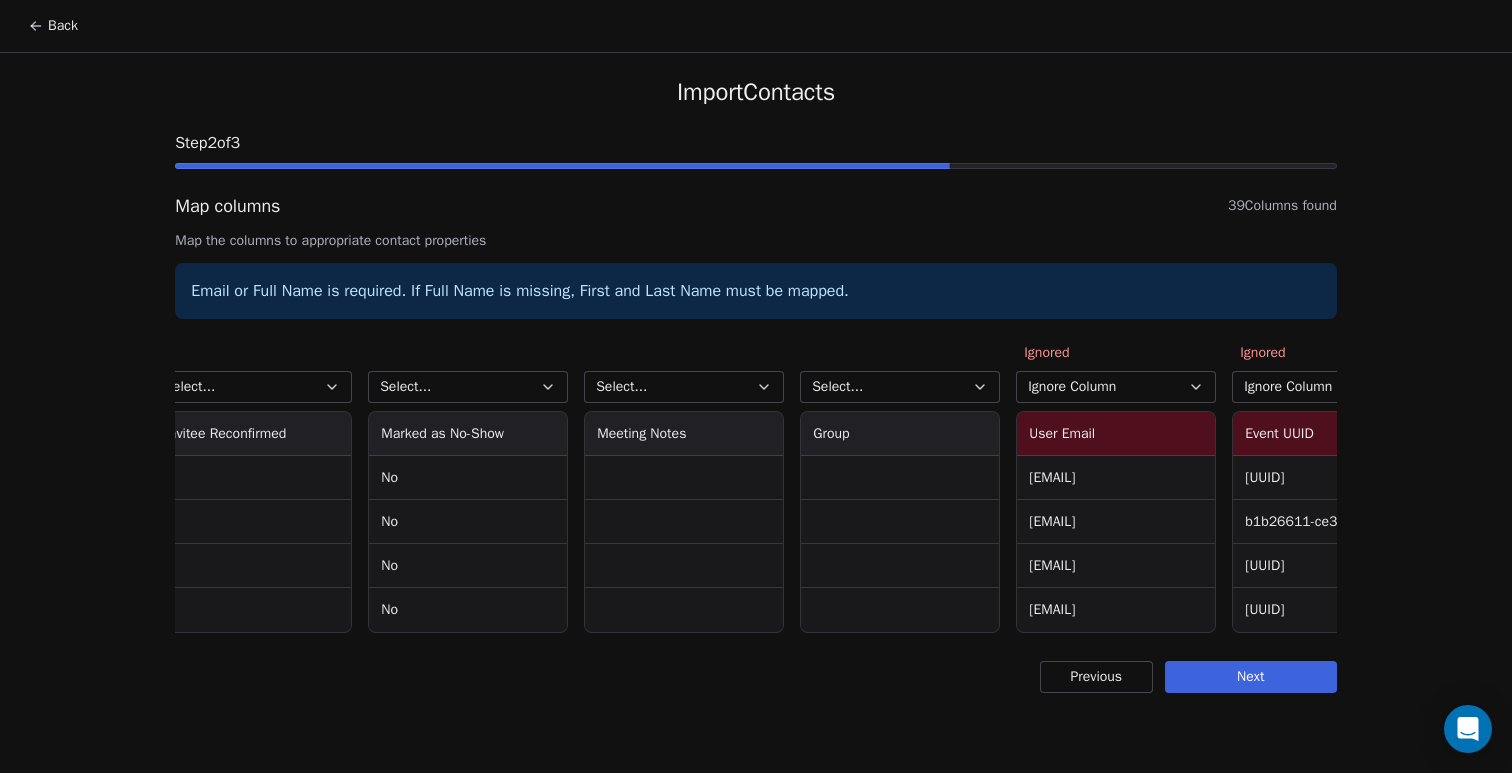 click on "Select..." at bounding box center [837, 387] 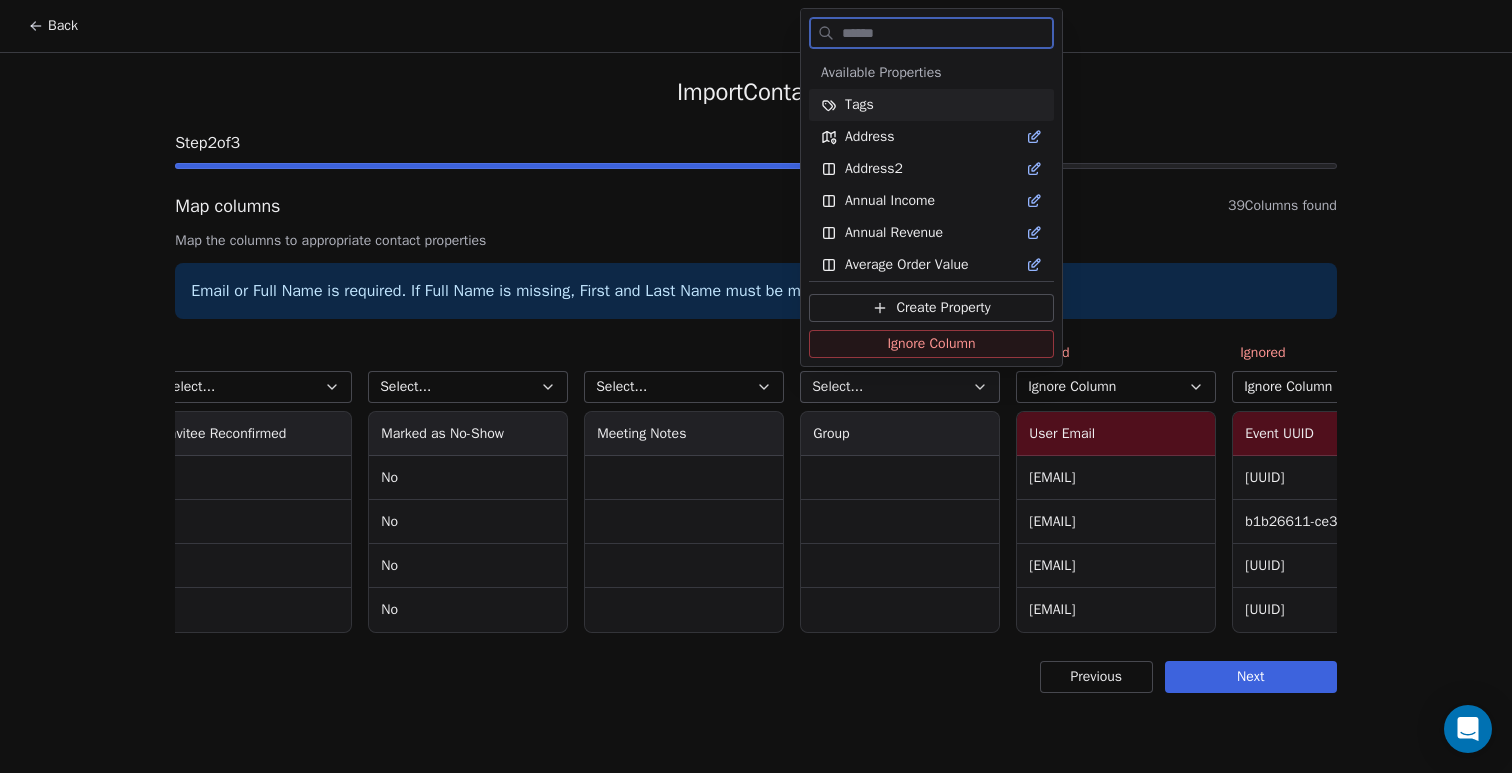 click on "Ignore Column" at bounding box center [931, 344] 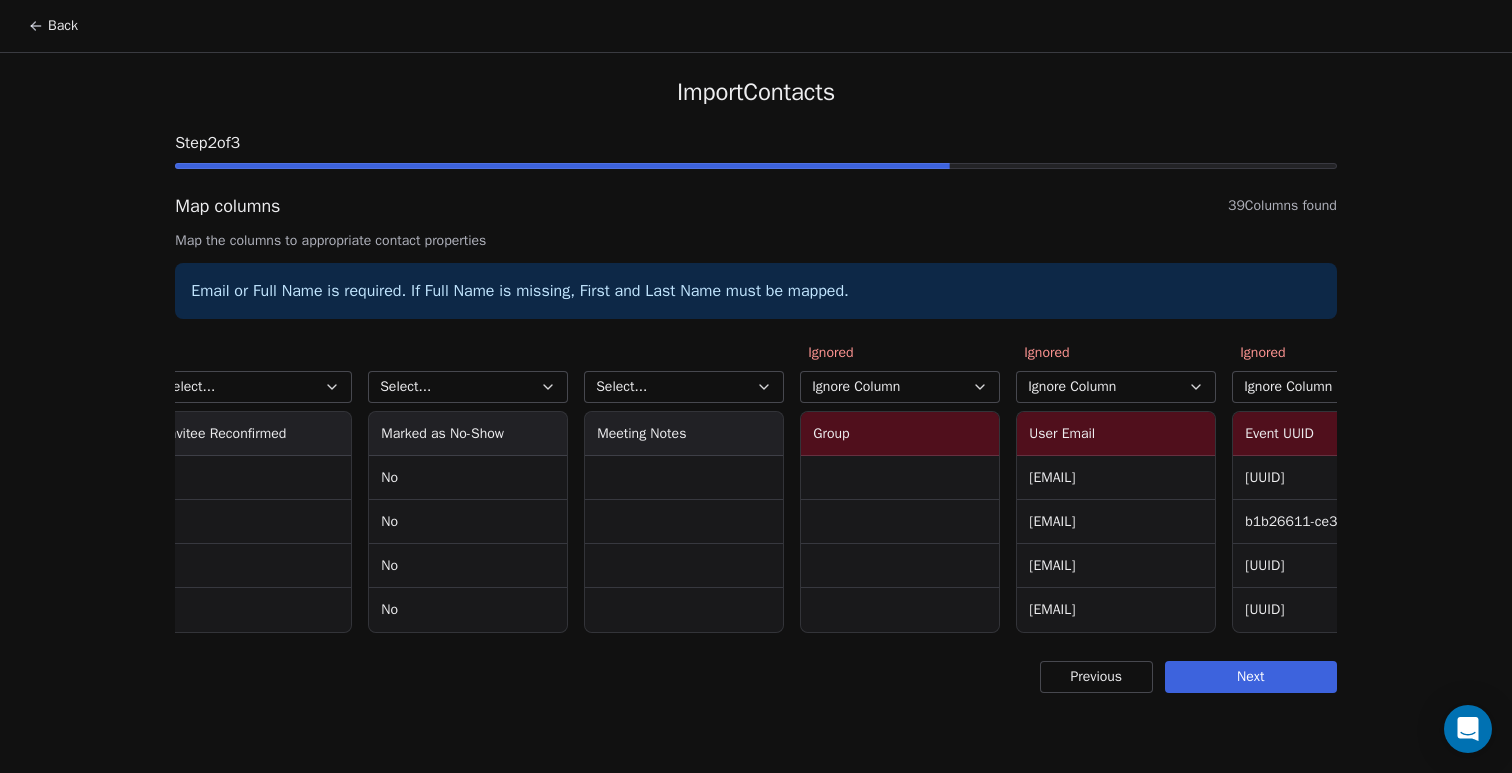 click on "Select..." at bounding box center (684, 387) 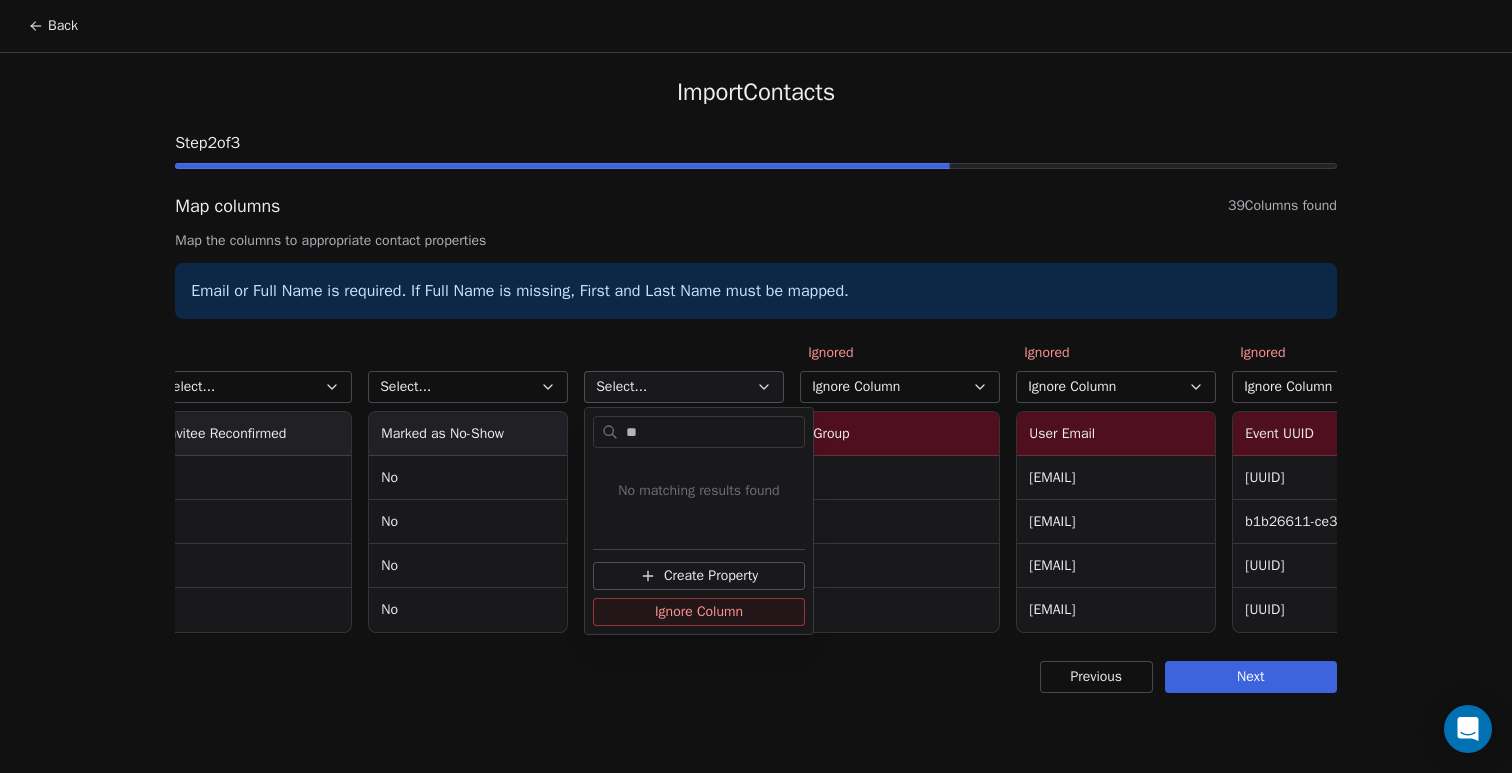 type on "*" 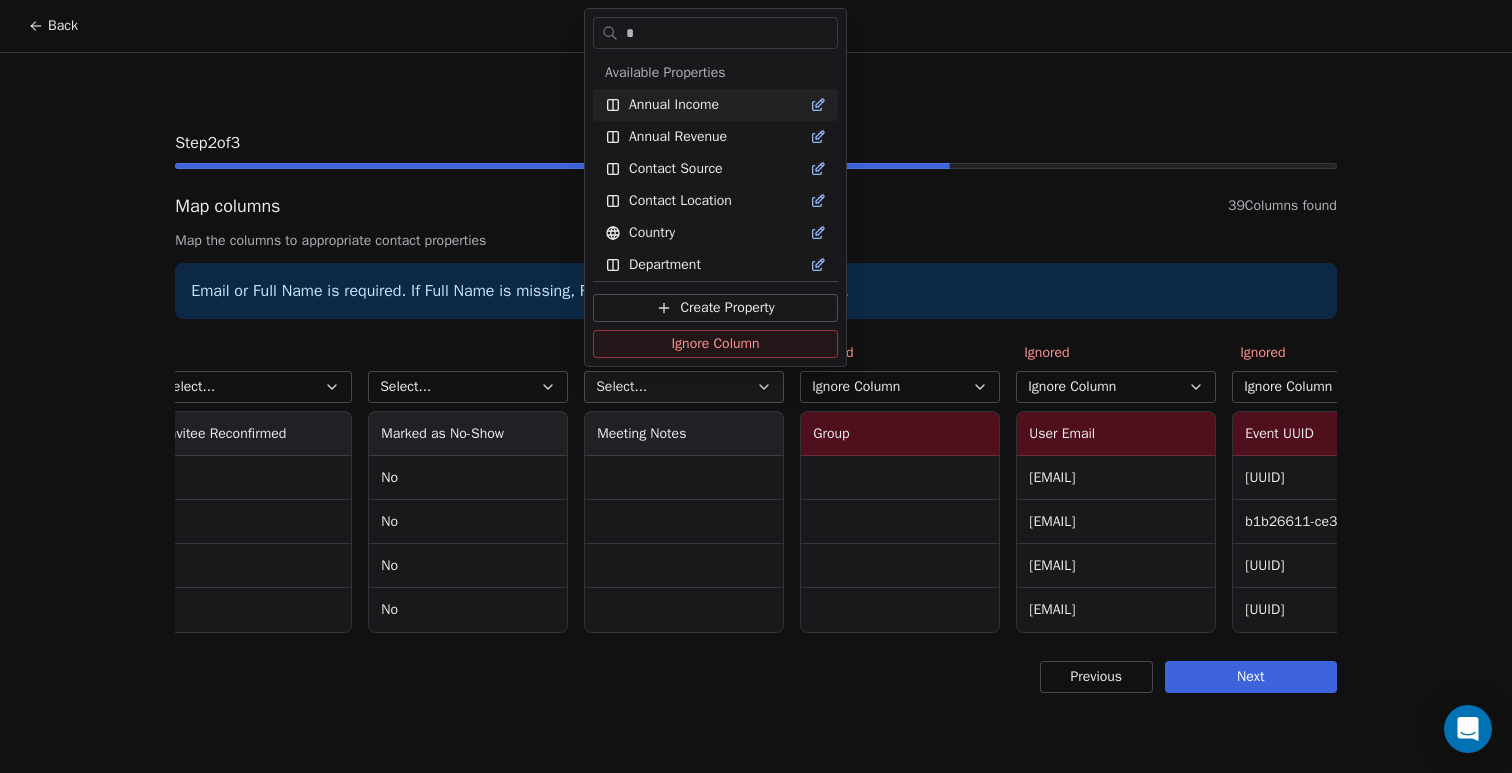 type 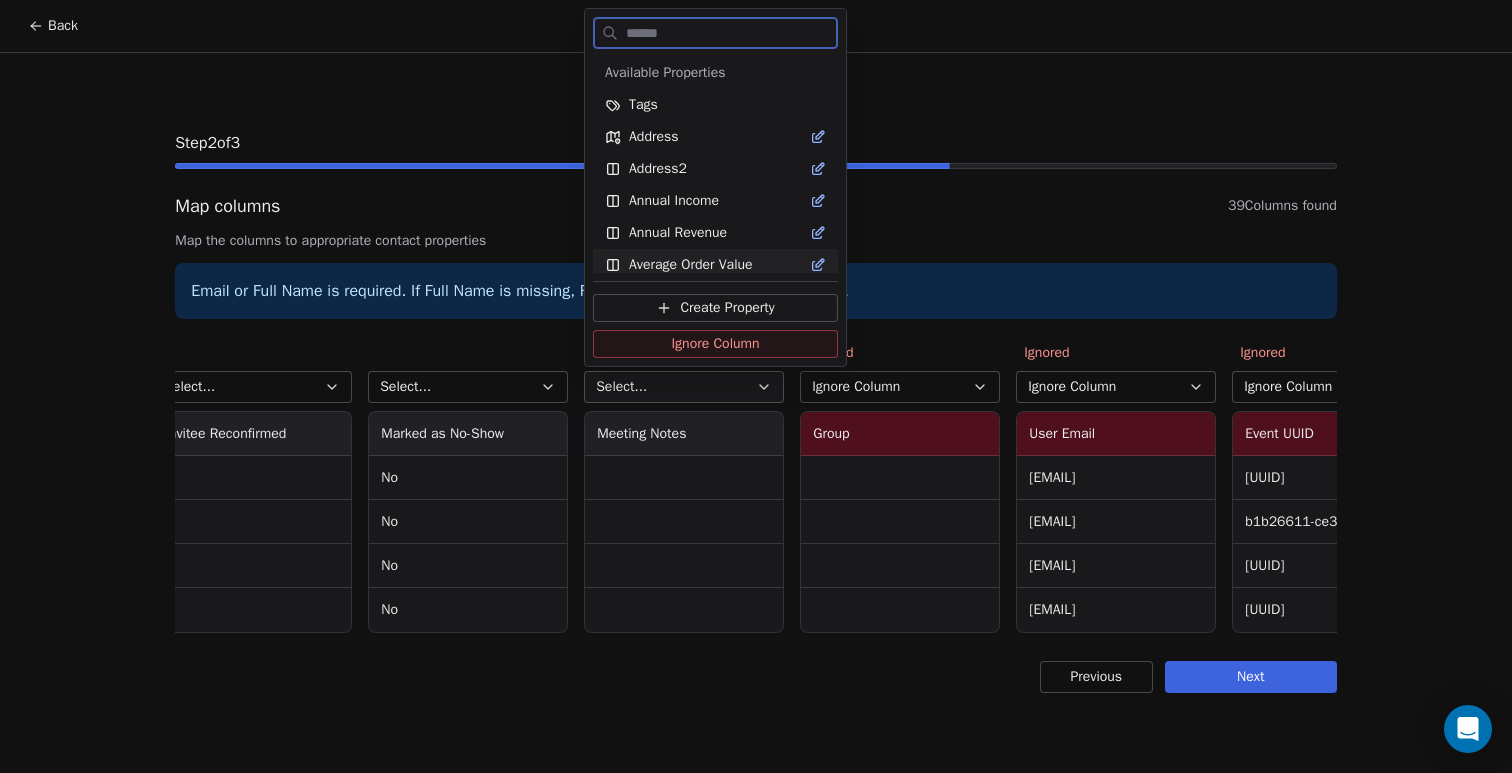 click on "Ignore Column" at bounding box center (715, 344) 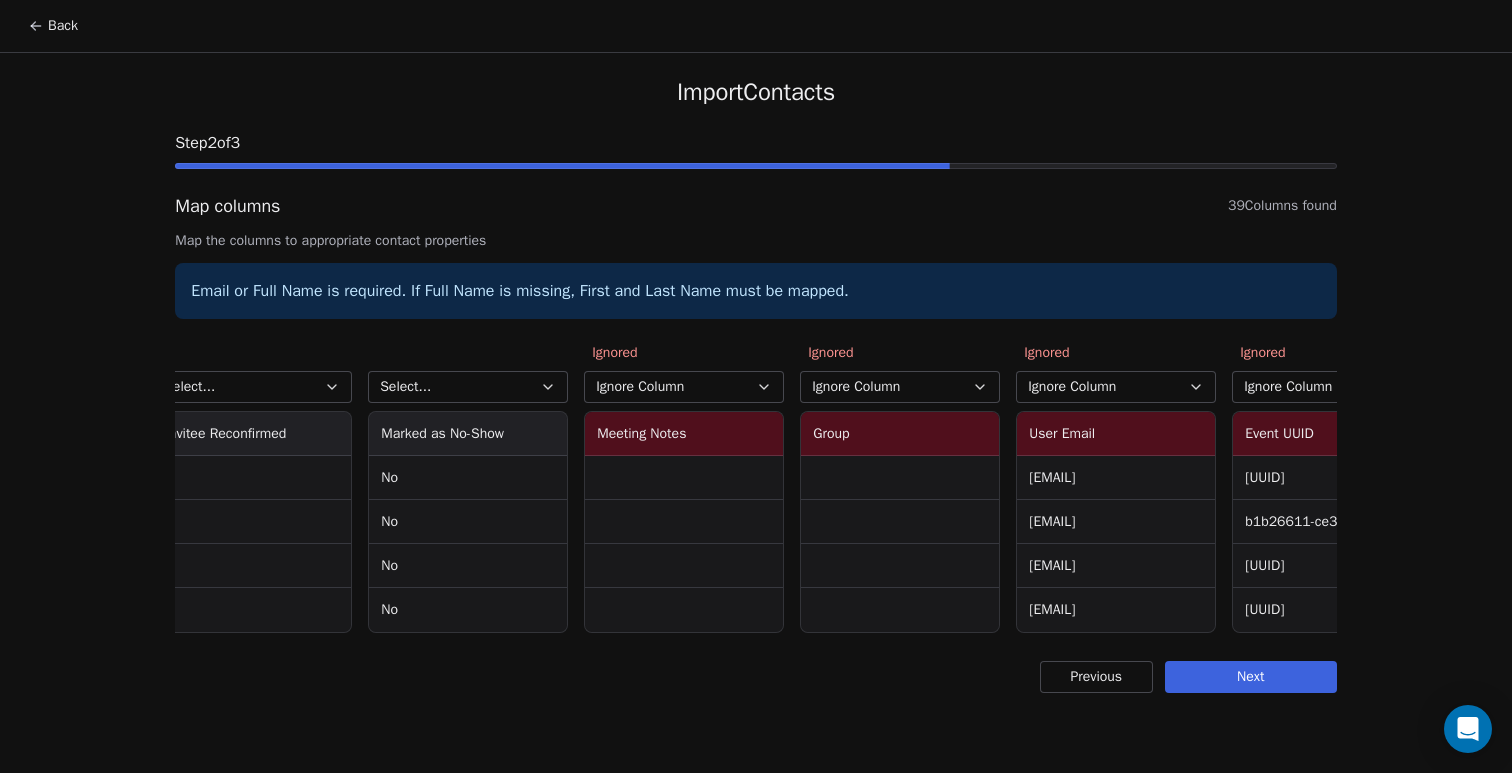 click on "Select..." at bounding box center [468, 387] 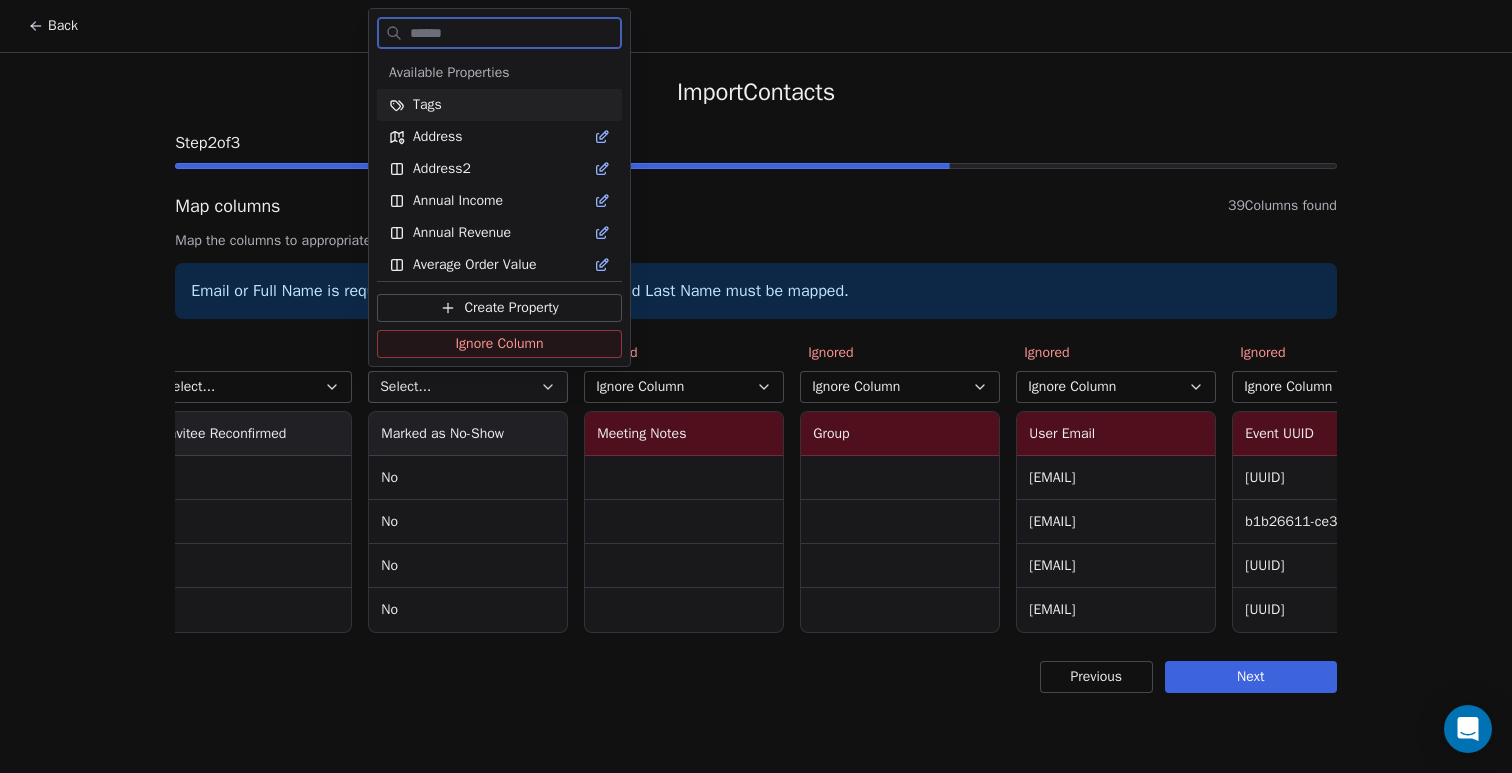 click on "Ignore Column" at bounding box center [499, 344] 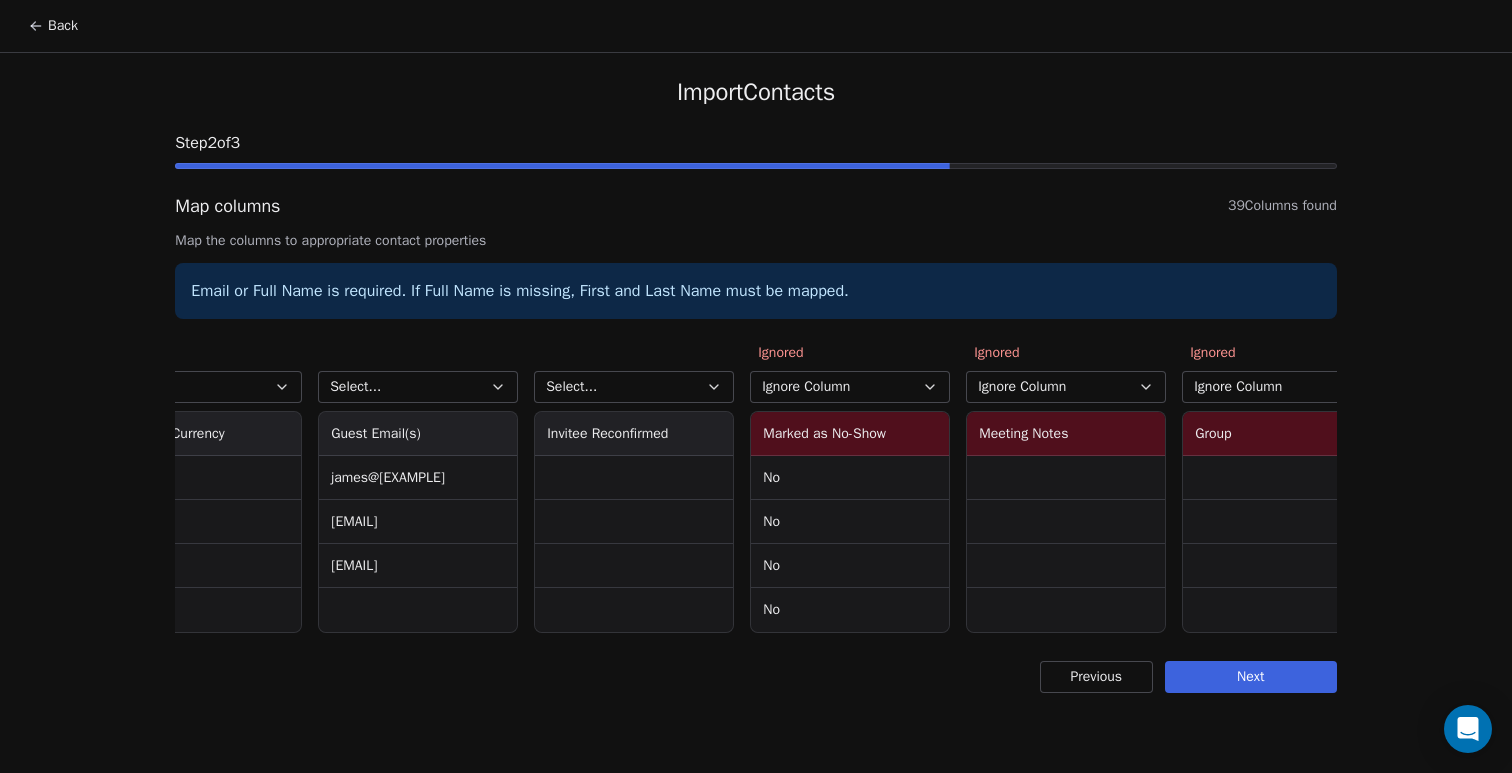 scroll, scrollTop: 0, scrollLeft: 6110, axis: horizontal 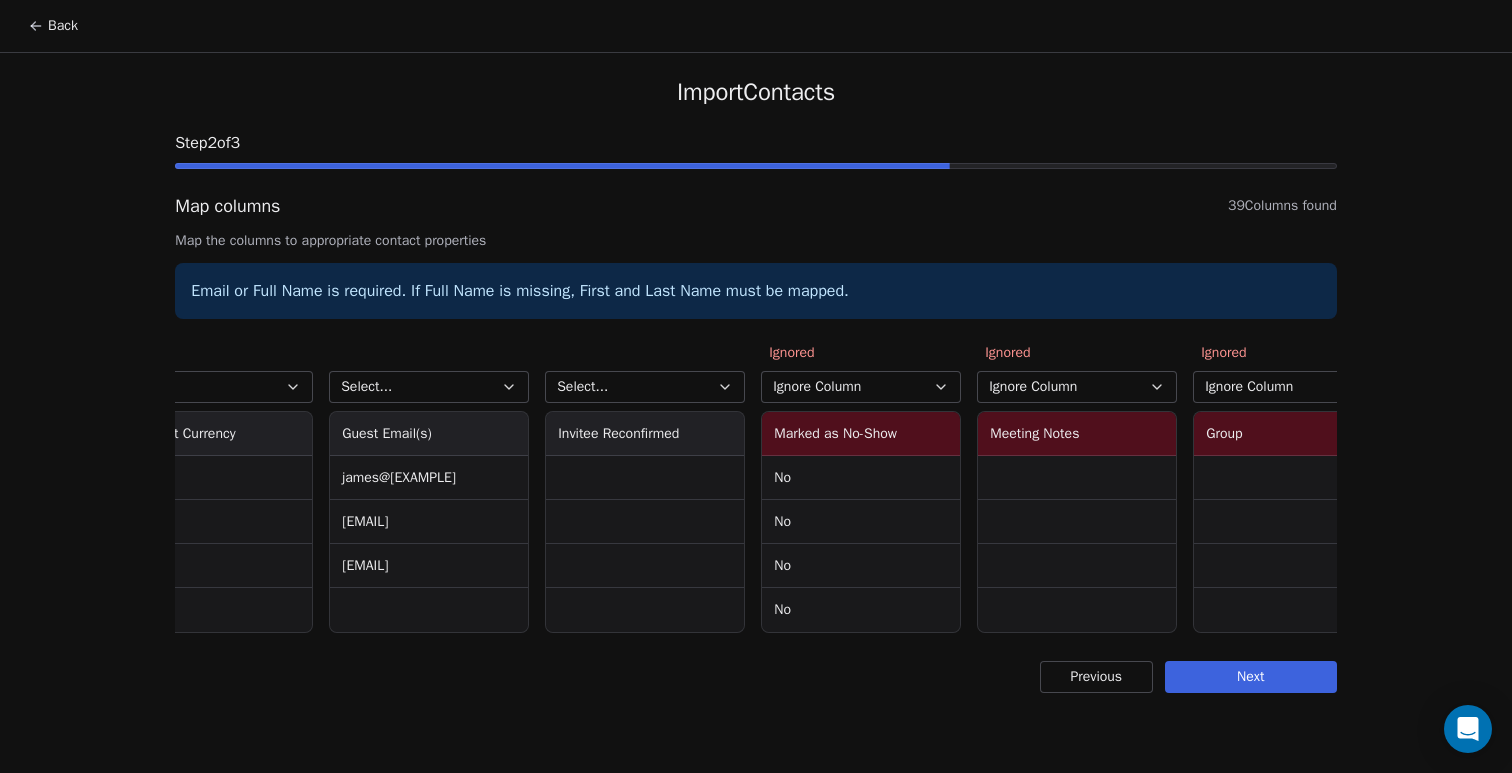 click on "Select..." at bounding box center (645, 387) 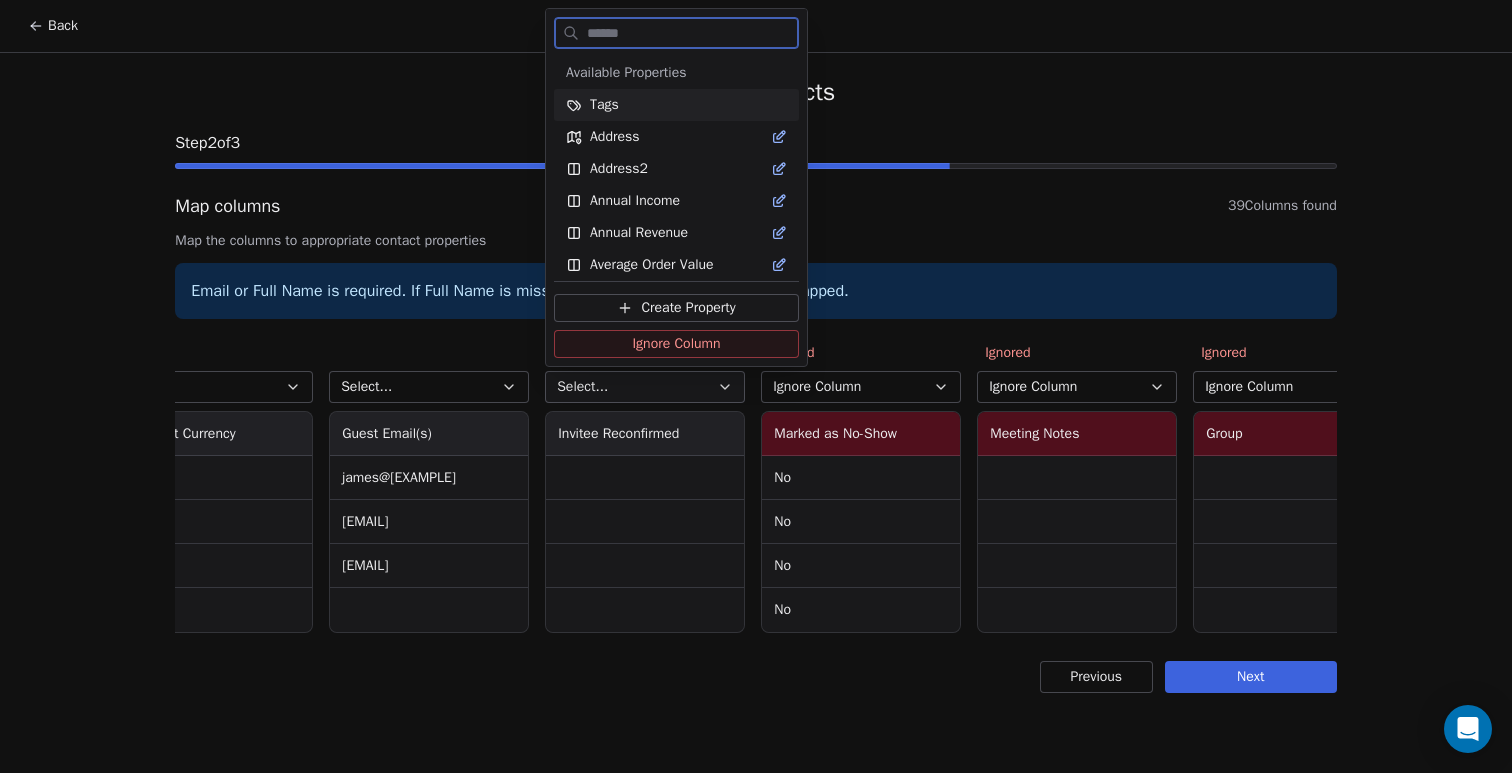 click on "Ignore Column" at bounding box center (676, 344) 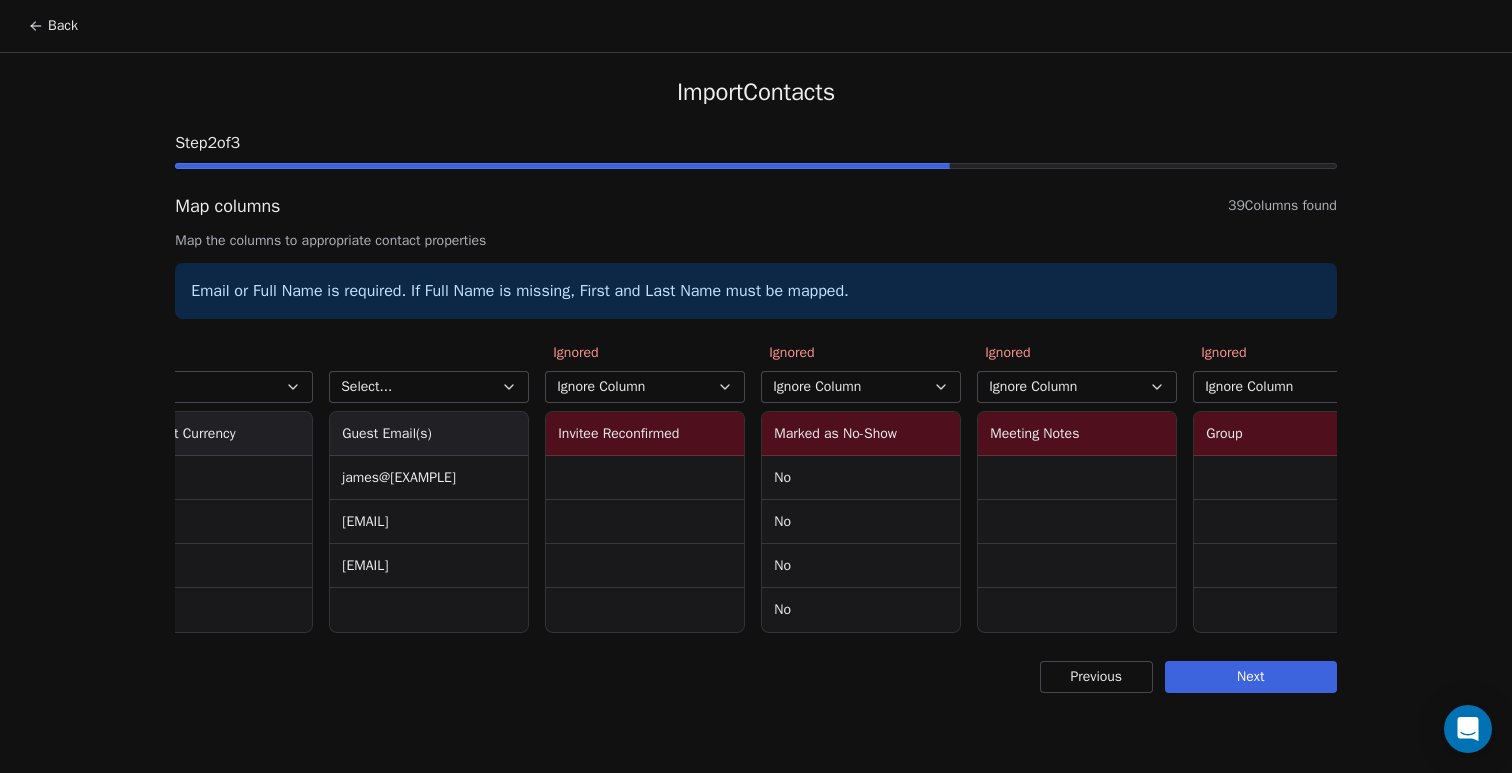 click on "Select..." at bounding box center [429, 387] 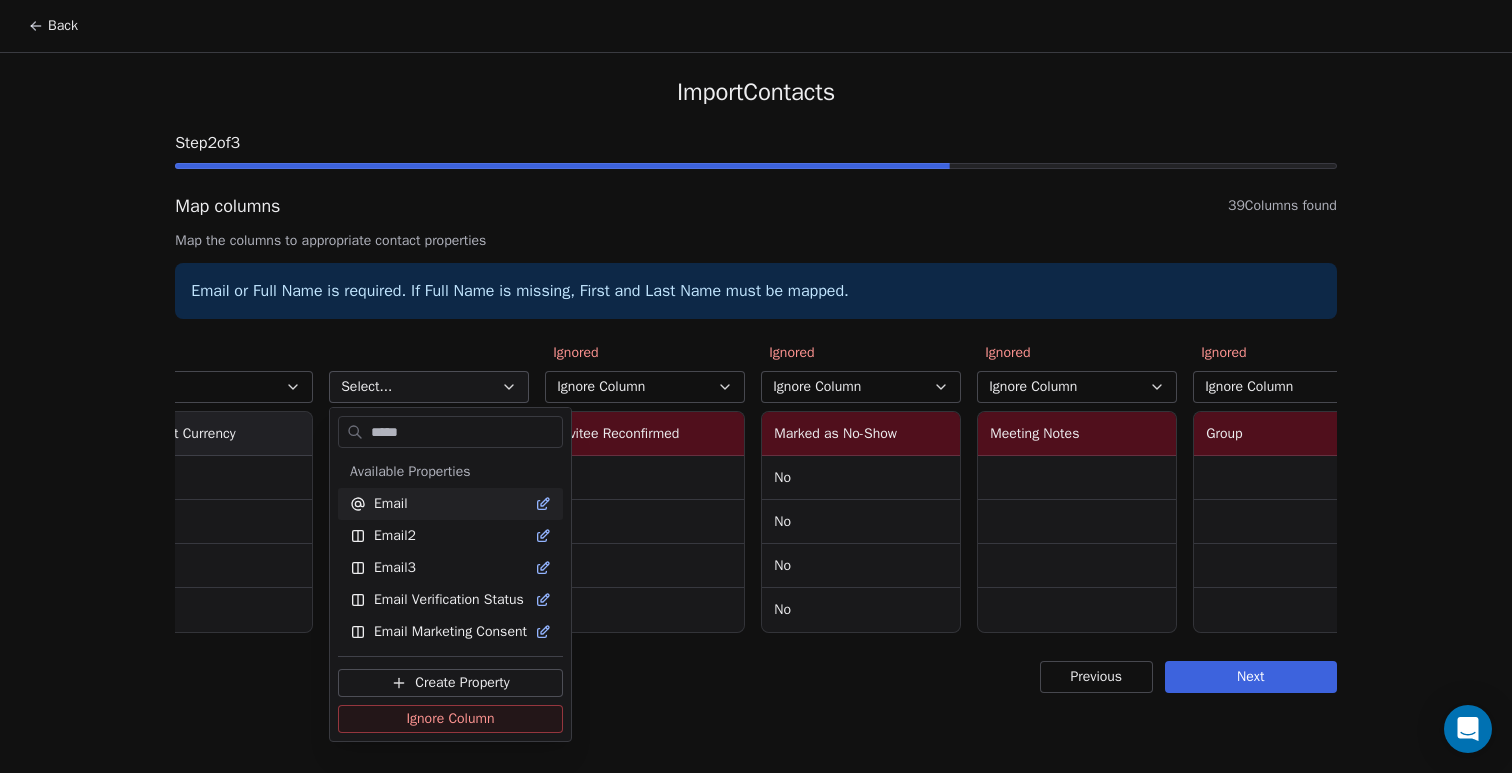 type on "*****" 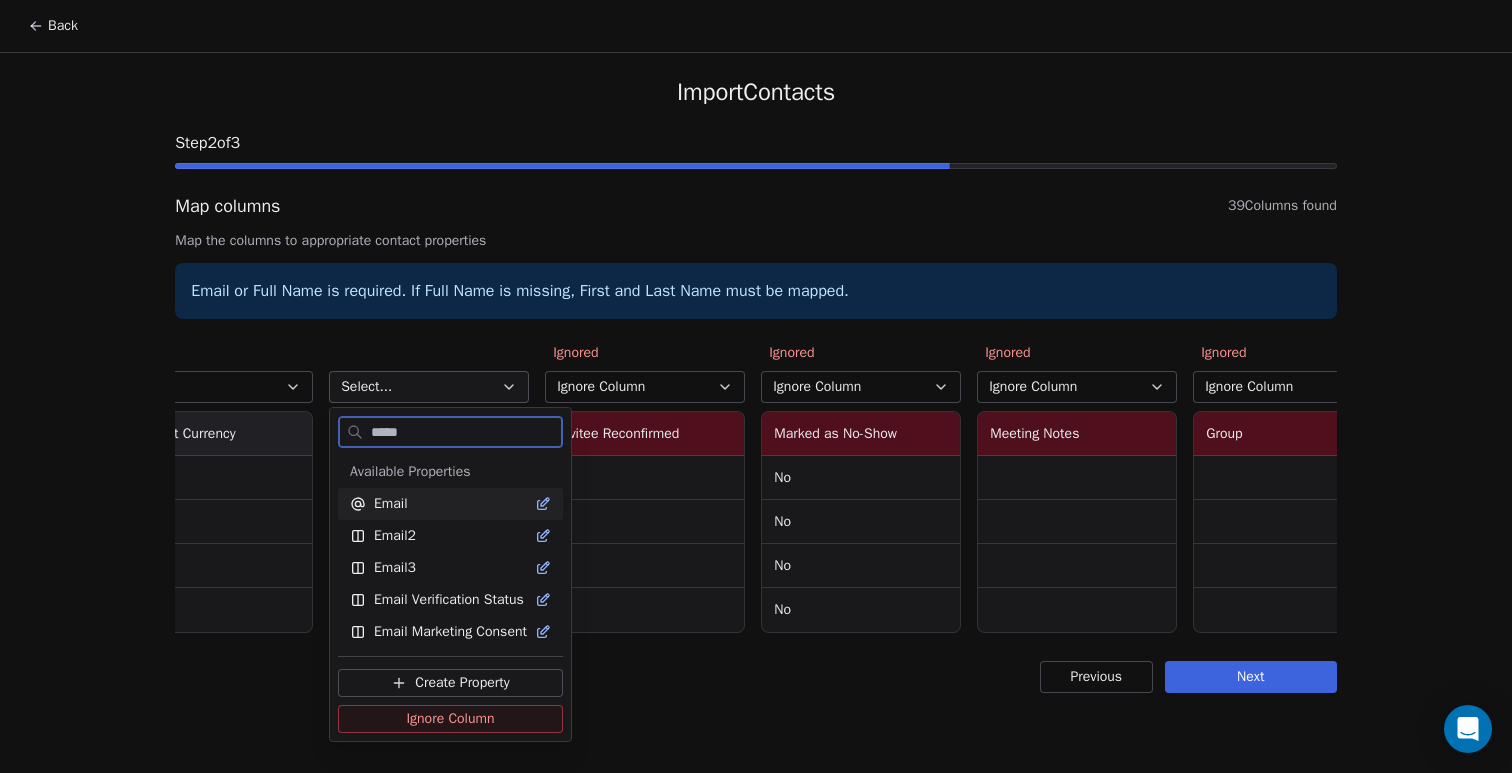 click on "Email" at bounding box center [450, 504] 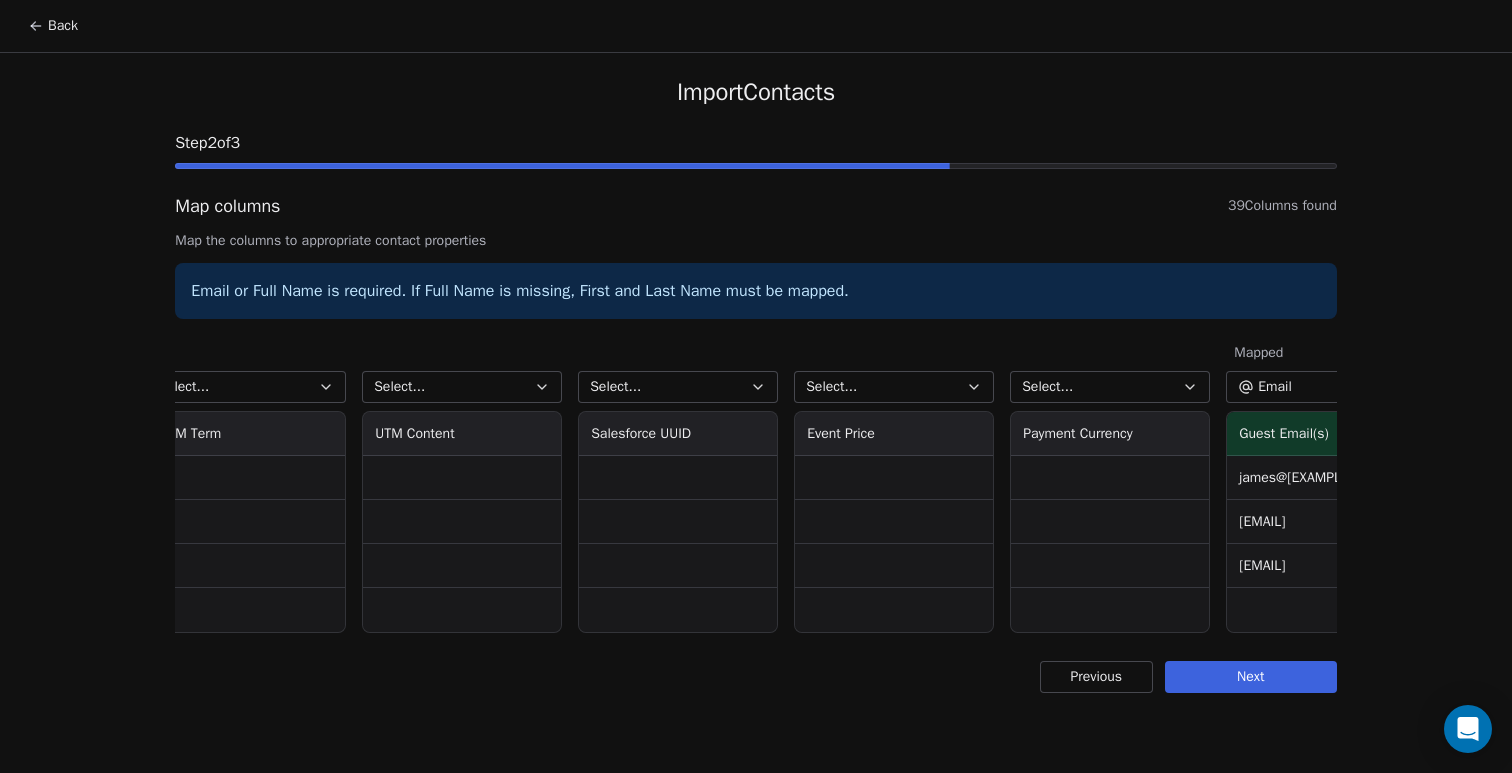 scroll, scrollTop: 0, scrollLeft: 5210, axis: horizontal 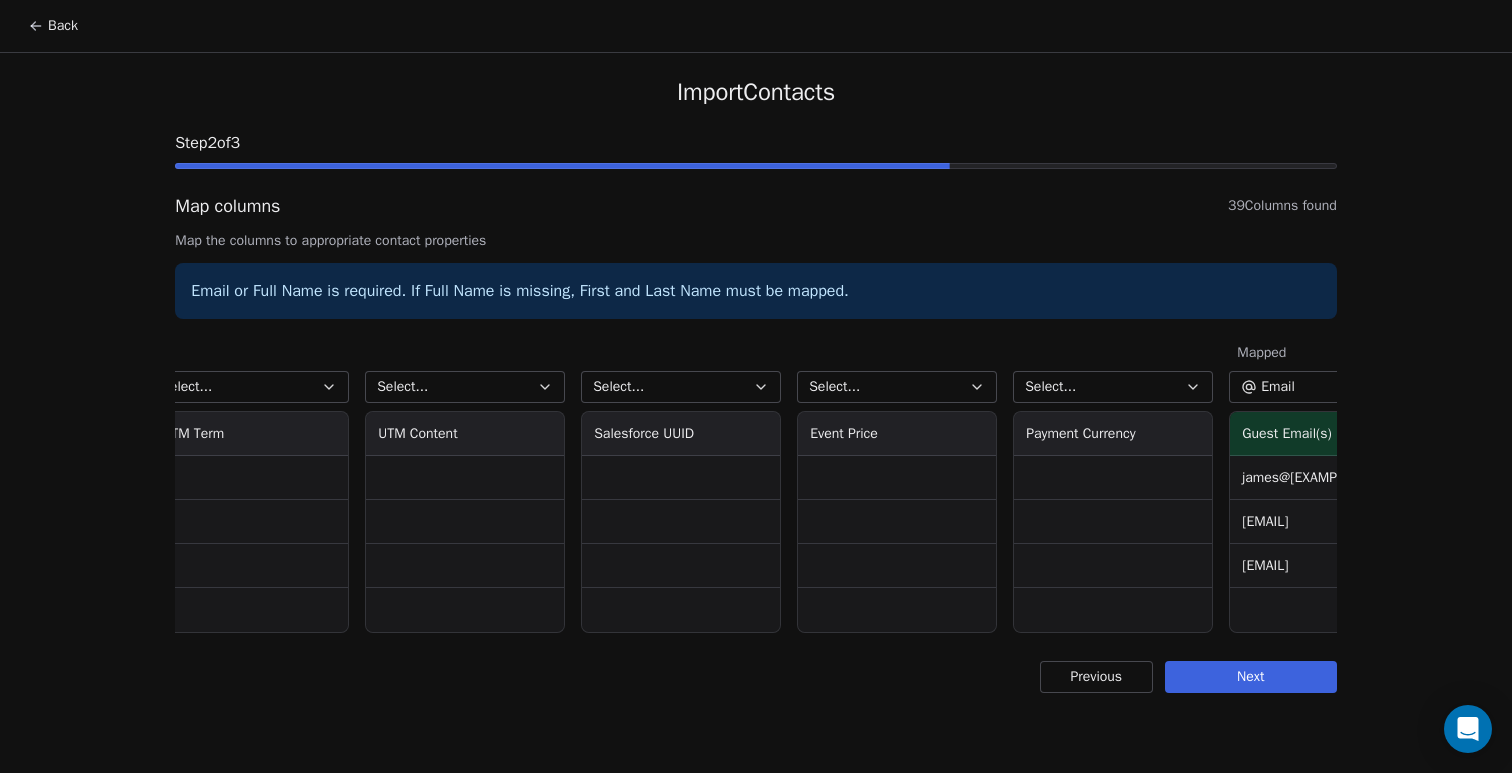 click on "Select..." at bounding box center (1113, 387) 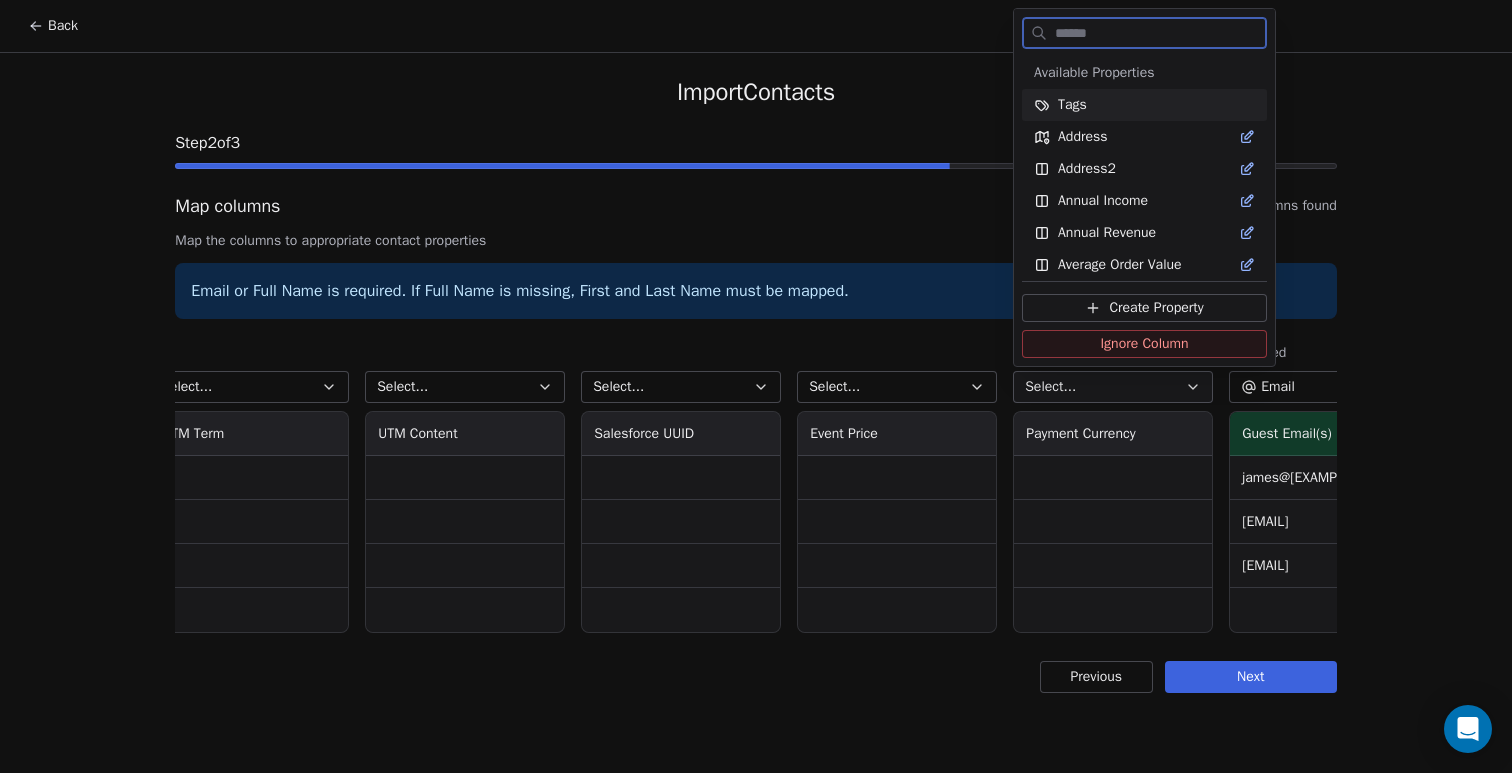 click on "Ignore Column" at bounding box center [1144, 344] 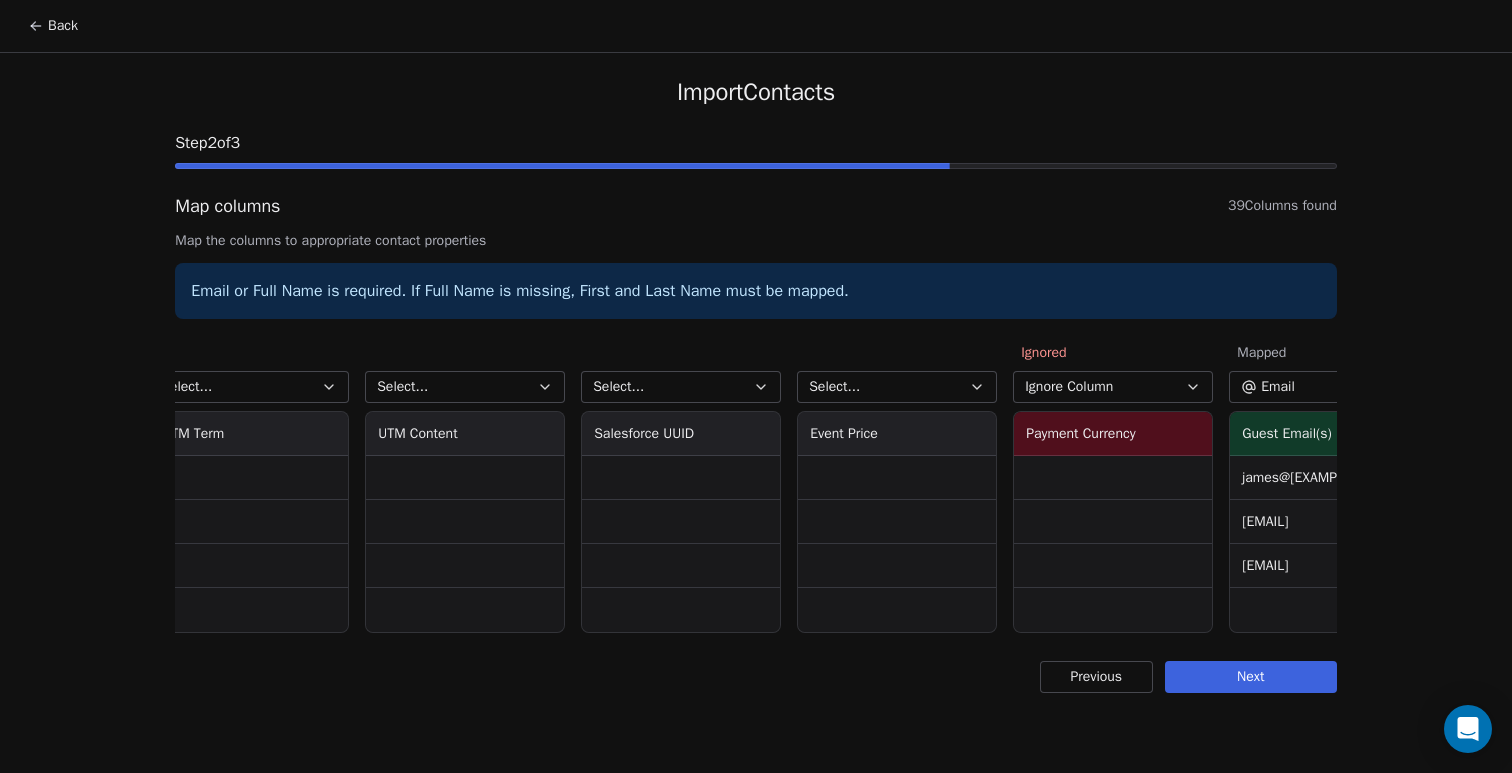 click on "Select..." at bounding box center (897, 387) 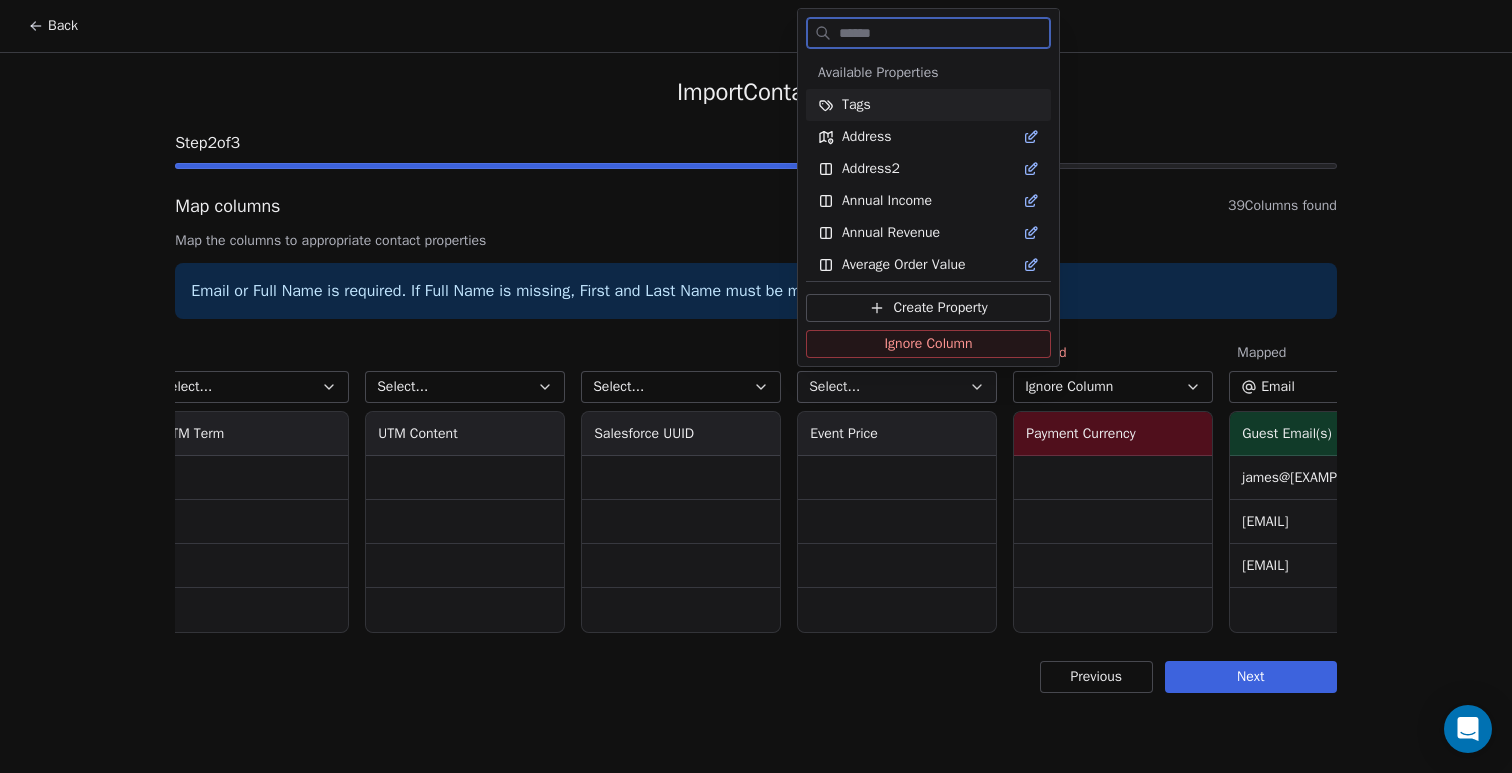 click on "Ignore Column" at bounding box center [928, 344] 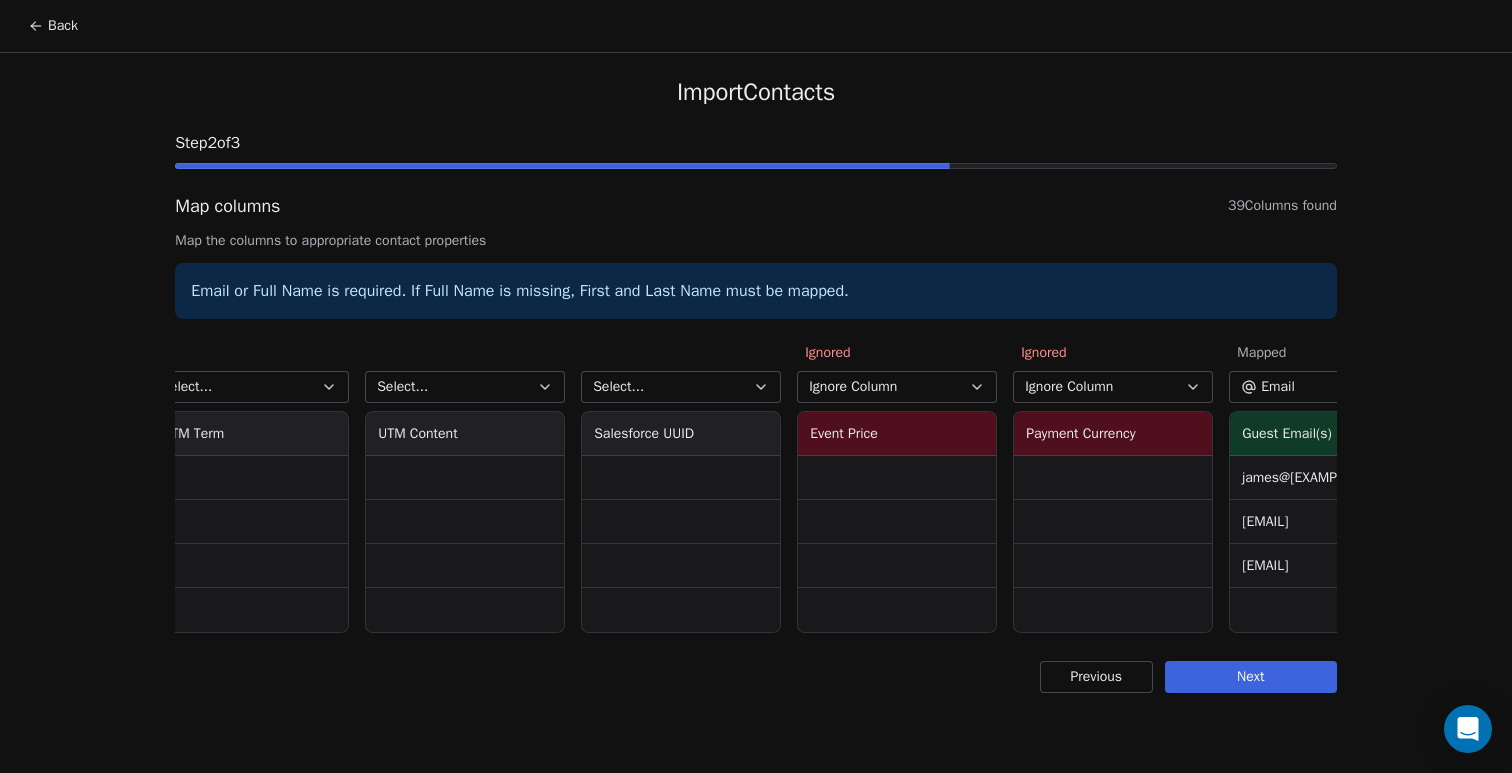 click on "Select..." at bounding box center (681, 387) 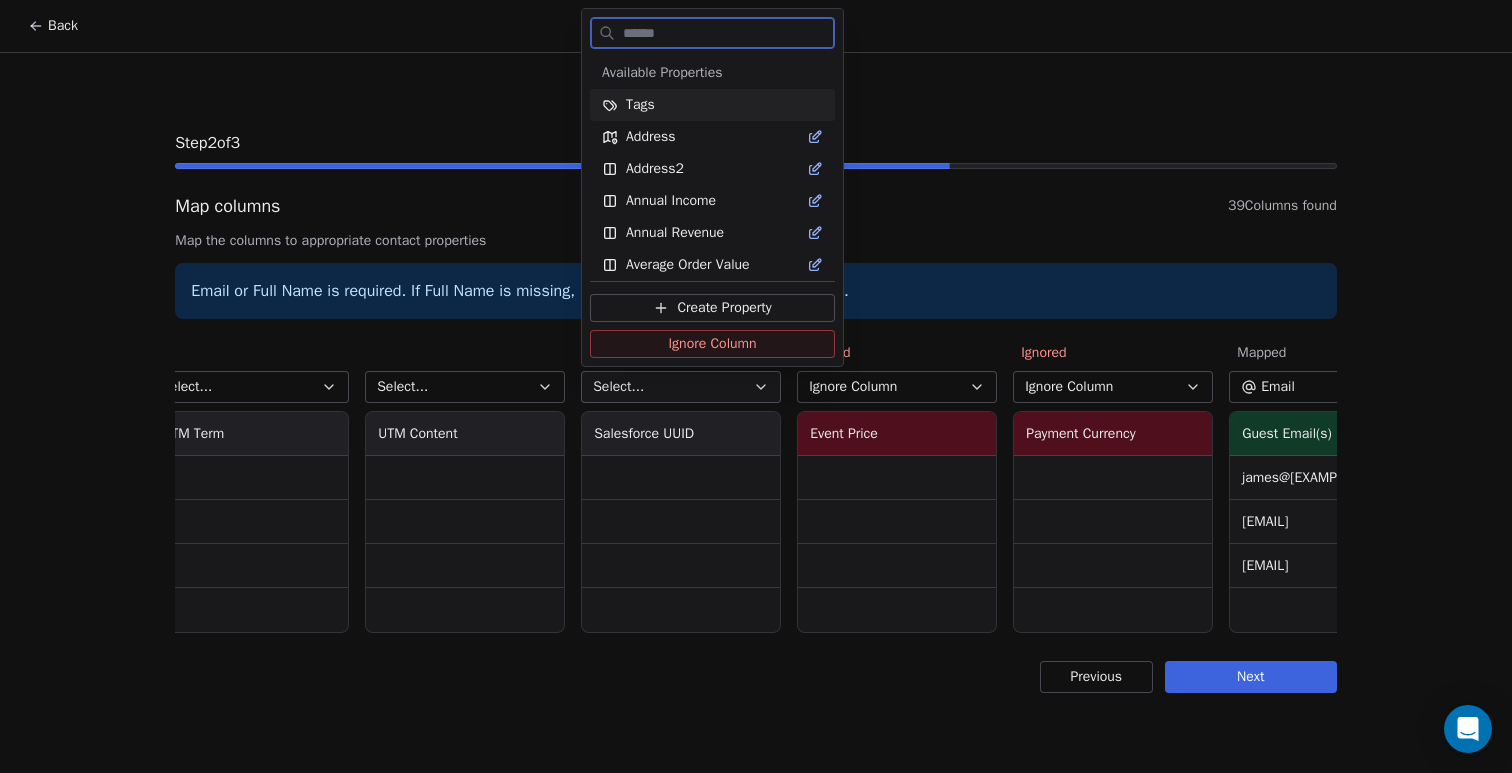 click on "Ignore Column" at bounding box center [712, 344] 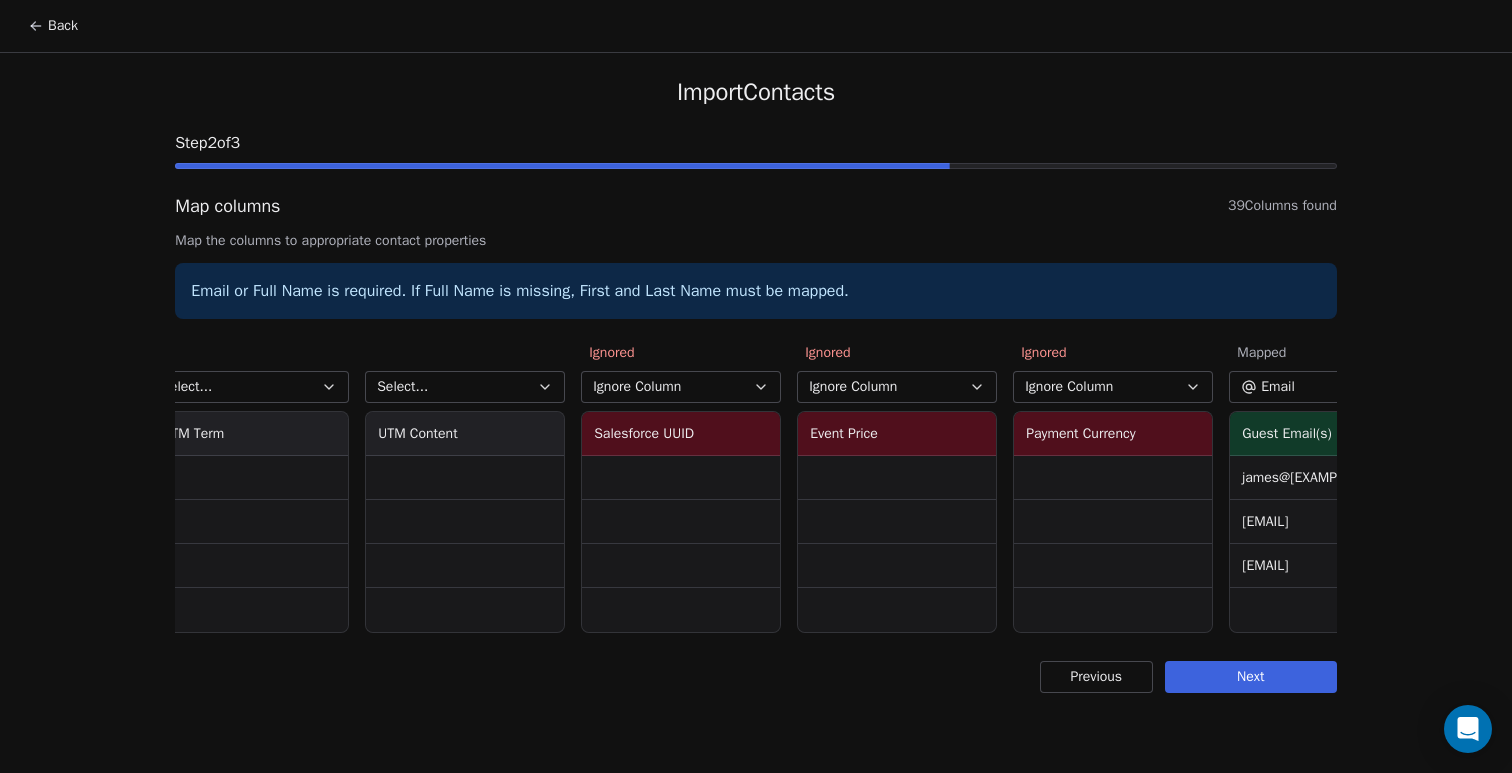 click on "Select..." at bounding box center (465, 387) 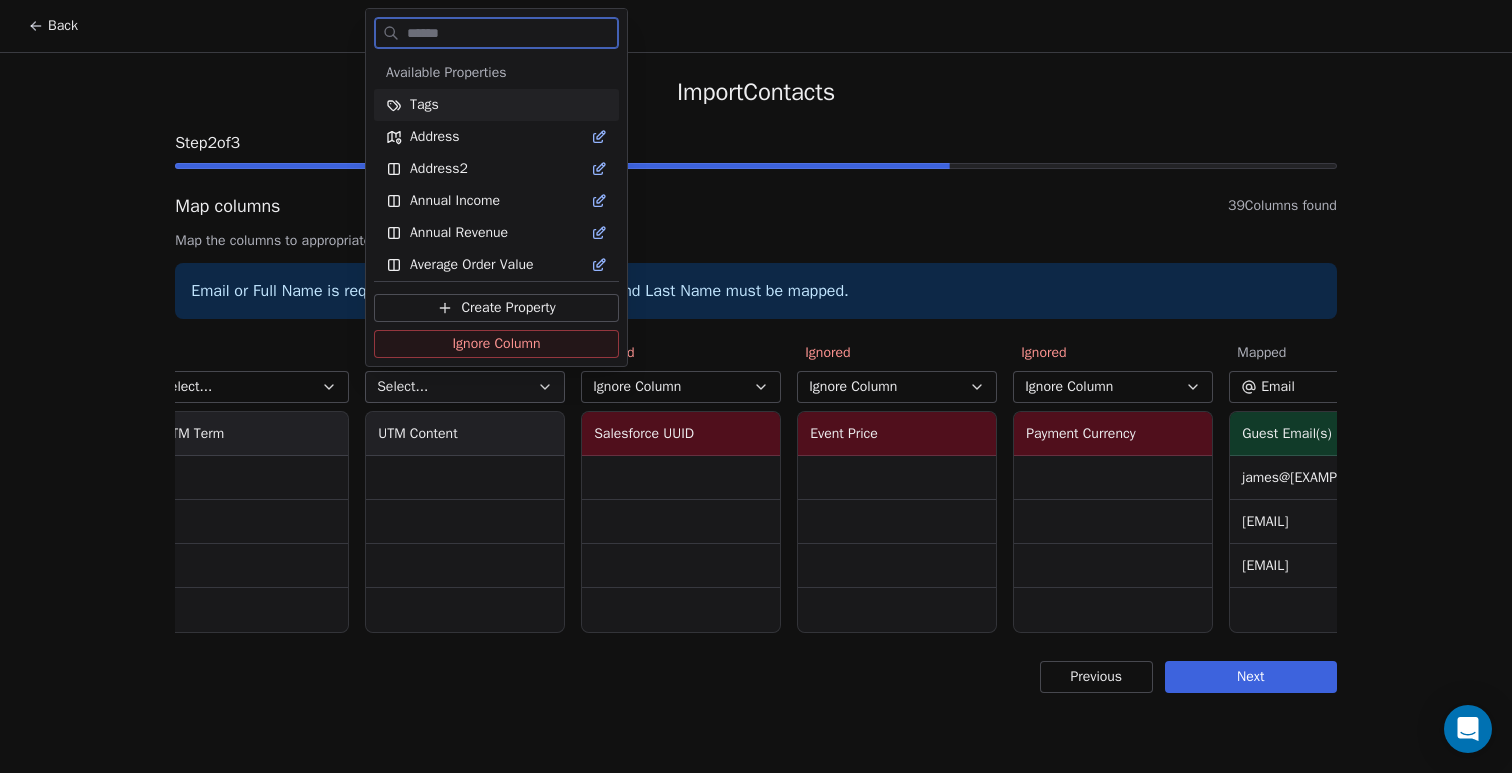 click on "Ignore Column" at bounding box center (496, 344) 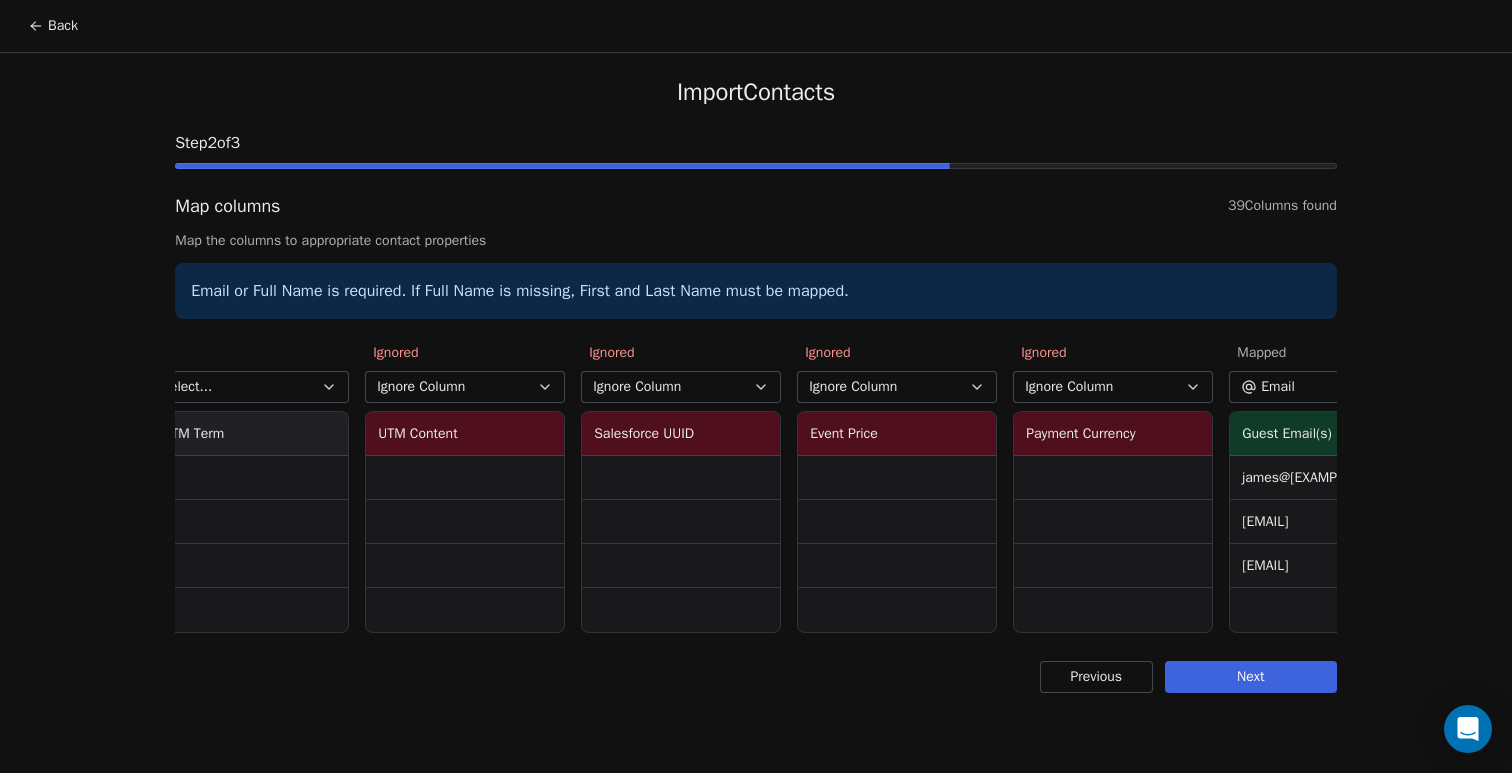click on "Select..." at bounding box center (249, 387) 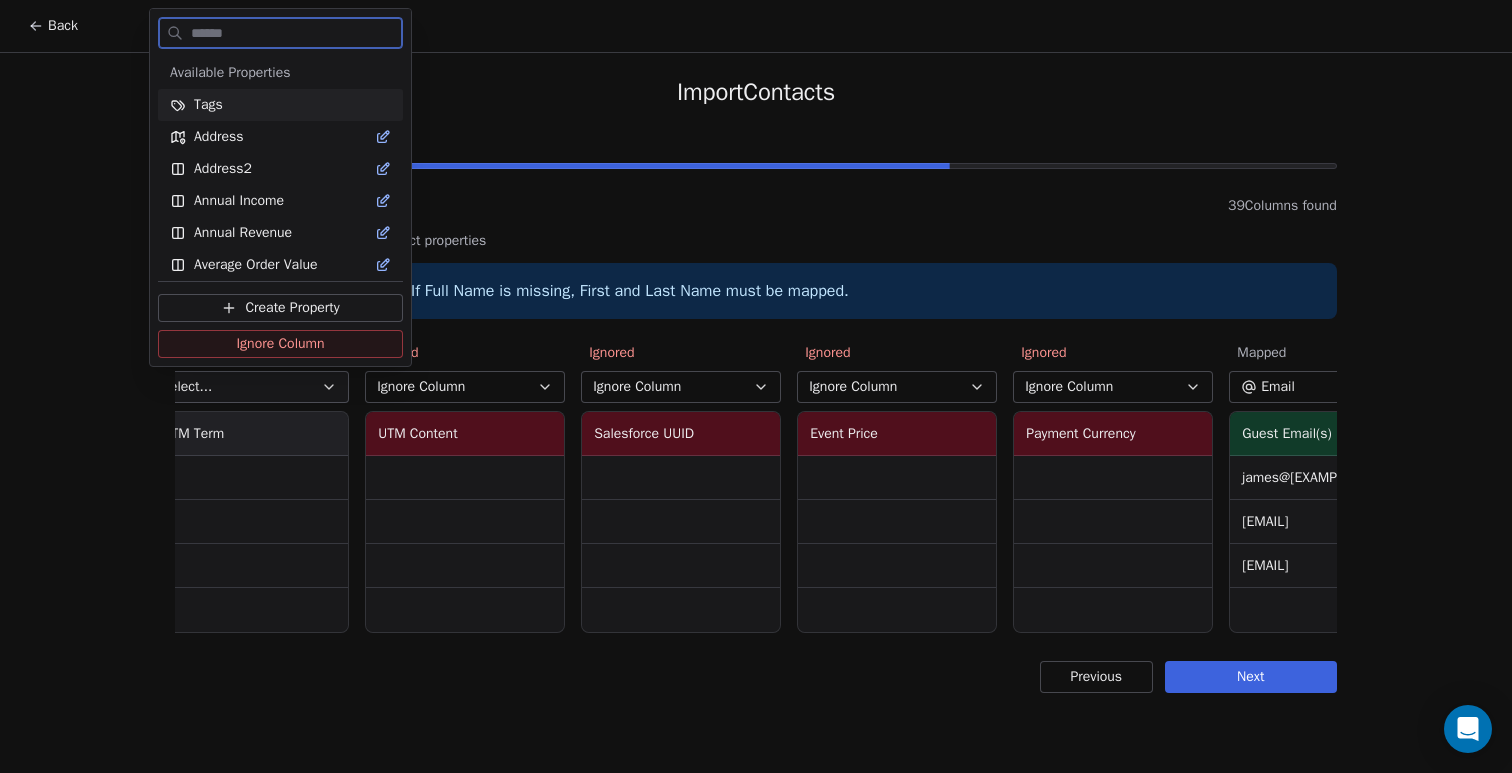 click on "Create Property Ignore Column" at bounding box center (280, 326) 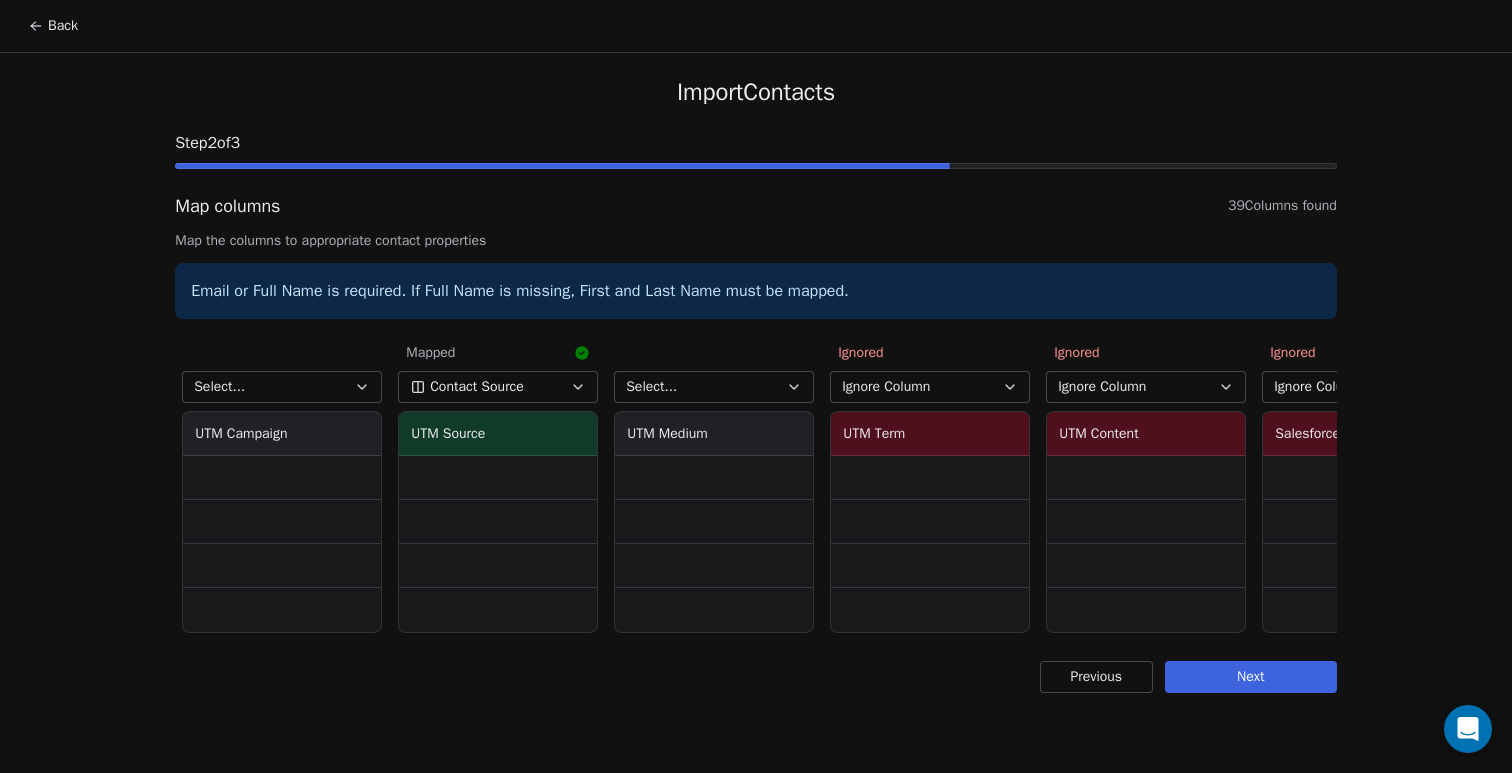 scroll, scrollTop: 0, scrollLeft: 4519, axis: horizontal 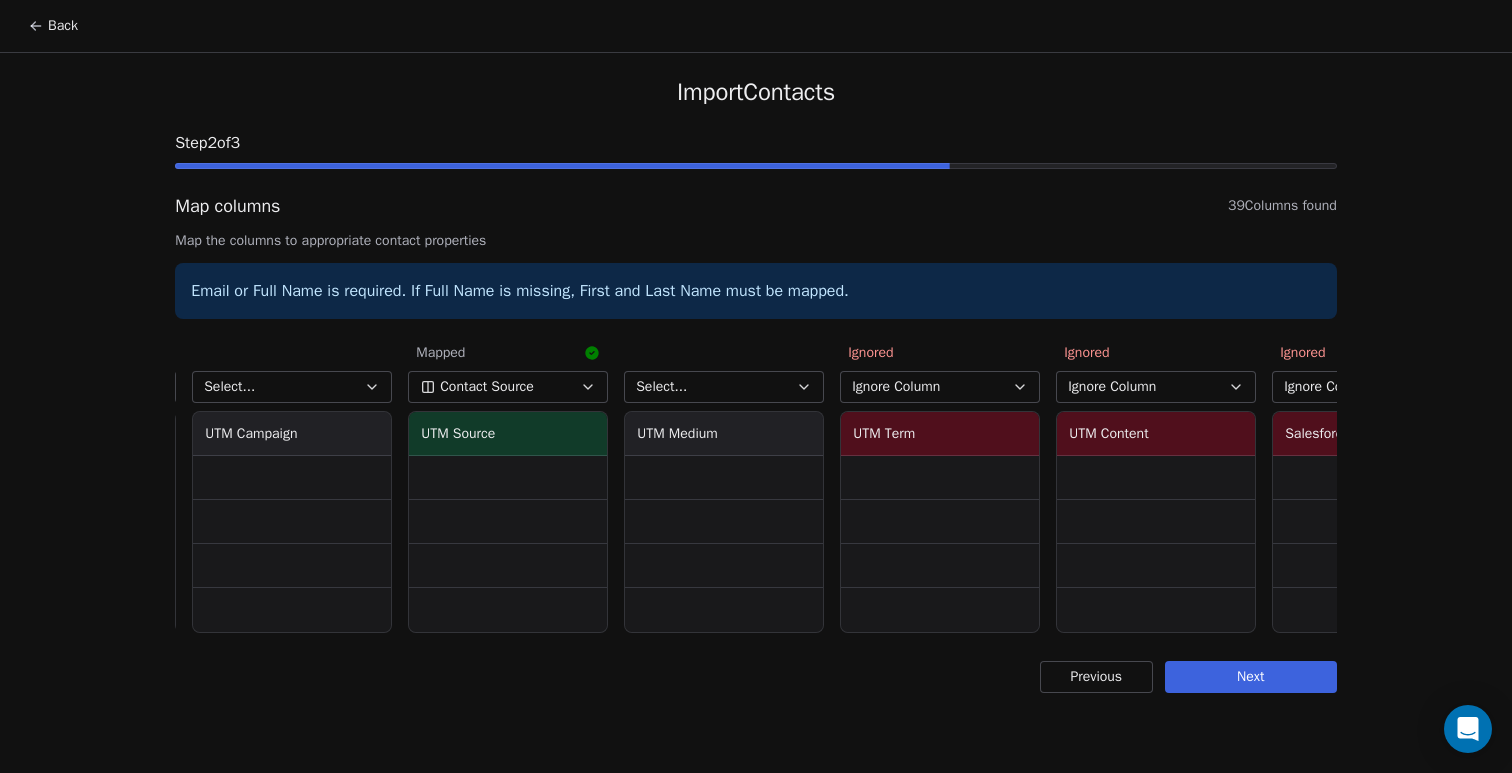 click on "Select..." at bounding box center [724, 387] 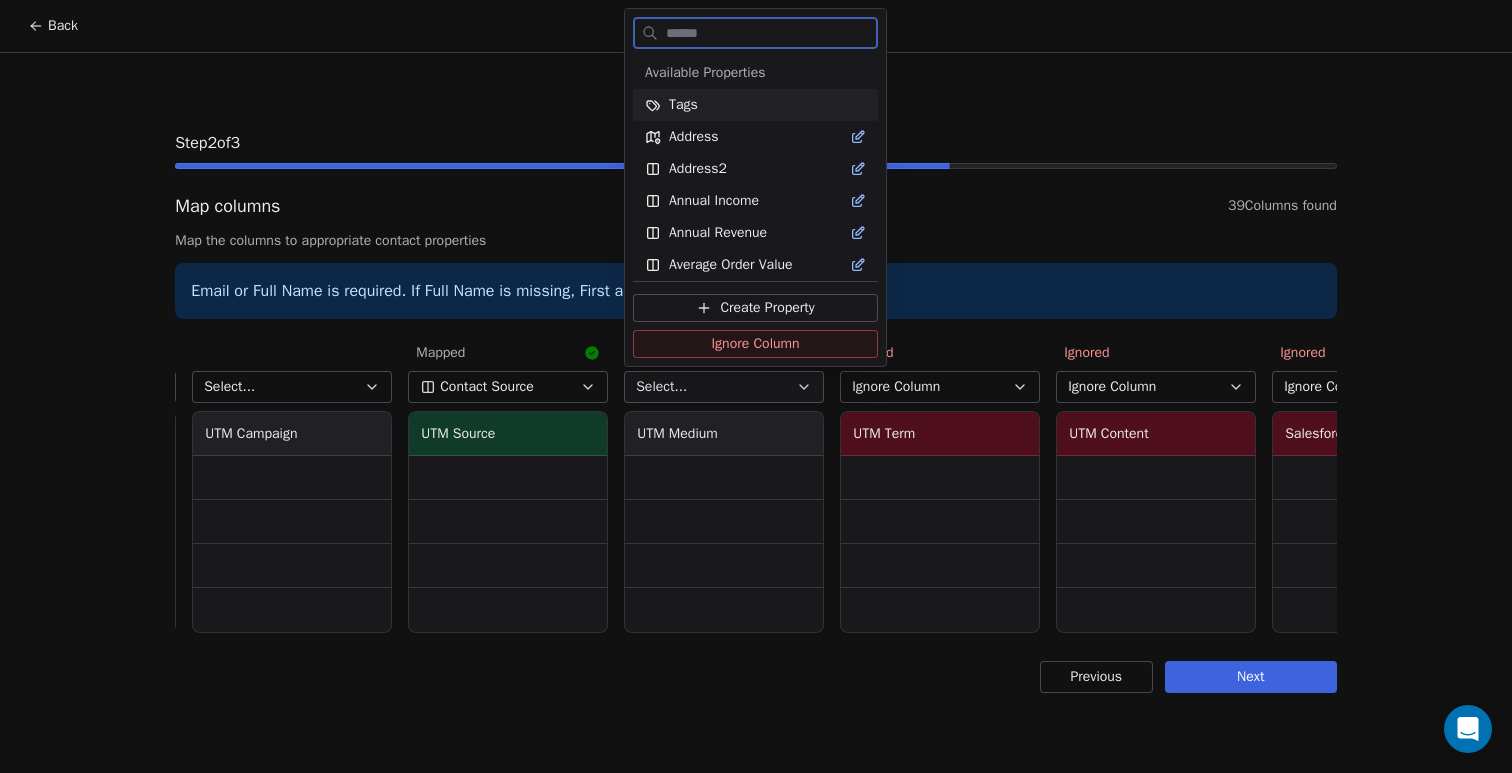 click on "Ignore Column" at bounding box center (755, 344) 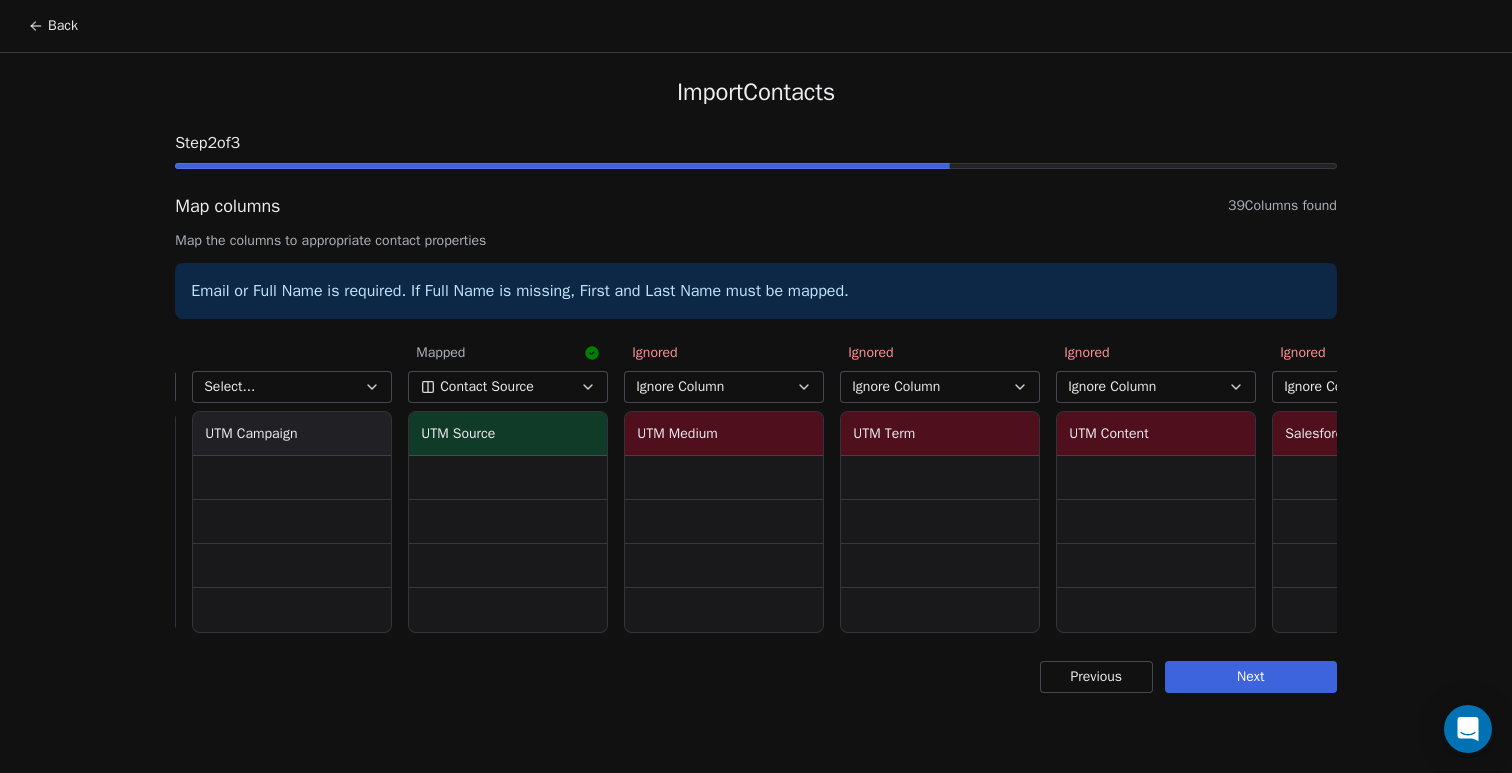click on "UTM Source" at bounding box center [508, 434] 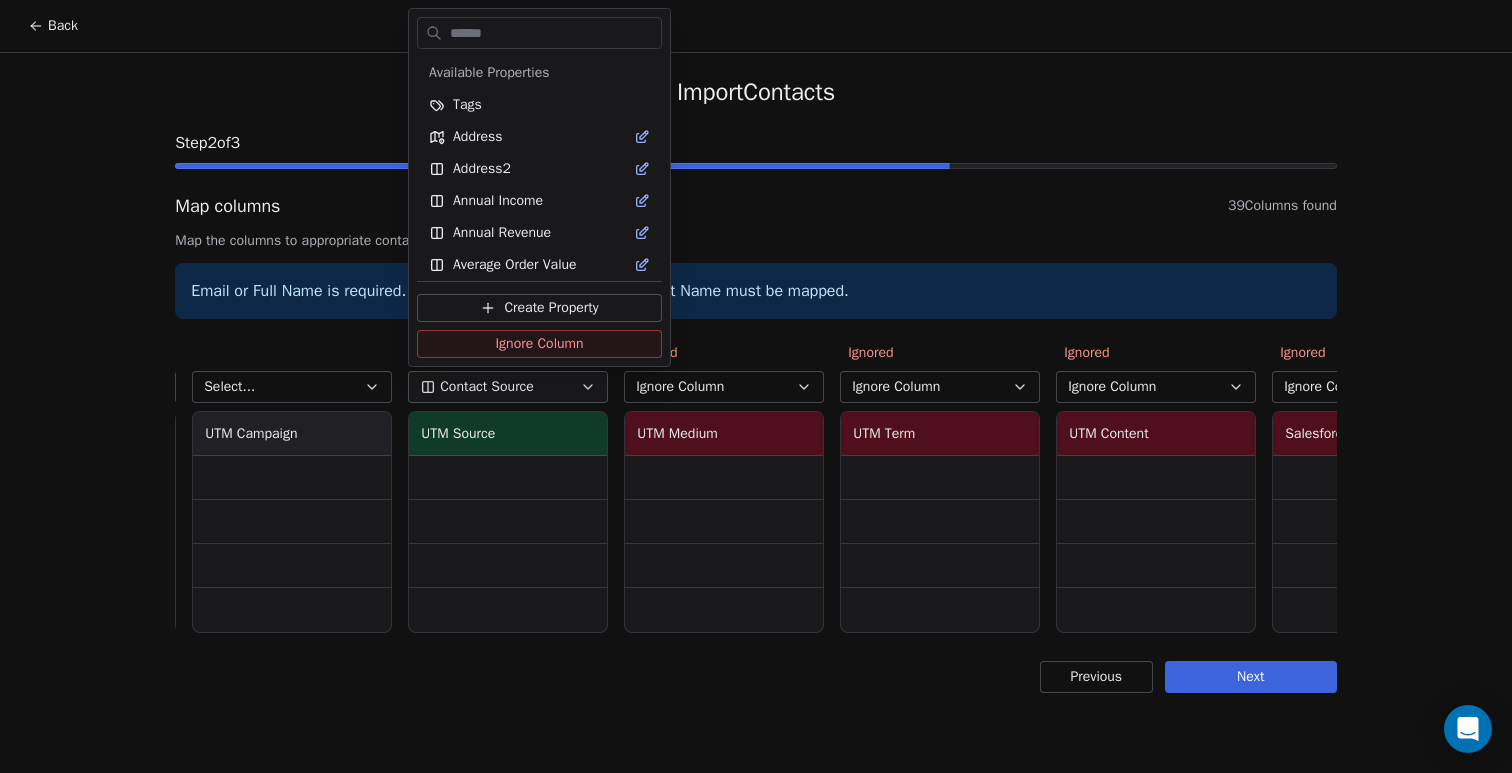 scroll, scrollTop: 136, scrollLeft: 0, axis: vertical 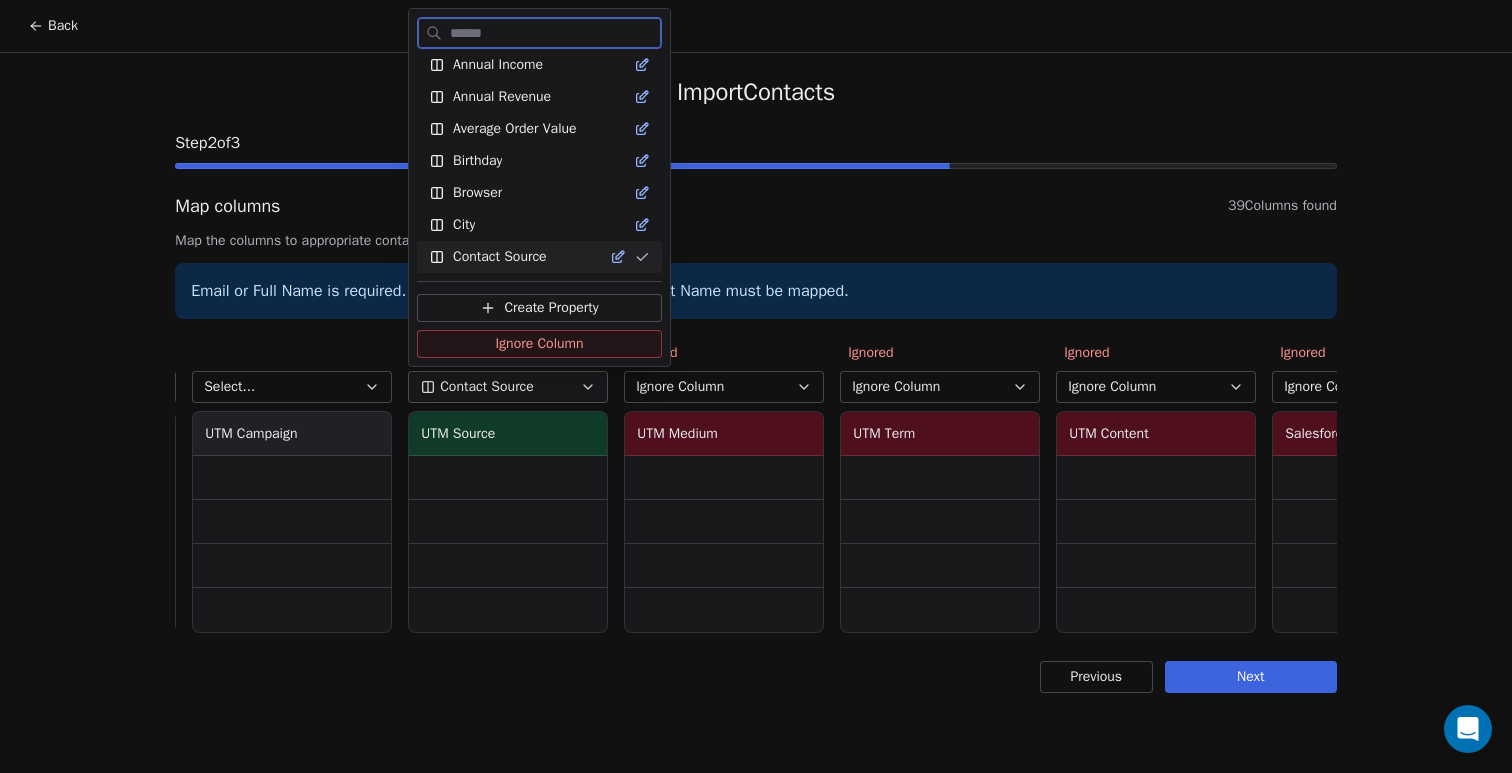click on "Ignore Column" at bounding box center [539, 344] 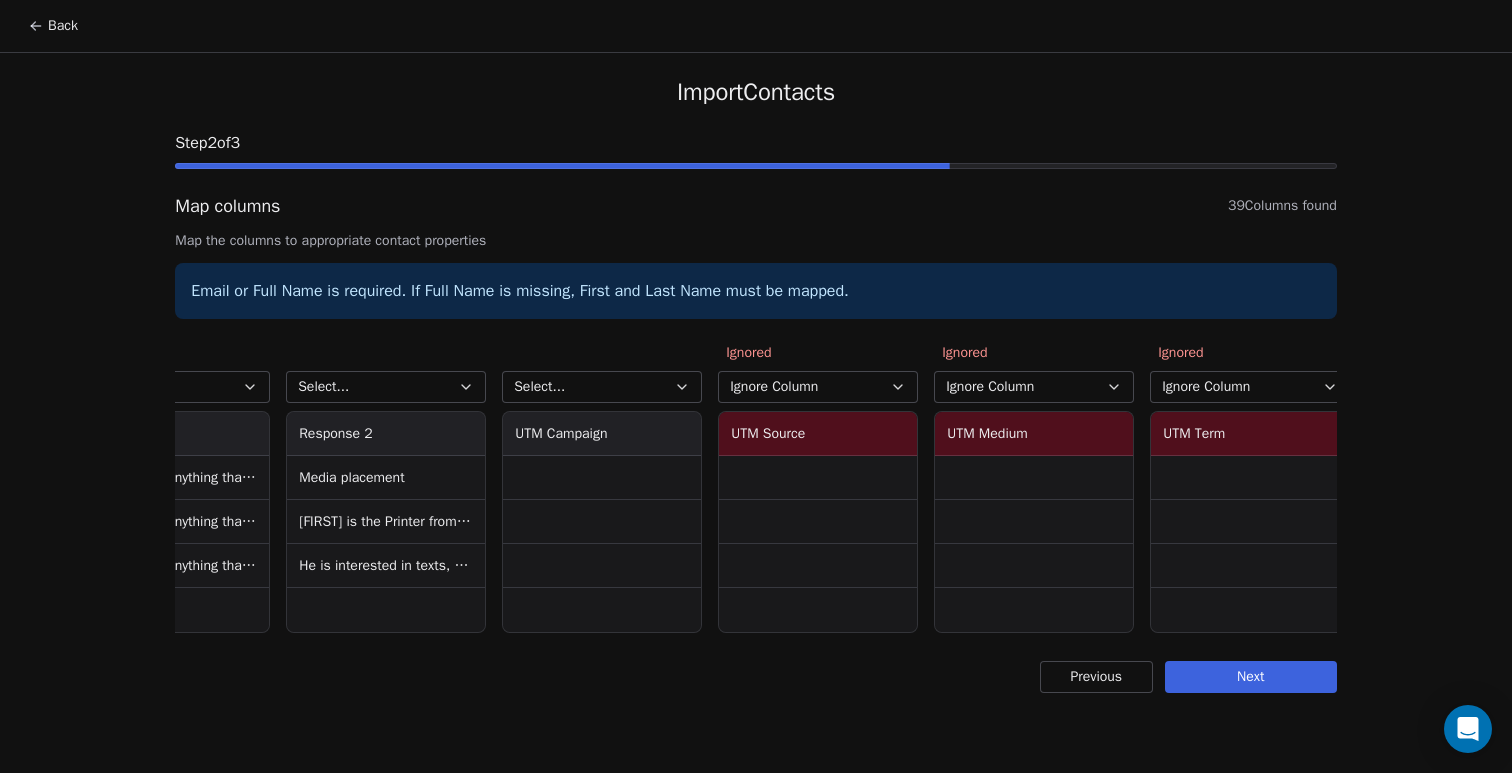 scroll, scrollTop: 0, scrollLeft: 3993, axis: horizontal 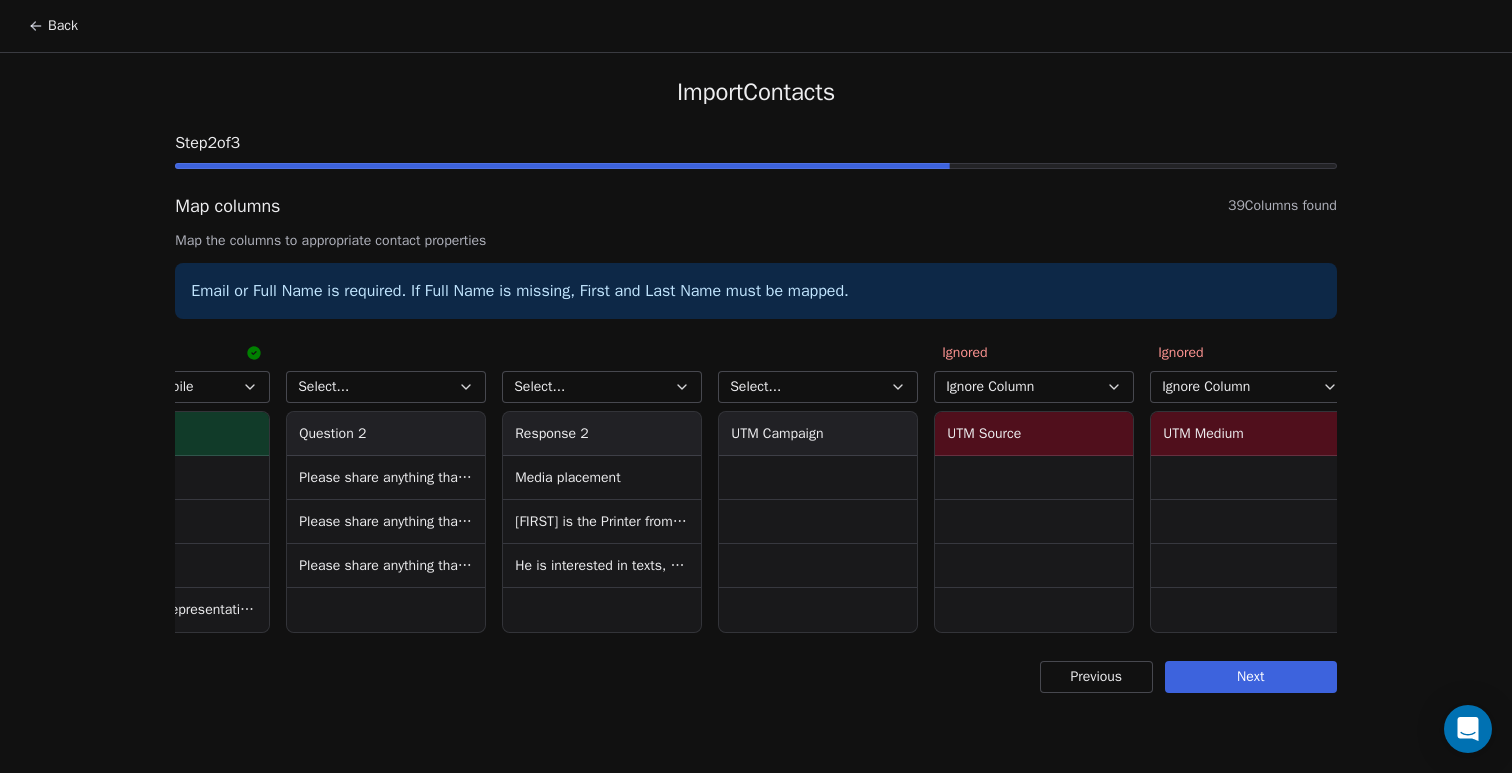 click on "Select..." at bounding box center (755, 387) 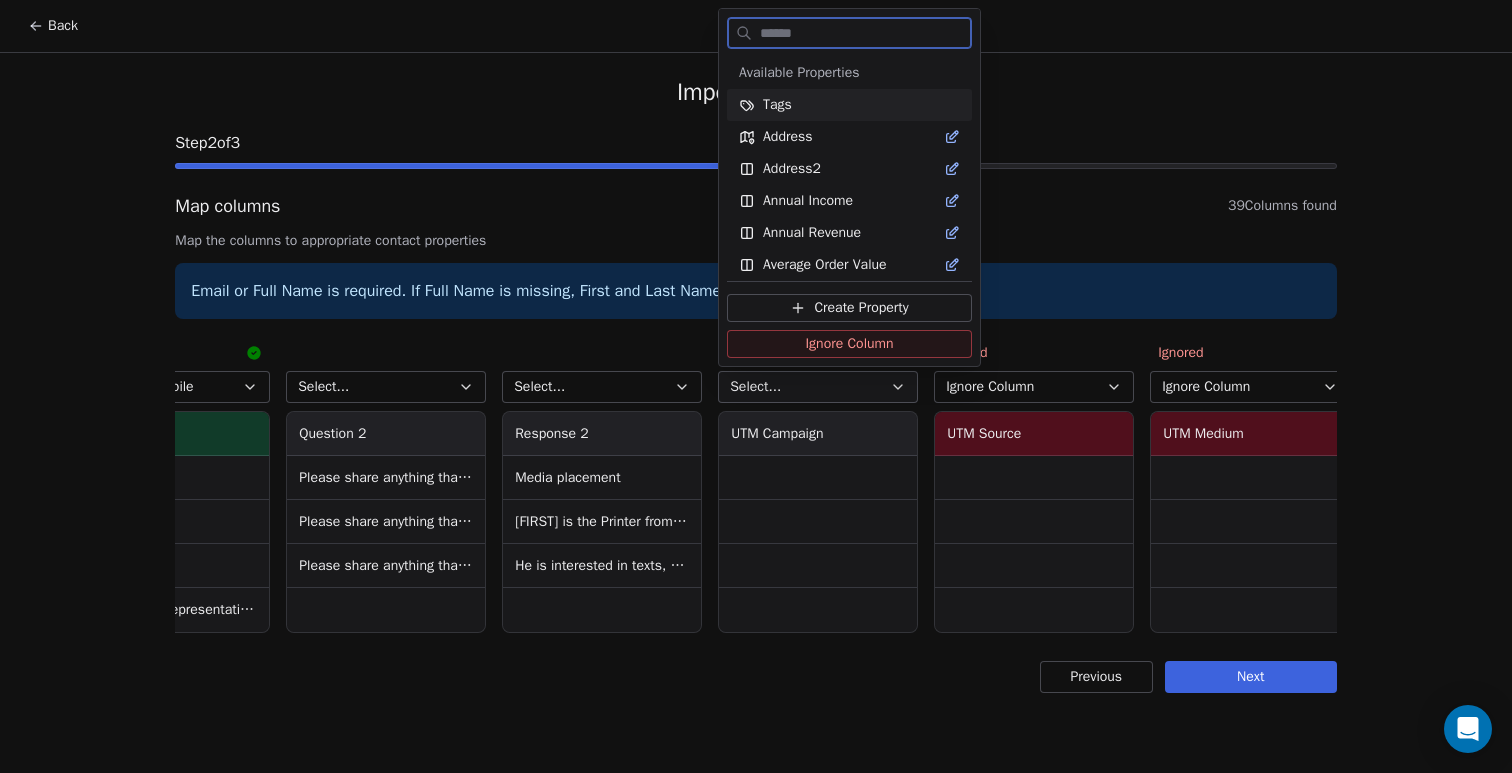click on "Ignore Column" at bounding box center [849, 344] 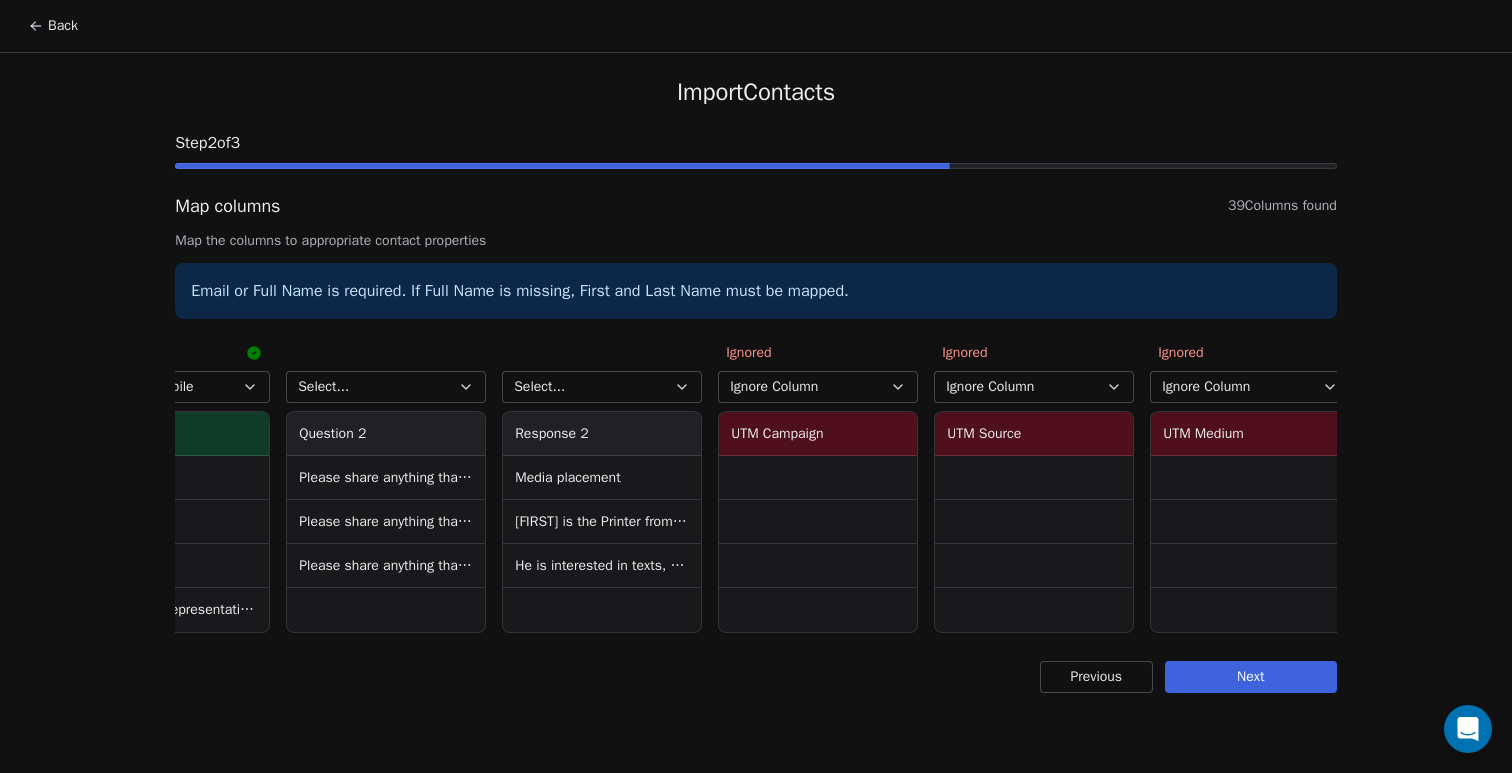 click on "Select..." at bounding box center [602, 387] 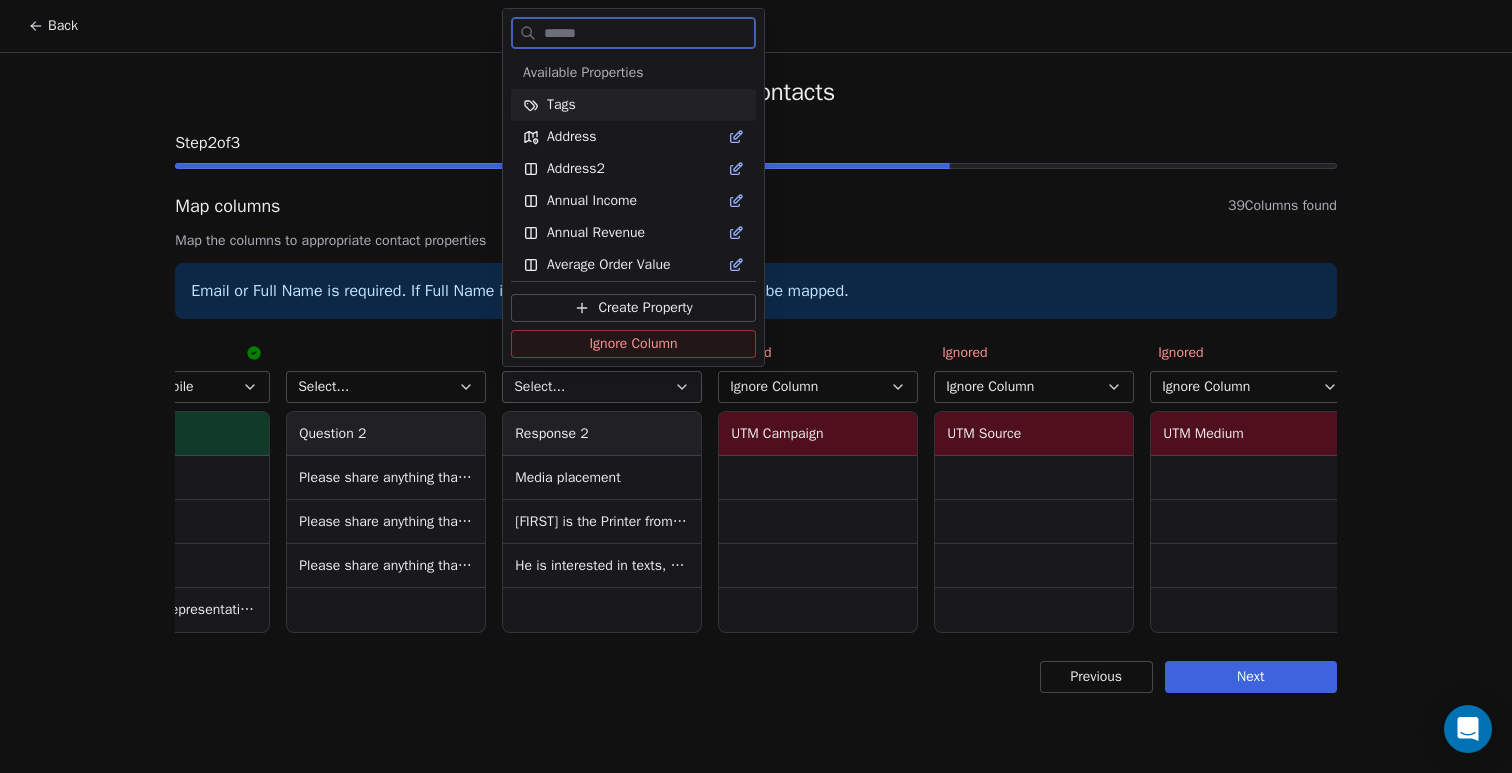 click on "Create Property" at bounding box center (645, 308) 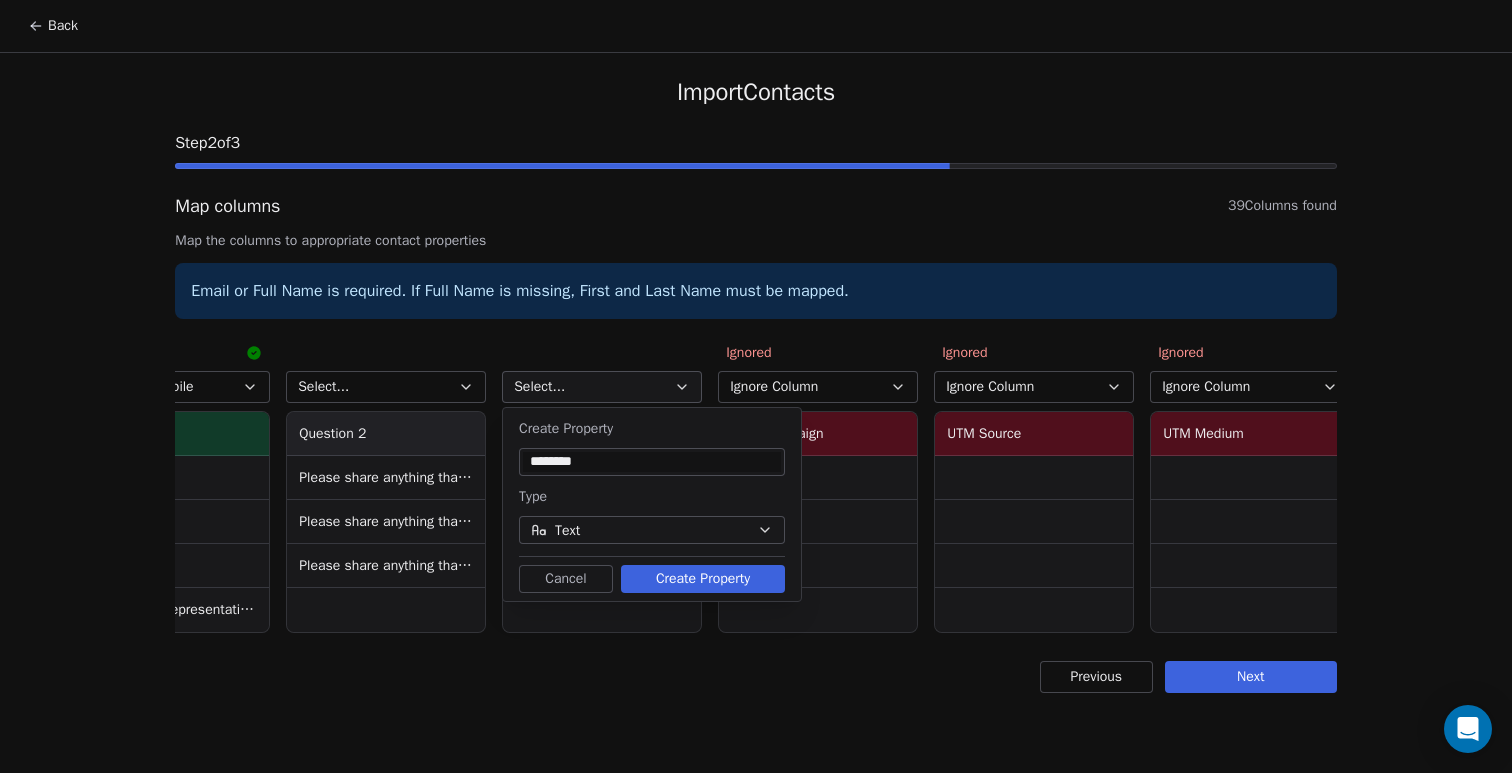 click on "********" at bounding box center [652, 462] 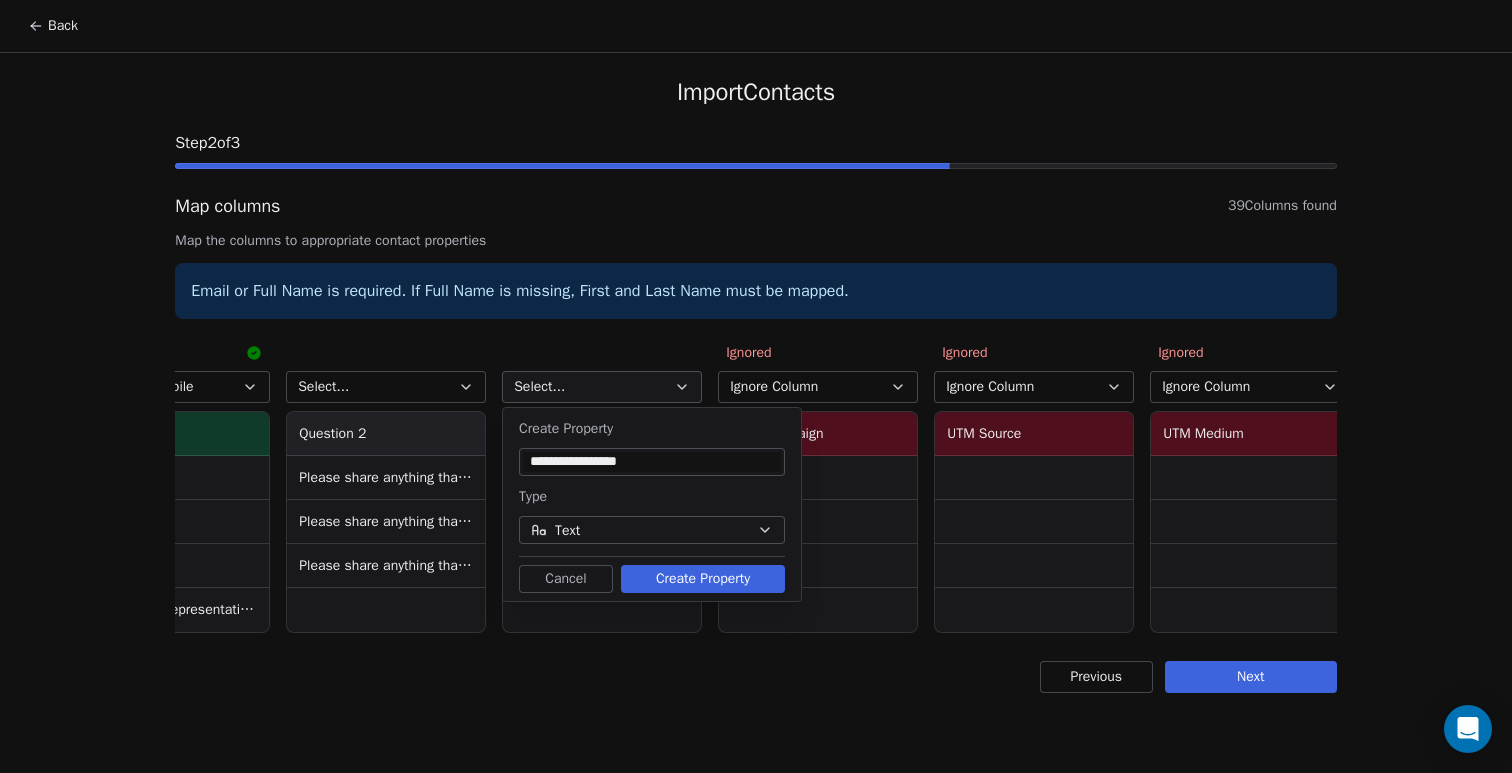 type on "**********" 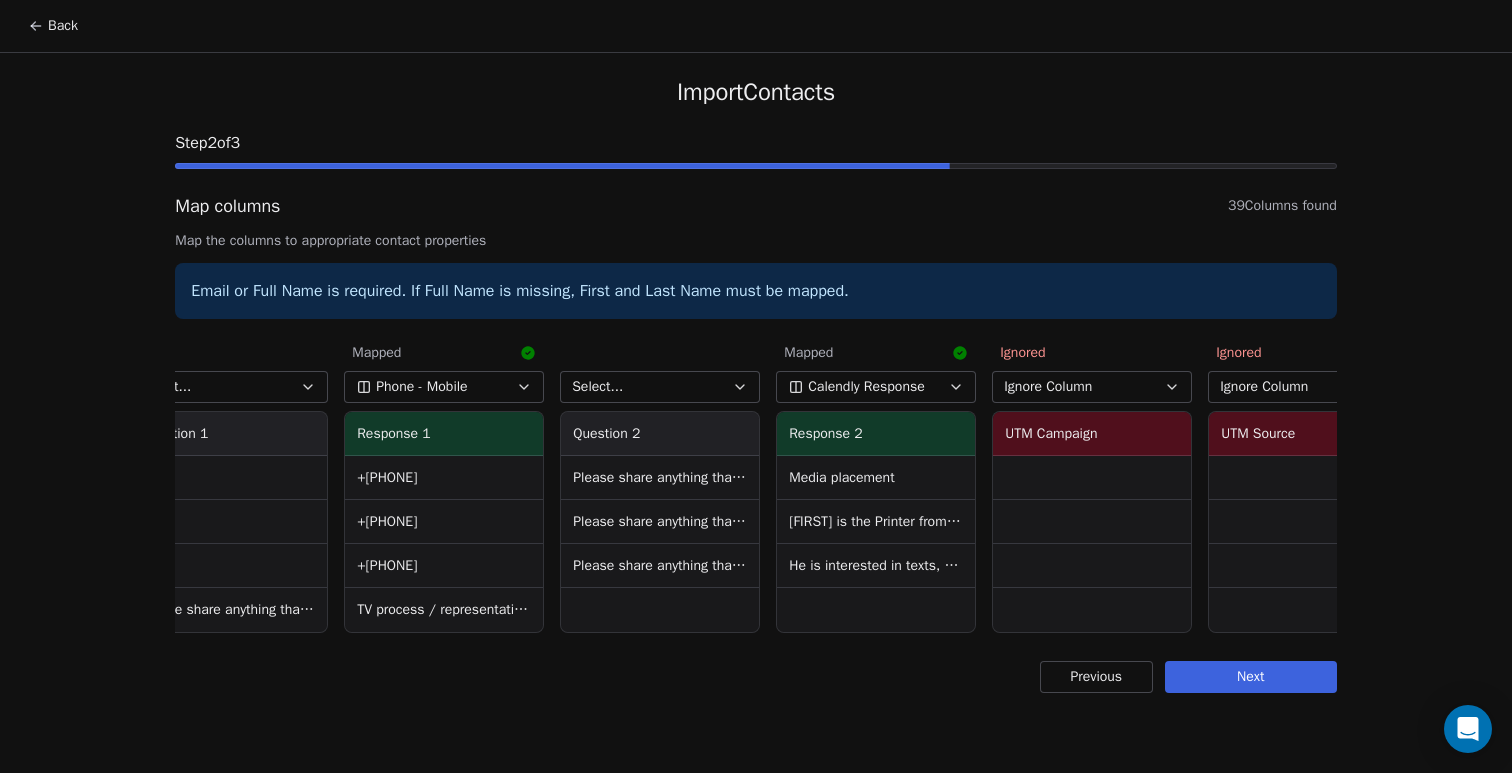 scroll, scrollTop: 0, scrollLeft: 3717, axis: horizontal 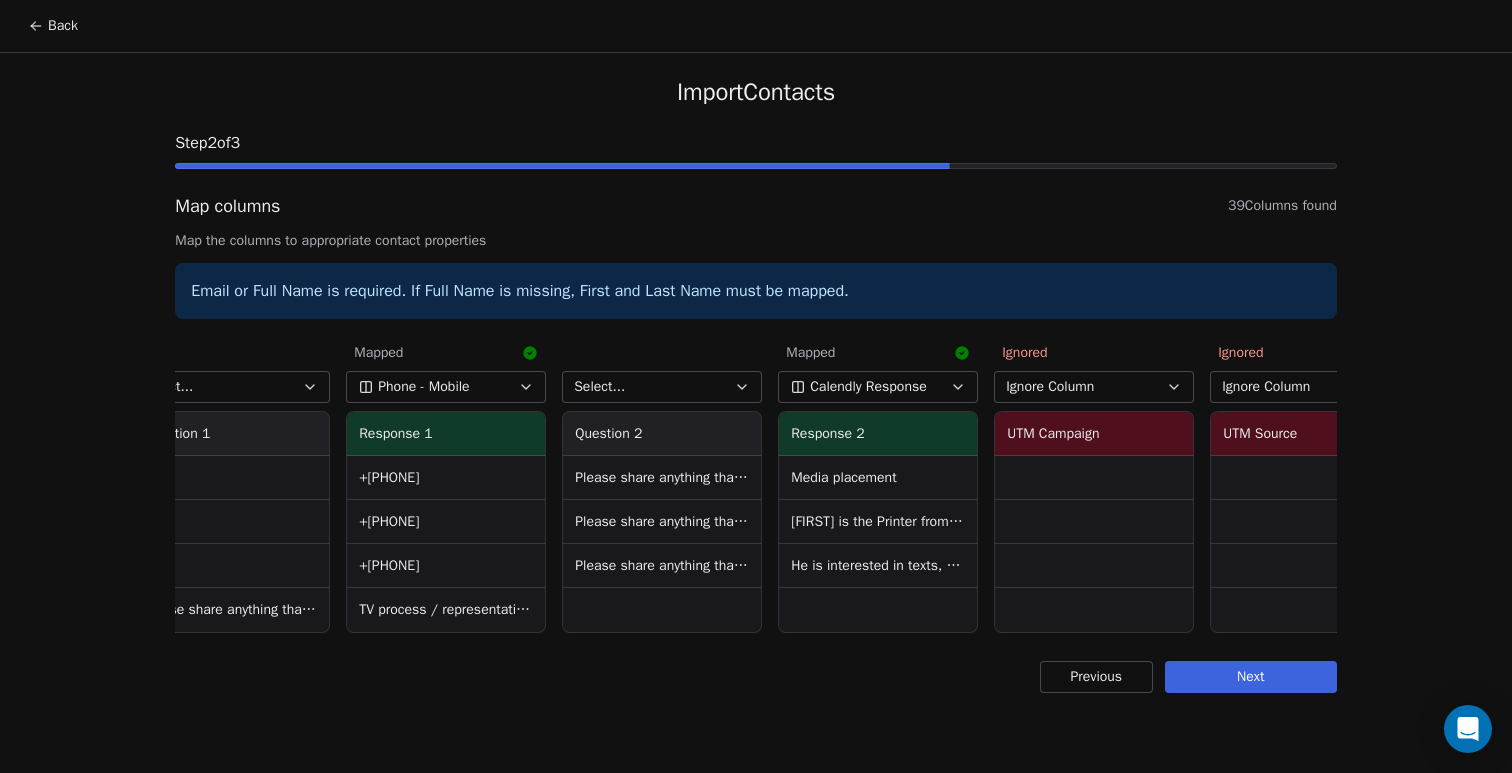 click on "Select..." at bounding box center [662, 387] 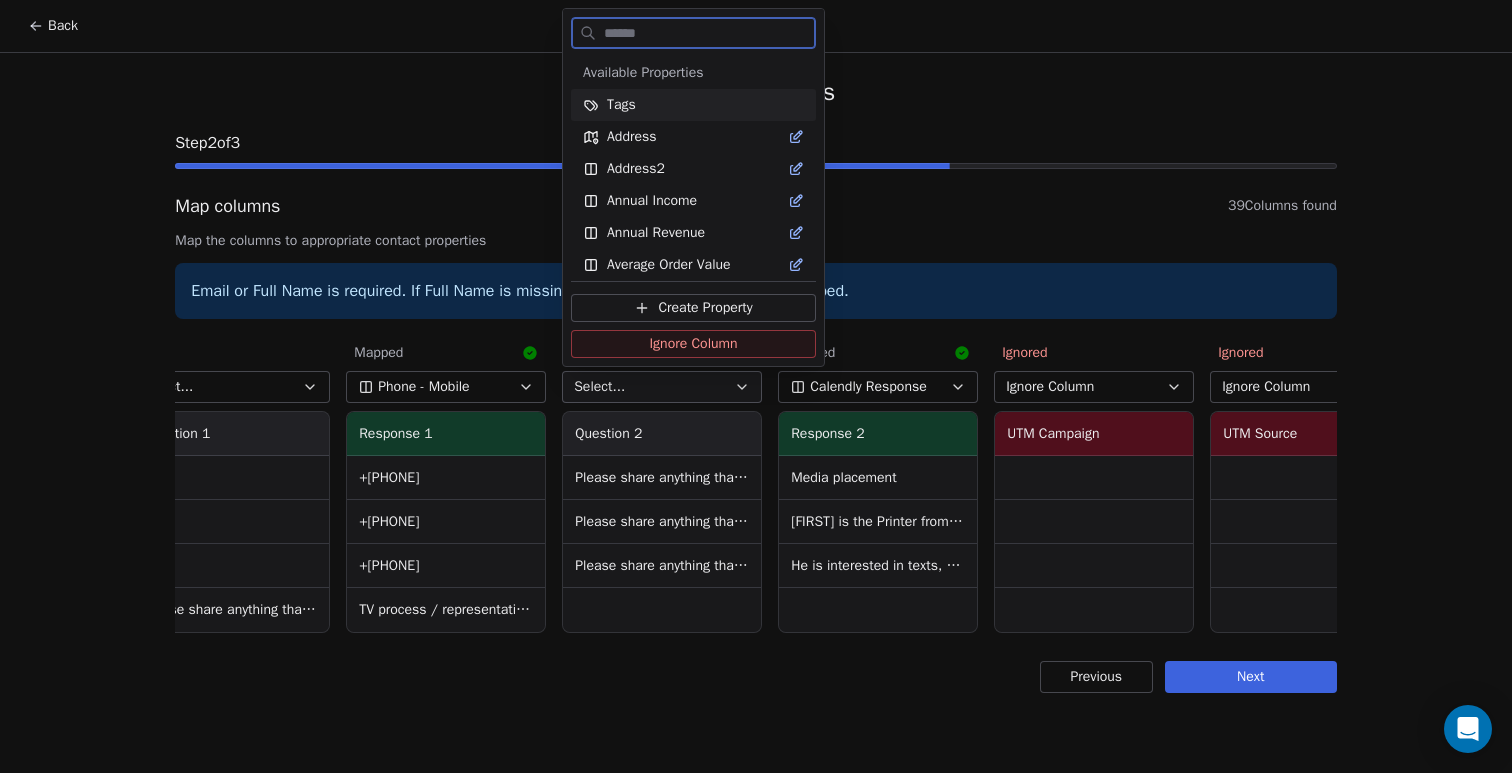 click on "Ignore Column" at bounding box center [693, 344] 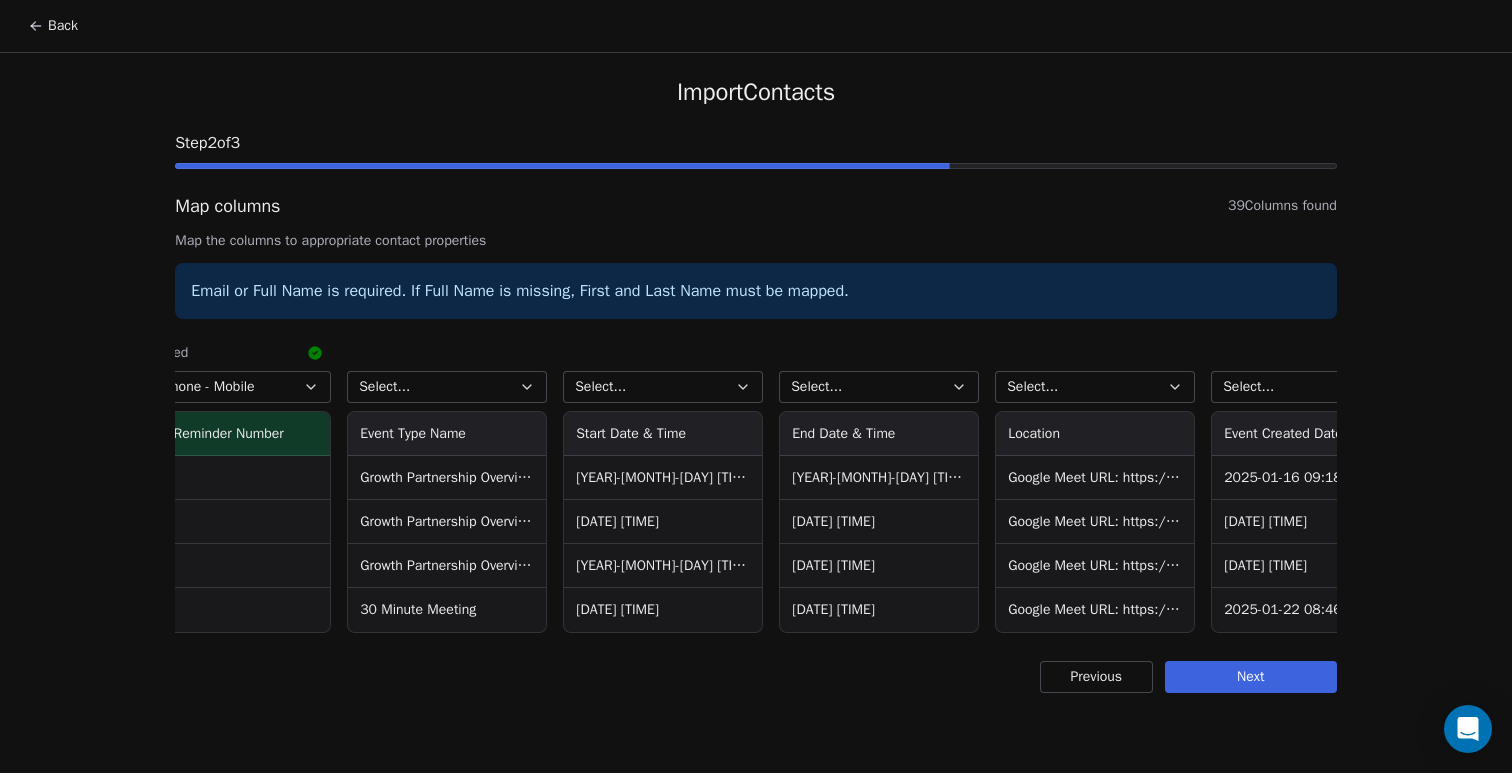 scroll, scrollTop: 0, scrollLeft: 1763, axis: horizontal 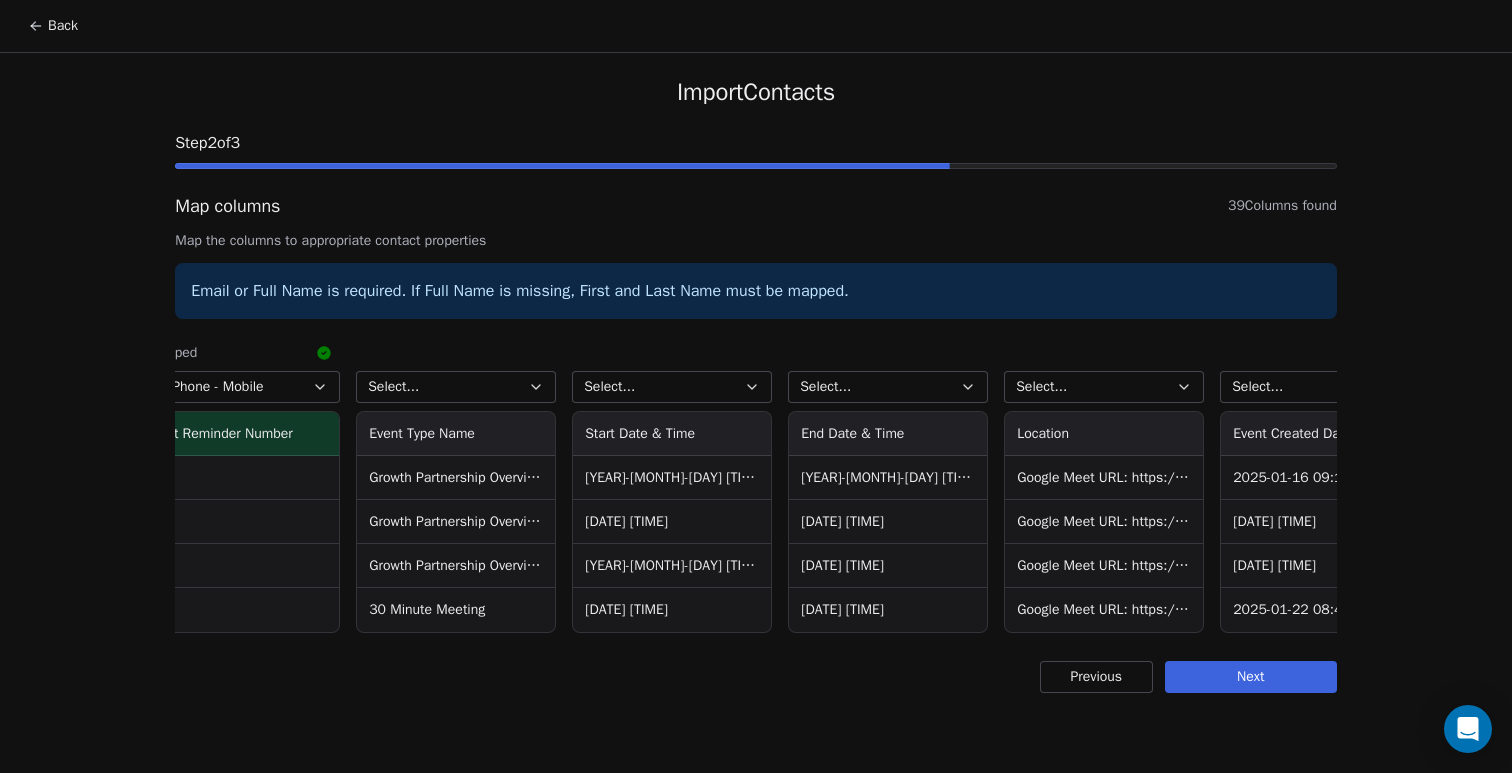click on "Select..." at bounding box center [456, 387] 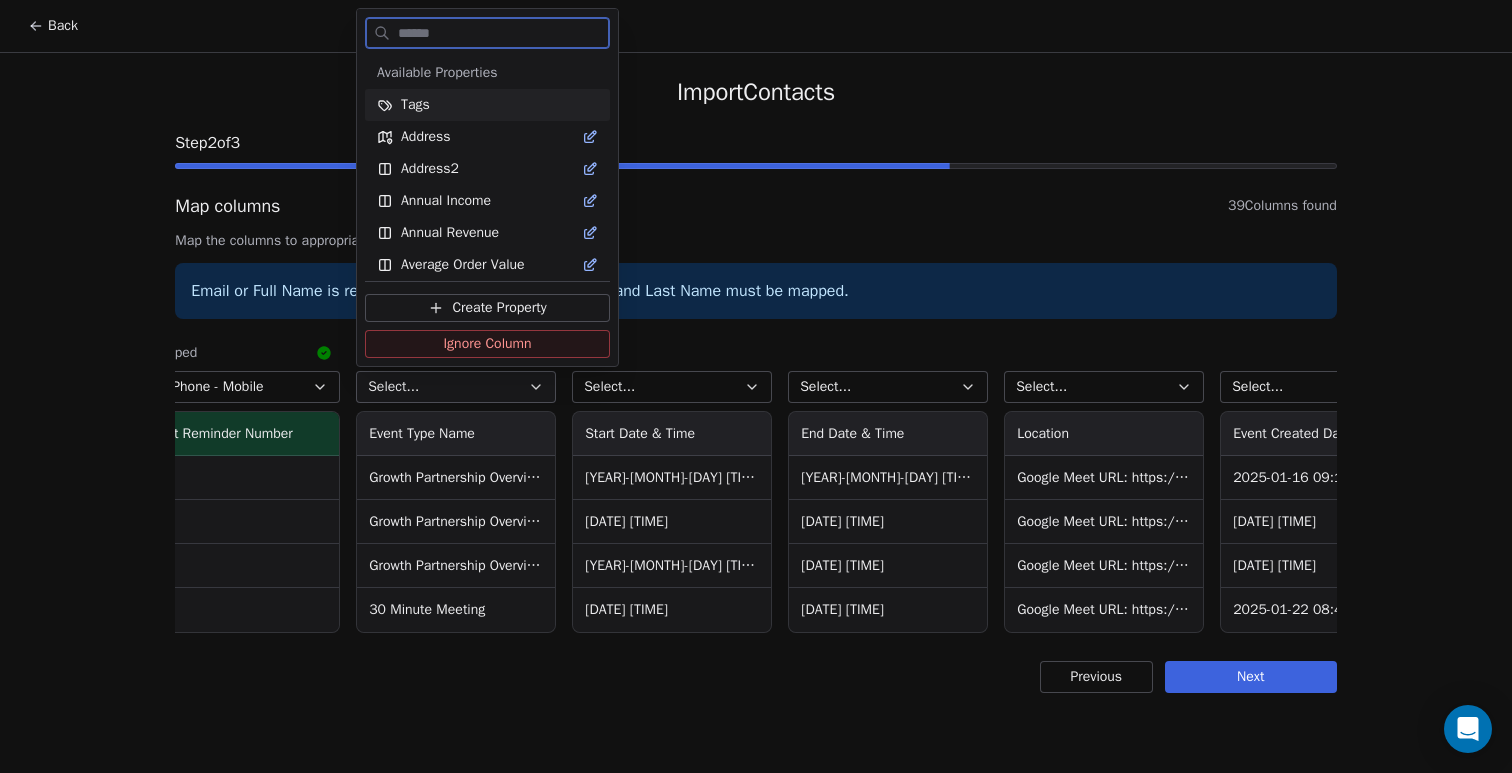 click on "Ignore Column" at bounding box center [487, 344] 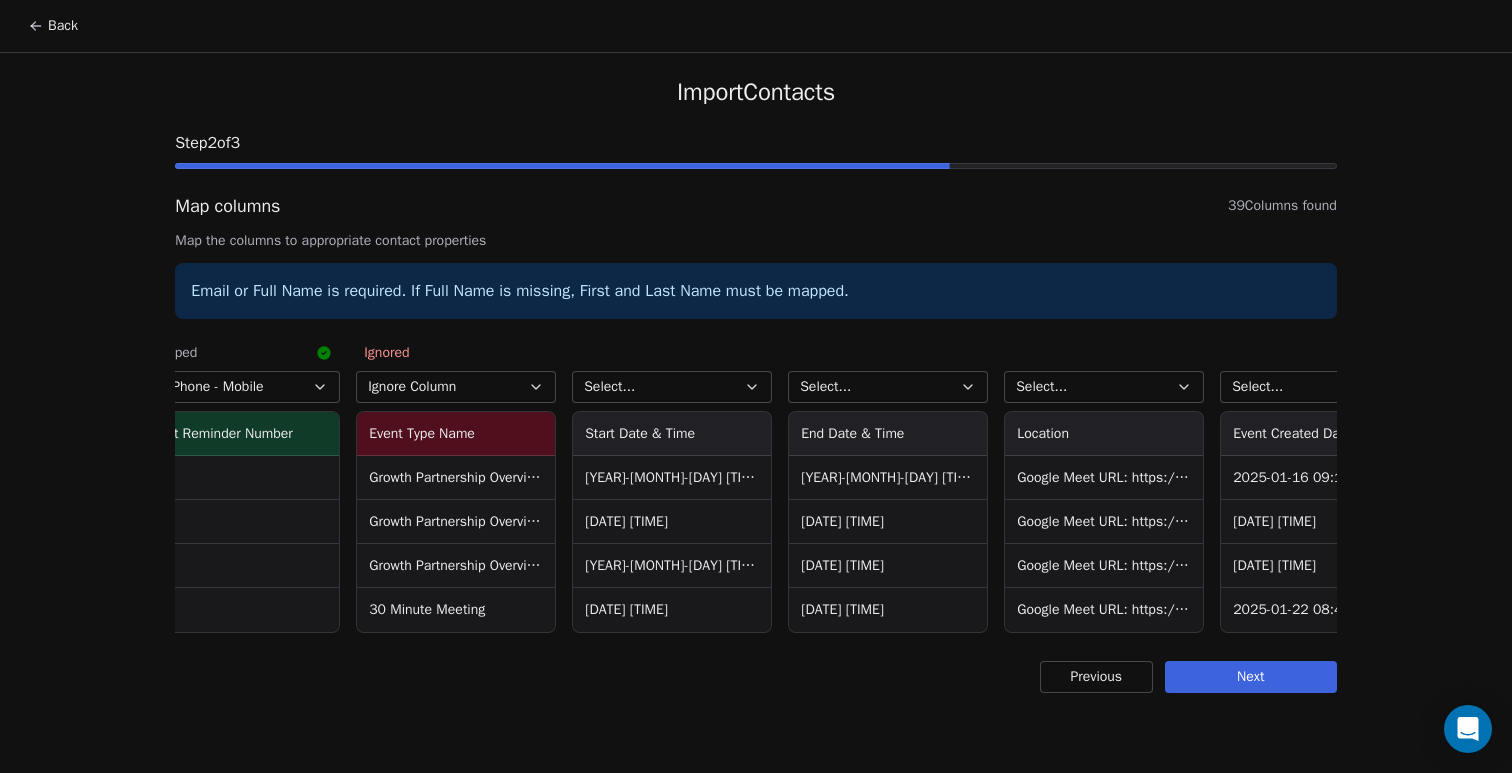 click on "Ignore Column" at bounding box center [456, 387] 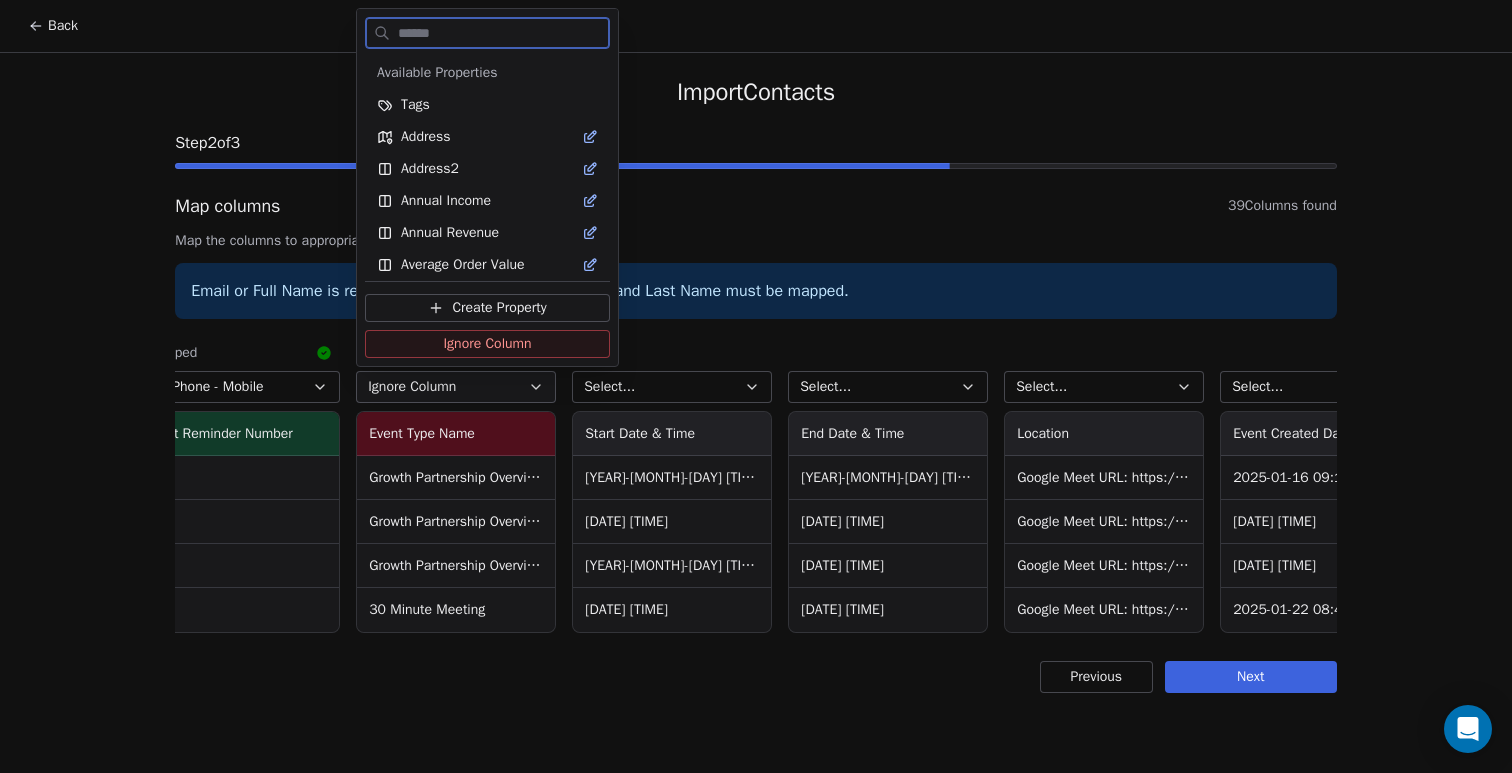 click on "Create Property" at bounding box center (499, 308) 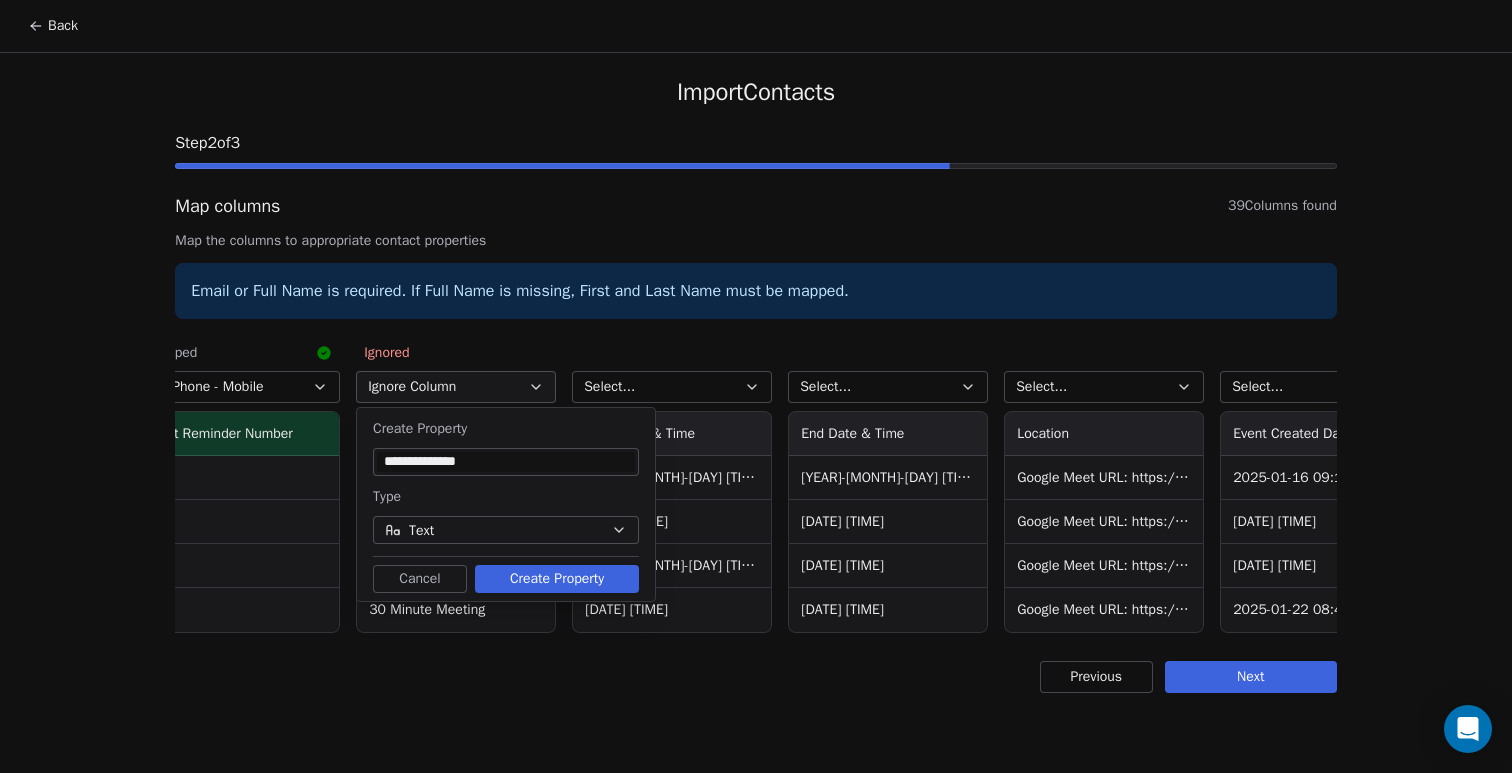 type on "**********" 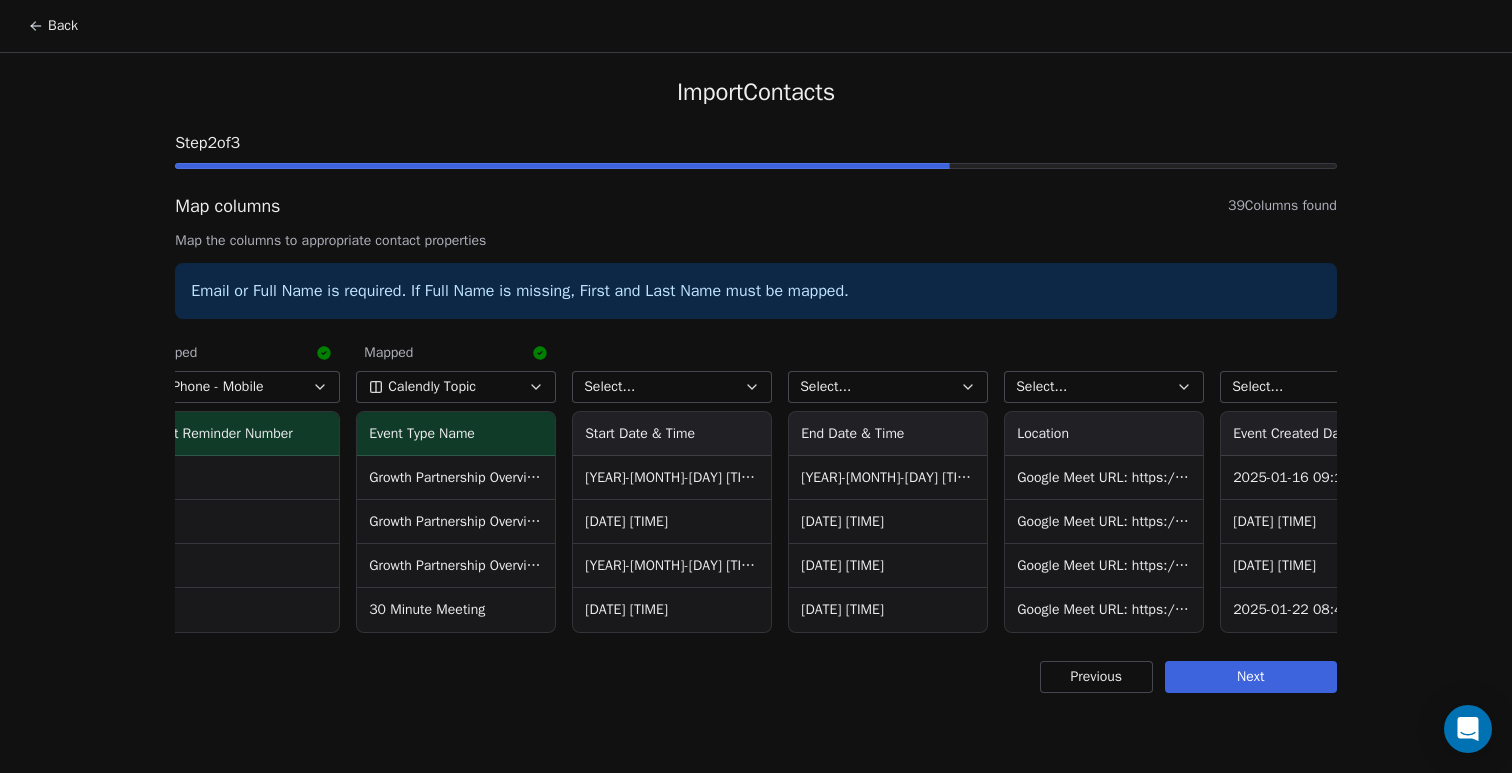 click on "Select..." at bounding box center [672, 387] 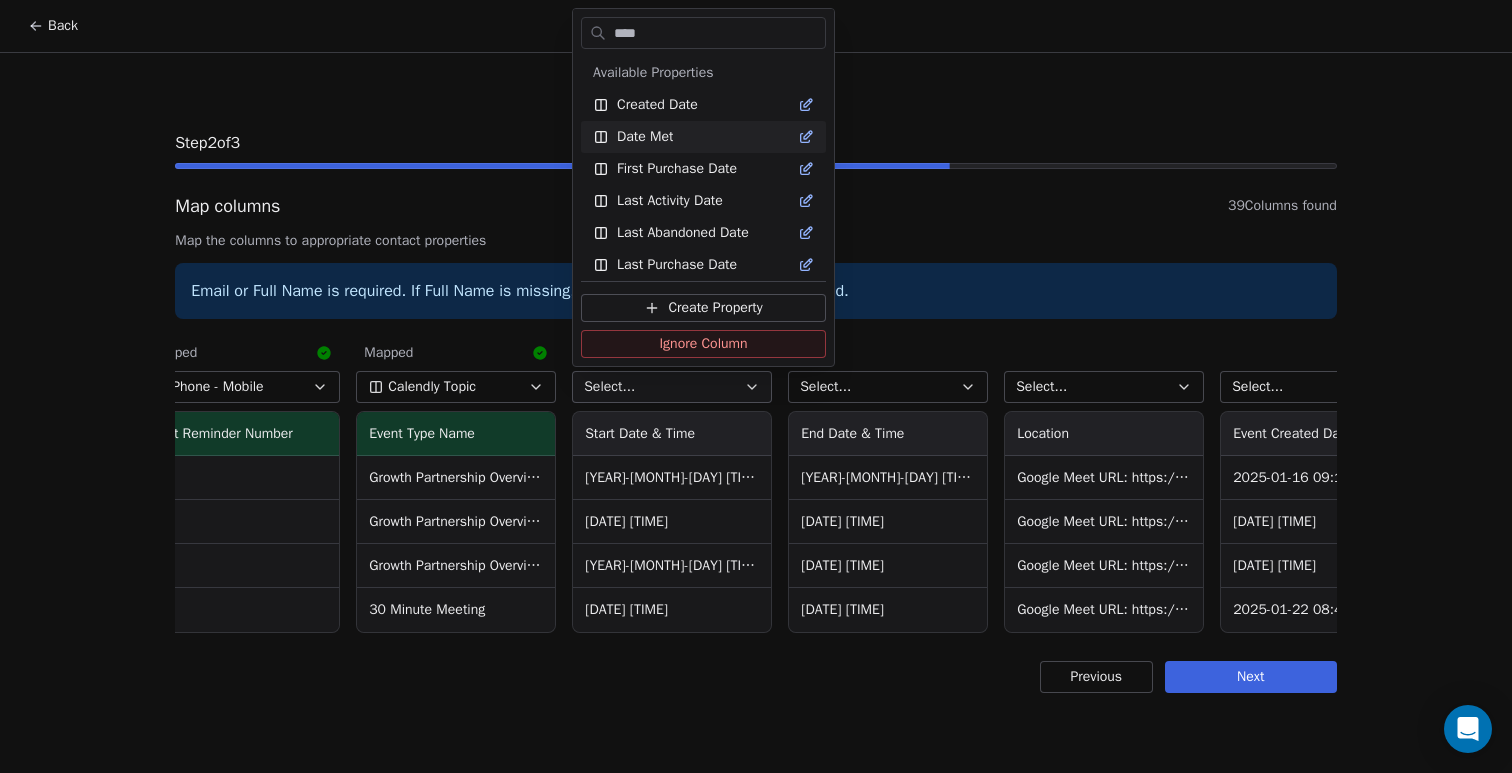 type on "****" 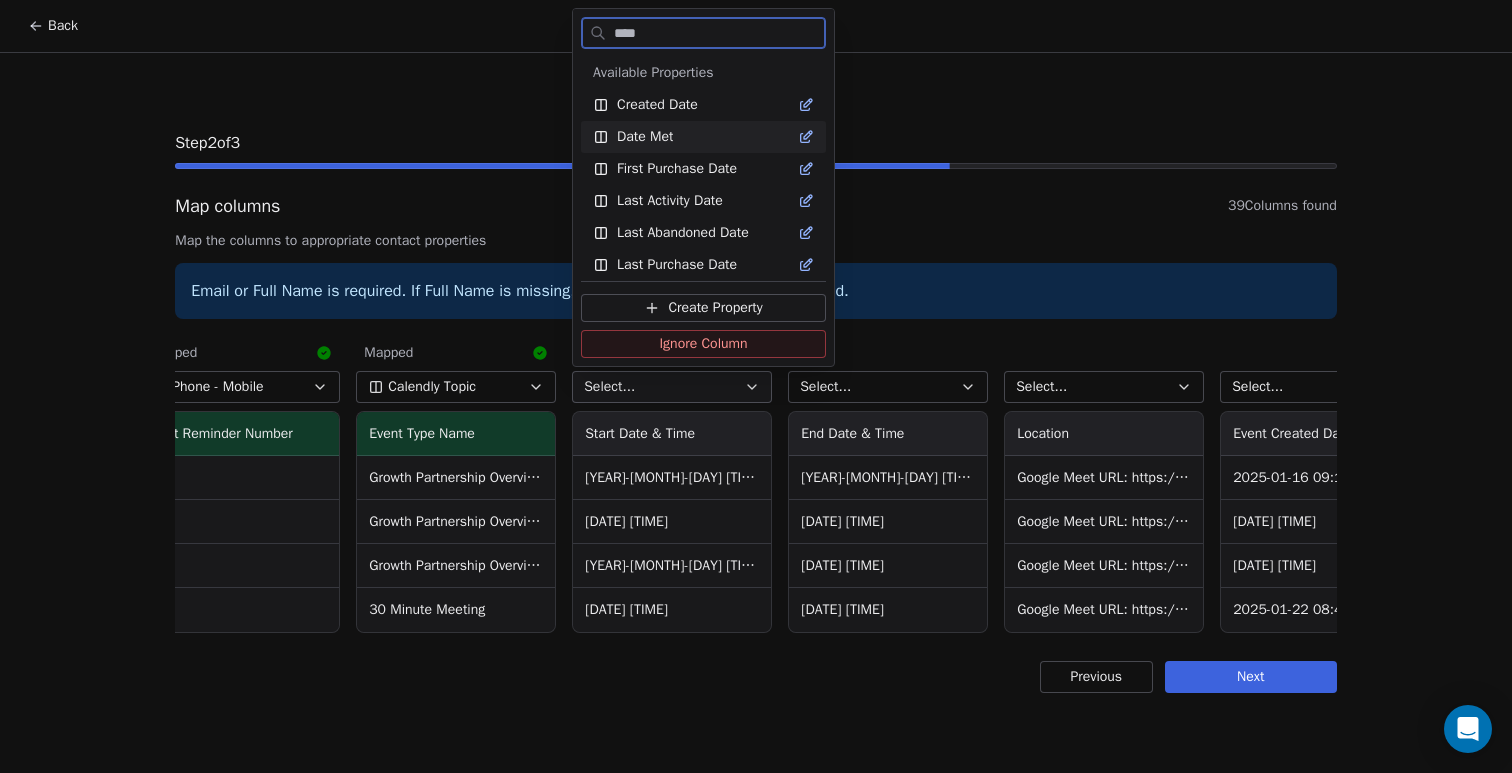 click on "Date Met" at bounding box center (703, 137) 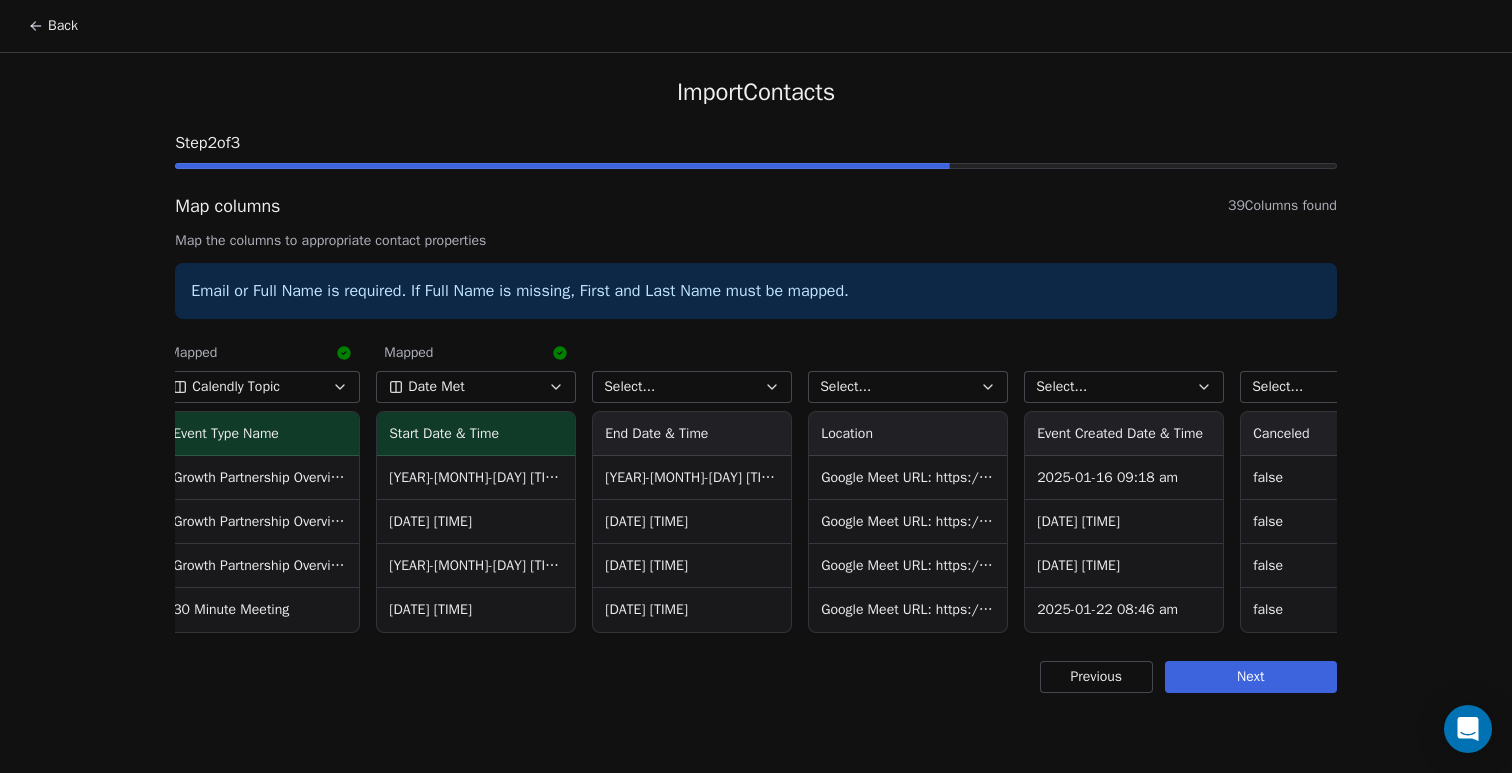 scroll, scrollTop: 0, scrollLeft: 2158, axis: horizontal 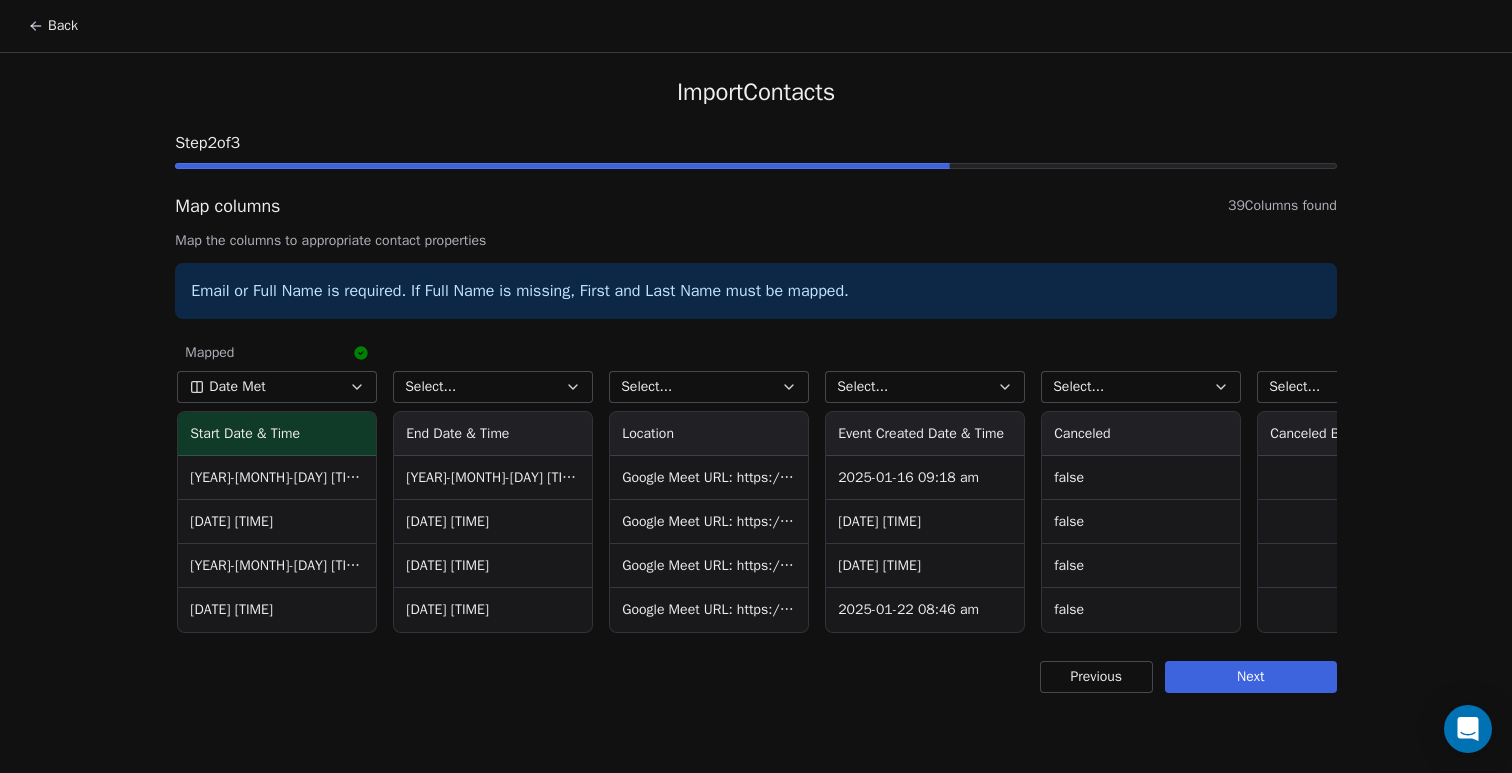 click on "Select..." at bounding box center (493, 387) 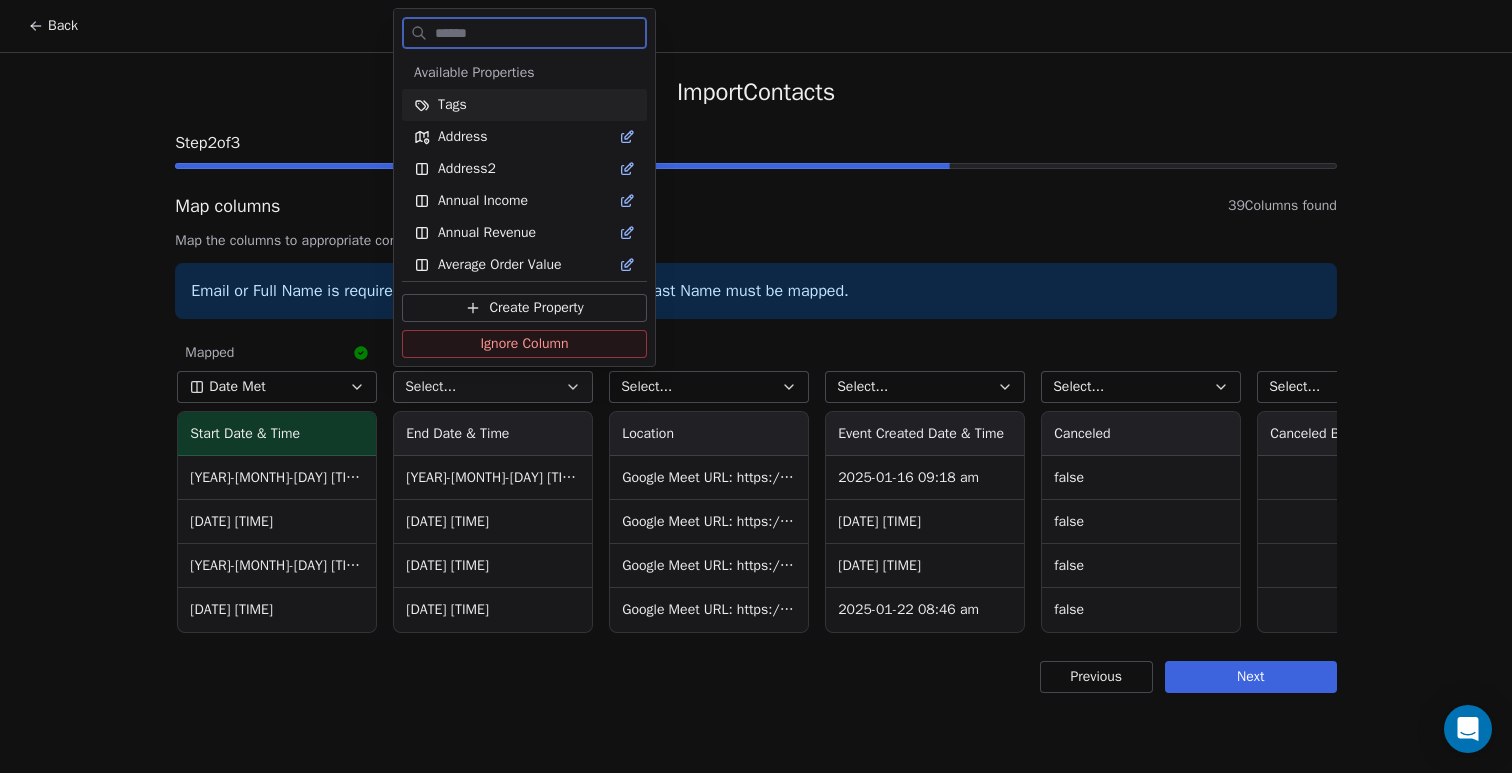 click on "Ignore Column" at bounding box center [524, 344] 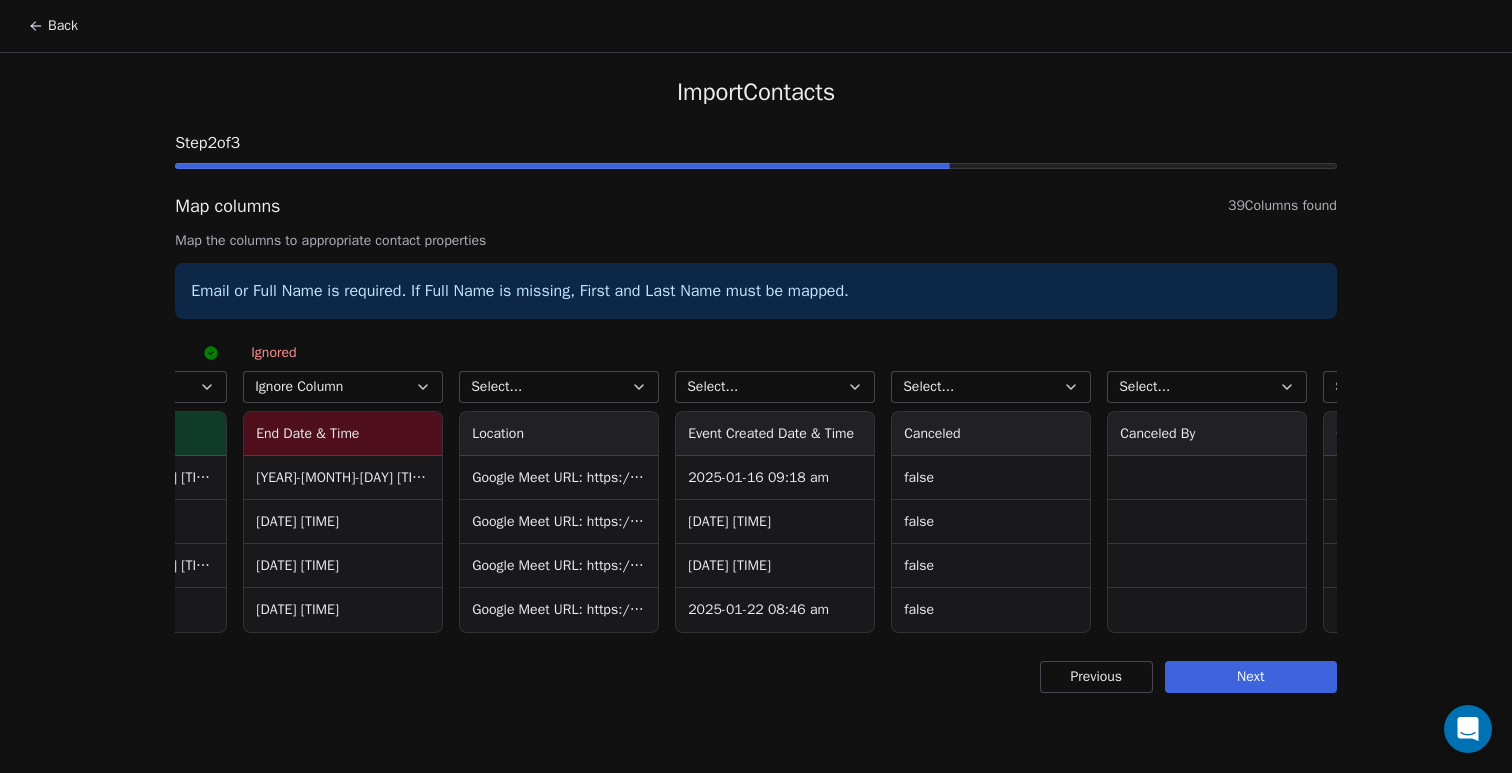 scroll, scrollTop: 0, scrollLeft: 2518, axis: horizontal 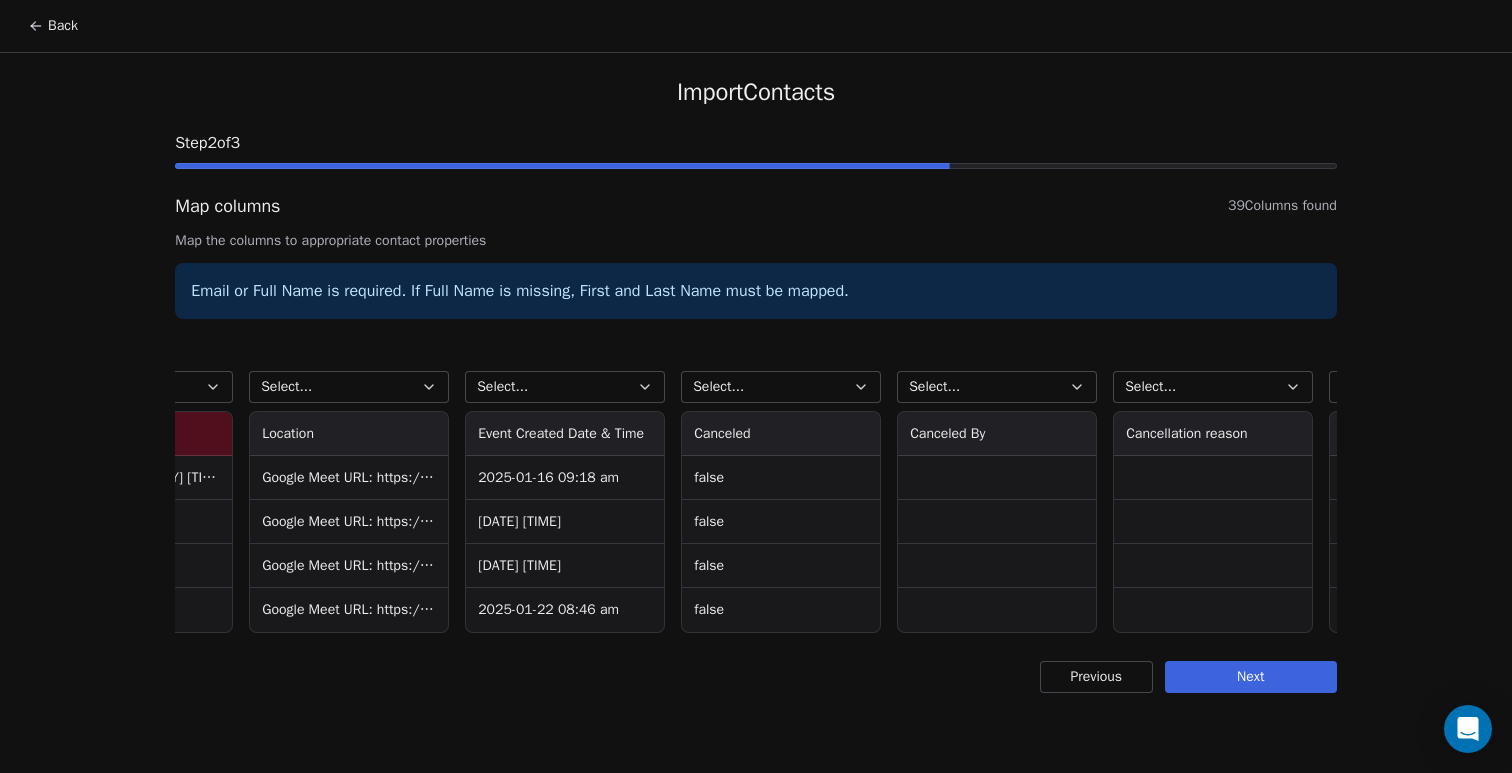 click on "Select..." at bounding box center (349, 387) 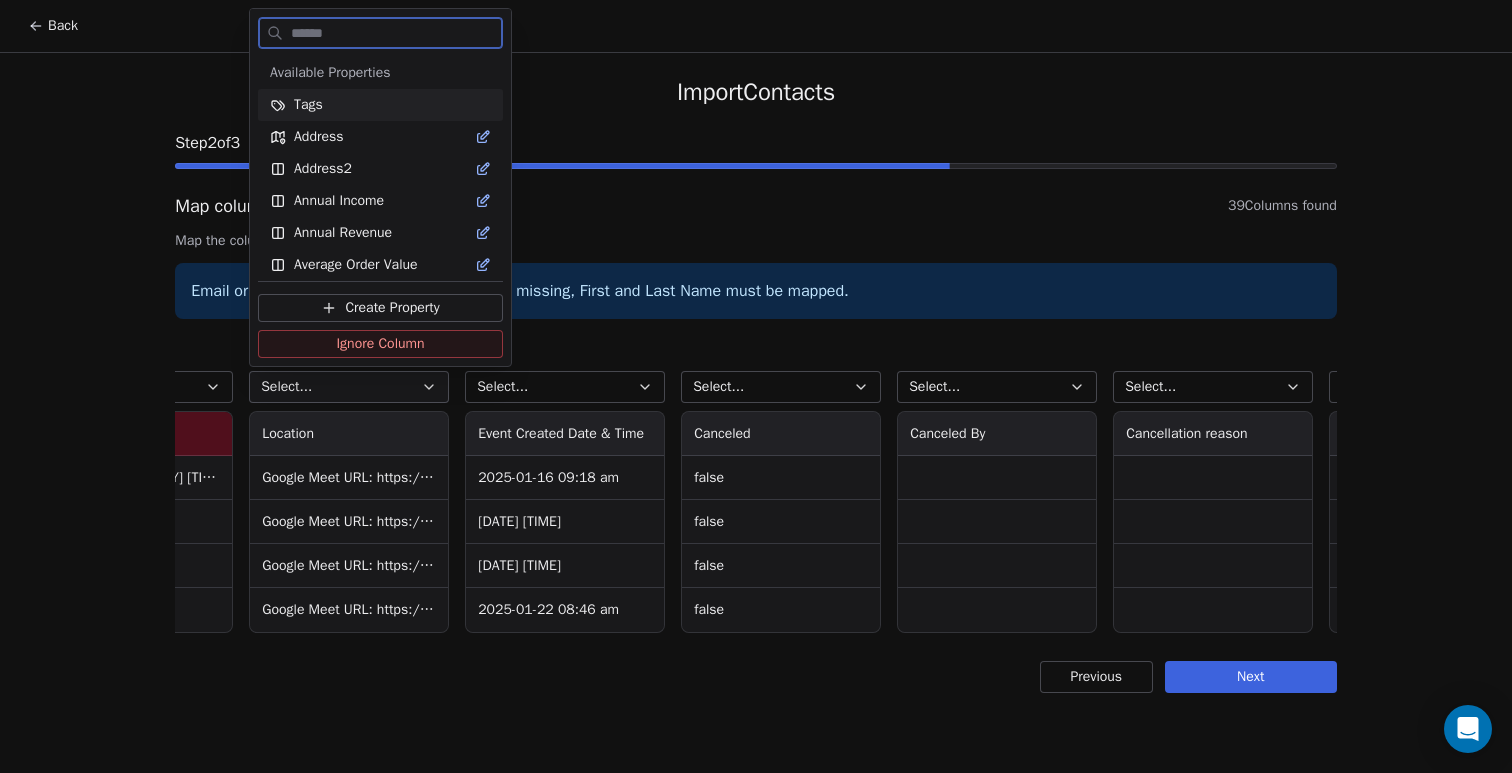 click on "Ignore Column" at bounding box center (380, 344) 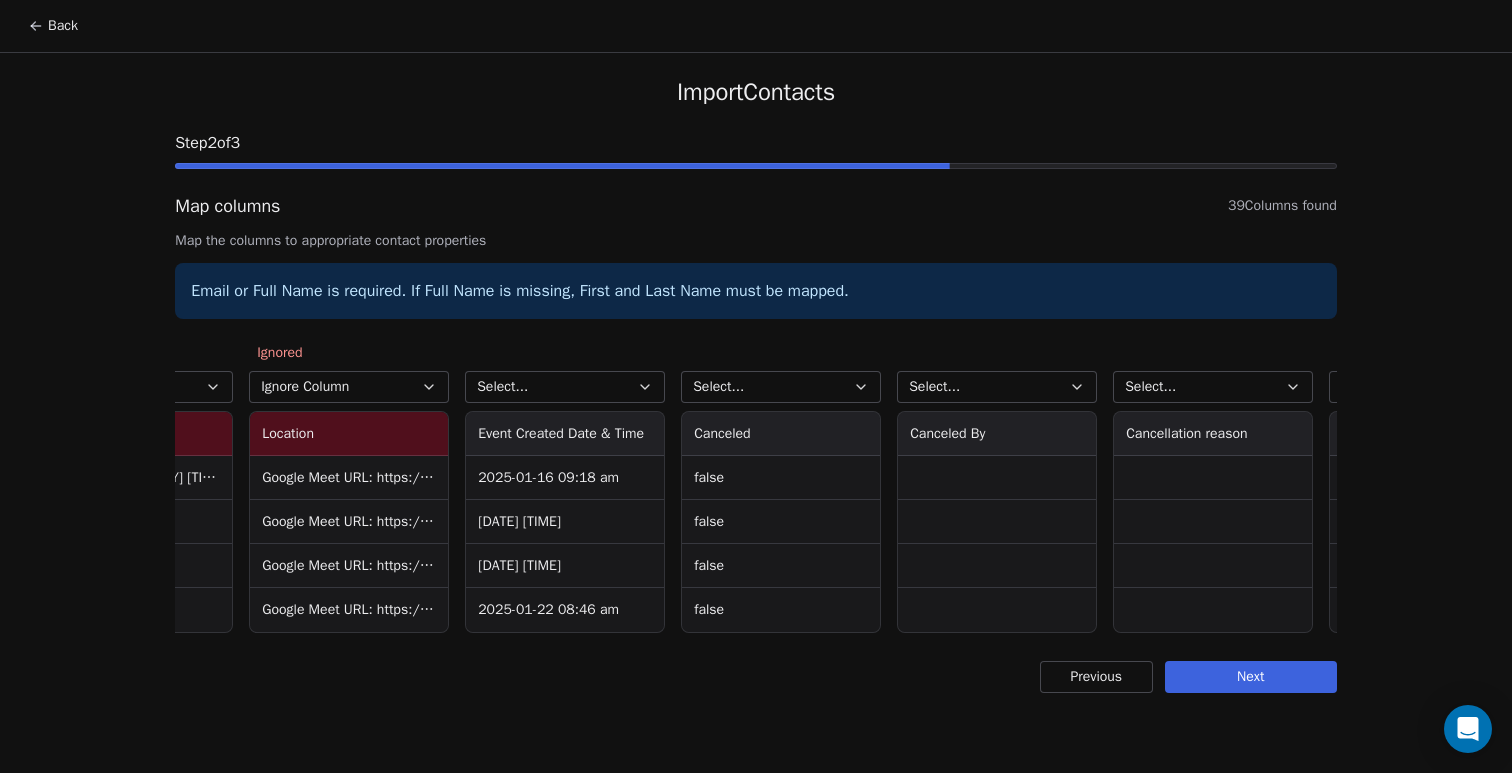 click on "Select..." at bounding box center (565, 387) 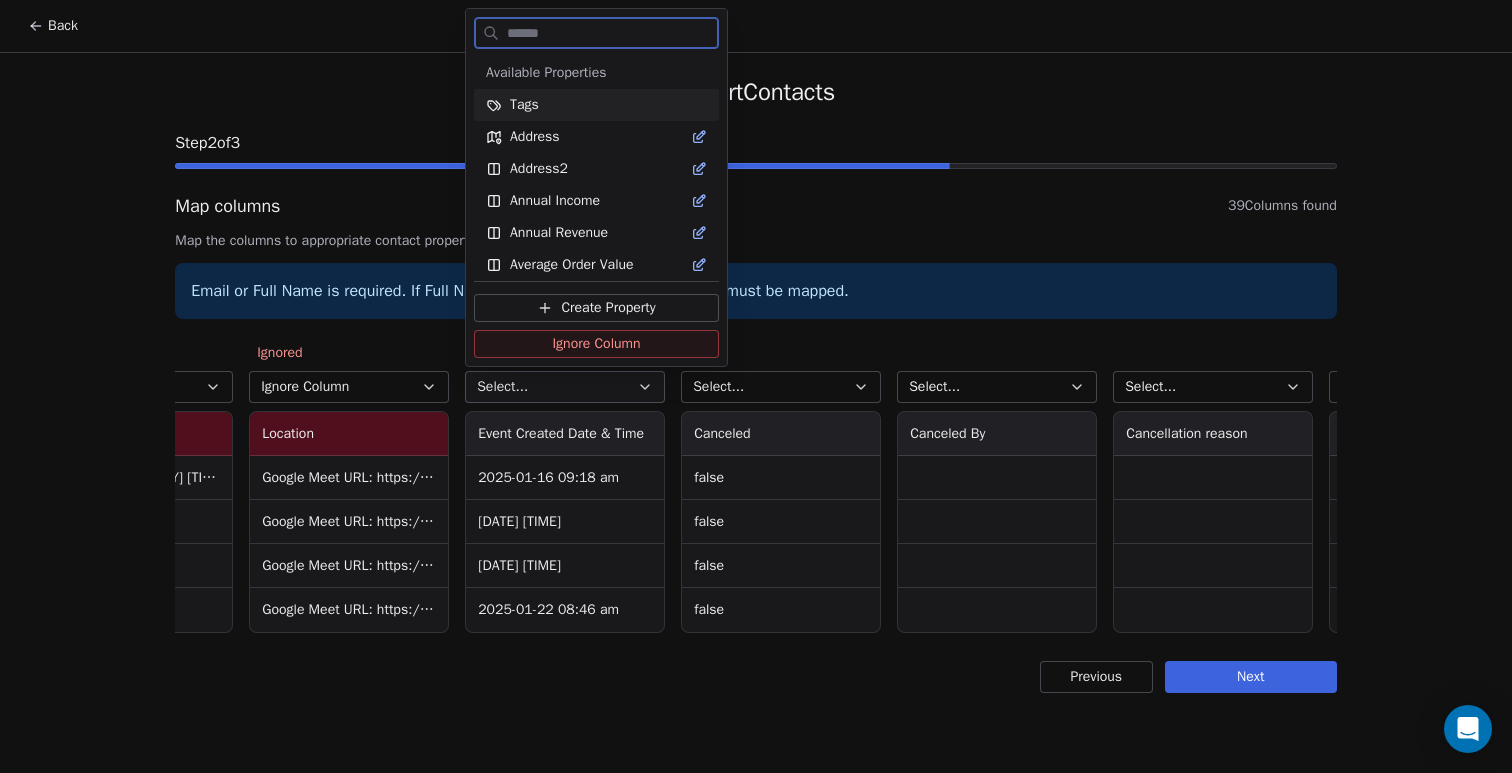 click on "Ignore Column" at bounding box center [596, 344] 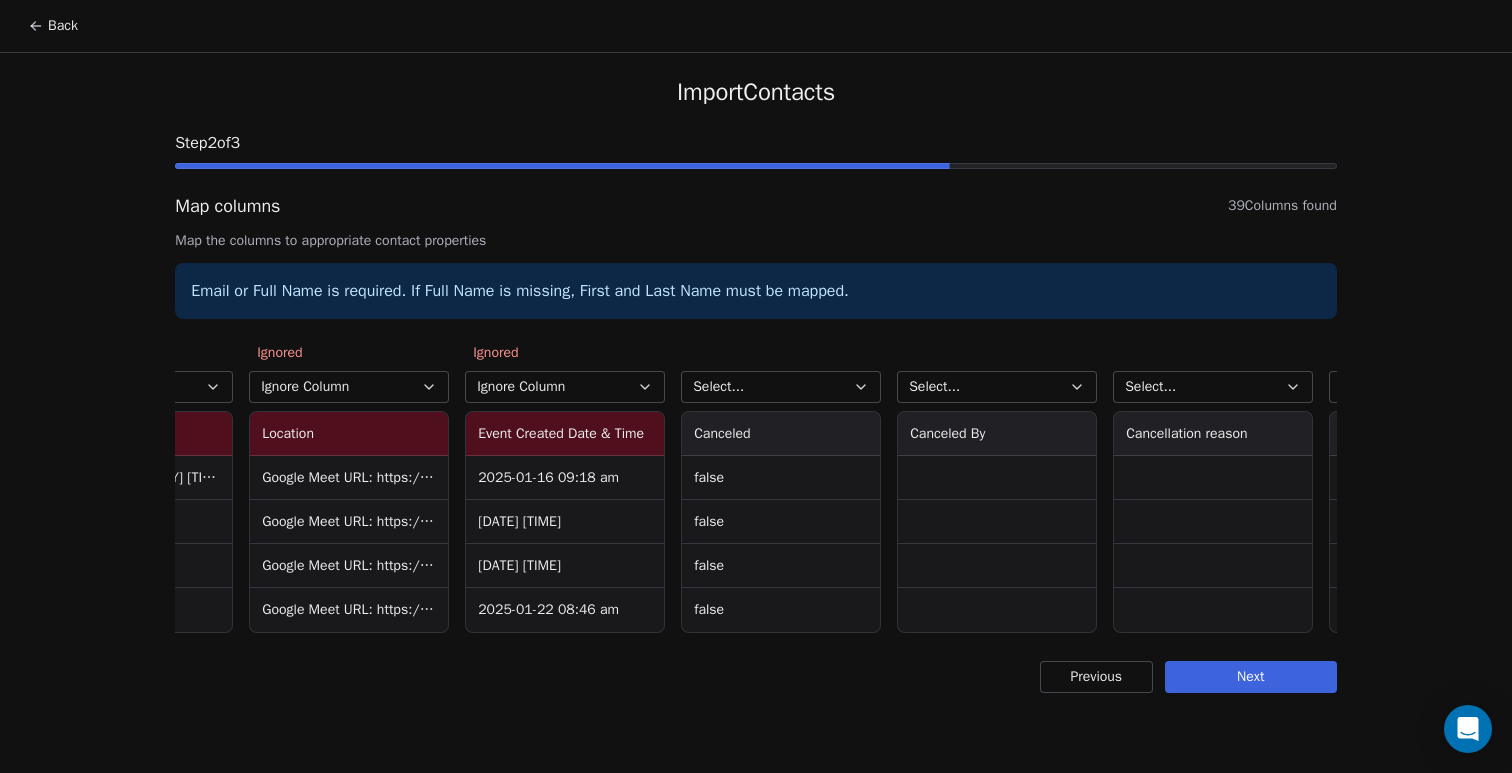 click on "Select..." at bounding box center (718, 387) 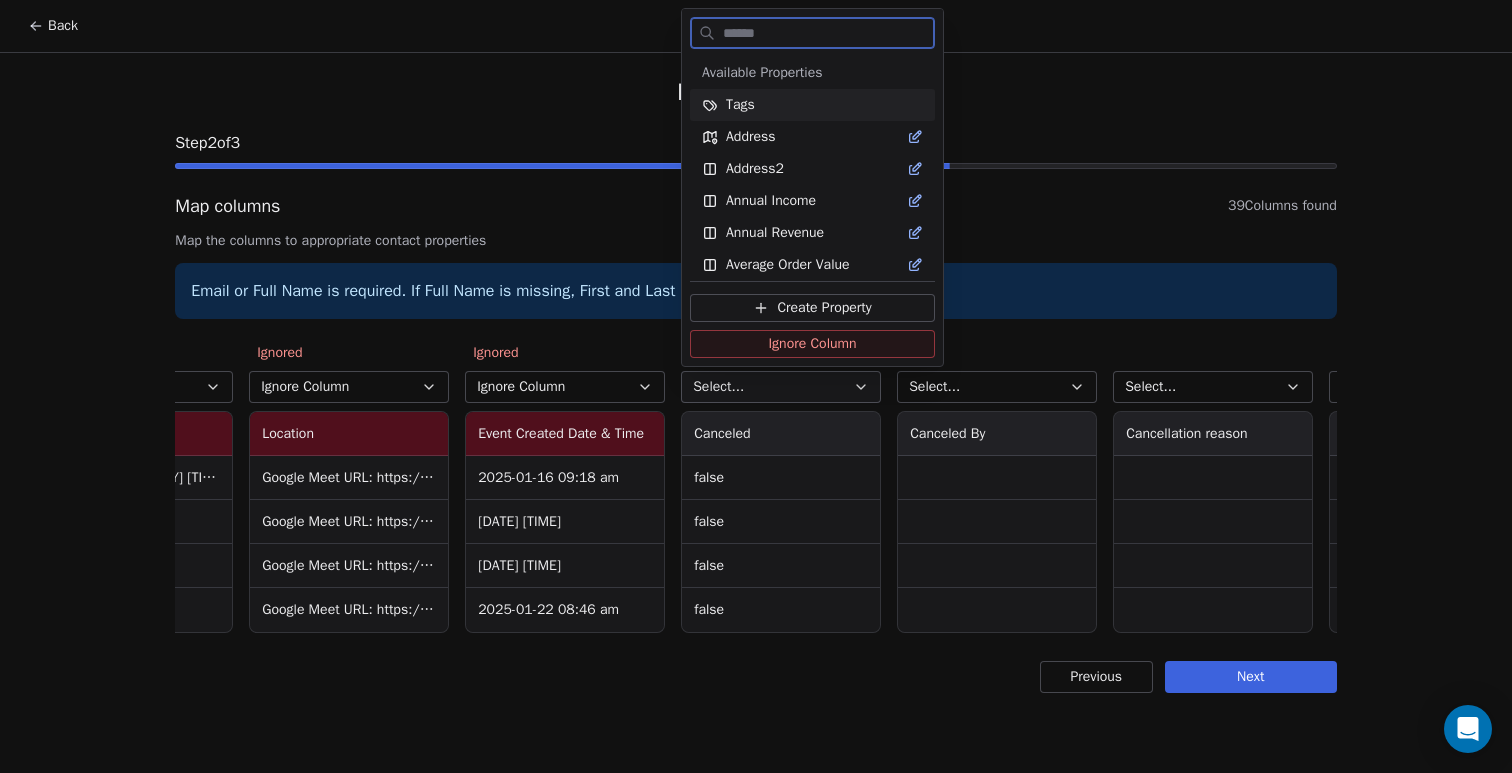click on "Ignore Column" at bounding box center [812, 344] 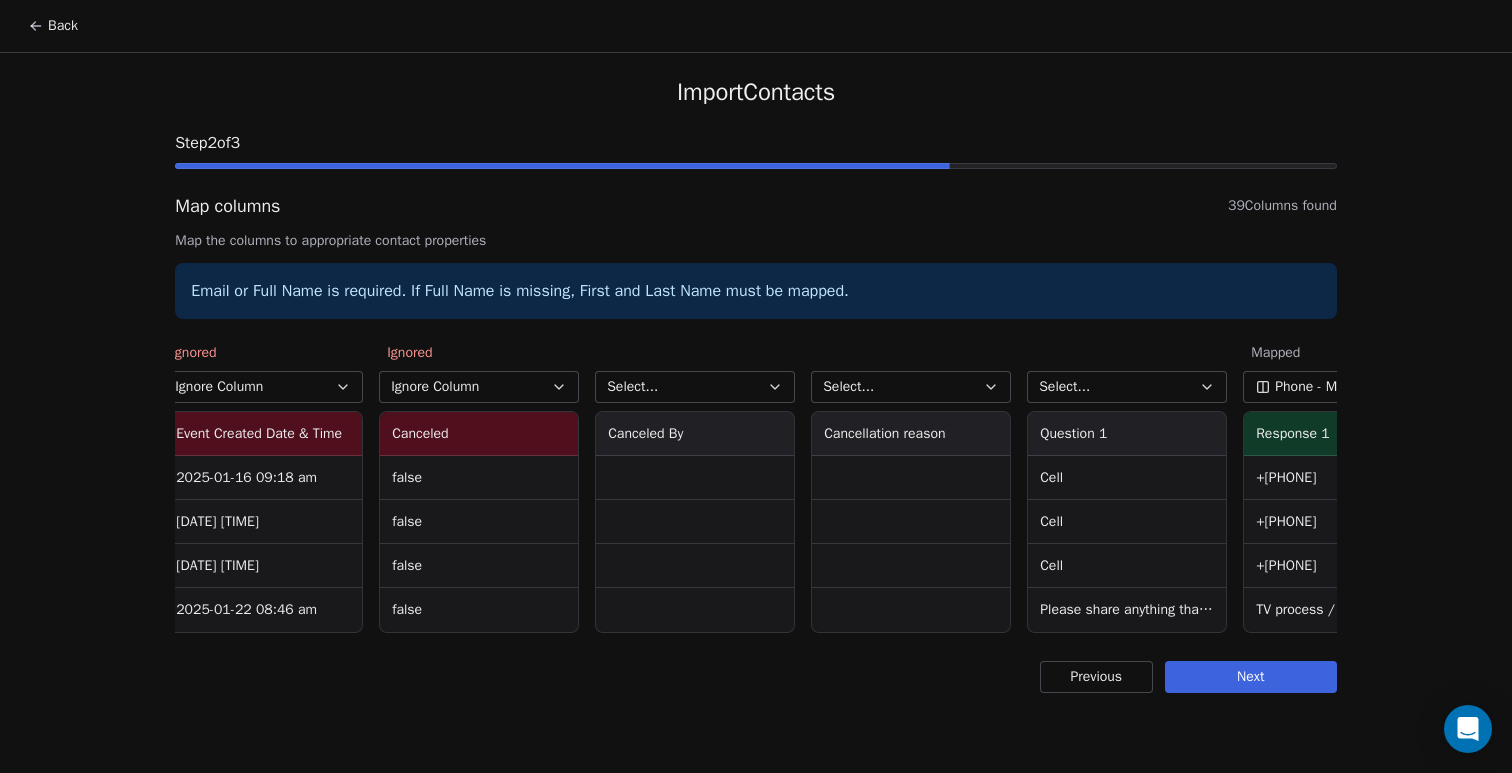 scroll, scrollTop: 0, scrollLeft: 3129, axis: horizontal 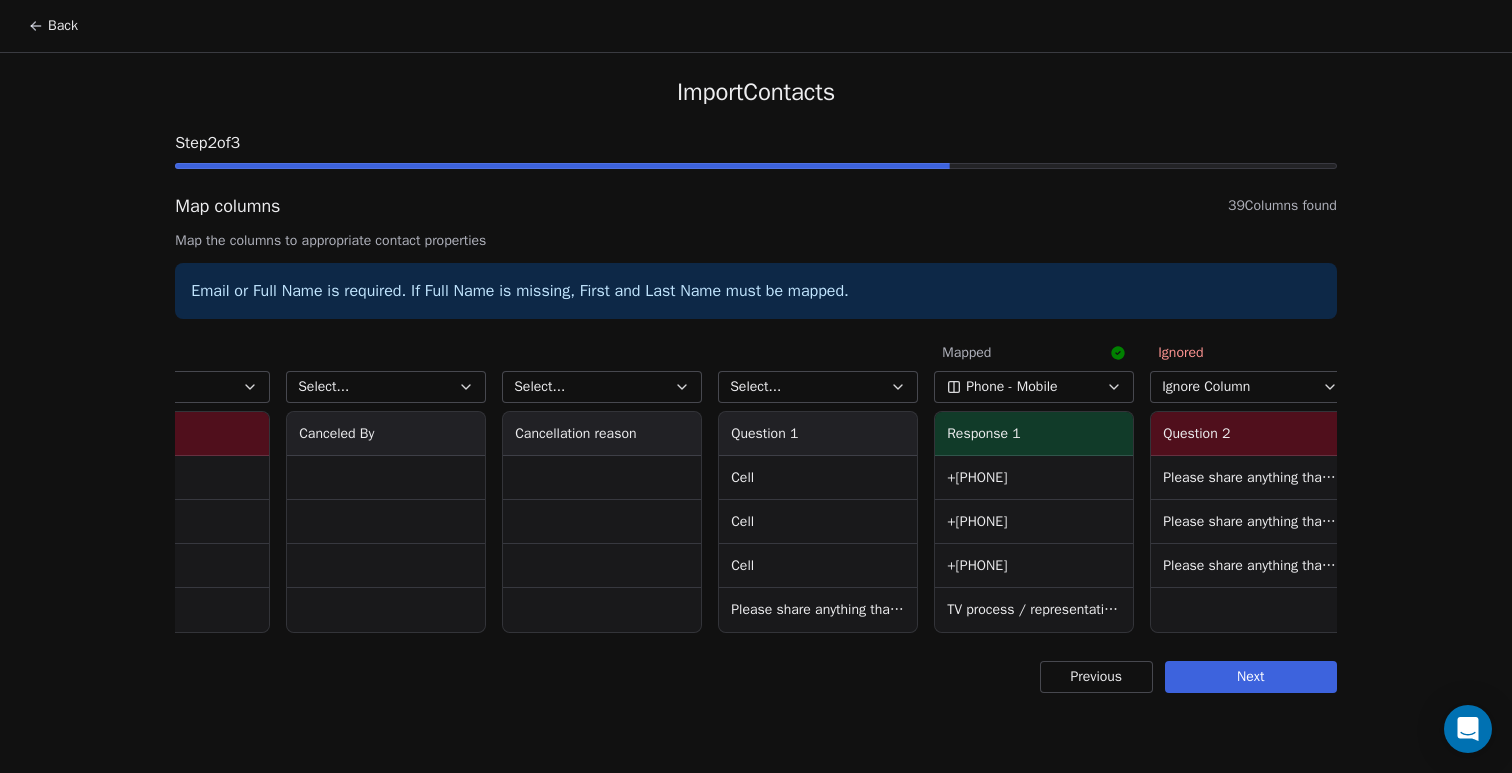 click on "Select..." at bounding box center (386, 387) 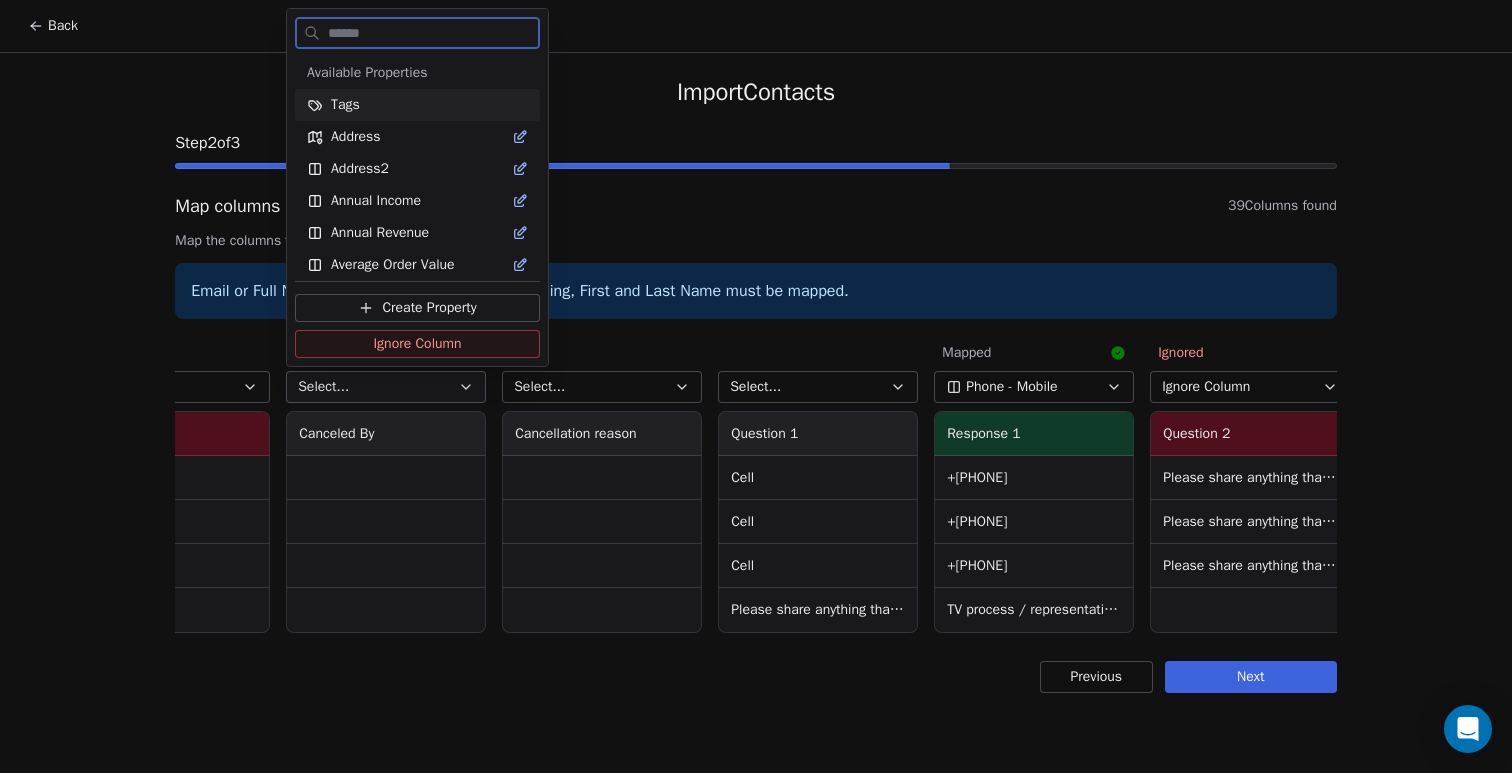 click on "Ignore Column" at bounding box center (417, 344) 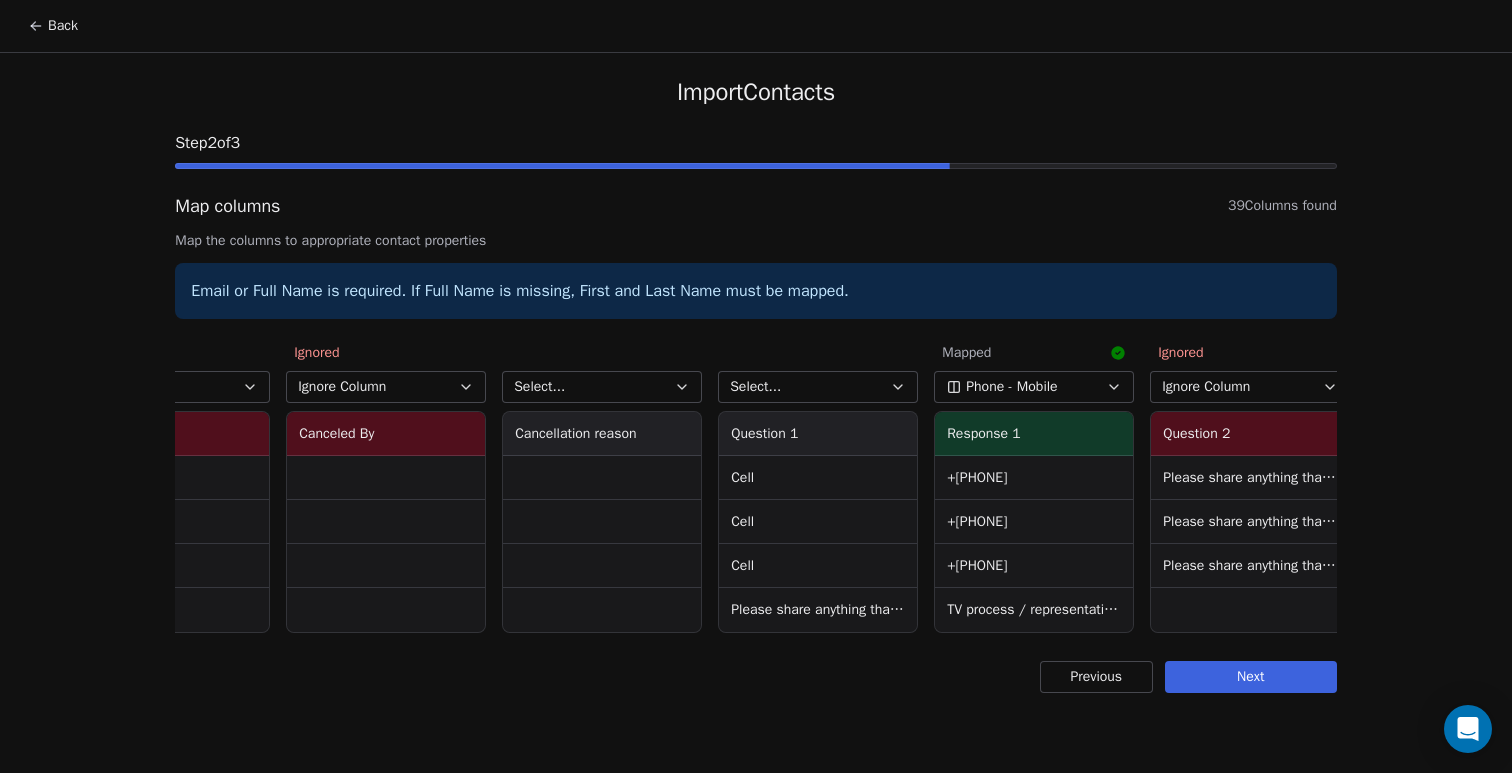 click on "Select..." at bounding box center (602, 387) 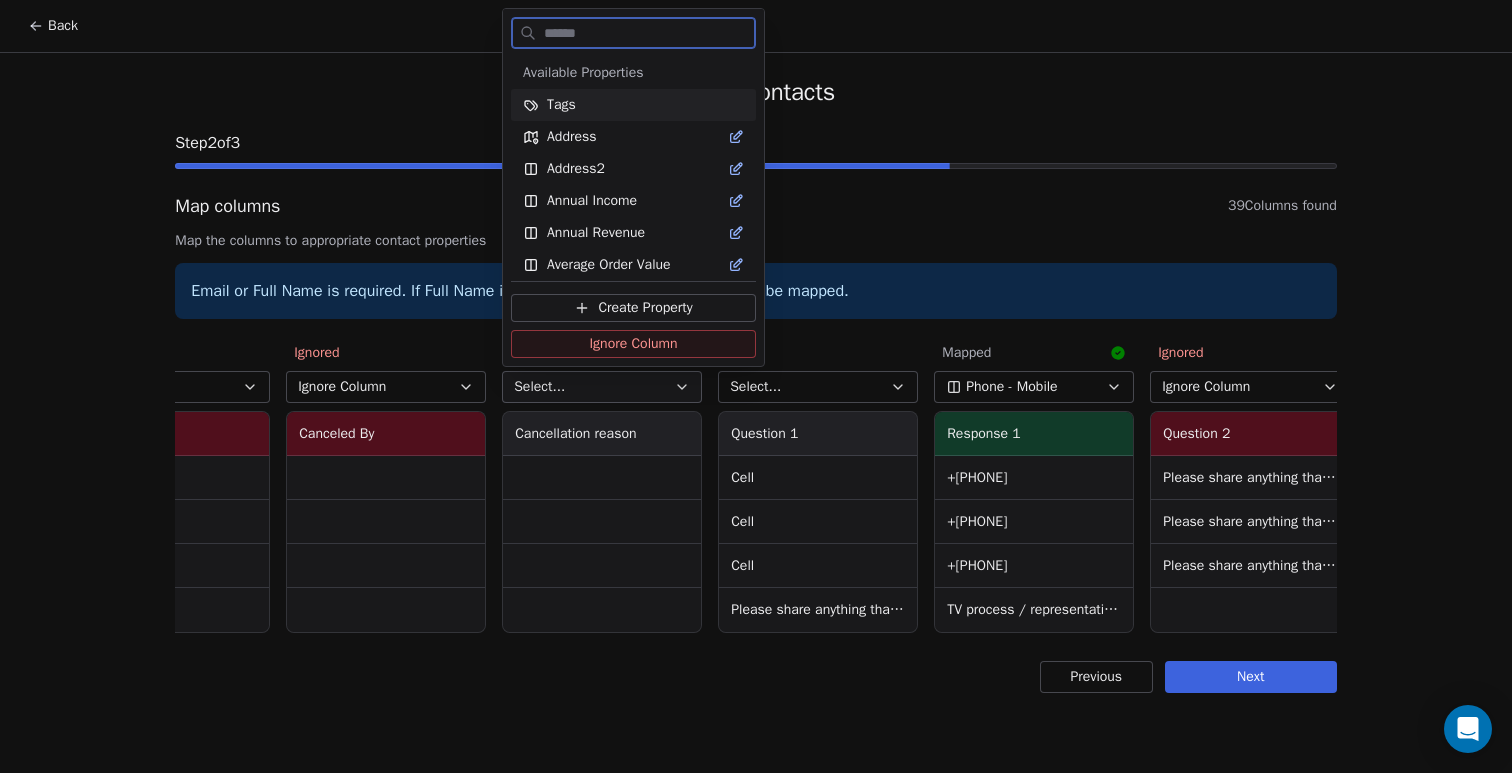 click on "Ignore Column" at bounding box center [633, 344] 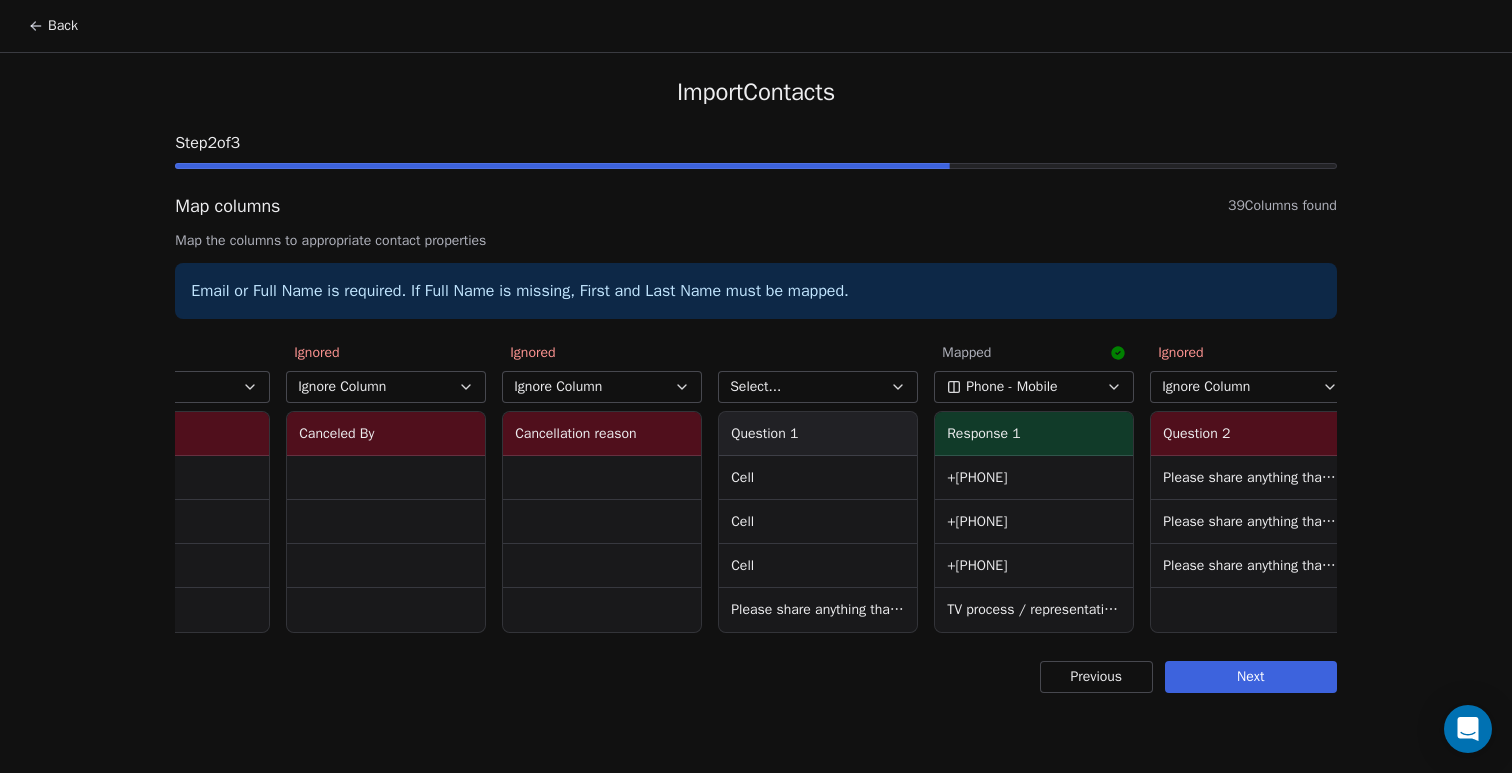 click on "Select..." at bounding box center (818, 387) 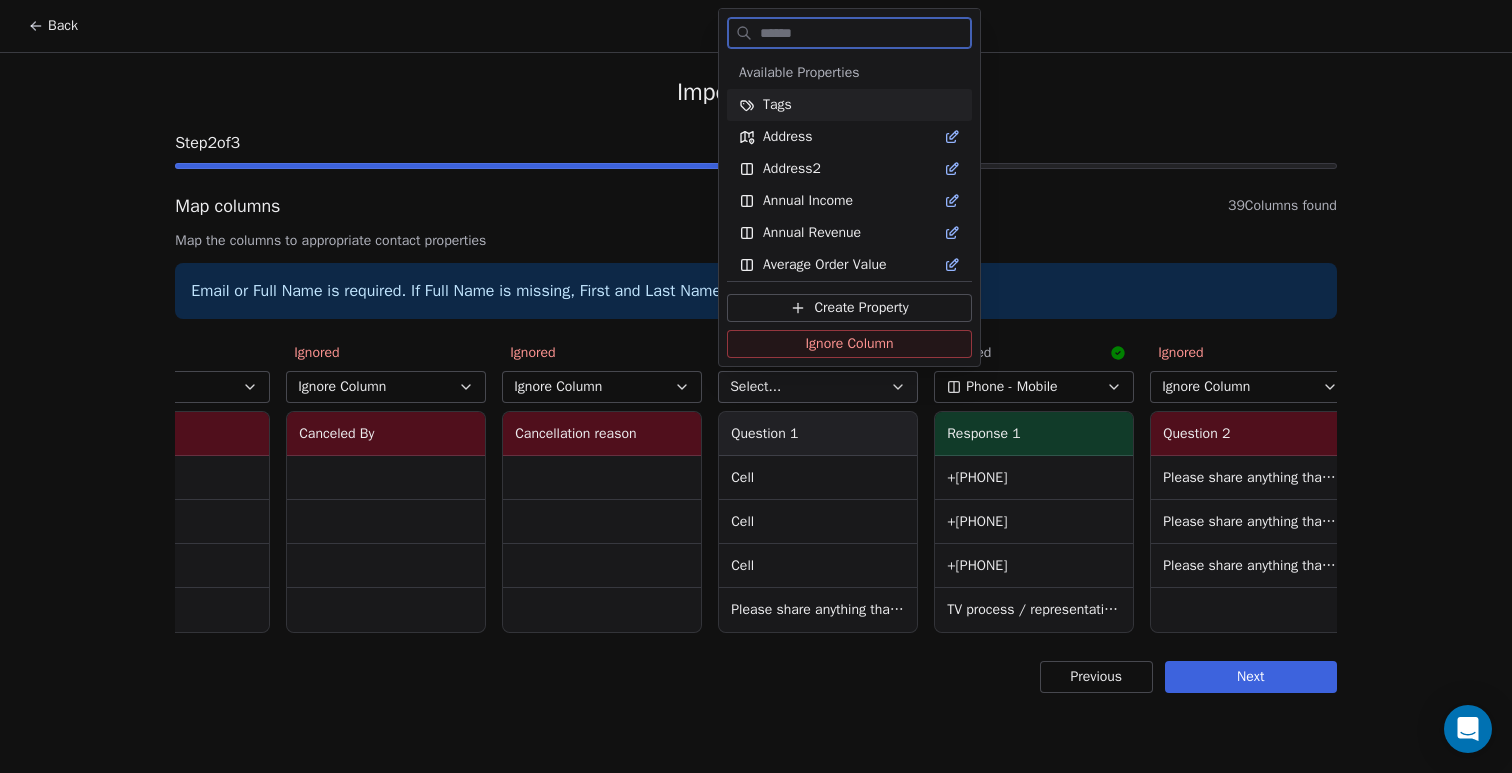 click on "Ignore Column" at bounding box center [849, 344] 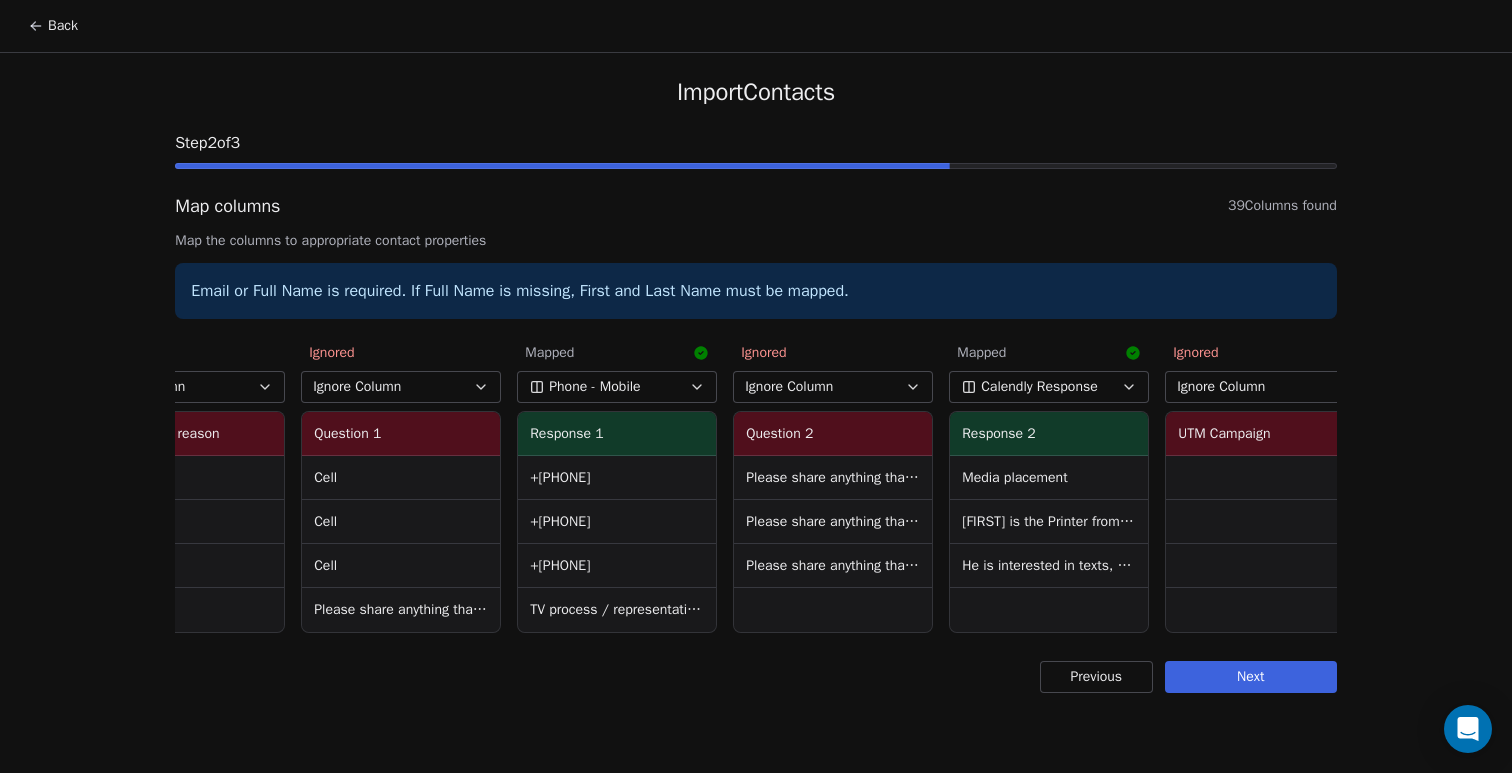 scroll, scrollTop: 0, scrollLeft: 3462, axis: horizontal 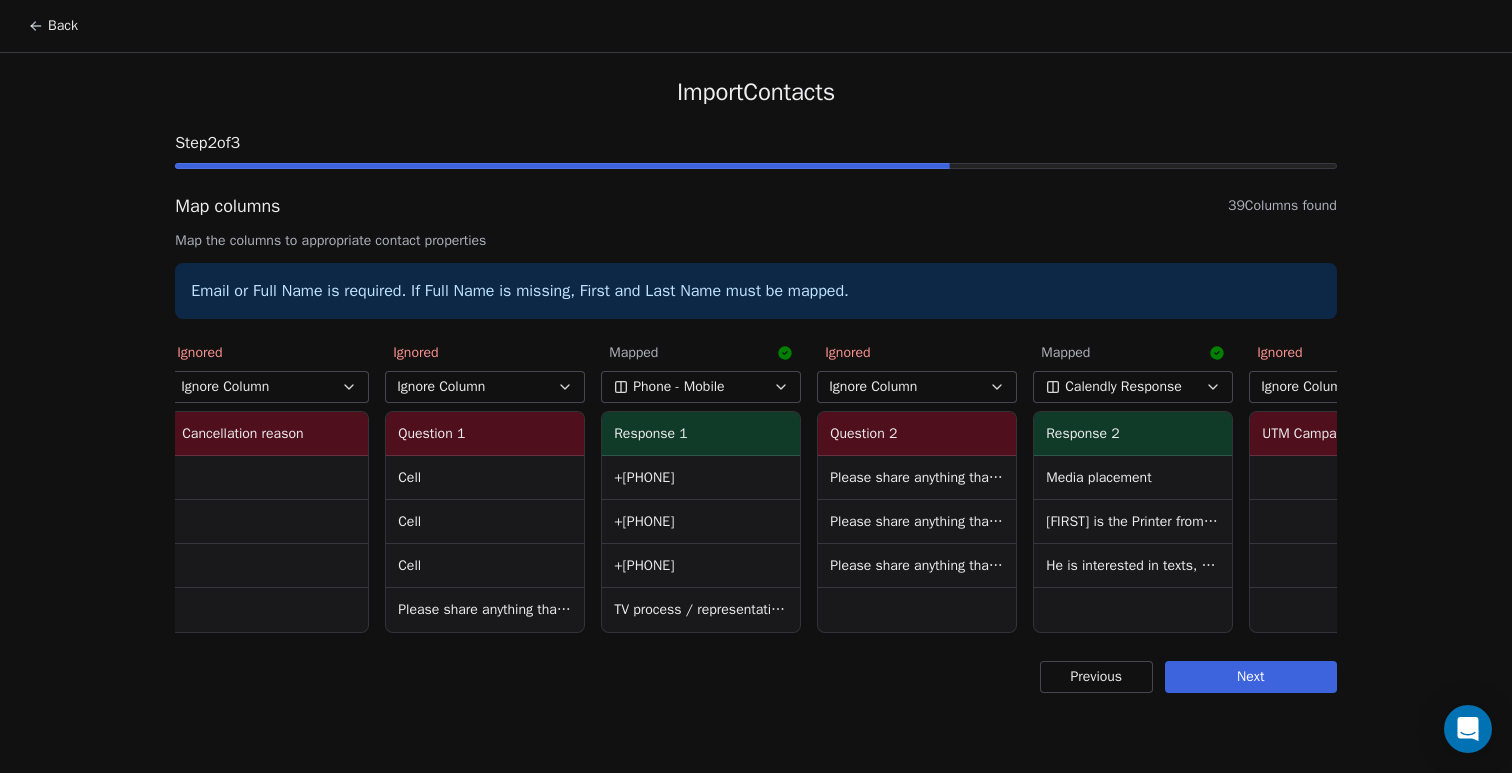 click on "TV process / representation/ price*" at bounding box center (701, 610) 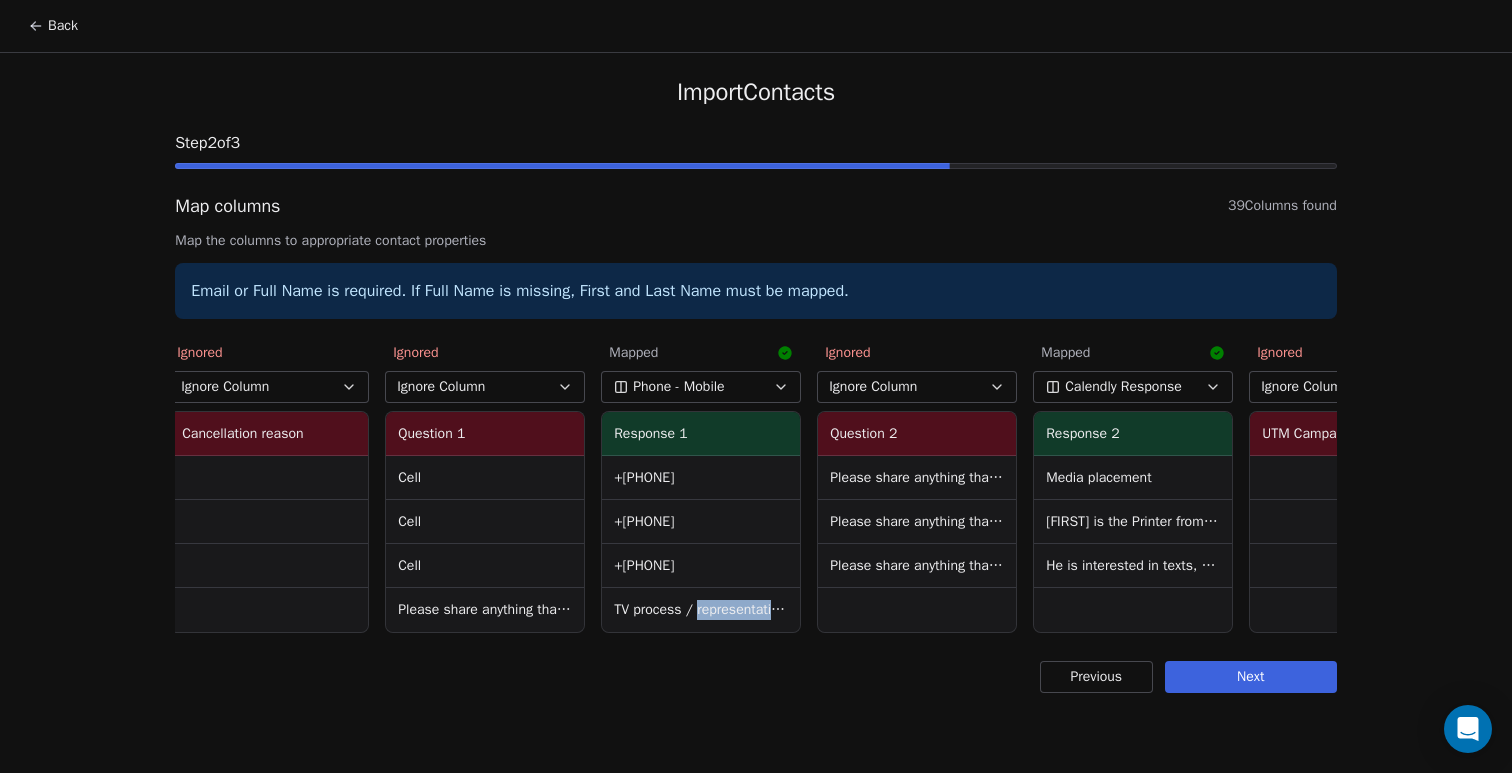 click on "TV process / representation/ price*" at bounding box center [701, 610] 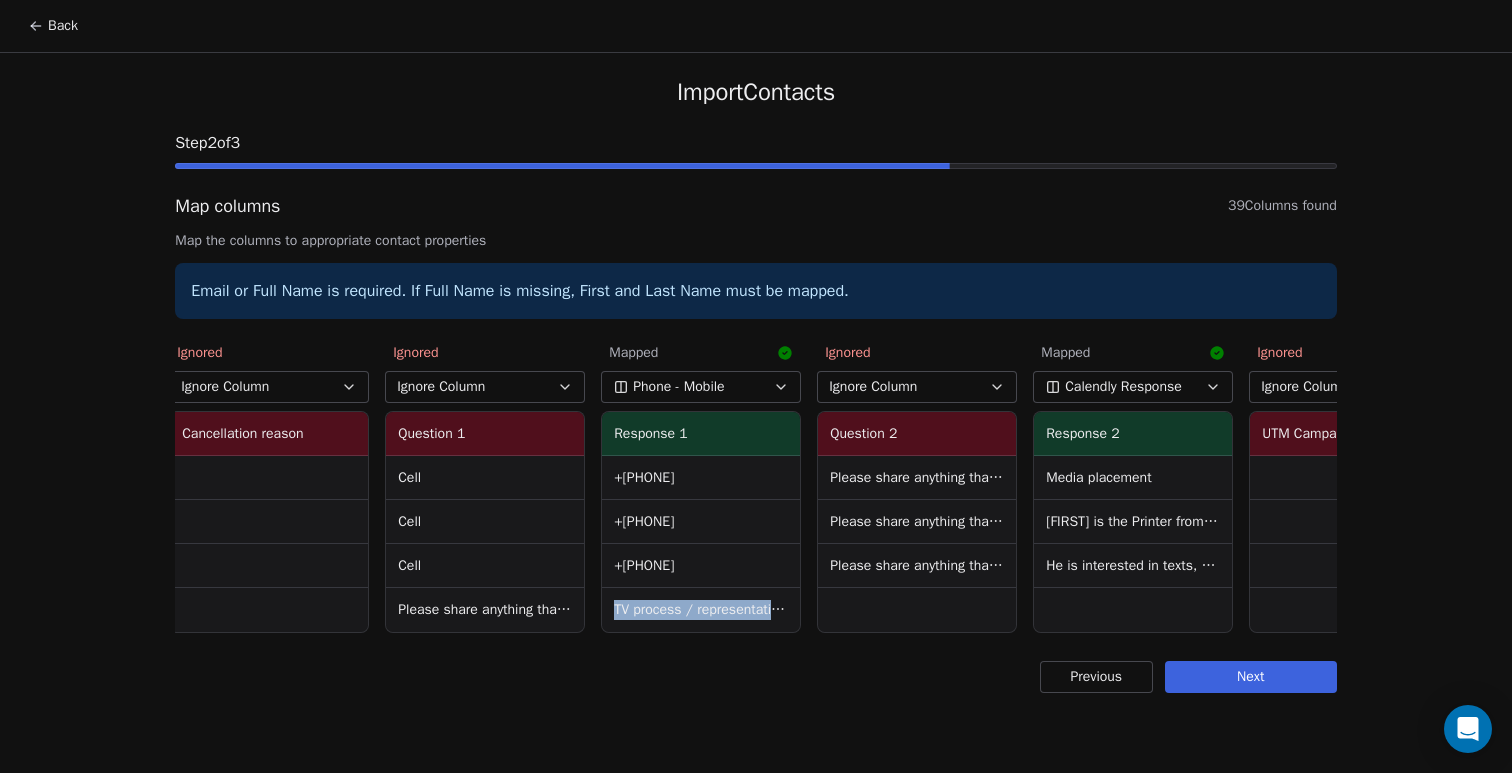 click on "TV process / representation/ price*" at bounding box center [701, 610] 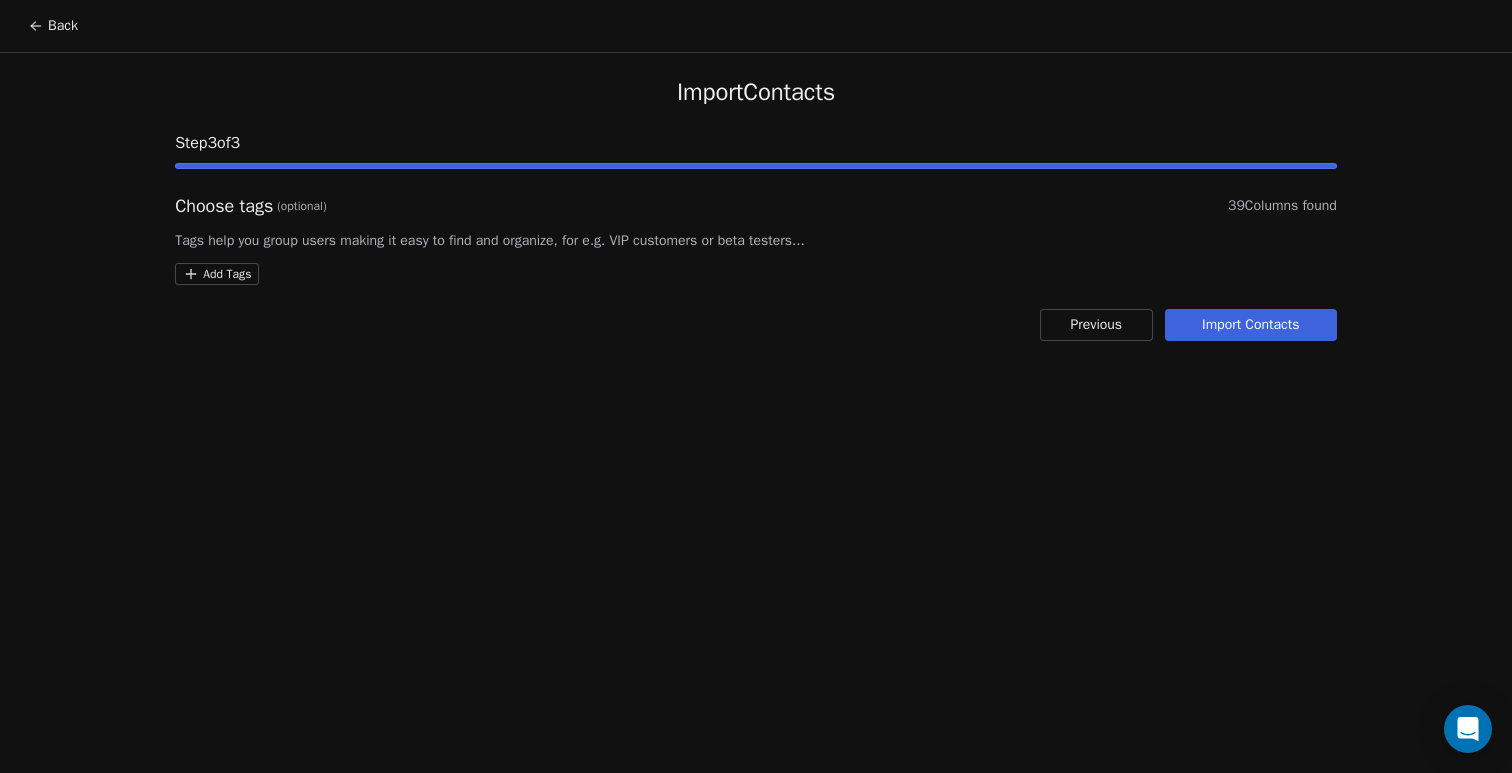 click on "Back Import  Contacts Step  3  of  3 Choose tags (optional) 39  Columns found Tags help you group users making it easy to find and organize, for e.g. VIP customers or beta testers...  Add Tags Previous Import Contacts" at bounding box center [756, 386] 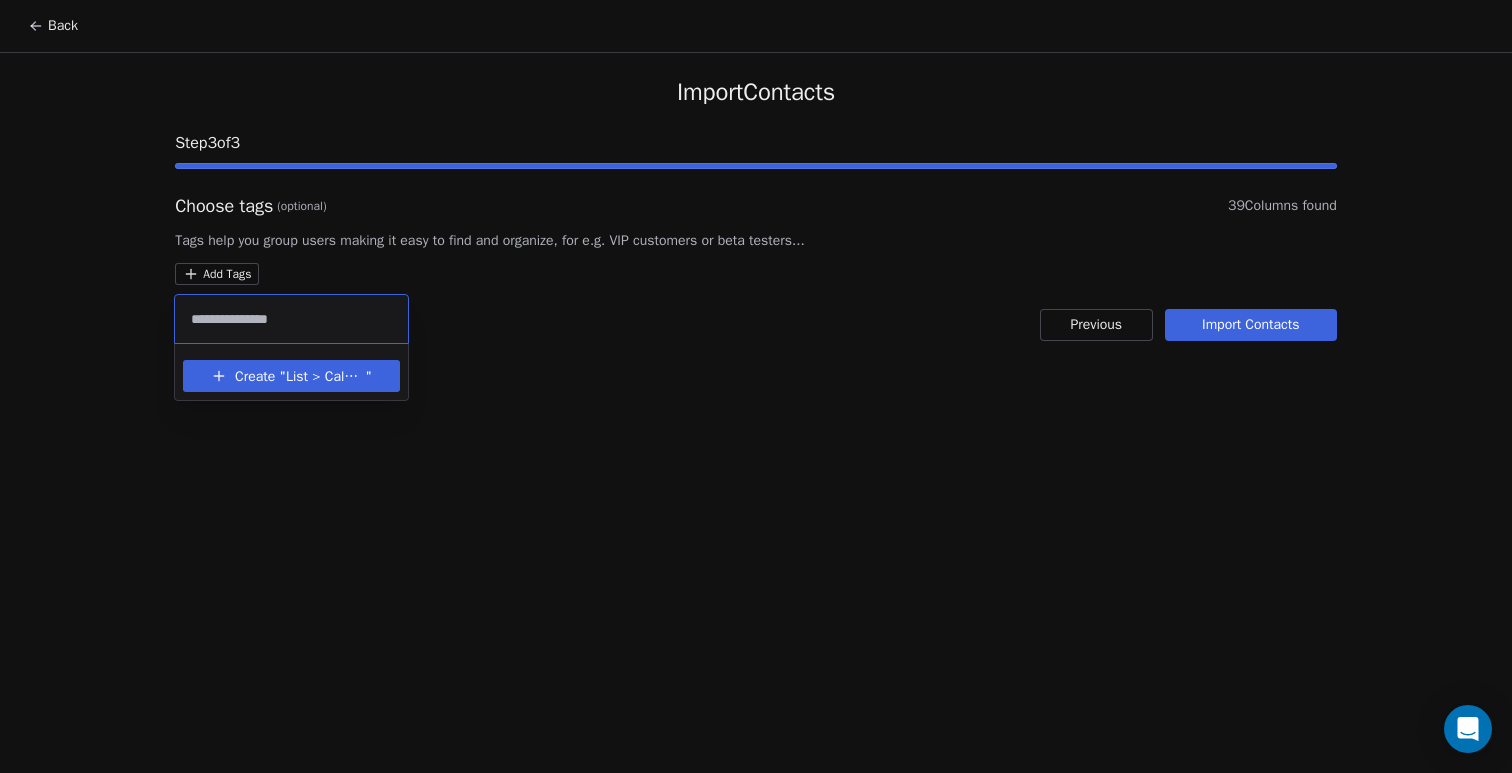 type on "**********" 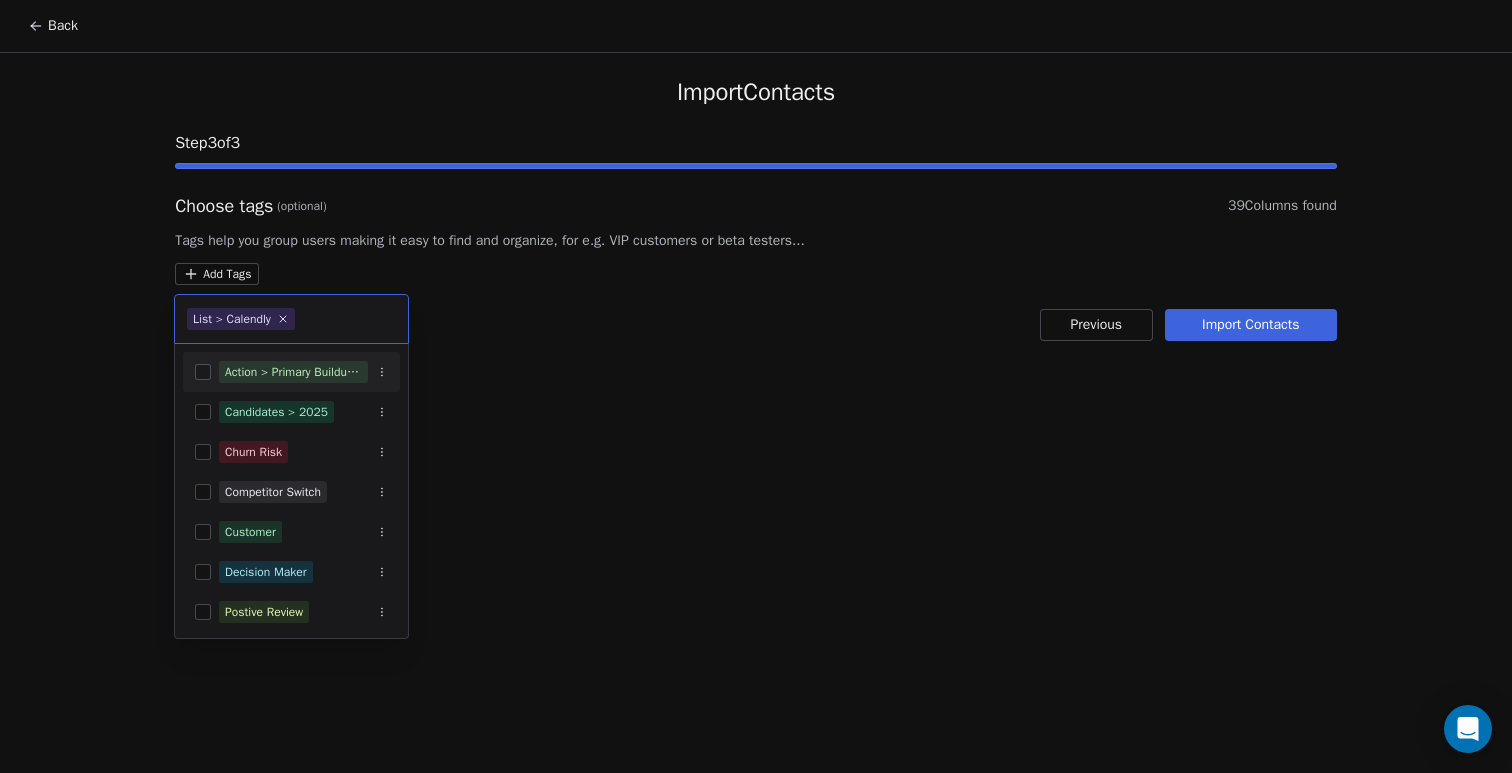 click on "Back Import  Contacts Step  3  of  3 Choose tags (optional) 39  Columns found Tags help you group users making it easy to find and organize, for e.g. VIP customers or beta testers...  Add Tags Previous Import Contacts
List > Calendly Action > Primary Buildup Series Active Candidates > 2025 Churn Risk Competitor Switch Customer Decision Maker Postive Review Lead List > Republican Ads GOP Leaders List > Political Resources Price Sensitive" at bounding box center [756, 386] 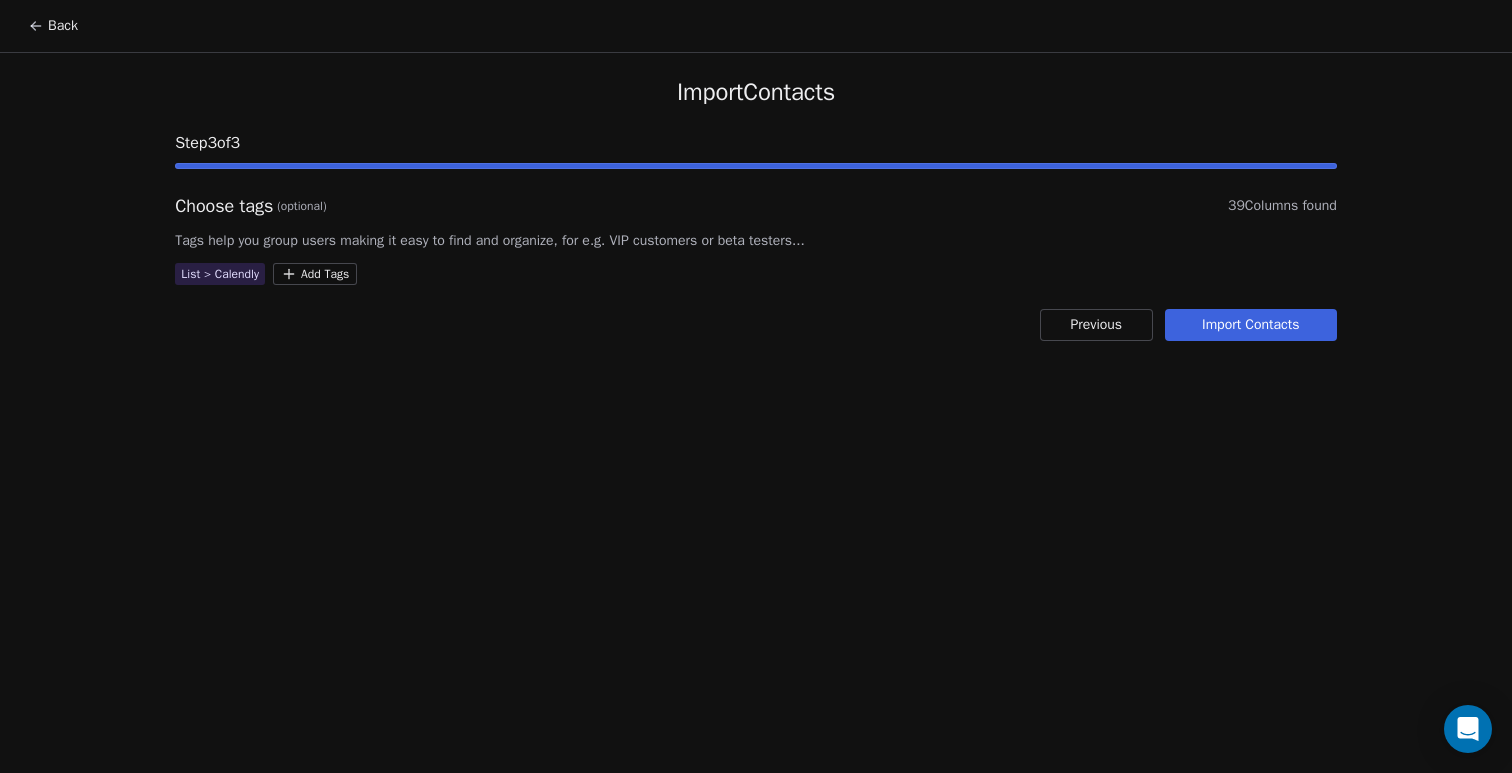 click on "Import Contacts" at bounding box center [1251, 325] 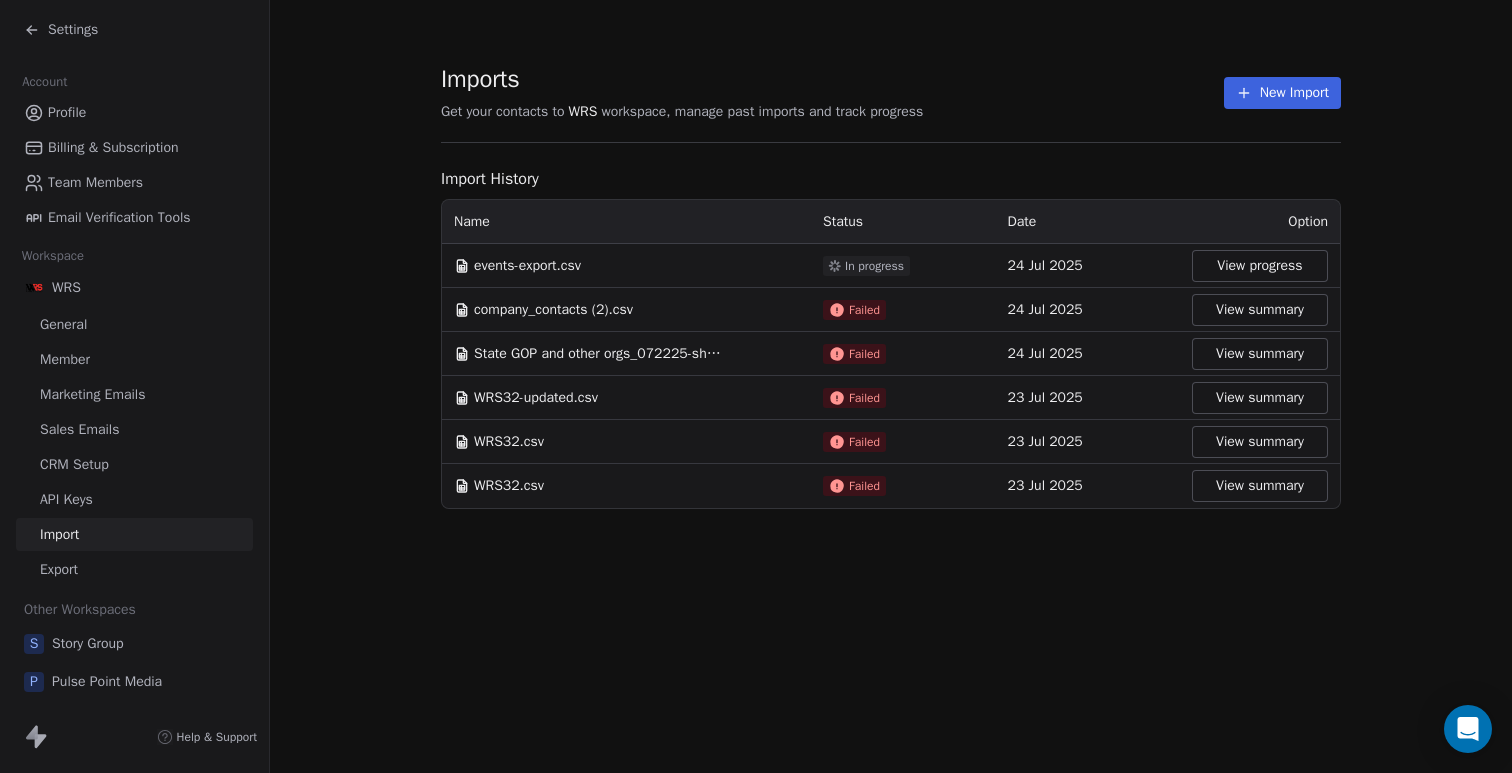 click 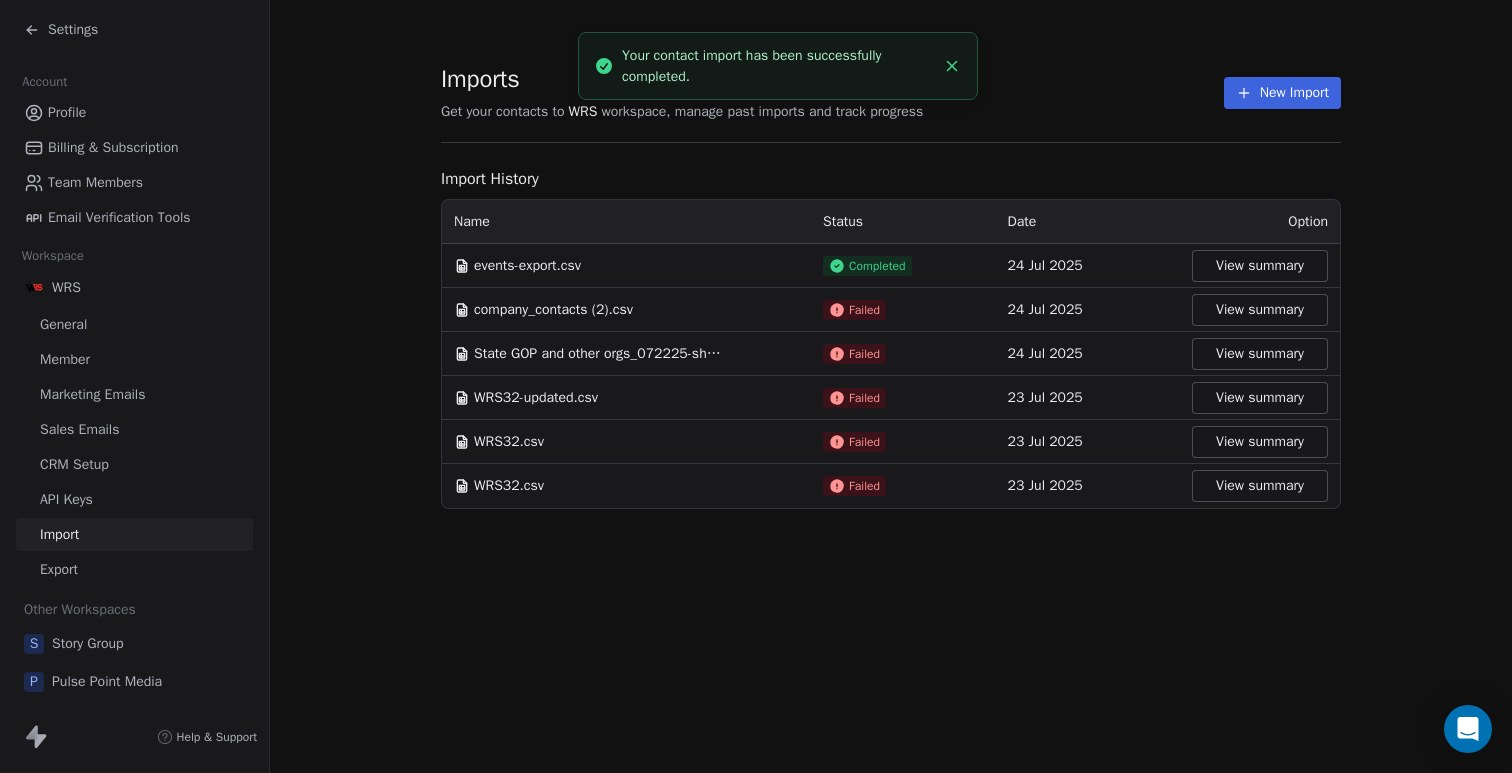 click on "View summary" at bounding box center [1260, 266] 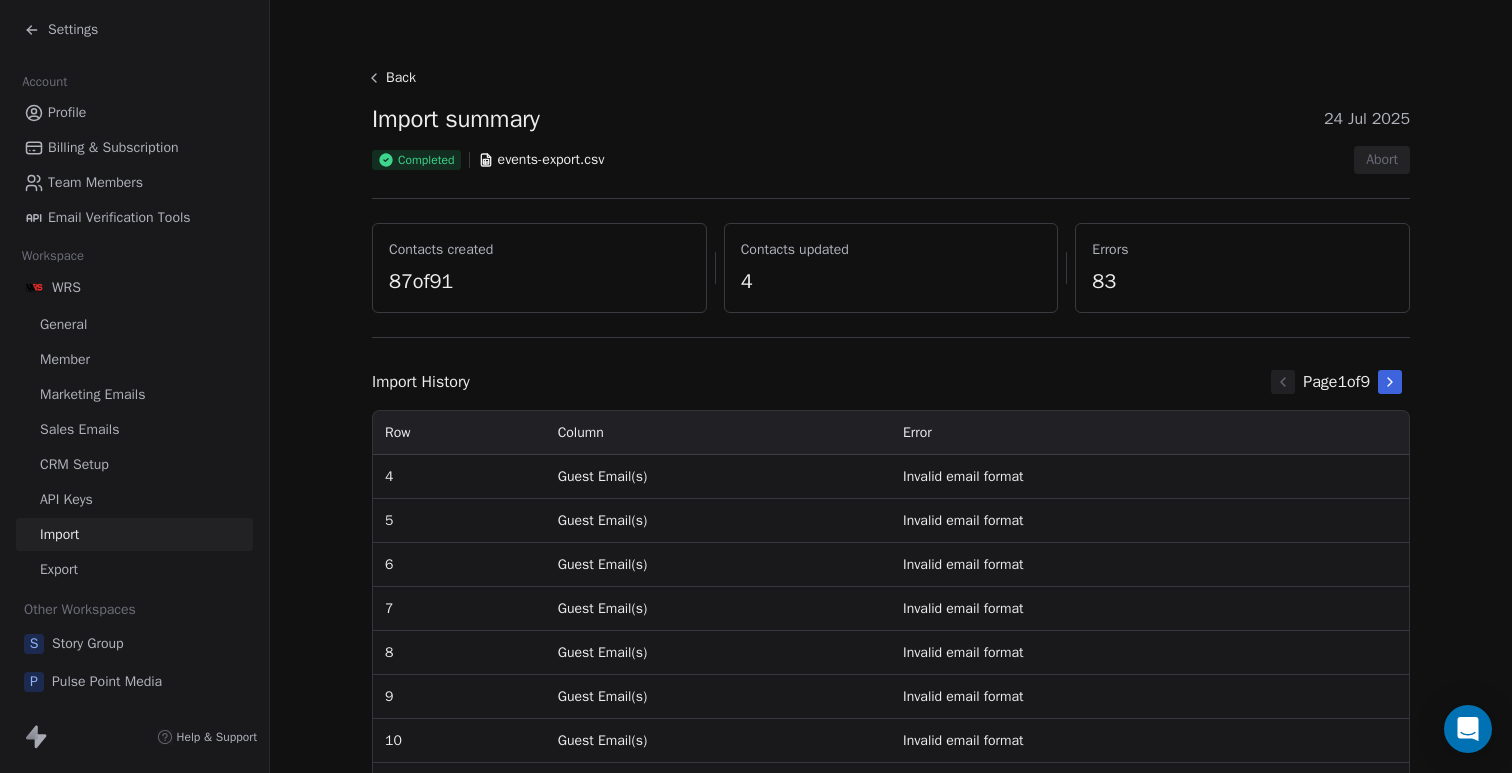 click on "Back" at bounding box center [394, 78] 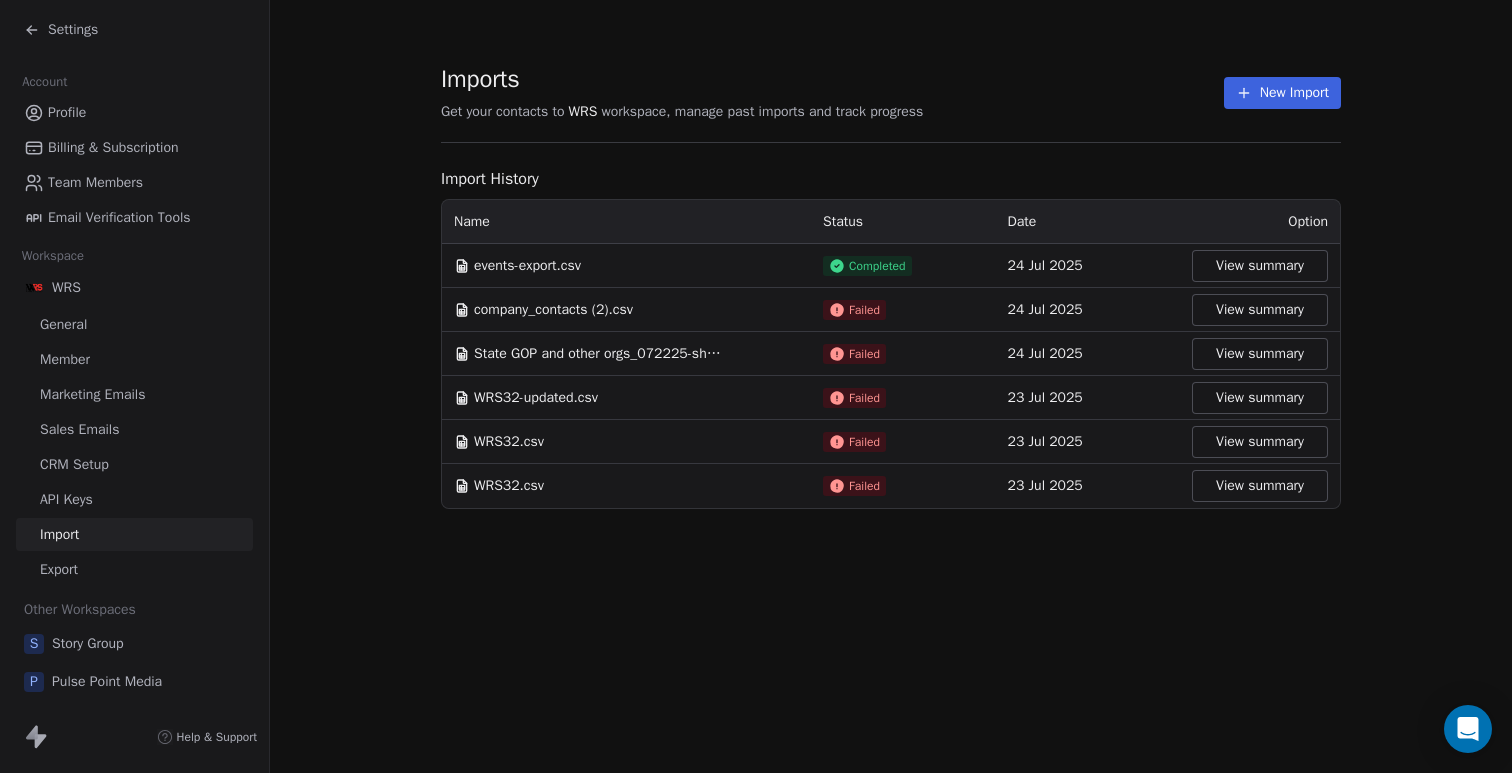click on "View summary" at bounding box center [1260, 310] 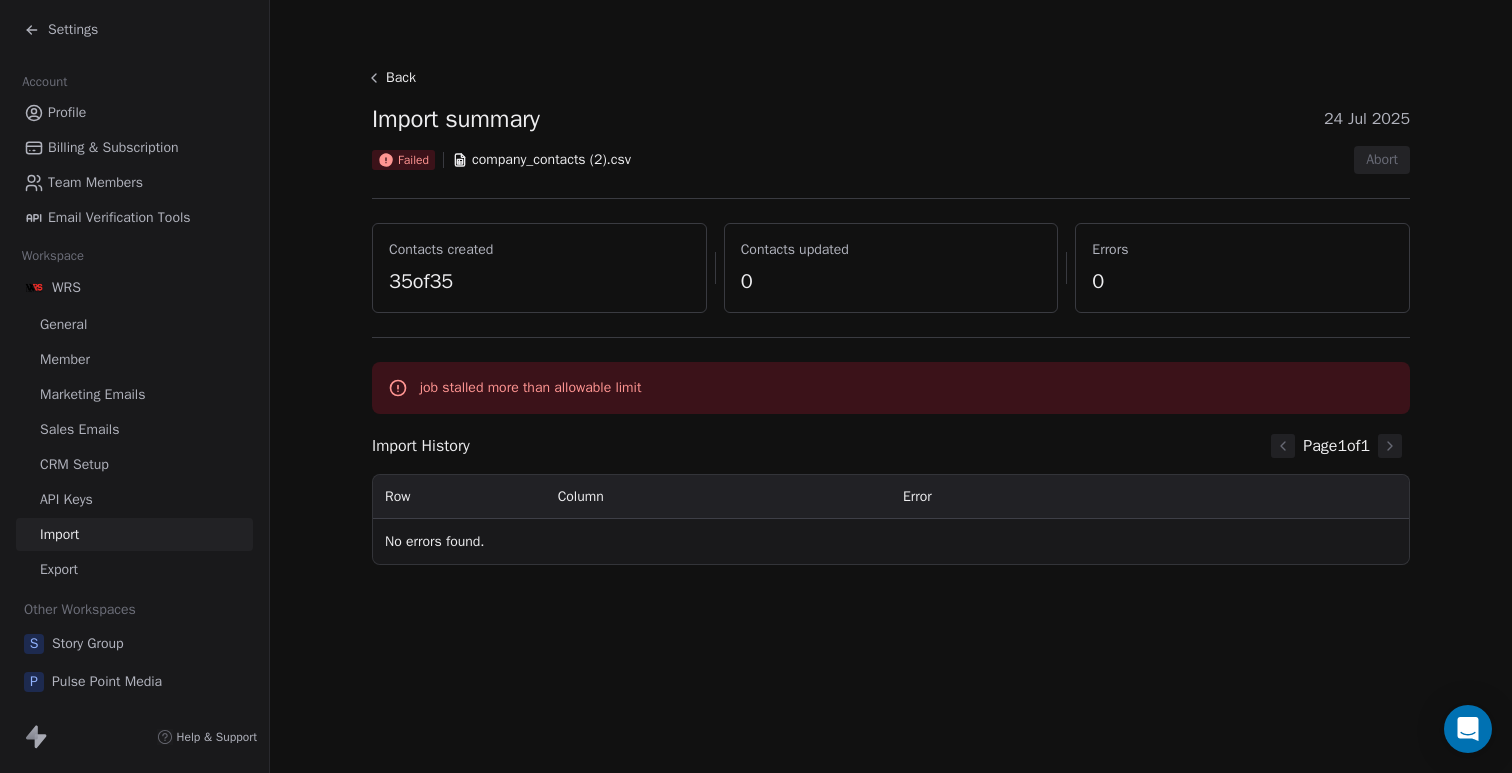 click on "Back" at bounding box center [394, 78] 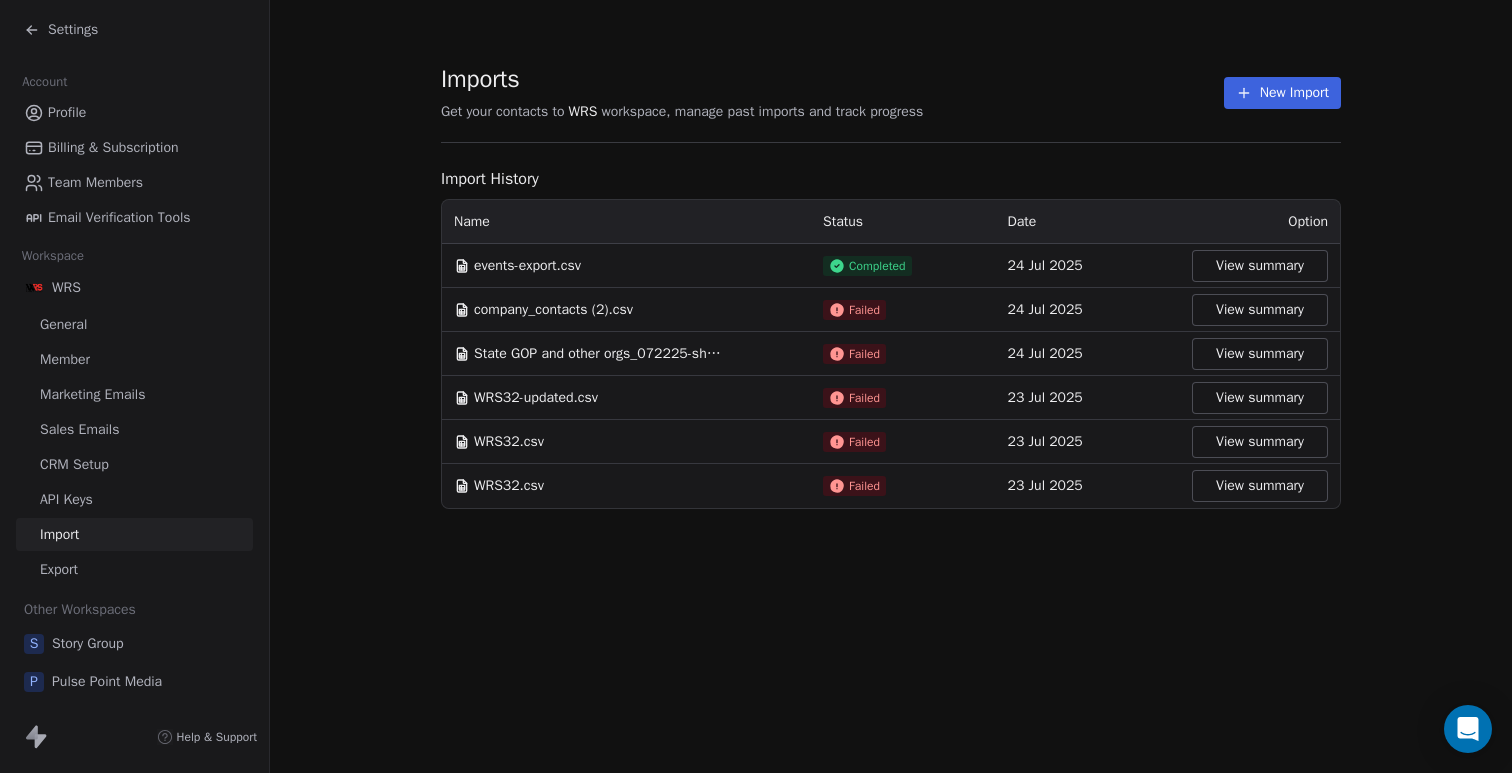 click on "View summary" at bounding box center [1260, 266] 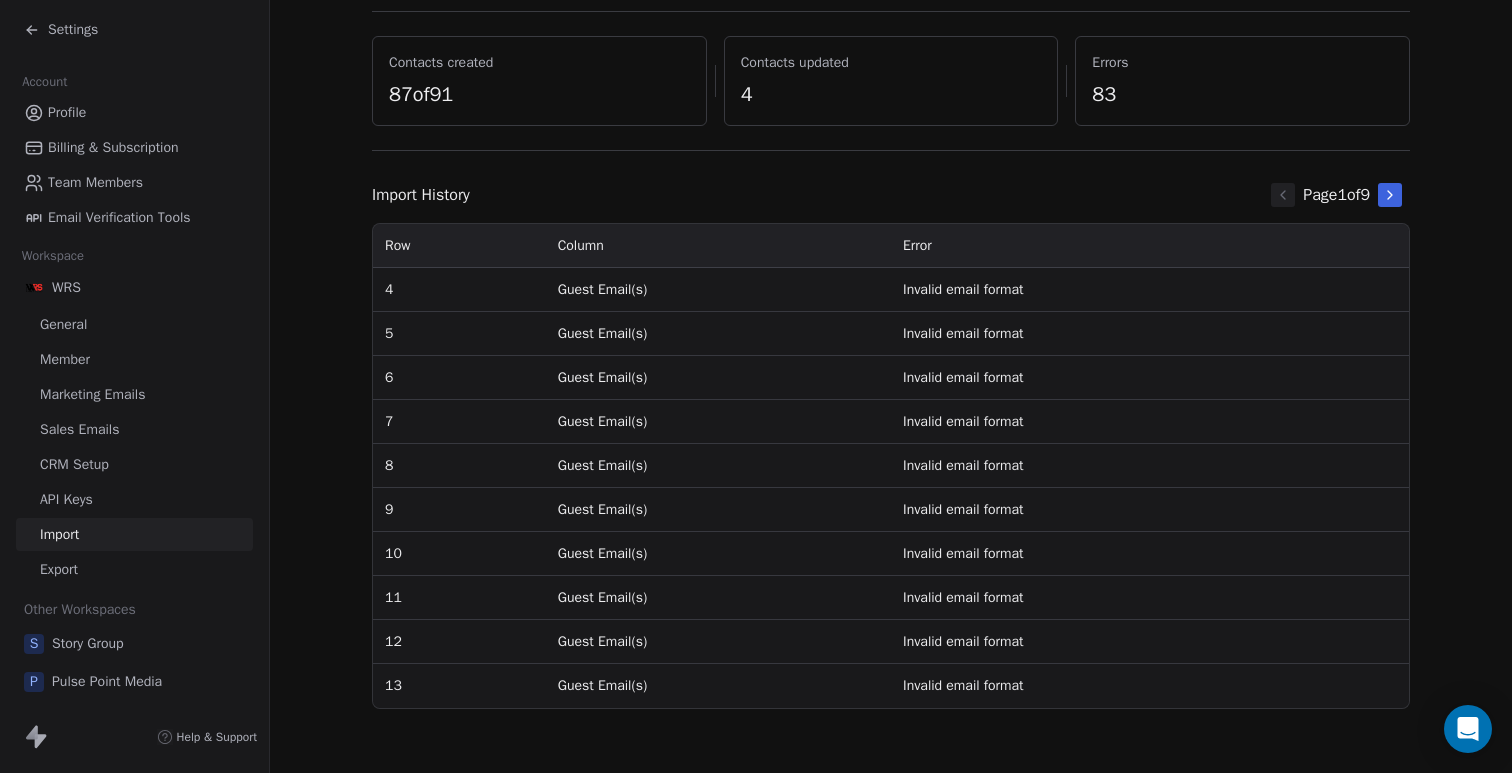 scroll, scrollTop: 0, scrollLeft: 0, axis: both 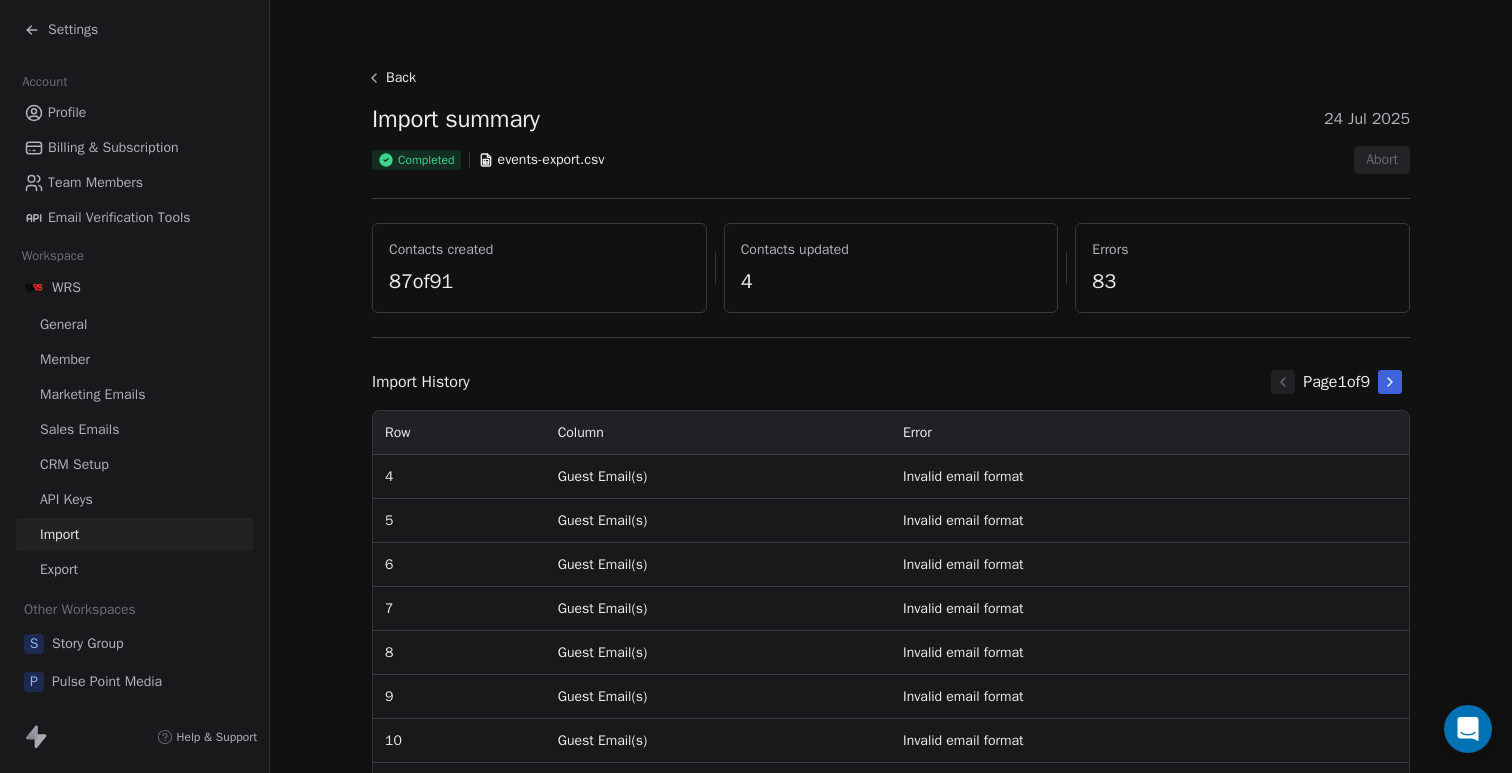 click on "Back" at bounding box center (394, 78) 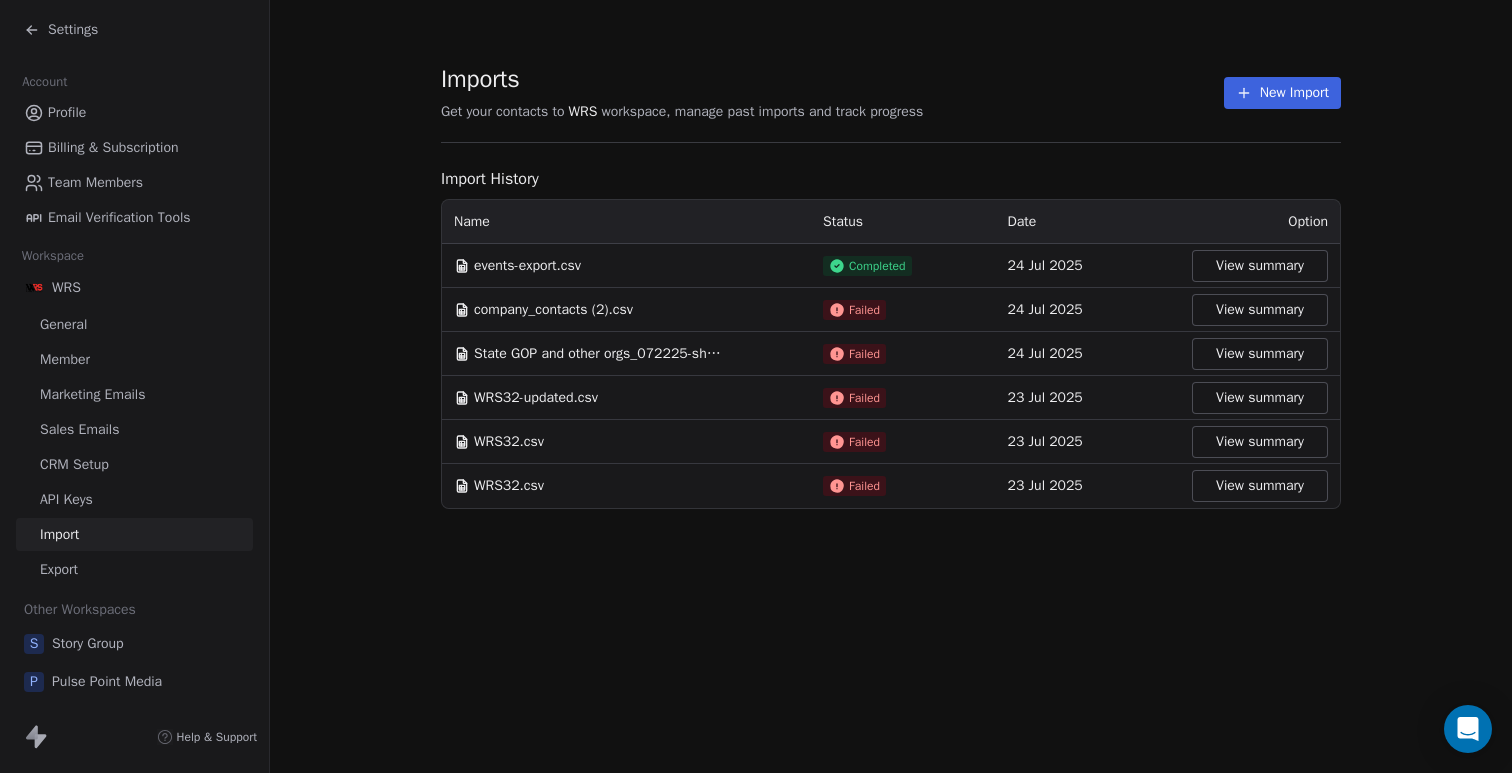 click on "Settings" at bounding box center (73, 30) 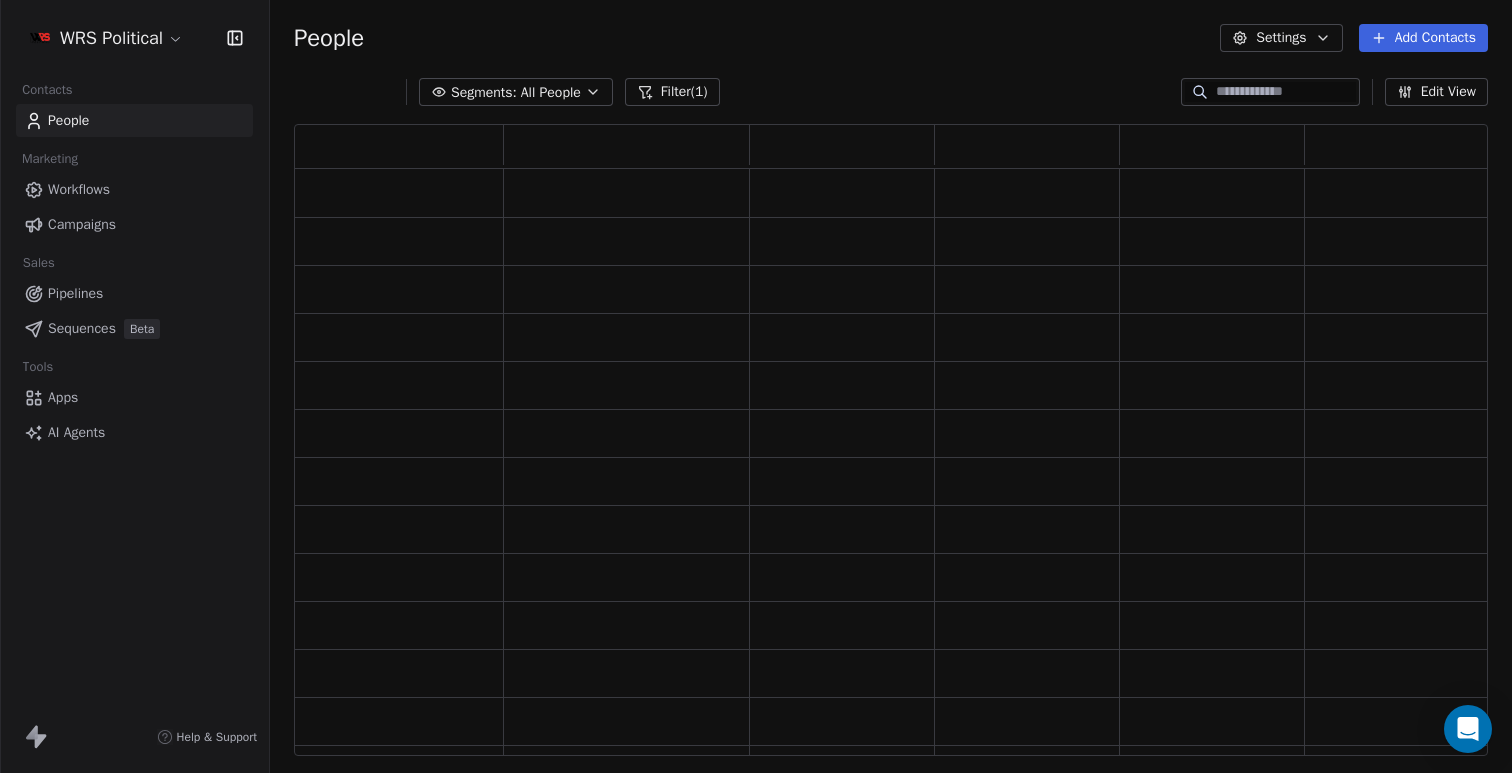 scroll, scrollTop: 1, scrollLeft: 1, axis: both 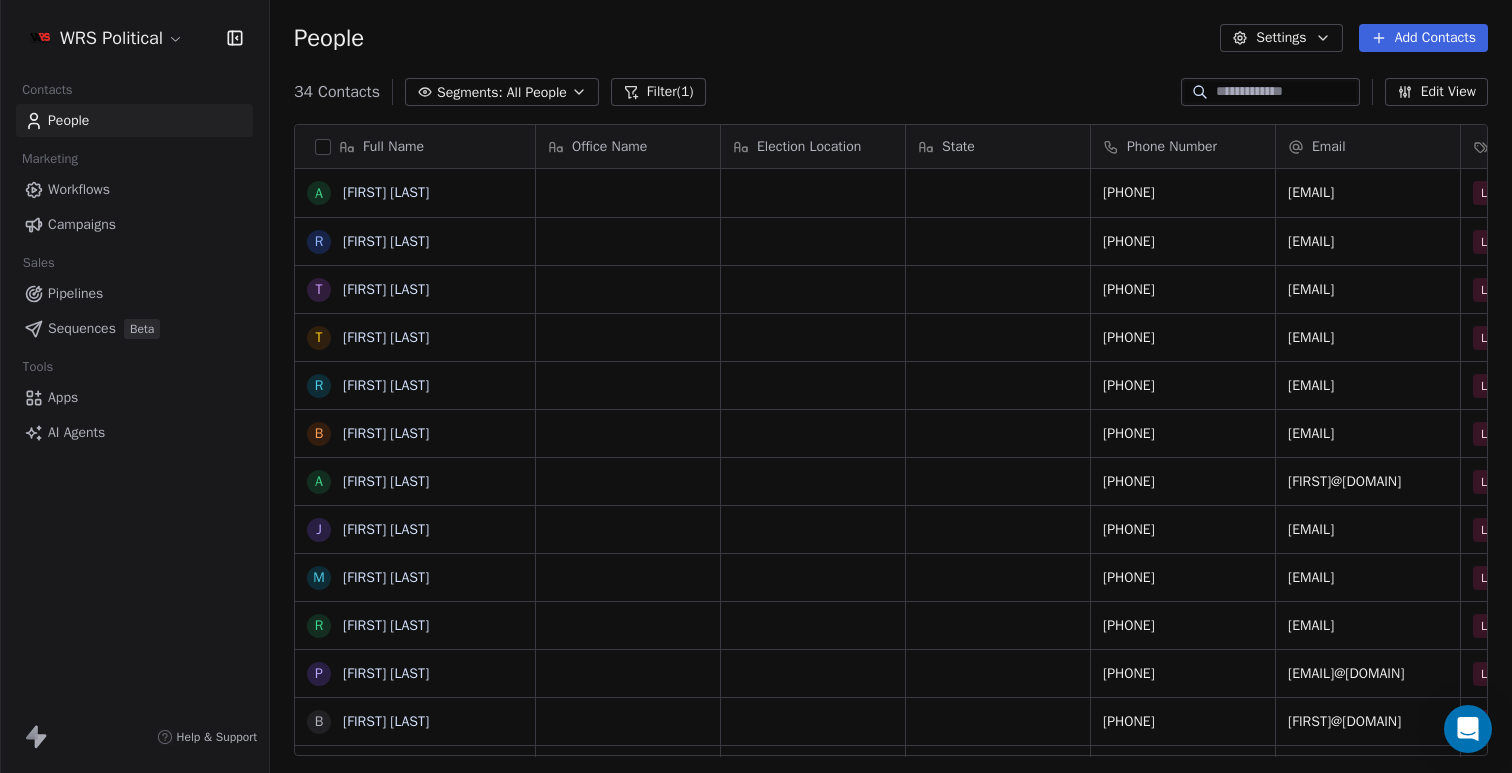 click on "Filter  (1)" at bounding box center (658, 92) 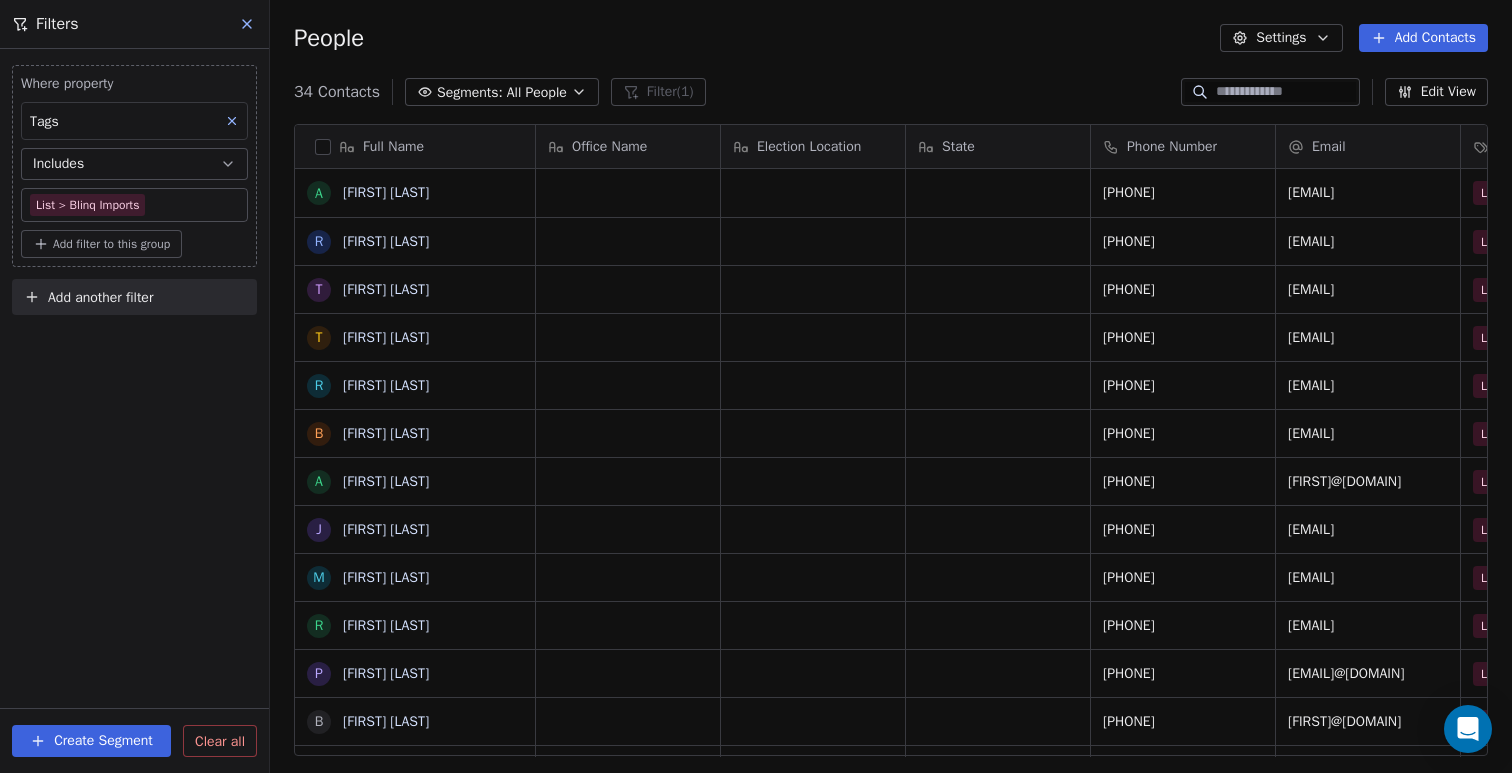 click on "Full Name A [FIRST] [LAST] R [FIRST] [LAST] T [FIRST] [LAST] T [FIRST] [LAST] R [FIRST] [LAST] B [FIRST] [LAST] A [FIRST] [LAST] J [FIRST] [LAST] M [FIRST] [LAST] R [FIRST] [LAST] R [FIRST] [LAST] B [FIRST] [LAST] [FIRST] [LAST] c [FIRST] [LAST] S [FIRST] [LAST] P [FIRST] [LAST] R [FIRST] [LAST] J [FIRST] [LAST] C [FIRST] [LAST] A [FIRST] [LAST] K [FIRST] [LAST] S [FIRST] [LAST] M [FIRST] [LAST] J [FIRST] [LAST] P [FIRST] [LAST] P [FIRST] [LAST] M [FIRST] [LAST] E [FIRST] [LAST] N [FIRST] [LAST] K [FIRST] [LAST] H [FIRST] [LAST] D [FIRST] [LAST] S [FIRST] [LAST] K [FIRST] [LAST] Office Name Election Location State Phone Number Email Tags Primary Election Email Verification Status [PHONE]" at bounding box center [756, 386] 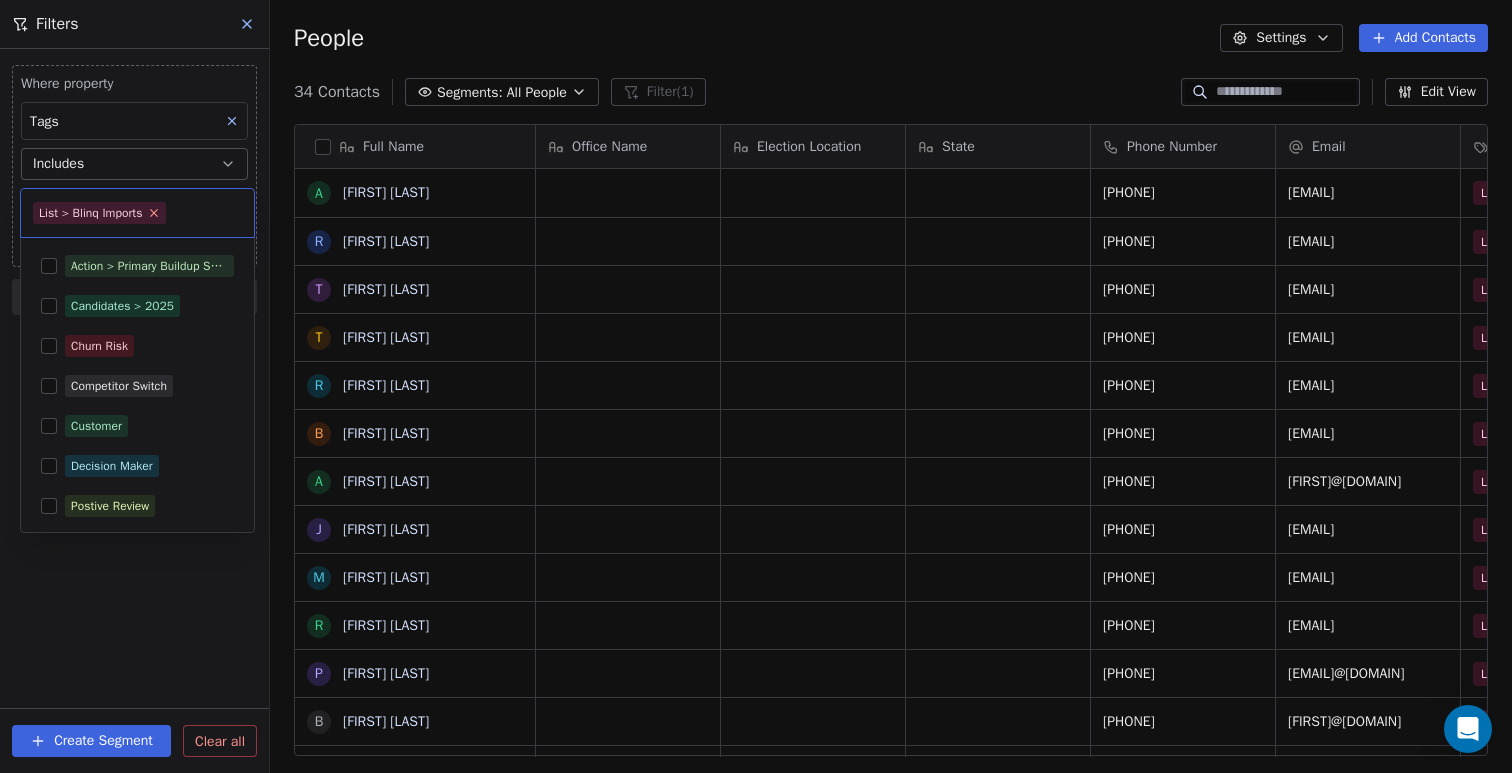 click 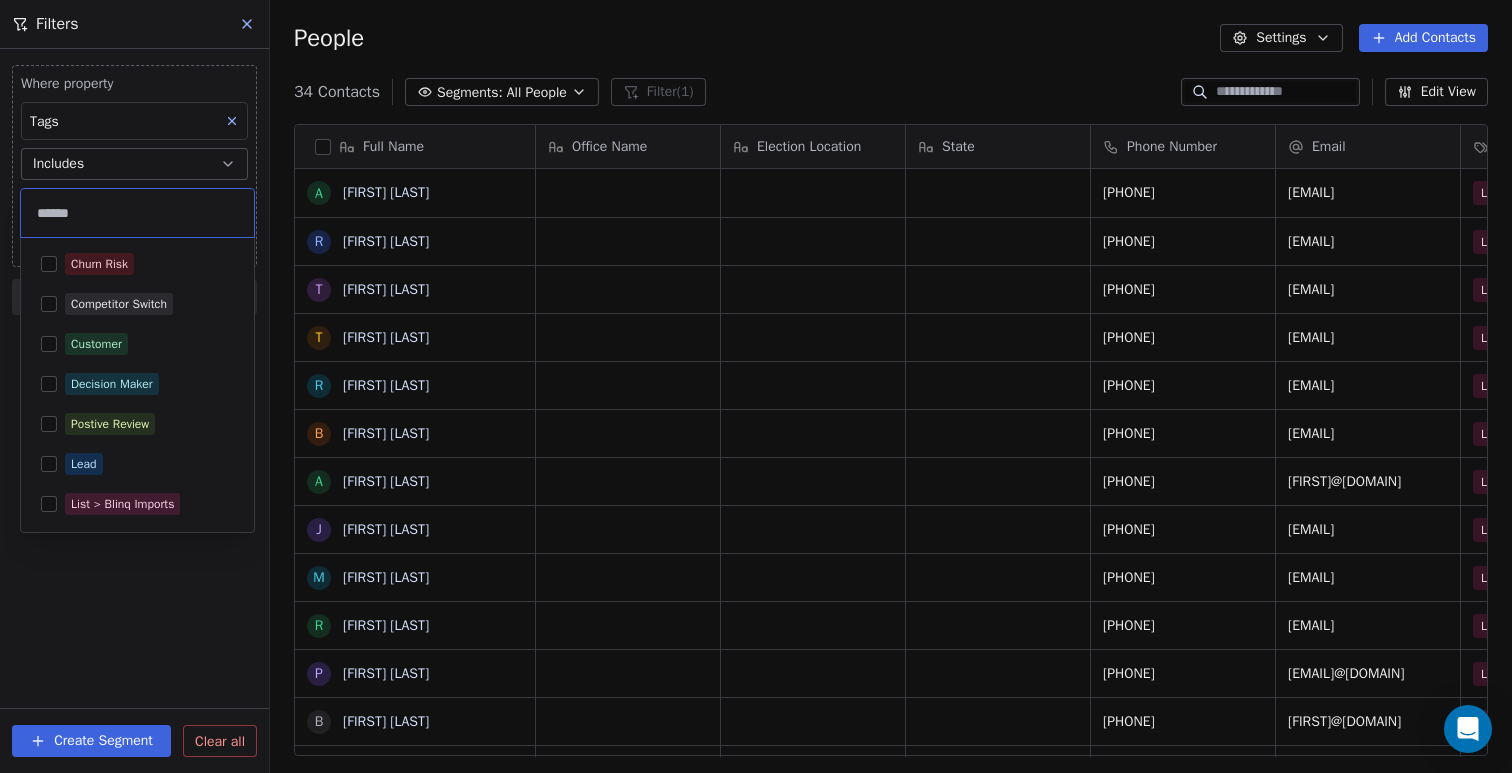 scroll, scrollTop: 0, scrollLeft: 0, axis: both 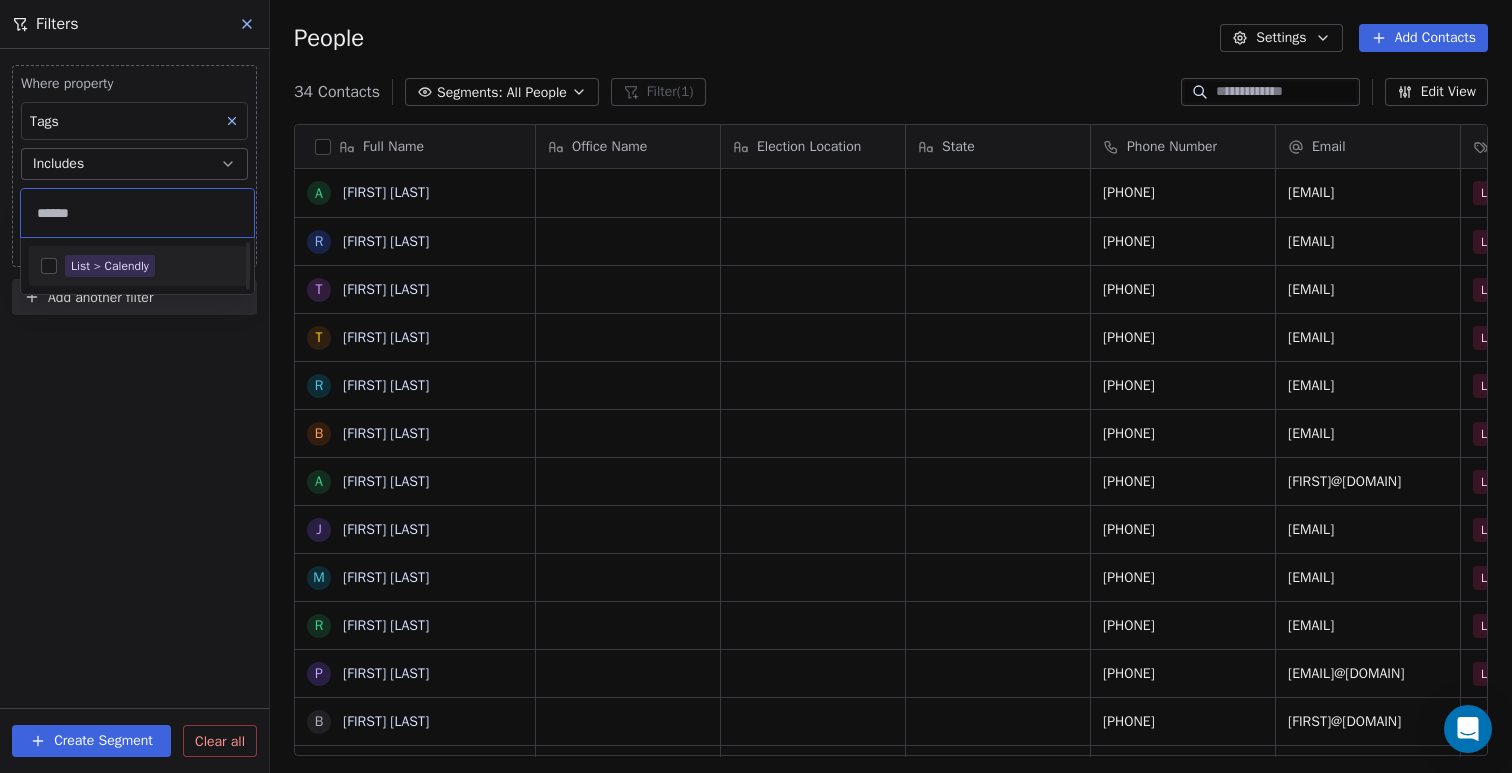 type on "******" 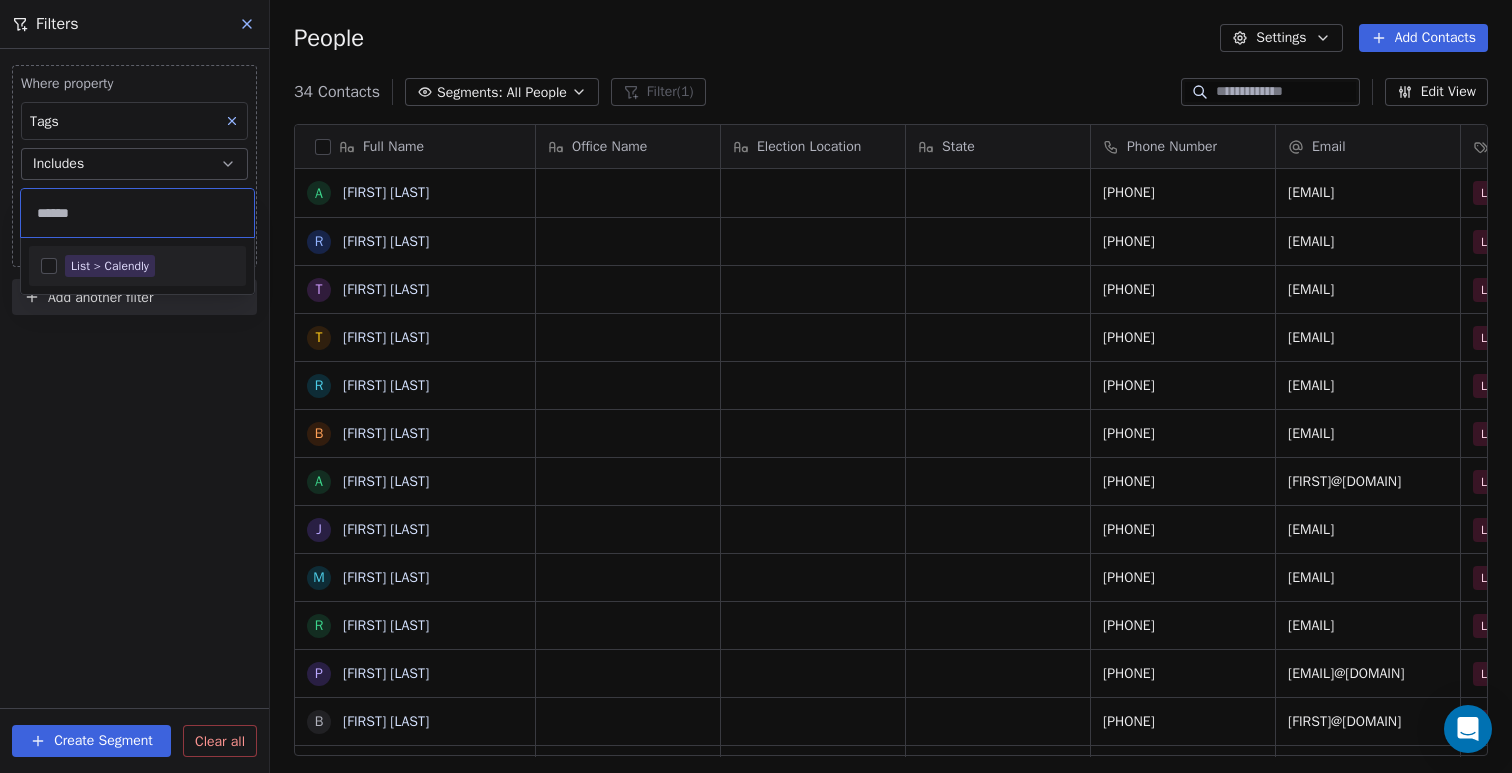 click at bounding box center [49, 266] 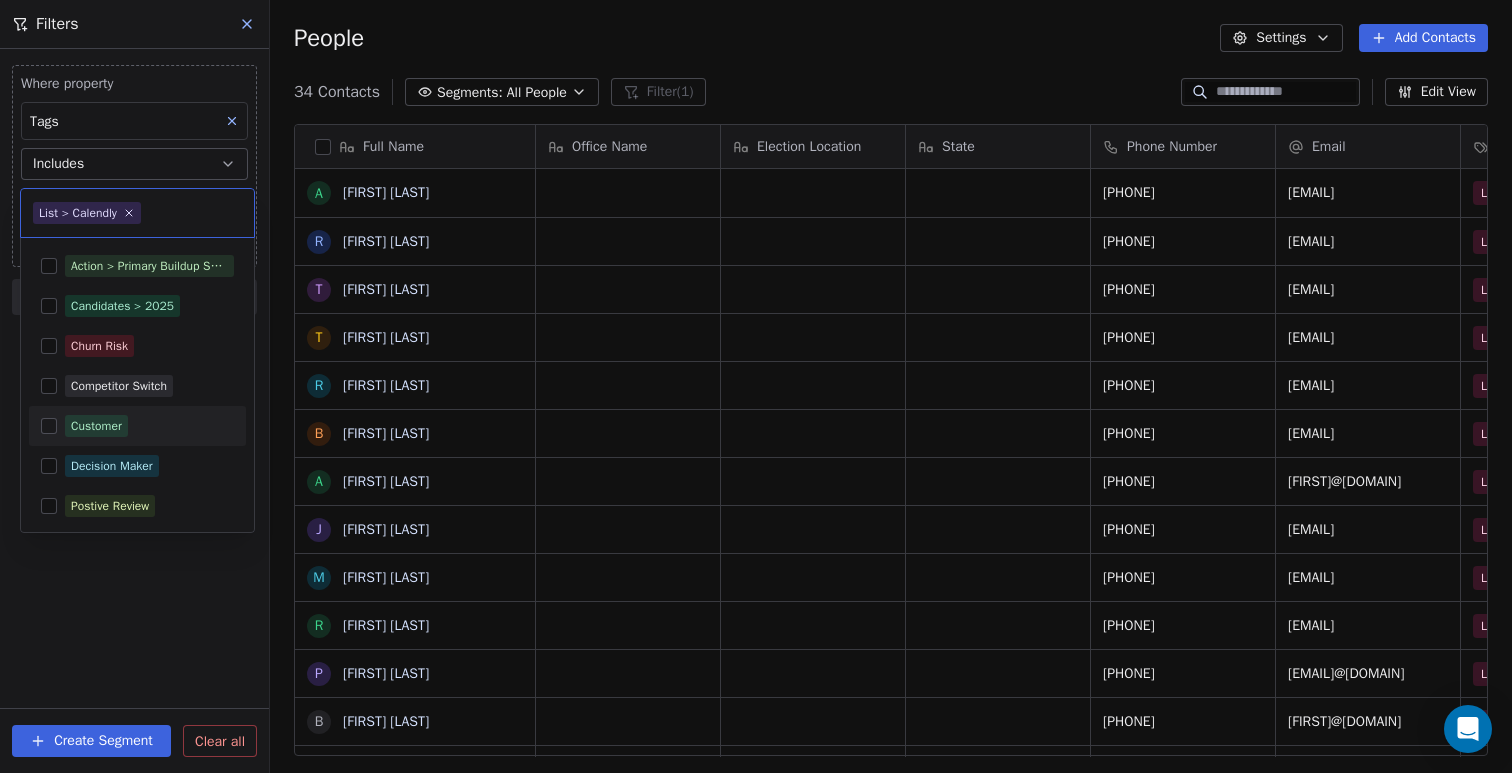 click on "Customer" at bounding box center [149, 426] 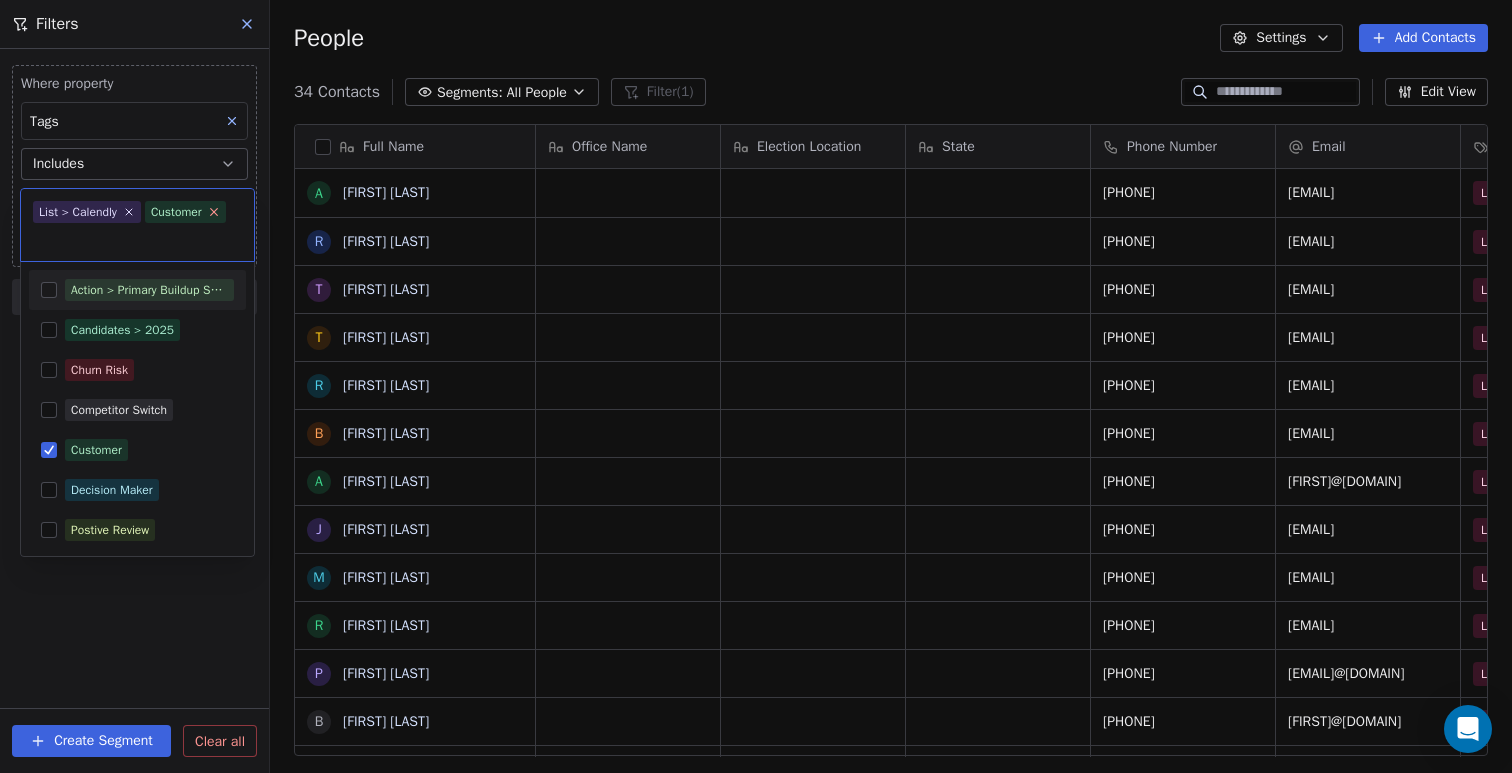 click 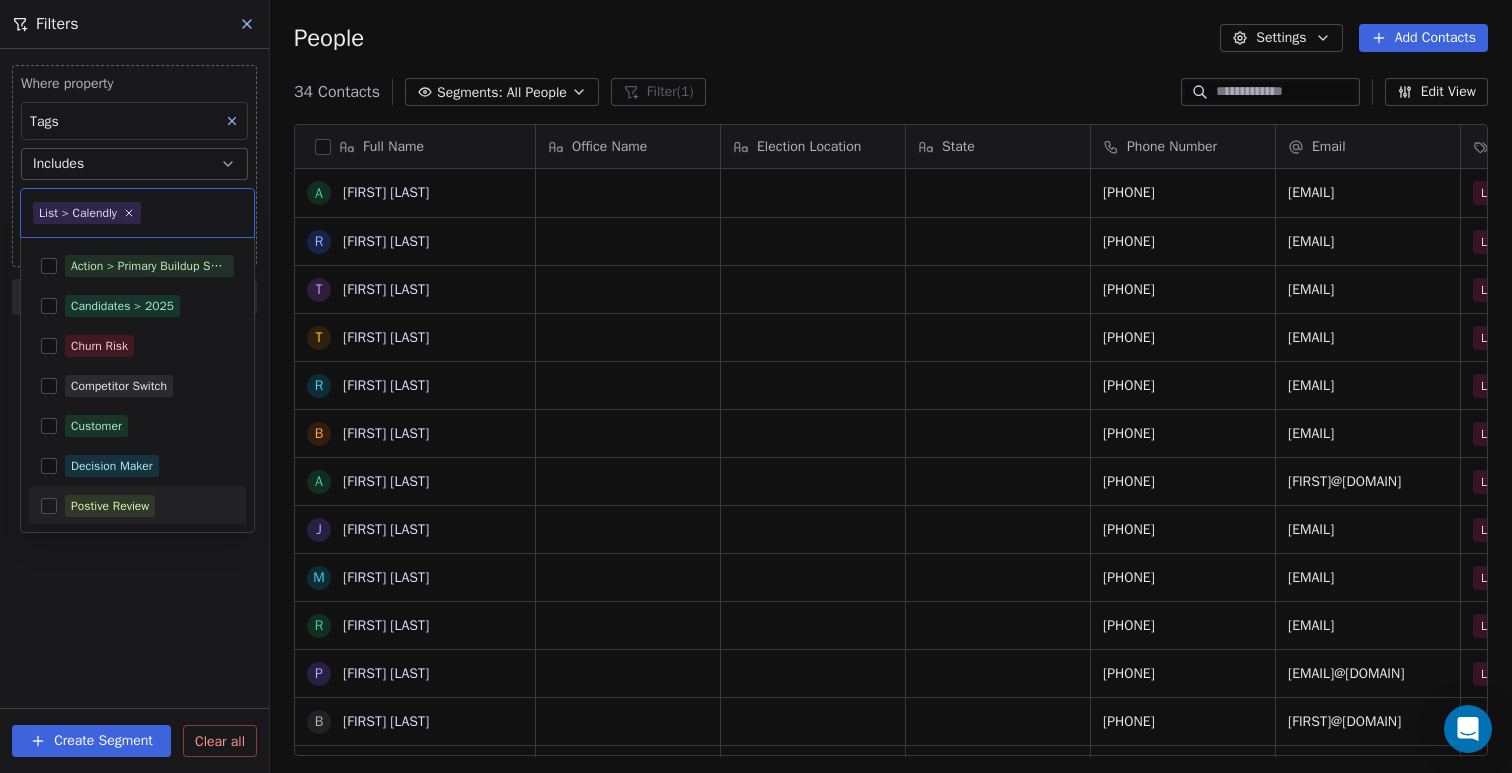 click on "Full Name A [FIRST] [LAST] R [FIRST] [LAST] T [FIRST] [LAST] T [FIRST] [LAST] R [FIRST] [LAST] B [FIRST] [LAST] A [FIRST] [LAST] J [FIRST] [LAST] M [FIRST] [LAST] R [FIRST] [LAST] R [FIRST] [LAST] B [FIRST] [LAST] [FIRST] [LAST] c [FIRST] [LAST] S [FIRST] [LAST] P [FIRST] [LAST] R [FIRST] [LAST] J [FIRST] [LAST] C [FIRST] [LAST] A [FIRST] [LAST] K [FIRST] [LAST] S [FIRST] [LAST] M [FIRST] [LAST] J [FIRST] [LAST] P [FIRST] [LAST] P [FIRST] [LAST] M [FIRST] [LAST] E [FIRST] [LAST] N [FIRST] [LAST] K [FIRST] [LAST] H [FIRST] [LAST] D [FIRST] [LAST] S [FIRST] [LAST] K [FIRST] [LAST] Office Name Election Location State Phone Number Email Tags Primary Election Email Verification Status [PHONE]" at bounding box center [756, 386] 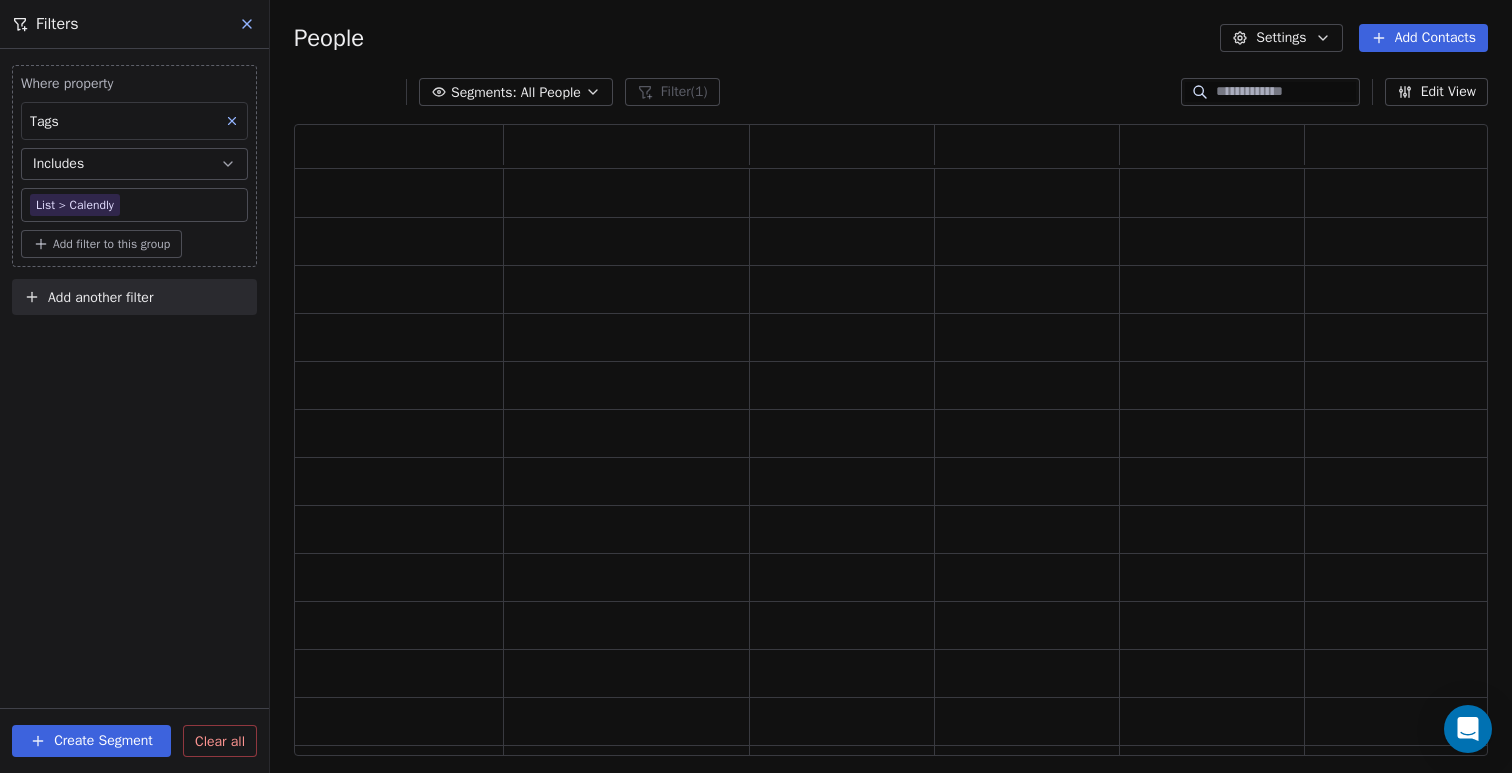 scroll, scrollTop: 1, scrollLeft: 1, axis: both 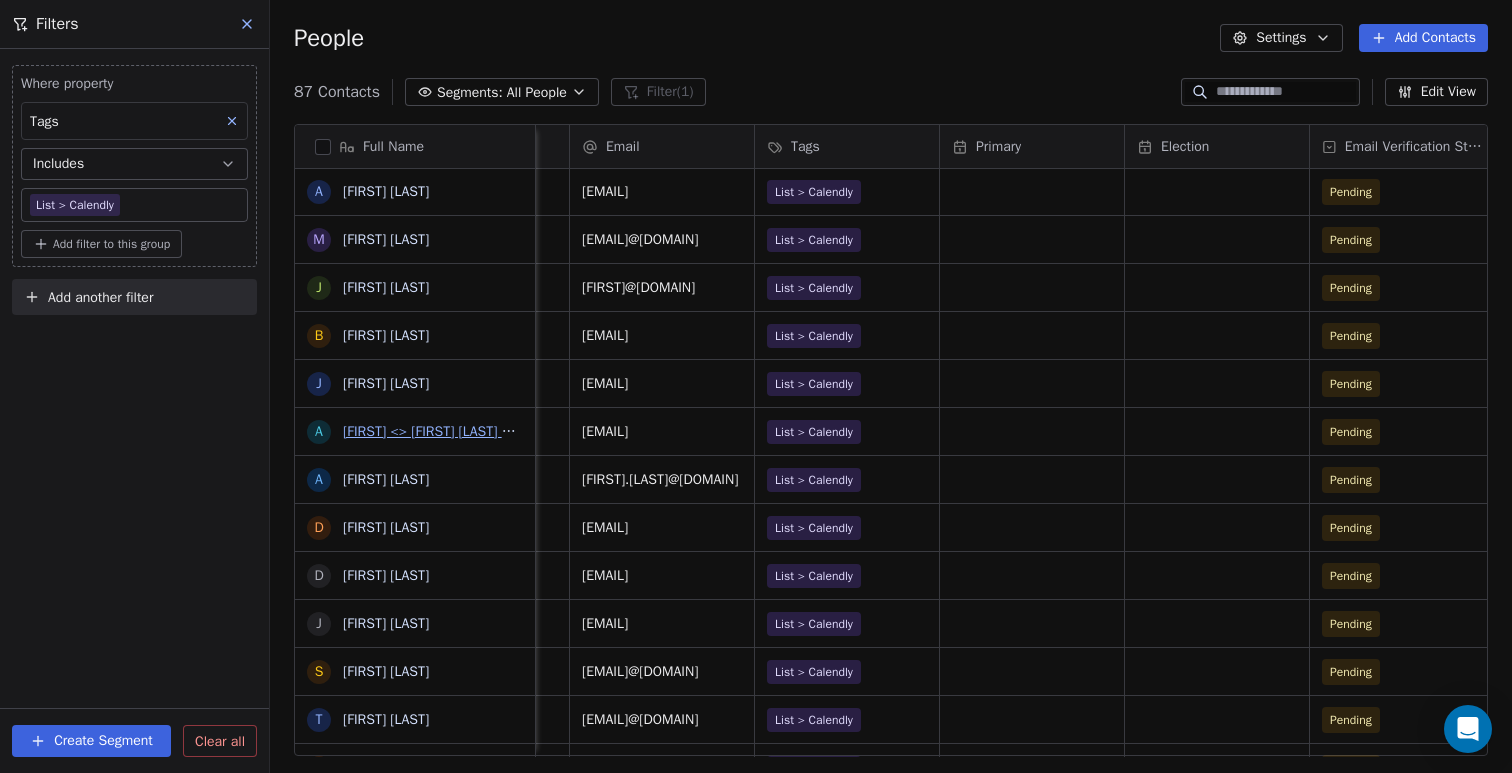 click on "[FIRST] <> [FIRST] [LAST] Campaign Discussion" at bounding box center [488, 431] 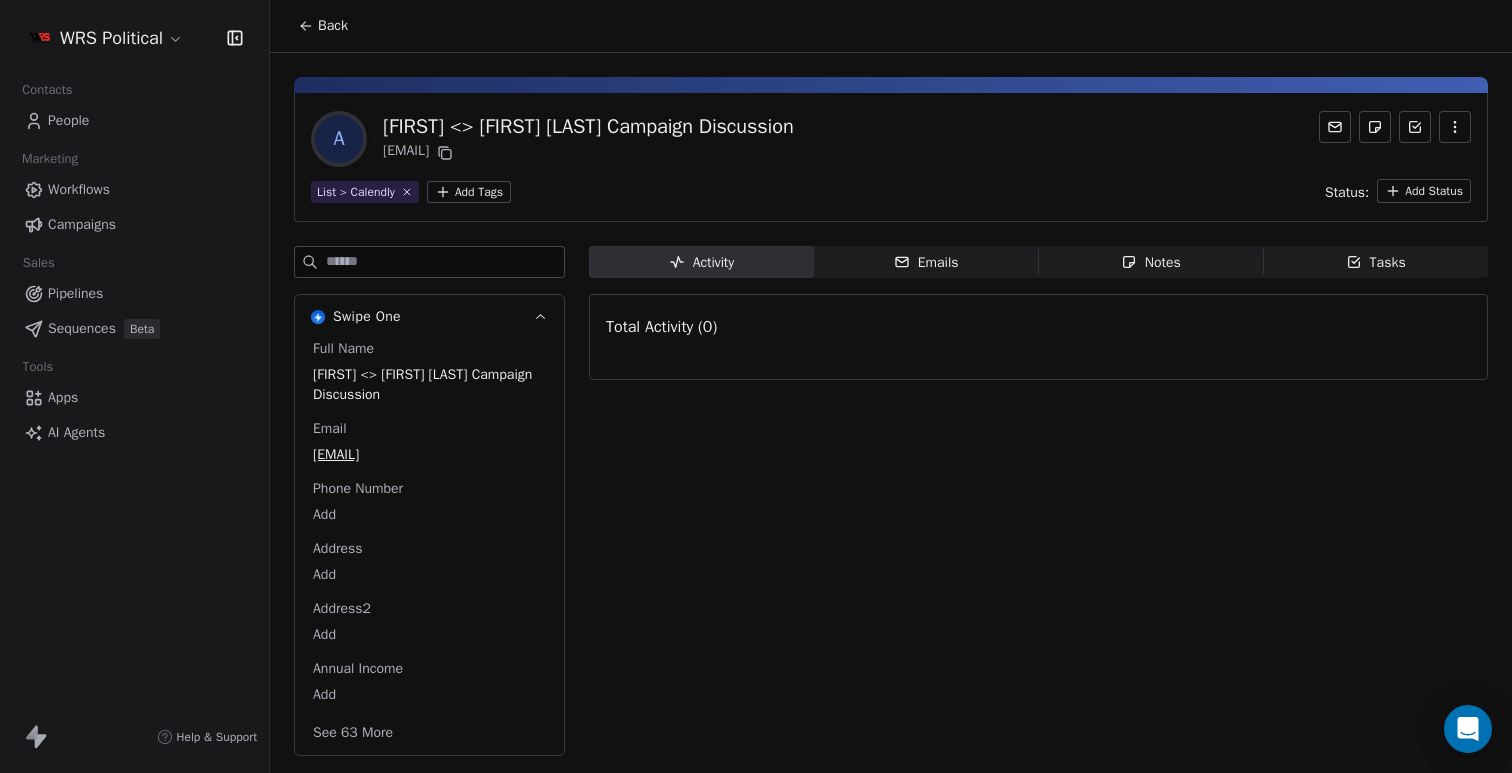 click on "[FIRST] <> [FIRST] [LAST] Campaign Discussion" at bounding box center (588, 127) 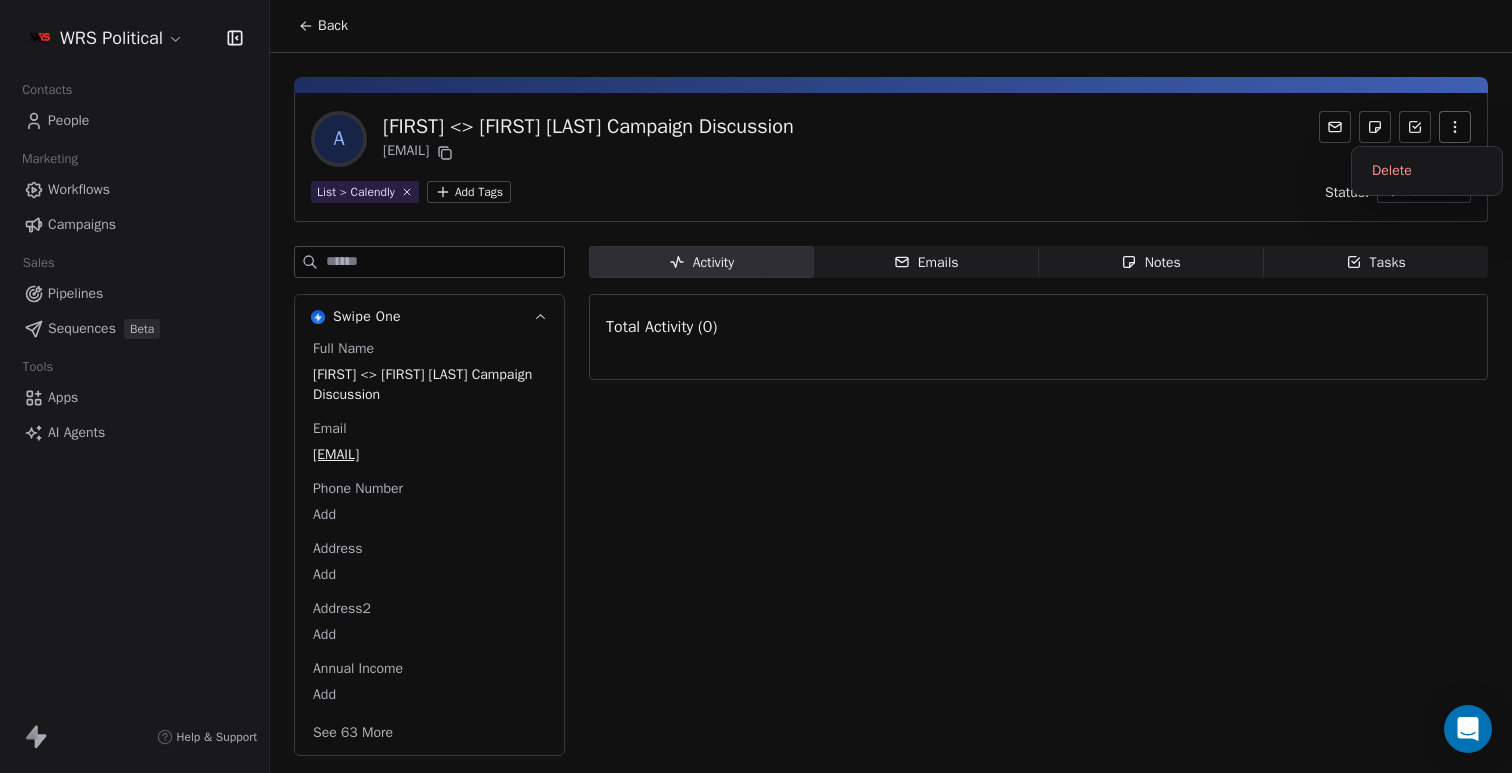 click 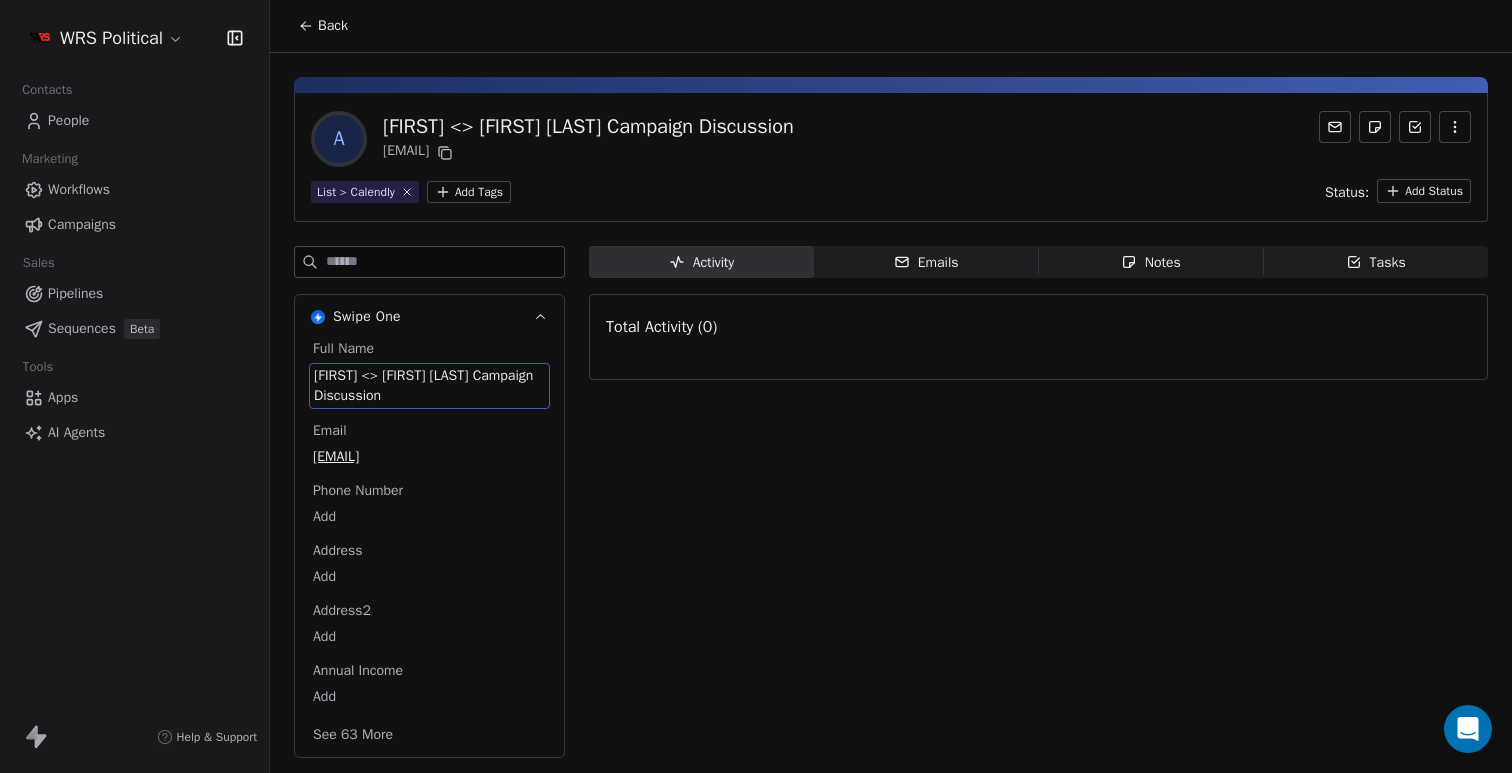 click on "[FIRST] <> [FIRST] [LAST] Campaign Discussion" at bounding box center [429, 386] 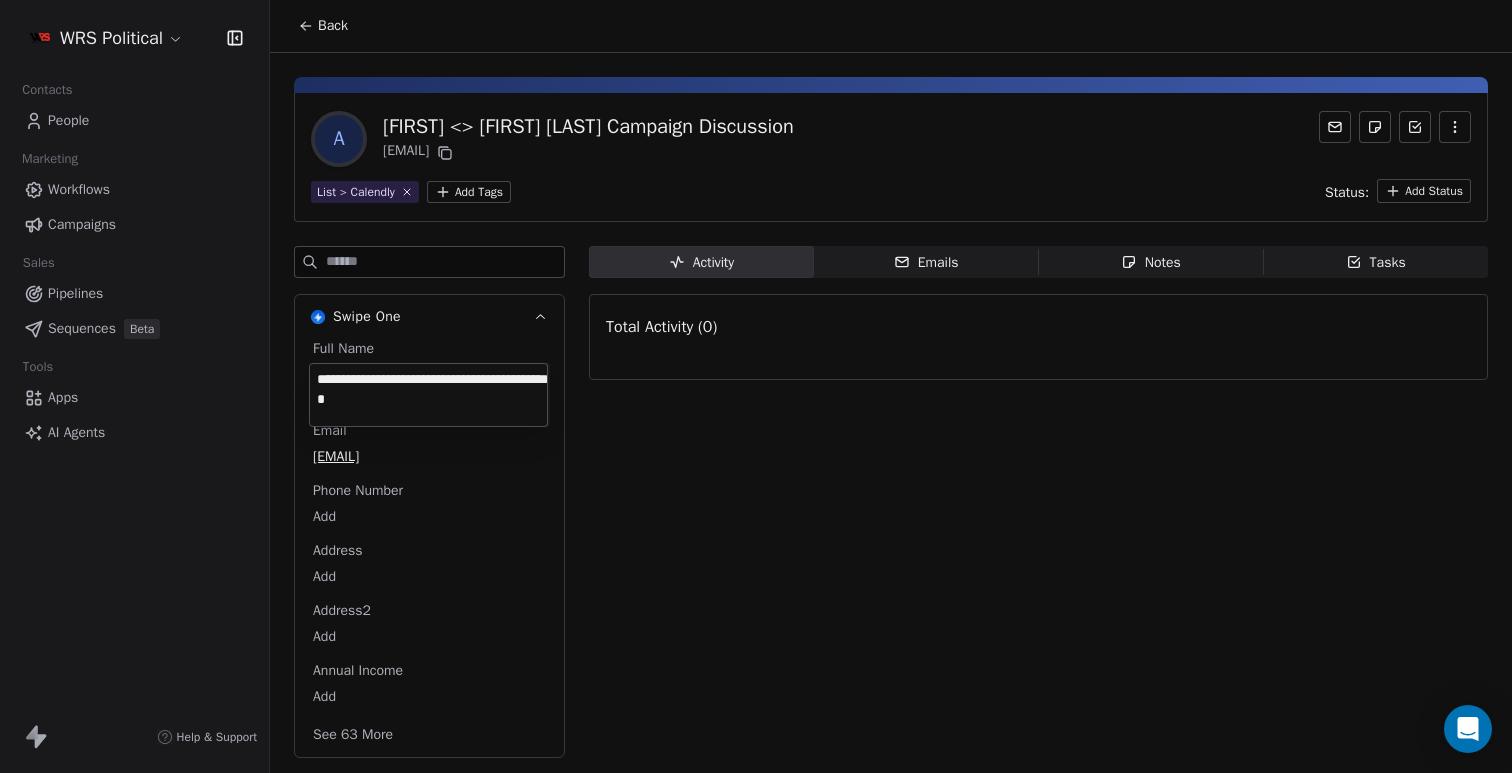 drag, startPoint x: 474, startPoint y: 396, endPoint x: 344, endPoint y: 392, distance: 130.06152 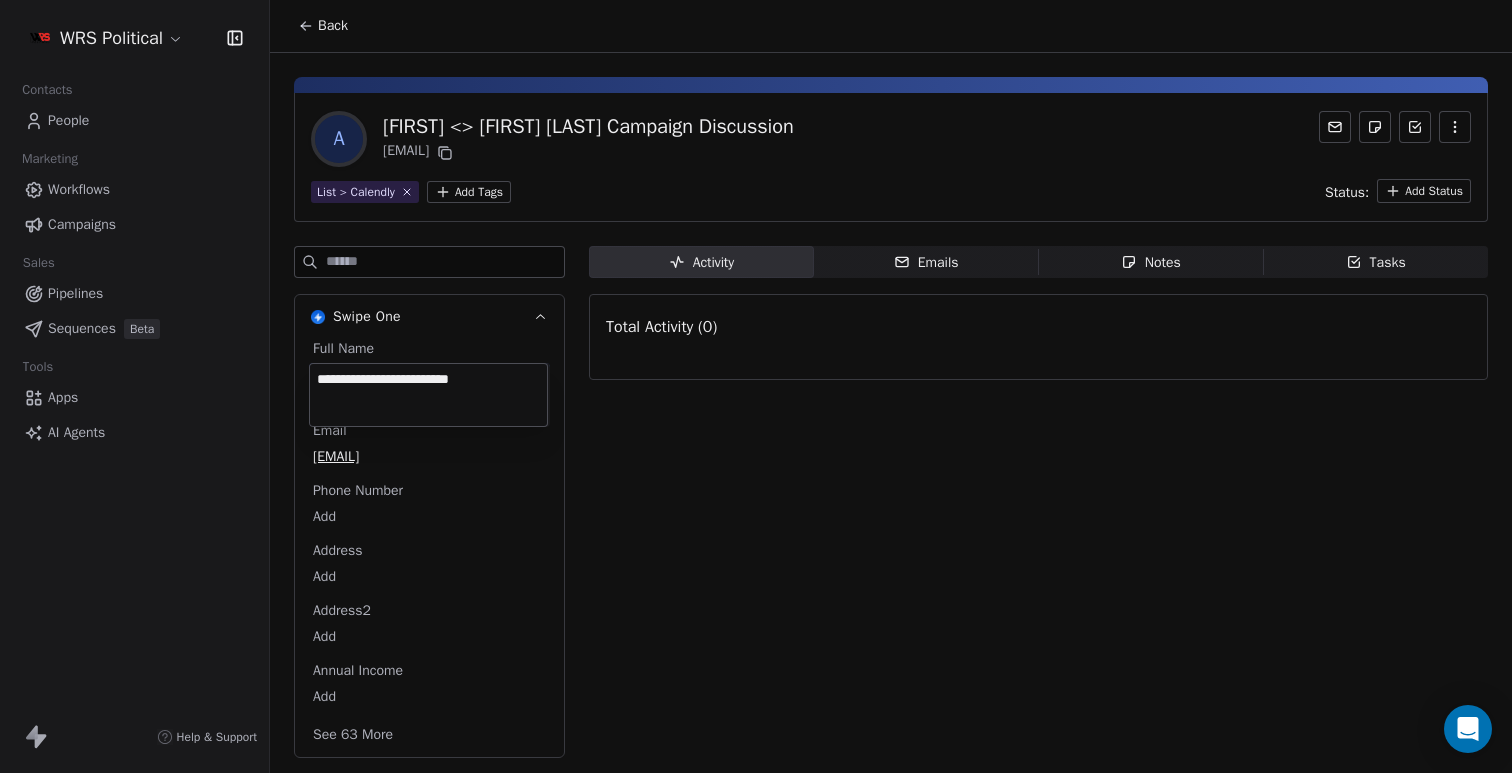 click on "**********" at bounding box center [428, 395] 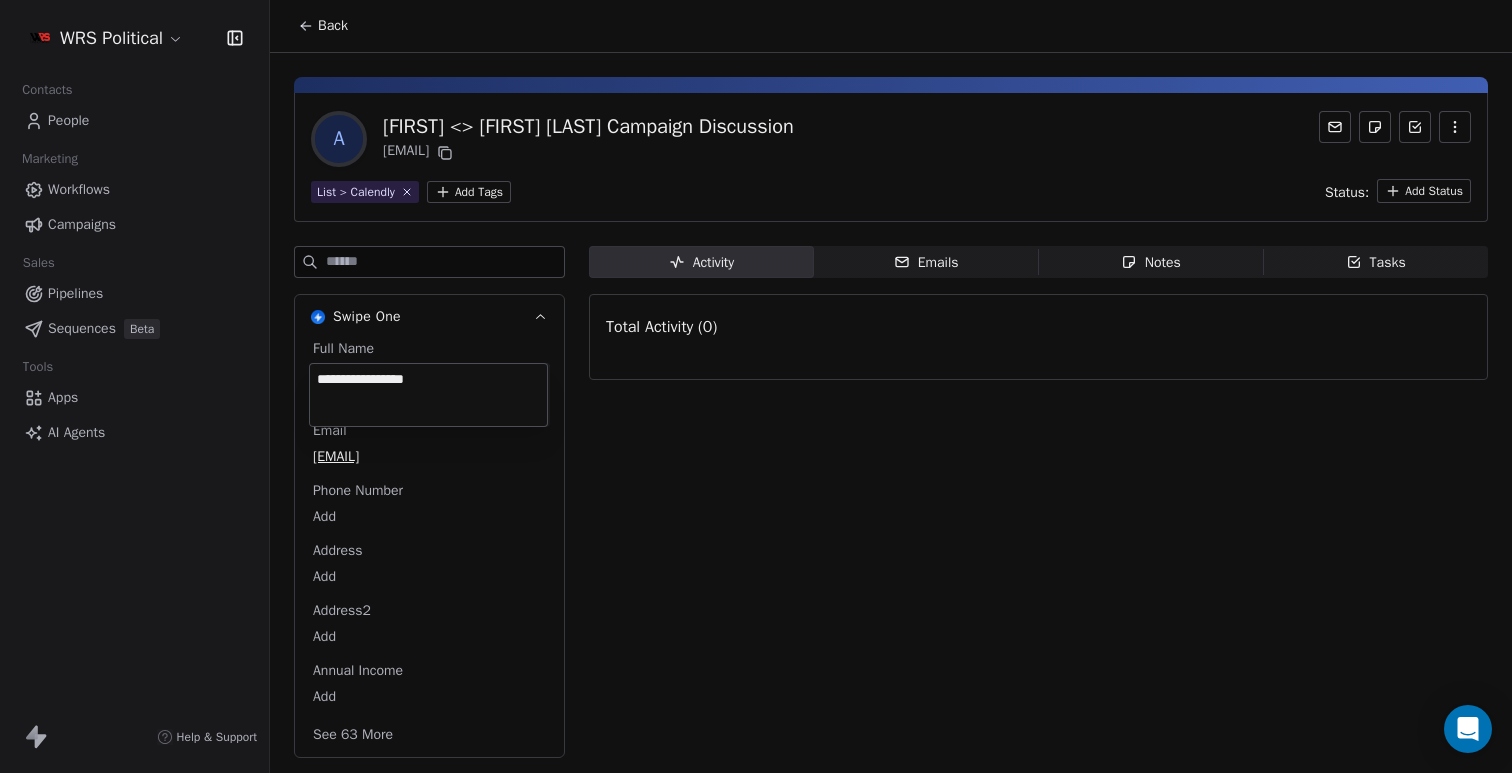 type on "**********" 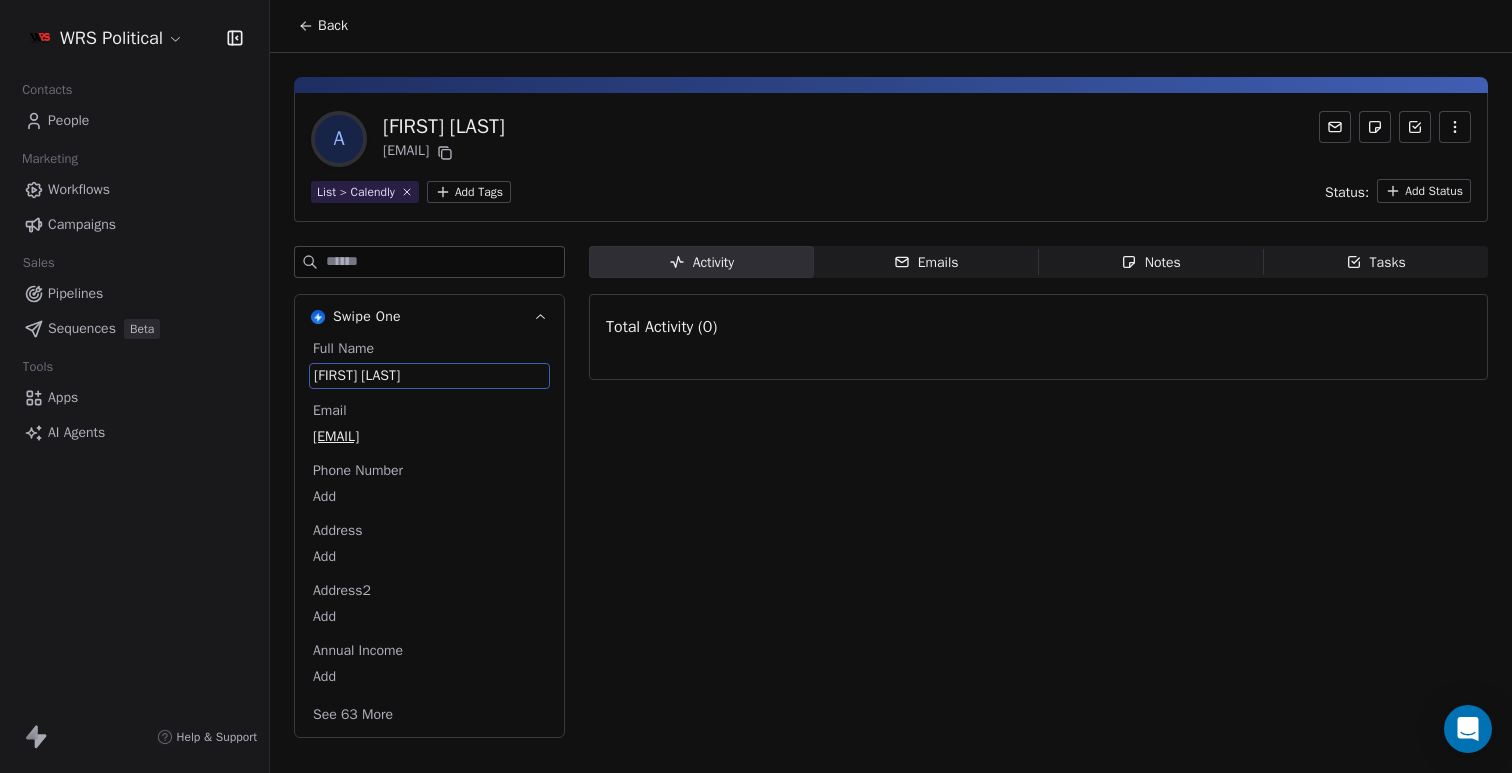 click on "Activity Activity Emails Emails   Notes   Notes Tasks Tasks Total Activity (0)" at bounding box center (1038, 498) 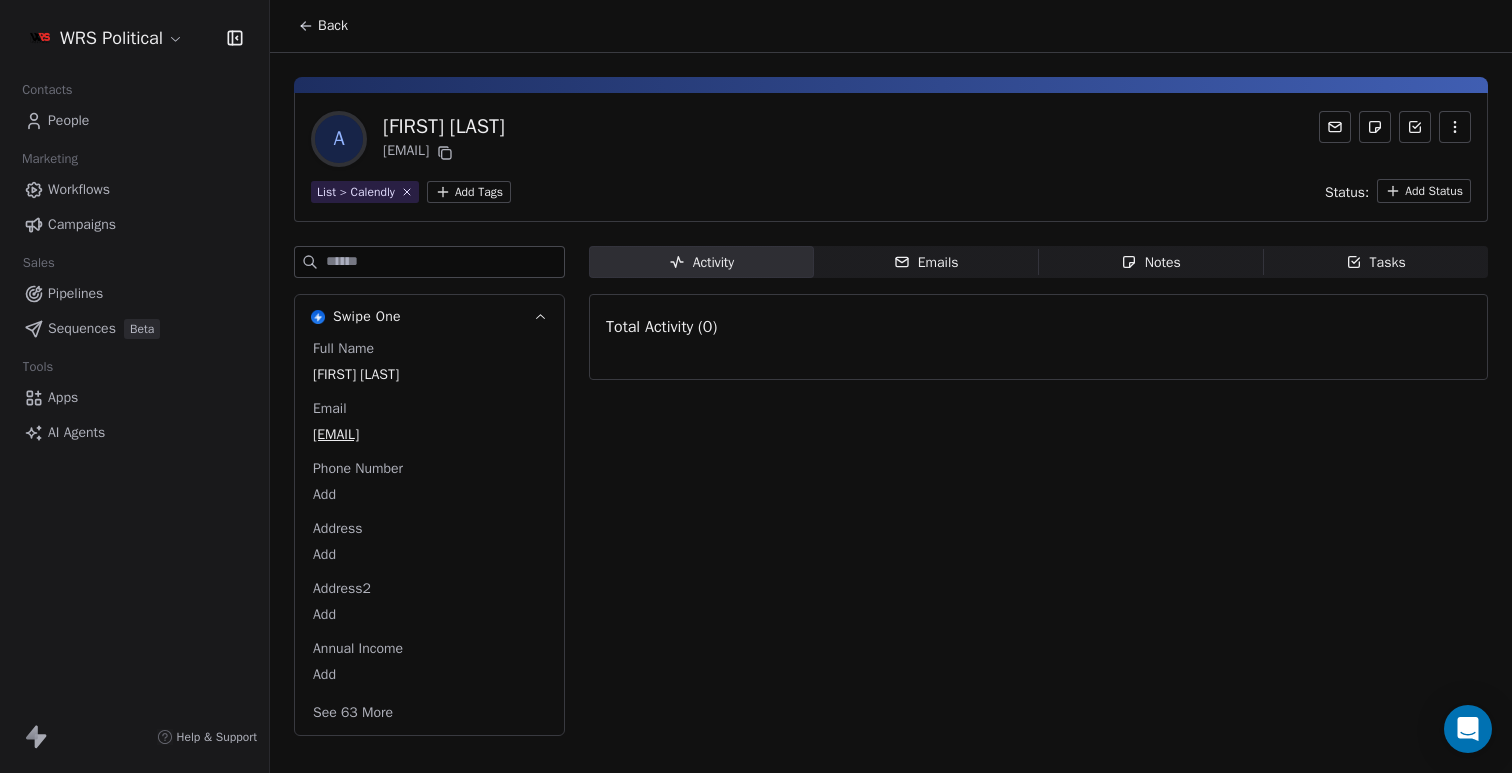 click on "Activity Activity Emails Emails   Notes   Notes Tasks Tasks Total Activity (0)" at bounding box center (1038, 497) 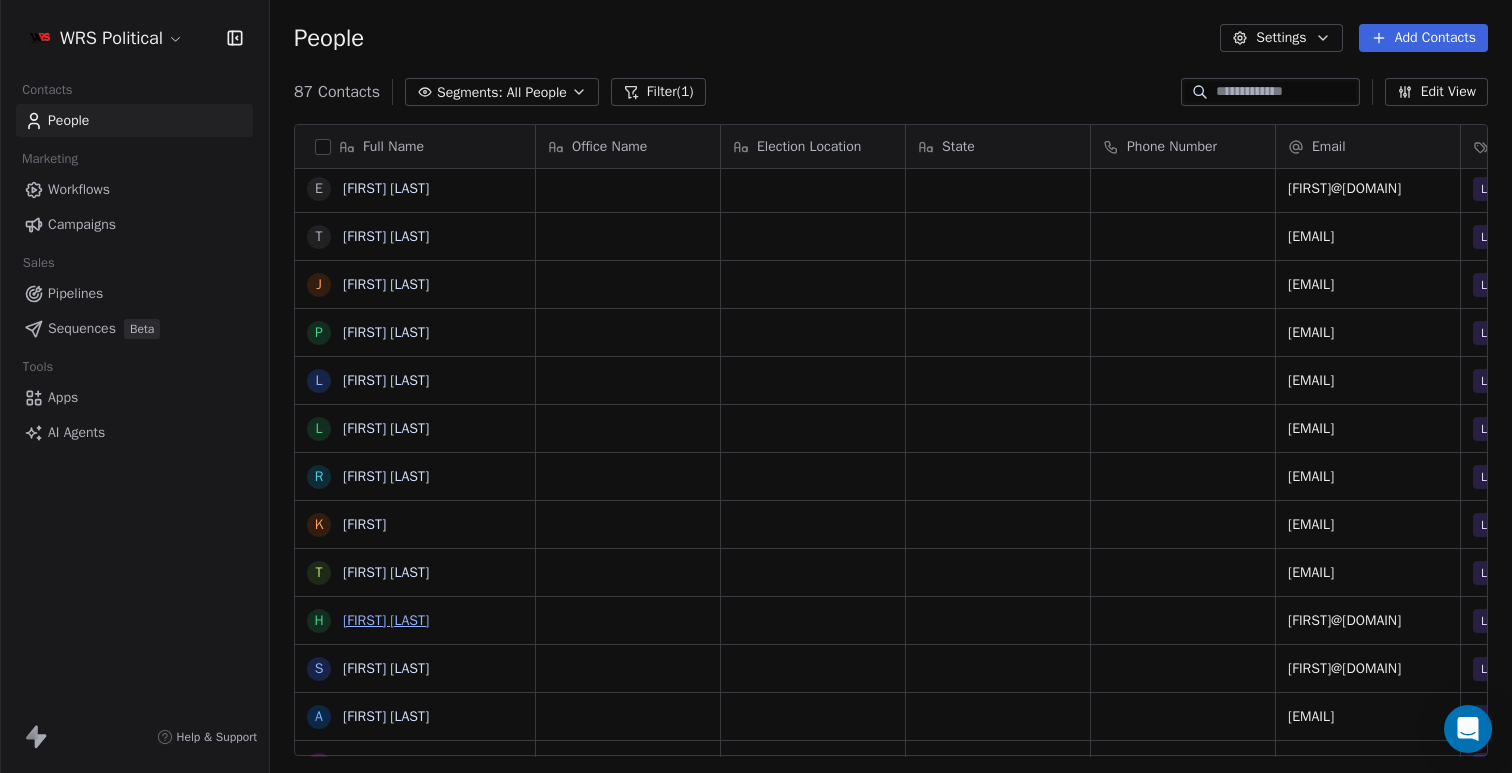 click on "[FIRST] [LAST]" at bounding box center [386, 620] 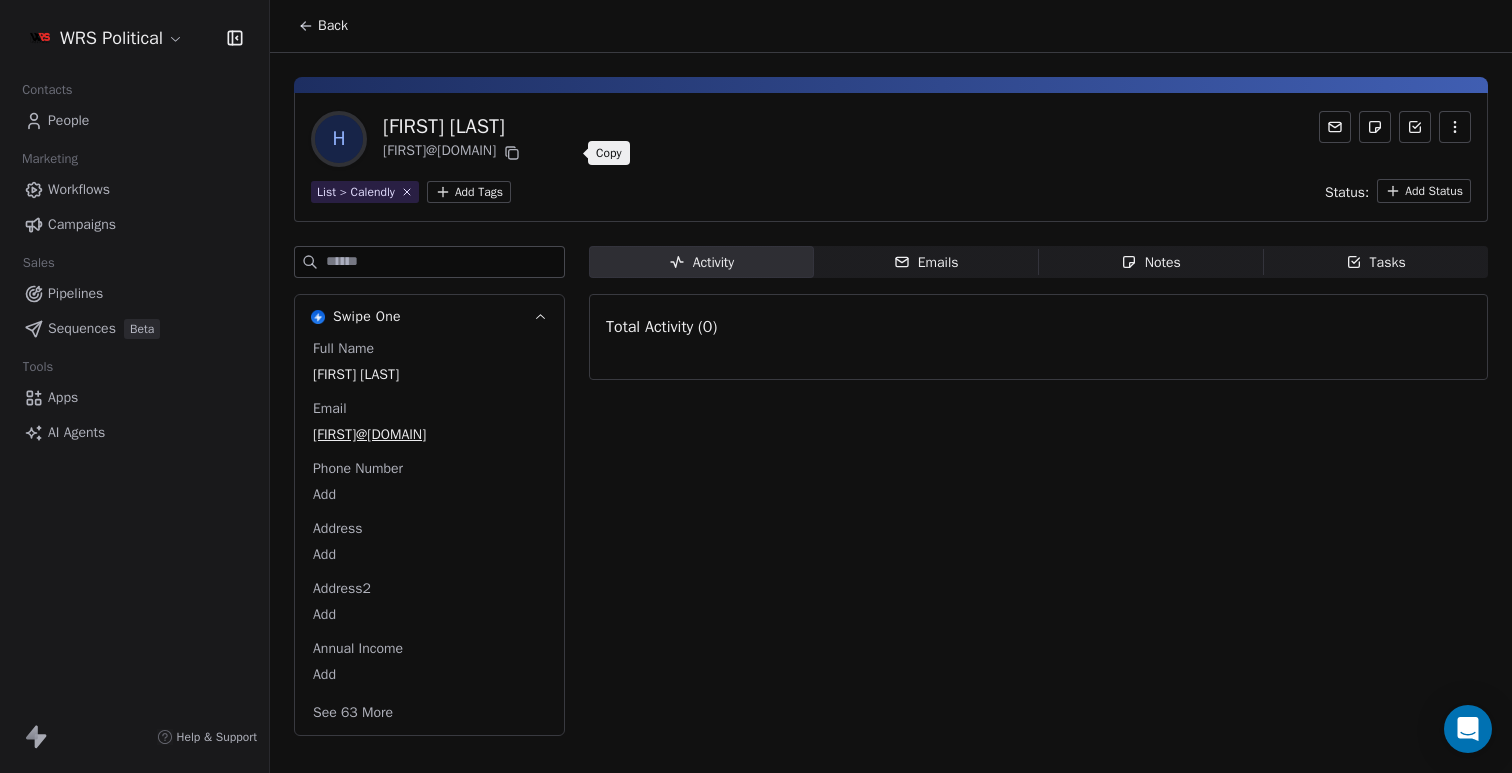 click 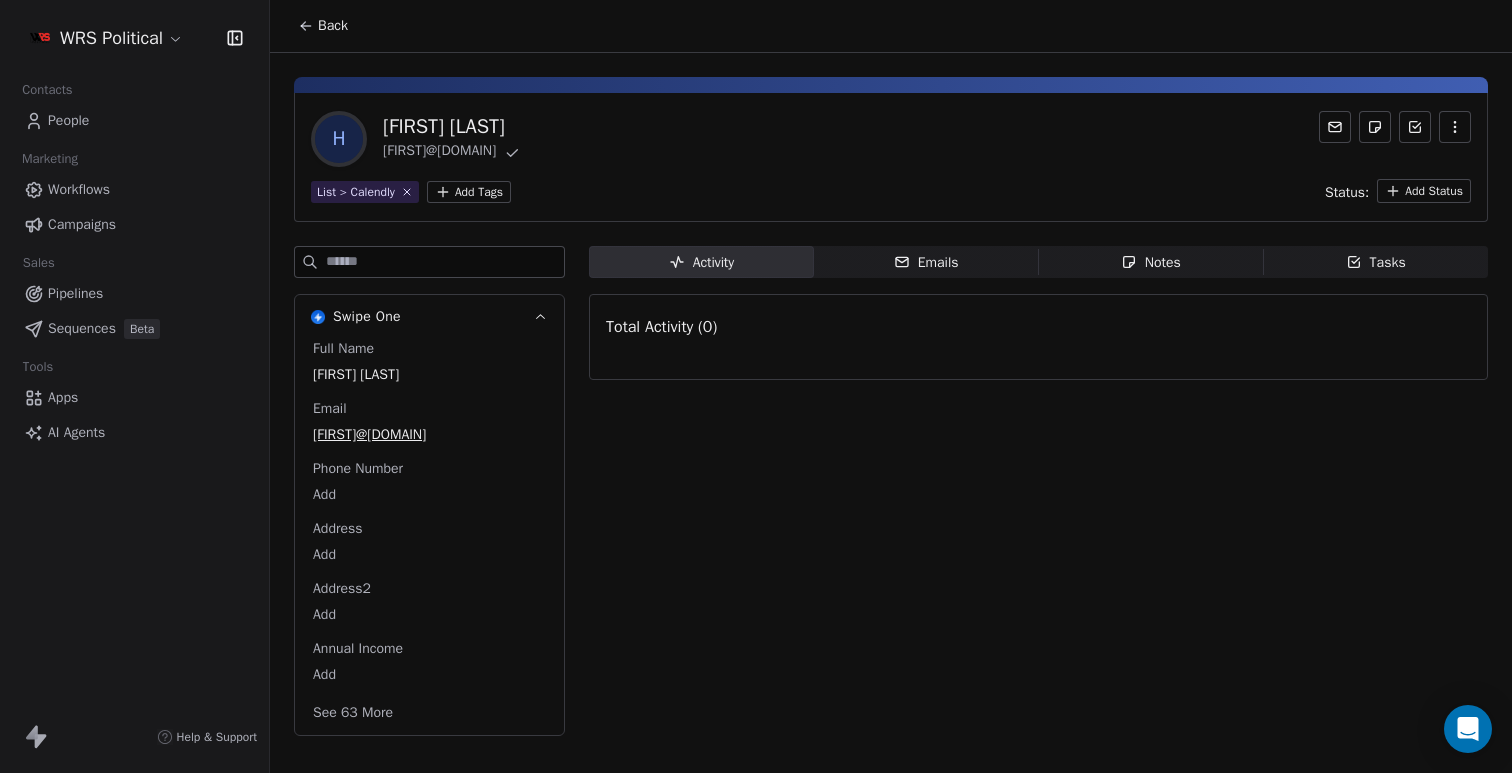 click on "AI Agents" at bounding box center [76, 432] 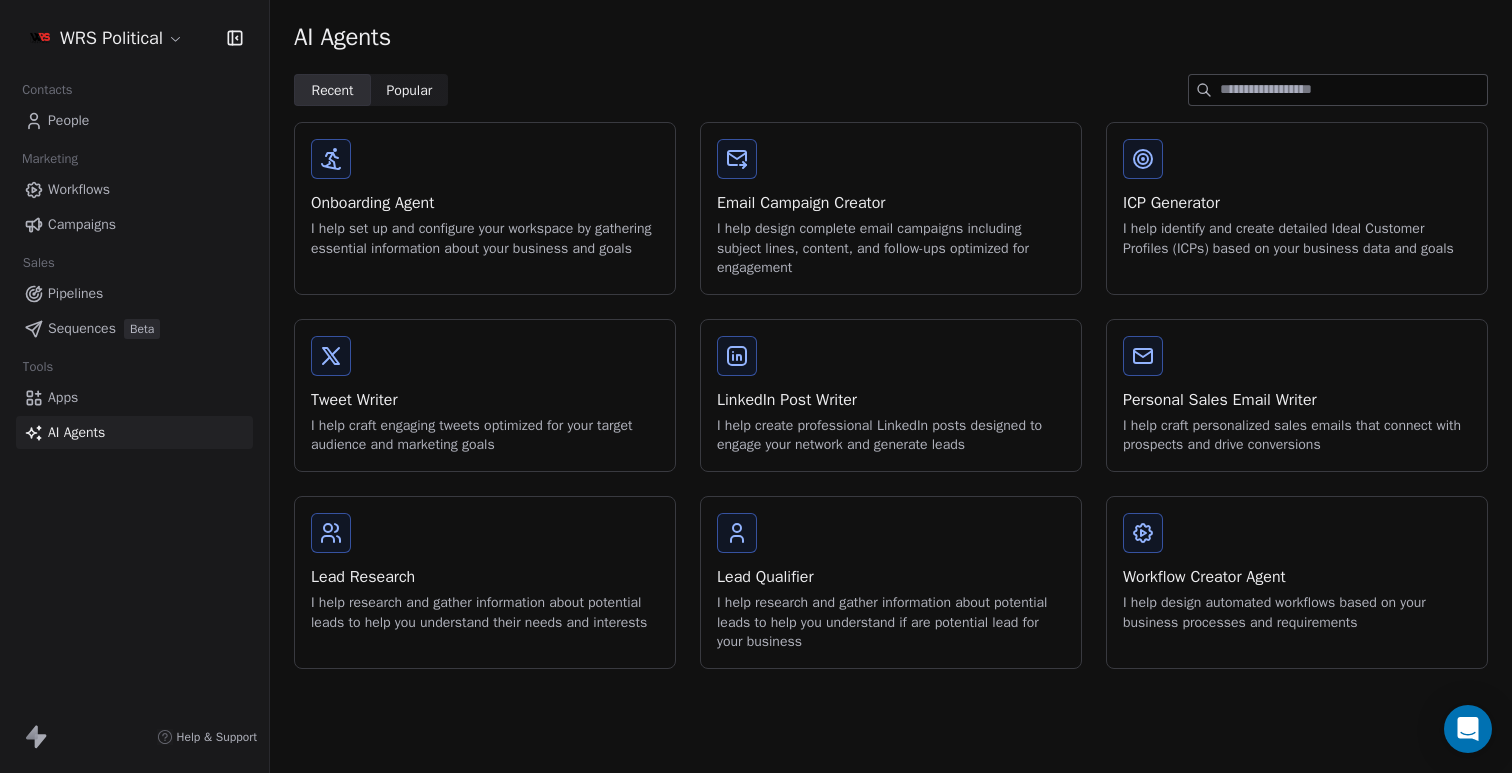 click on "Lead Research I help research and gather information about potential leads to help you understand their needs and interests" at bounding box center (485, 572) 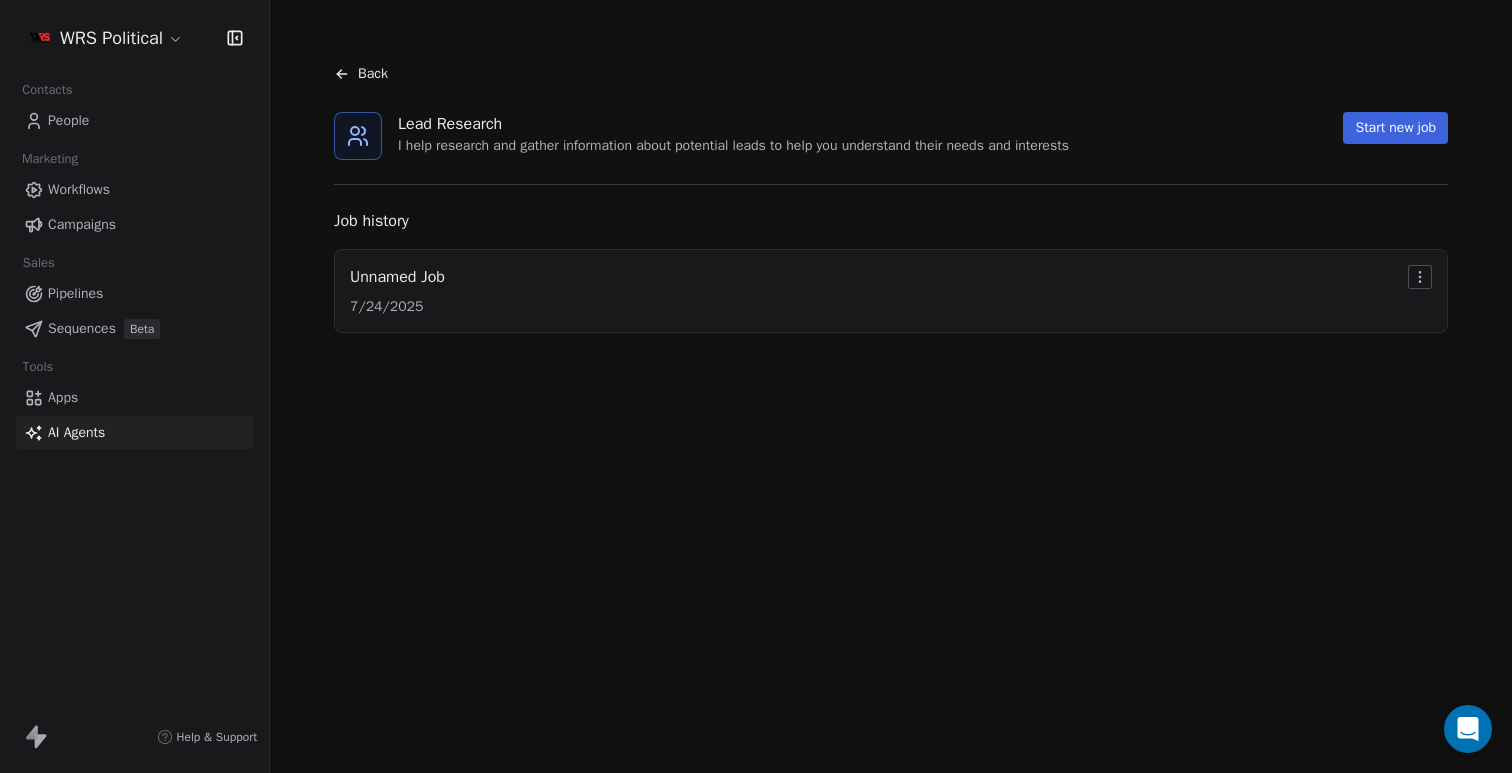 click on "Unnamed Job [DATE]" at bounding box center [891, 291] 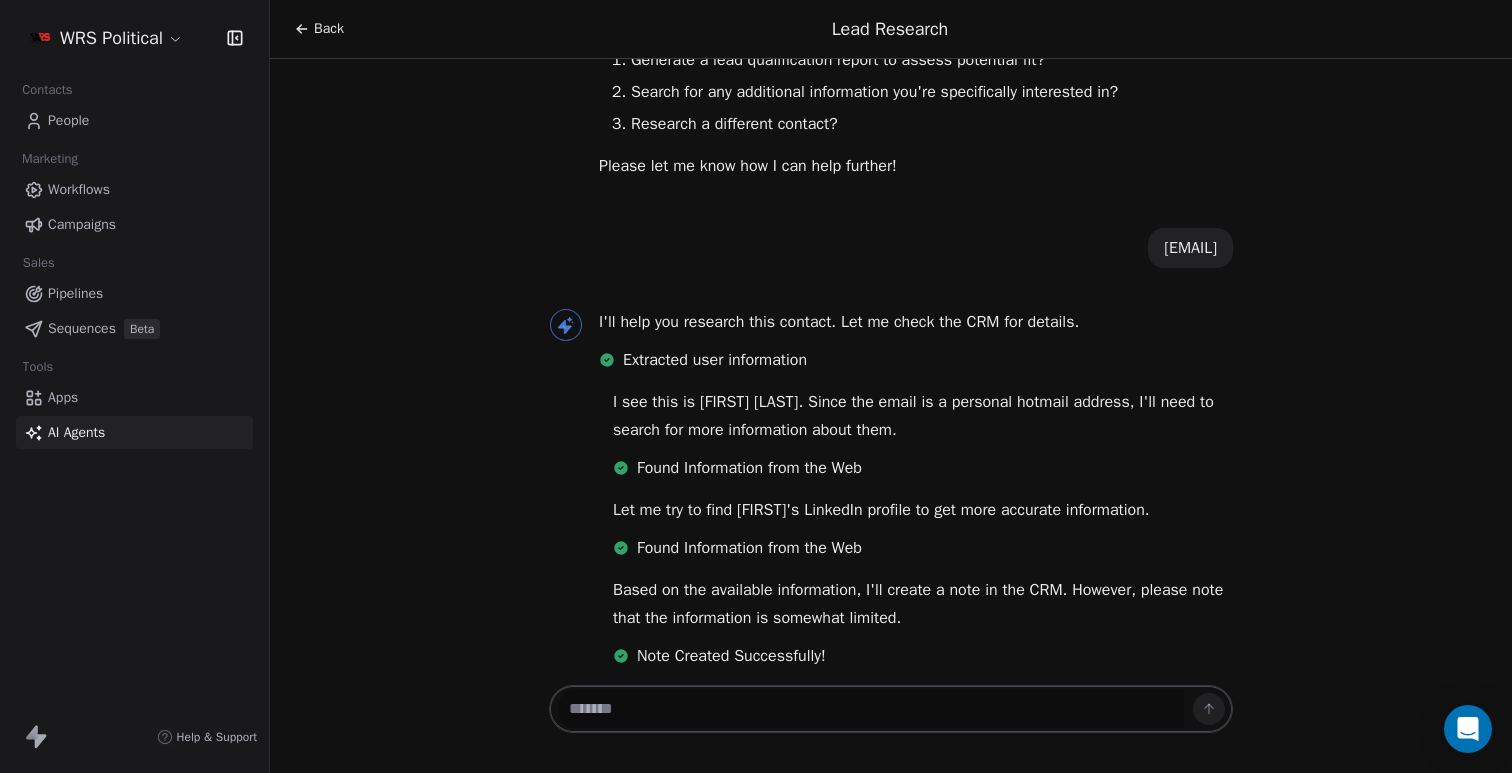 click at bounding box center (871, 709) 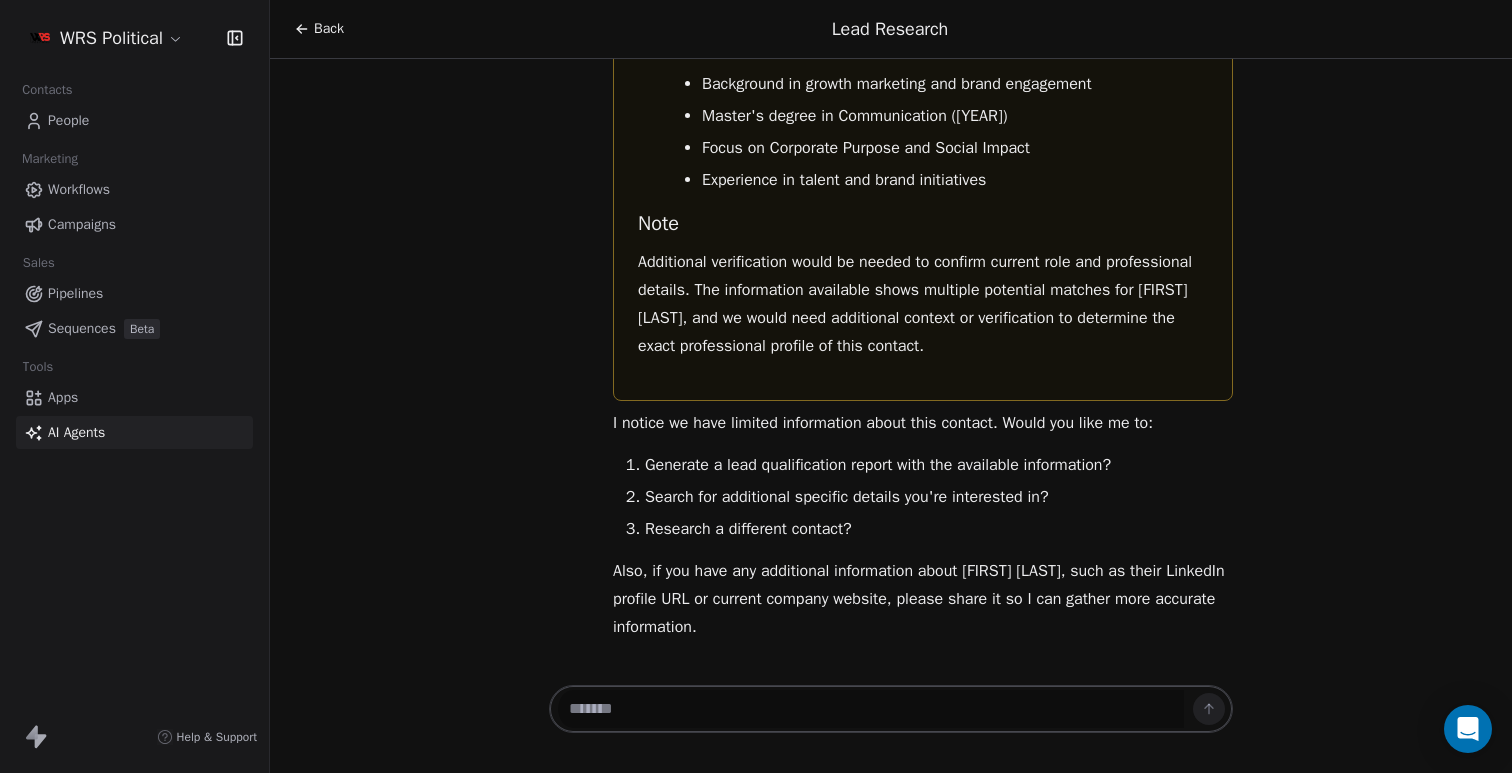 paste on "**********" 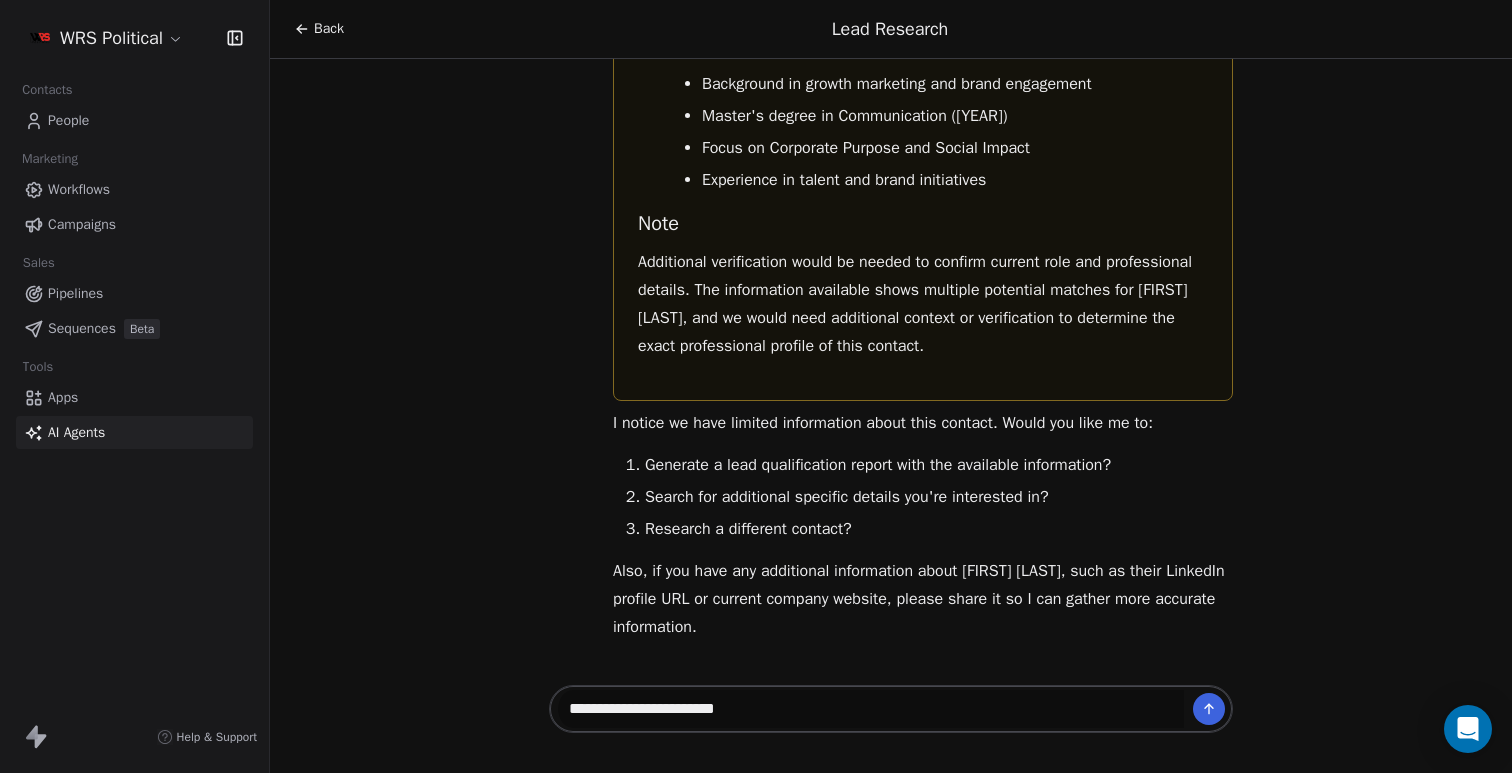 type 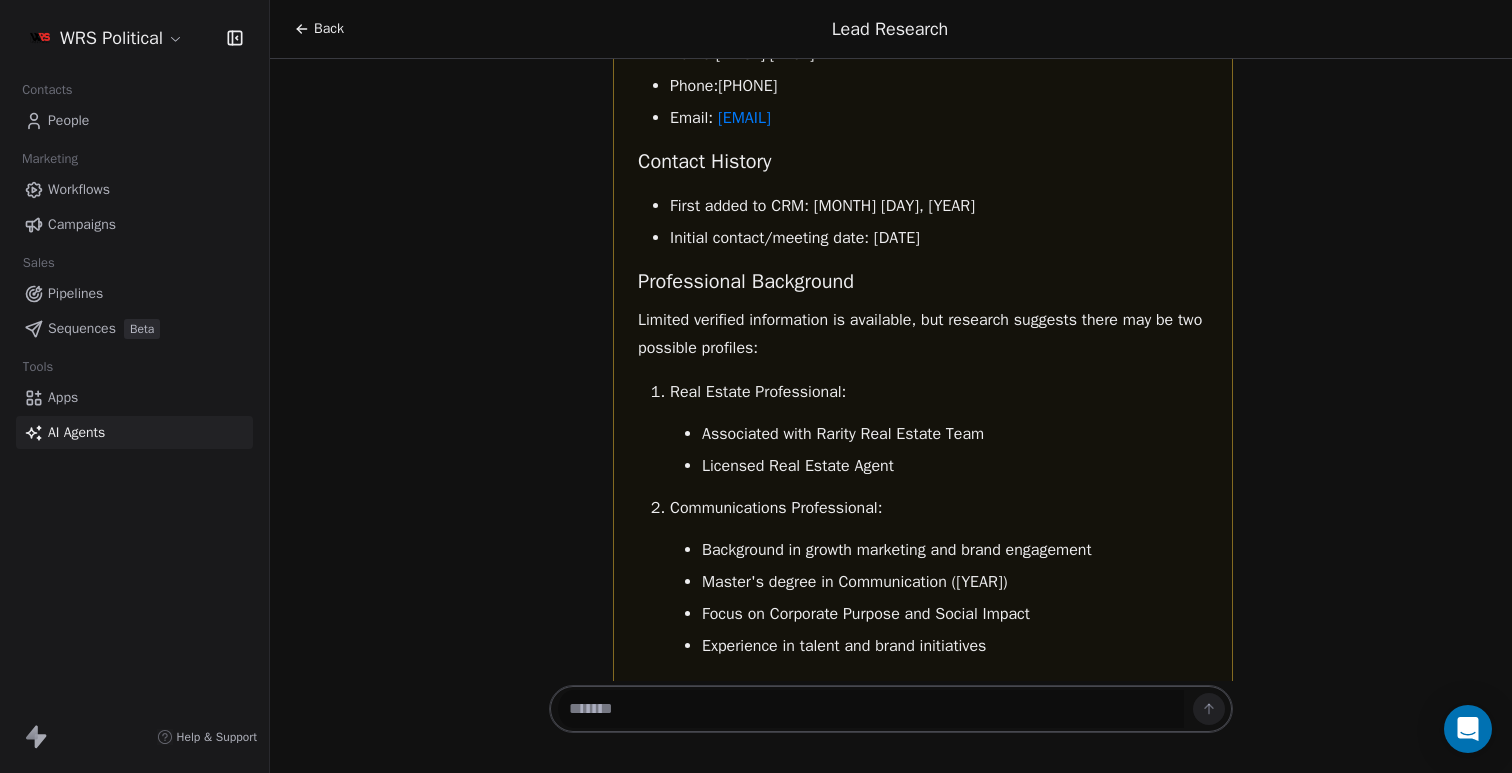 scroll, scrollTop: 3240, scrollLeft: 0, axis: vertical 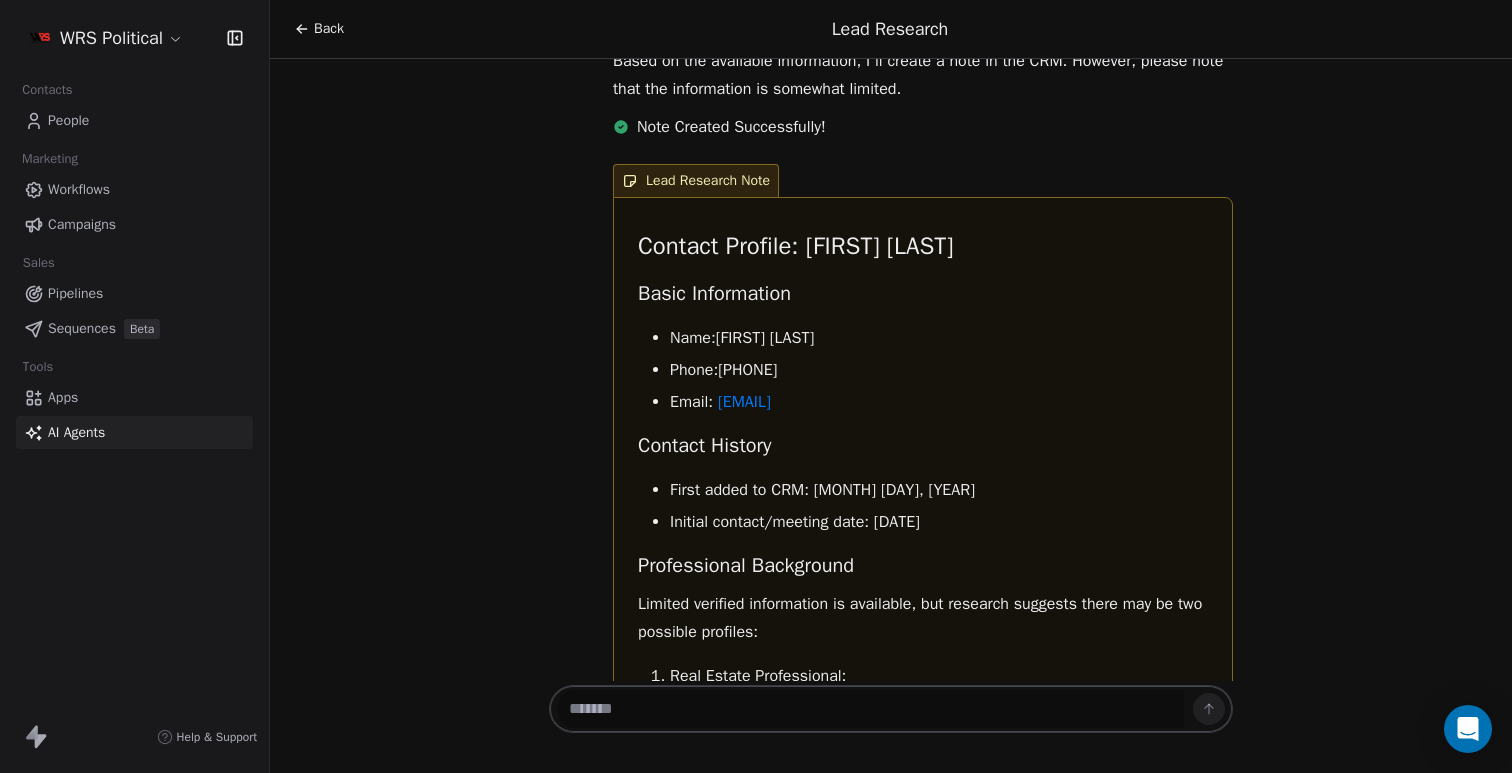 click on "Lead Research Hi! I'd be happy to help you research a contact. To get started, could you please provide the contact's name and email address? This will help me locate their information in the CRM. Can you research the contacts with the tag List > Blinq I apologize, but I don't have a direct tool to search or filter contacts by tags in the CRM. To help research contacts, I need:
A specific contact's email address (required)
Their name (helpful but optional)
Could you please provide an email address for the specific contact you'd like me to research? [EMAIL] I'll help you research this contact. Let me check the CRM for details. Extracted user information I see that this contact is [FIRST] [LAST], Director at Powhatan Public Safety Communications. Let me gather more information about him and his organization.
Found Information from the Web
Name:" at bounding box center (756, 386) 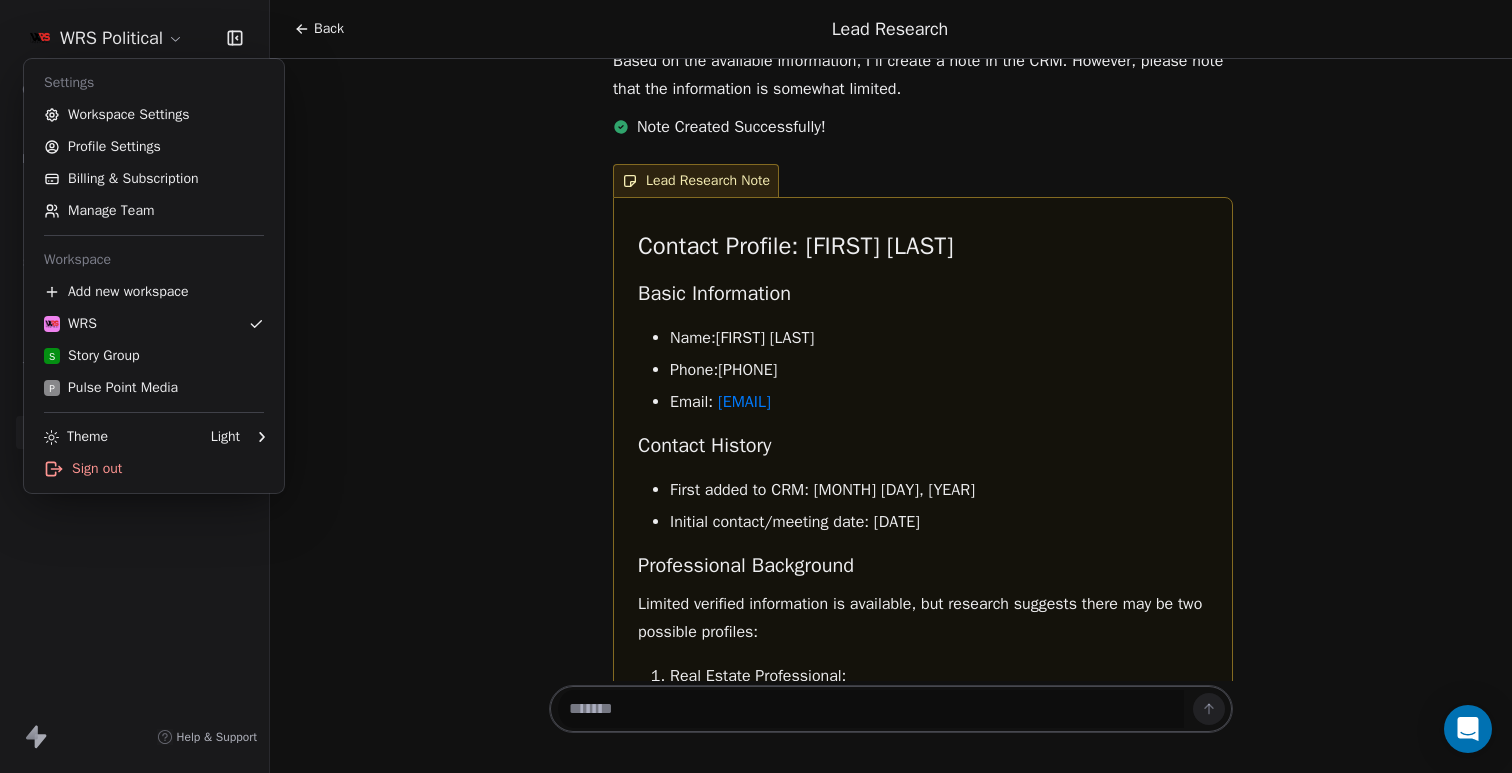 click on "Lead Research Hi! I'd be happy to help you research a contact. To get started, could you please provide the contact's name and email address? This will help me locate their information in the CRM. Can you research the contacts with the tag List > Blinq I apologize, but I don't have a direct tool to search or filter contacts by tags in the CRM. To help research contacts, I need:
A specific contact's email address (required)
Their name (helpful but optional)
Could you please provide an email address for the specific contact you'd like me to research? [EMAIL] I'll help you research this contact. Let me check the CRM for details. Extracted user information I see that this contact is [FIRST] [LAST], Director at Powhatan Public Safety Communications. Let me gather more information about him and his organization.
Found Information from the Web
Name:" at bounding box center [756, 386] 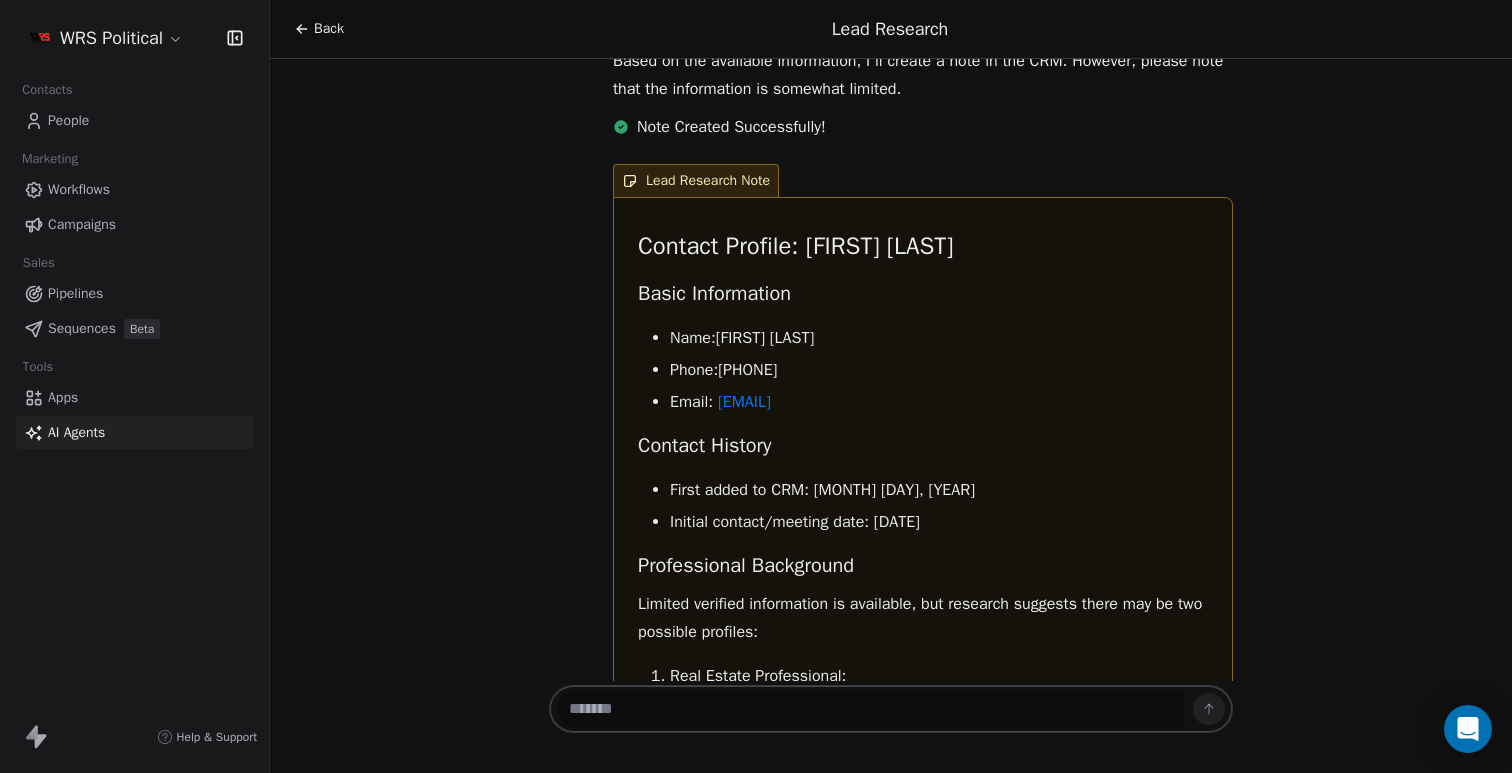 click on "People" at bounding box center [68, 120] 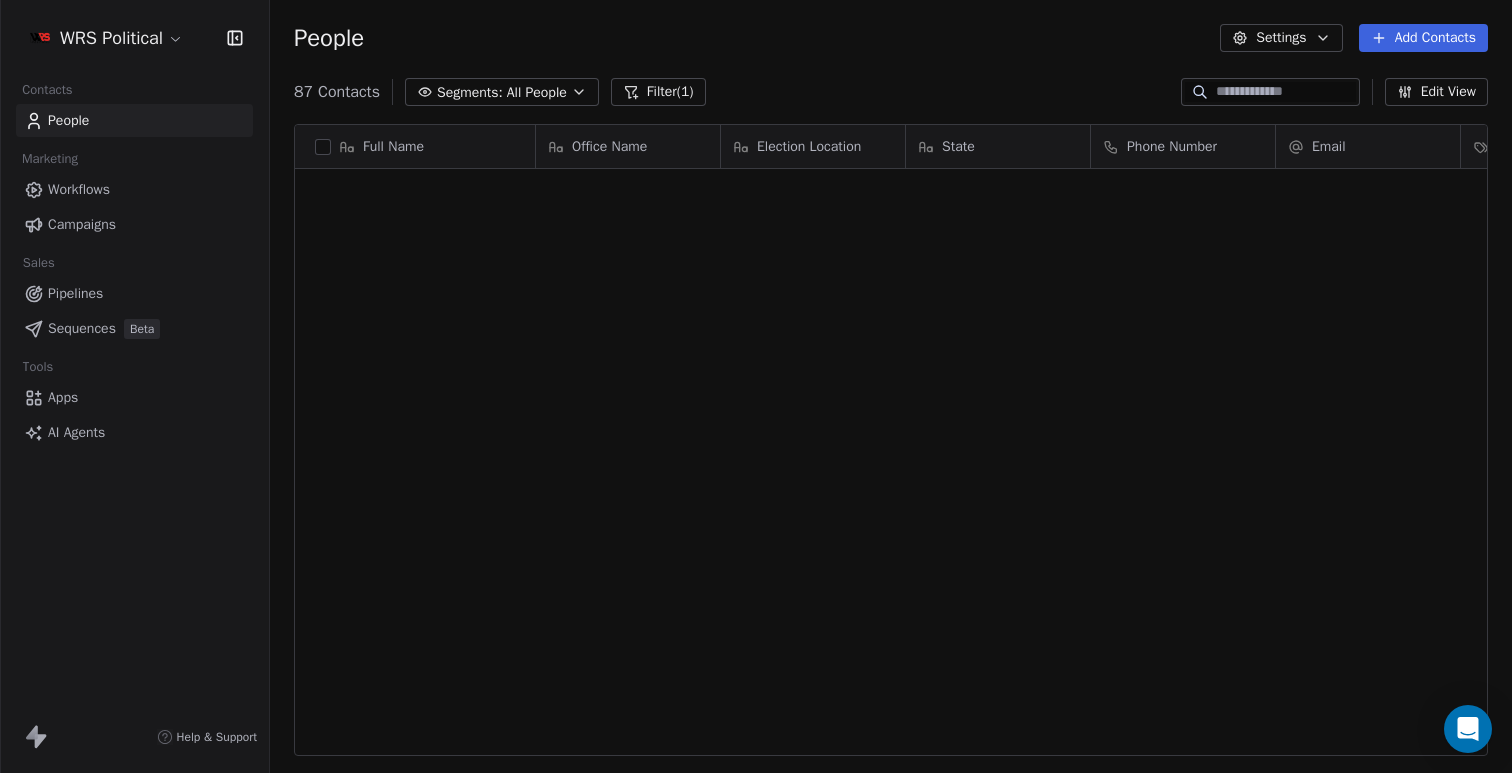 scroll, scrollTop: 2261, scrollLeft: 0, axis: vertical 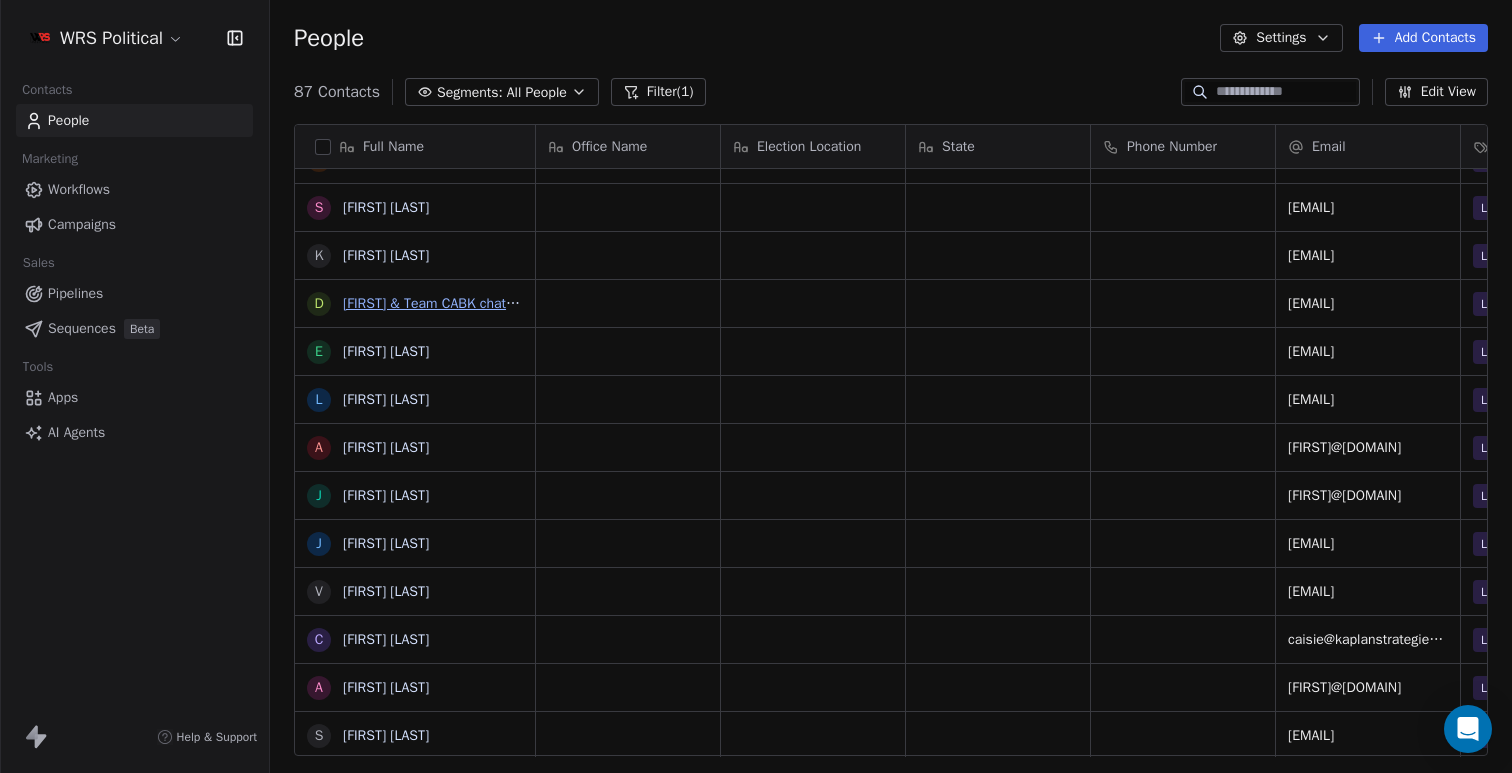 click on "[FIRST] & Team CABK chat w/[FIRST]" at bounding box center (456, 303) 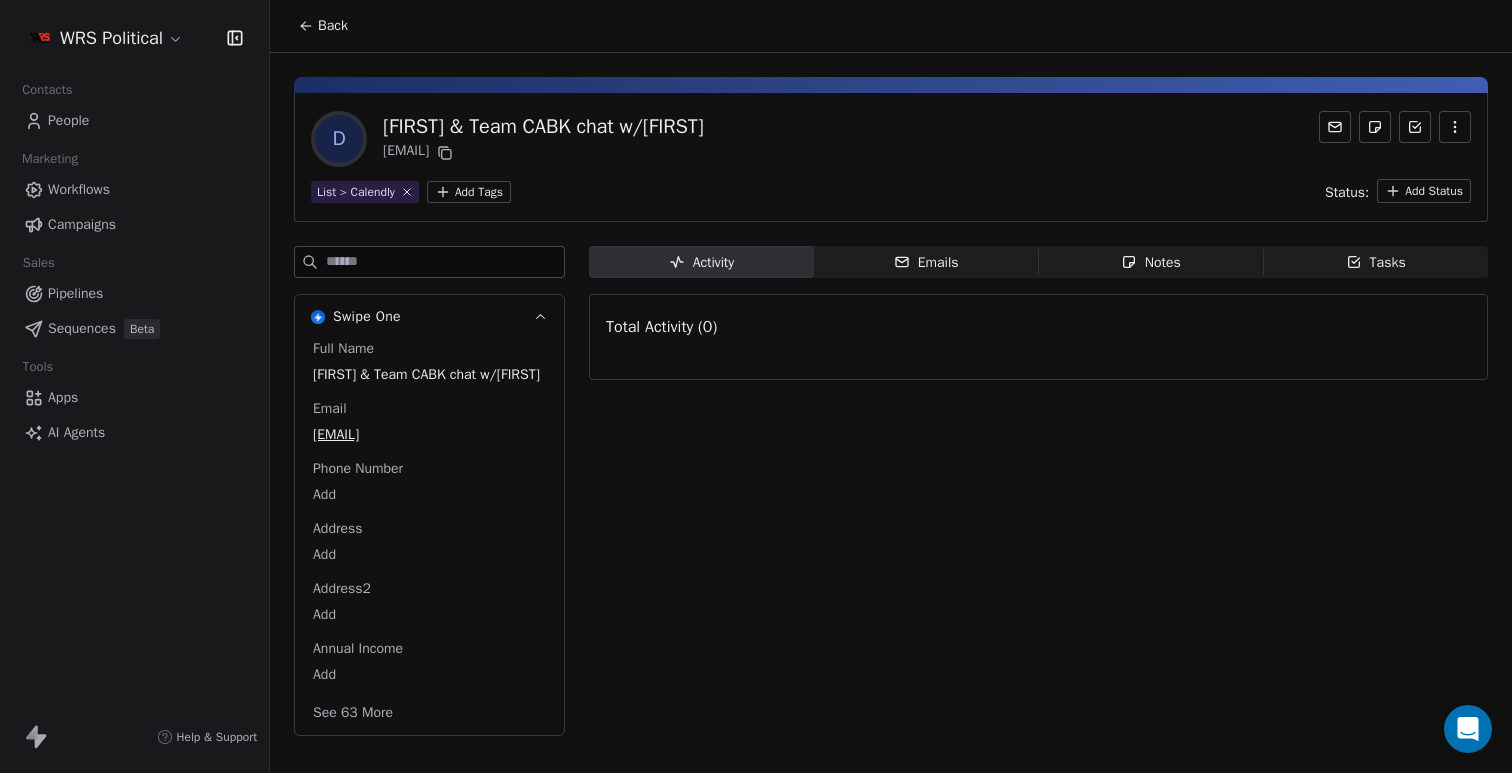click on "[FIRST] & Team CABK chat w/[FIRST]" at bounding box center [543, 127] 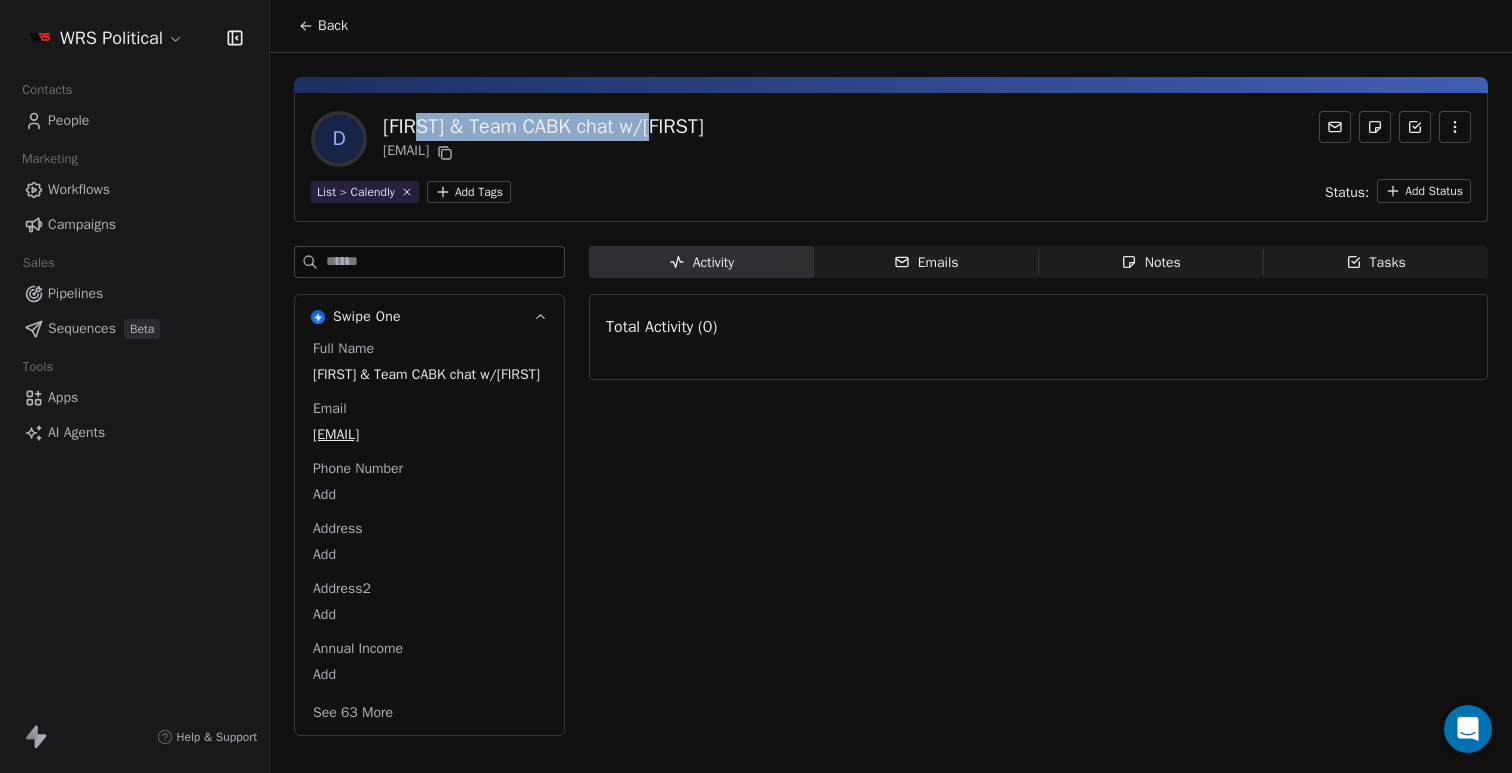 drag, startPoint x: 424, startPoint y: 127, endPoint x: 668, endPoint y: 132, distance: 244.05122 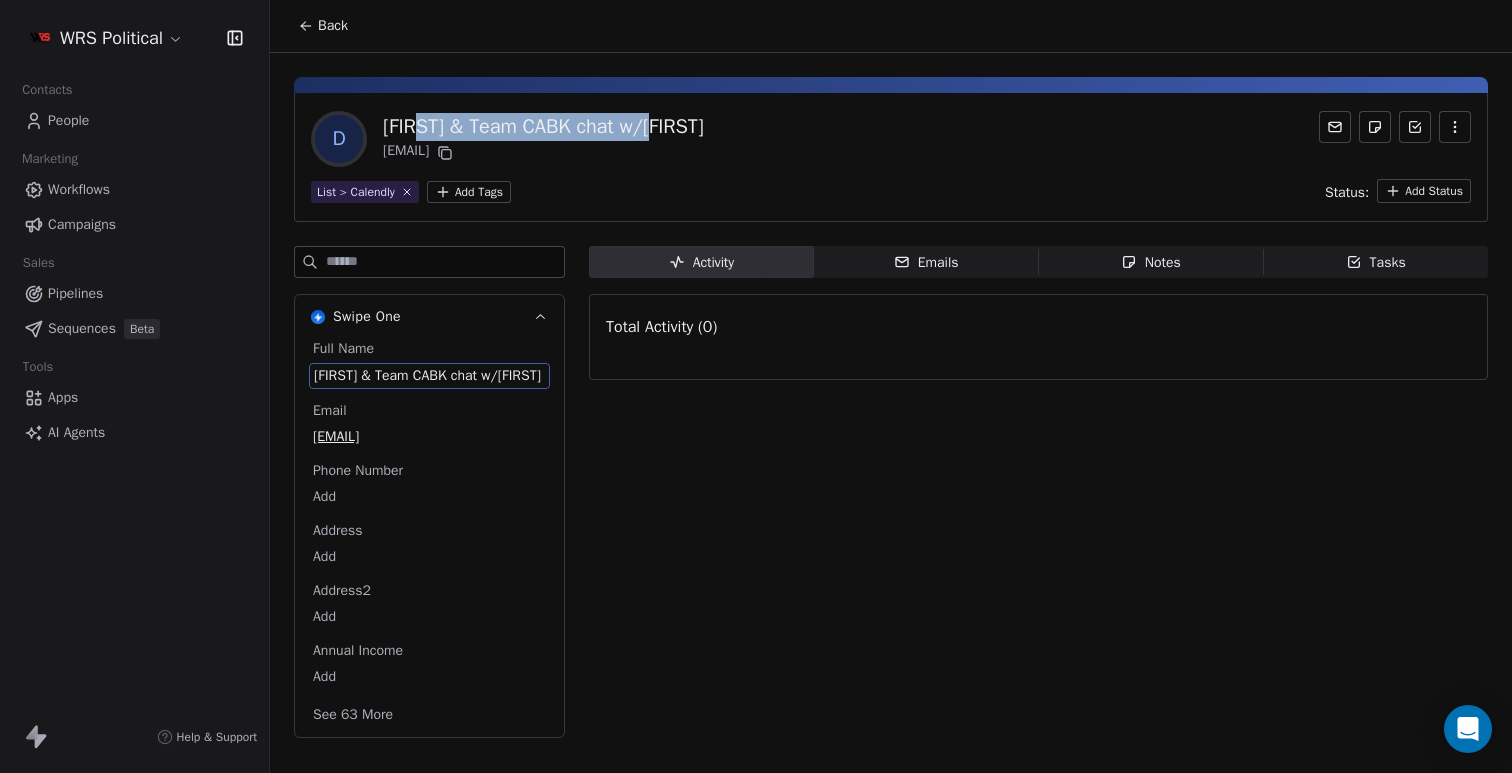 click on "[FIRST] & Team CABK chat w/[FIRST]" at bounding box center [429, 376] 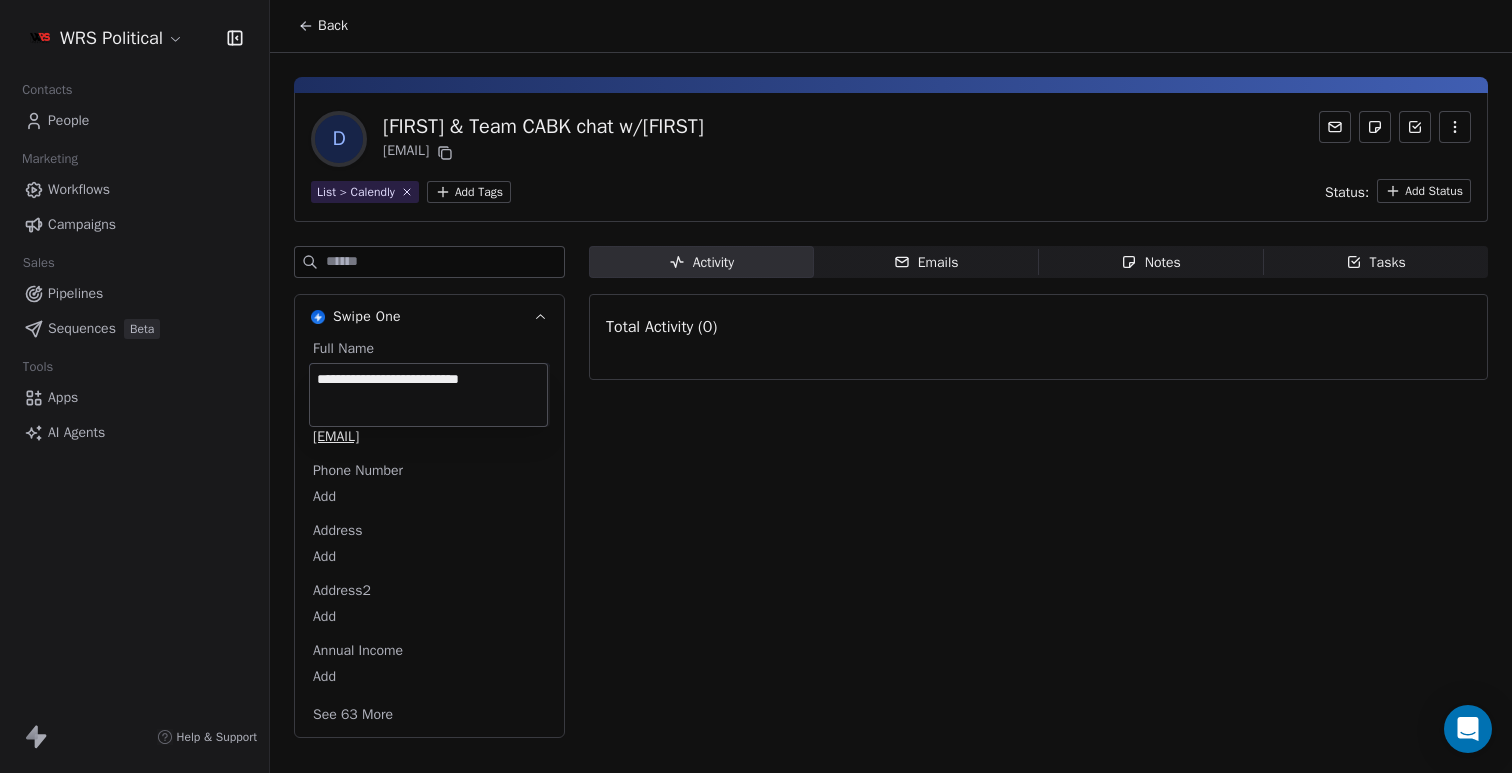 drag, startPoint x: 349, startPoint y: 378, endPoint x: 593, endPoint y: 384, distance: 244.07376 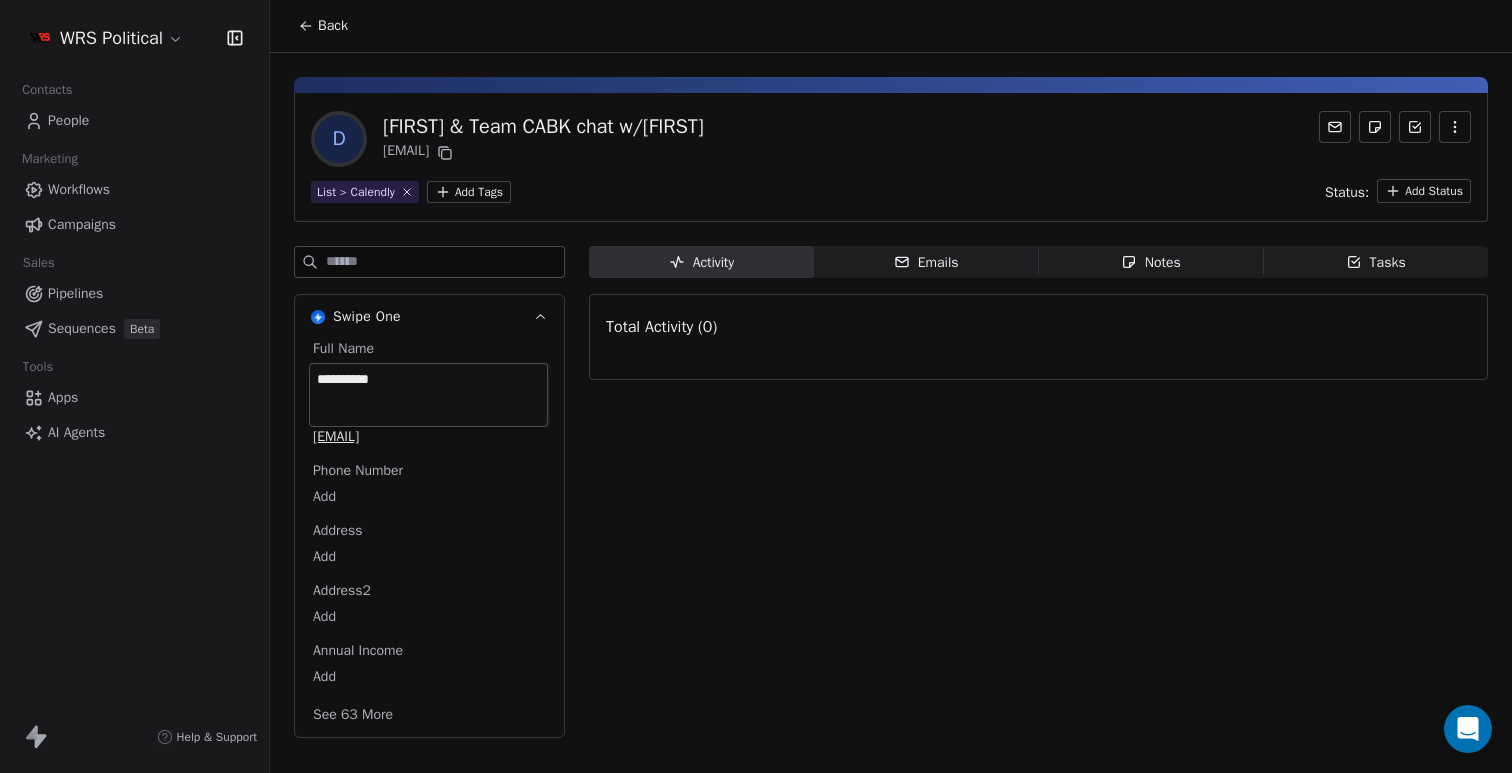 type on "**********" 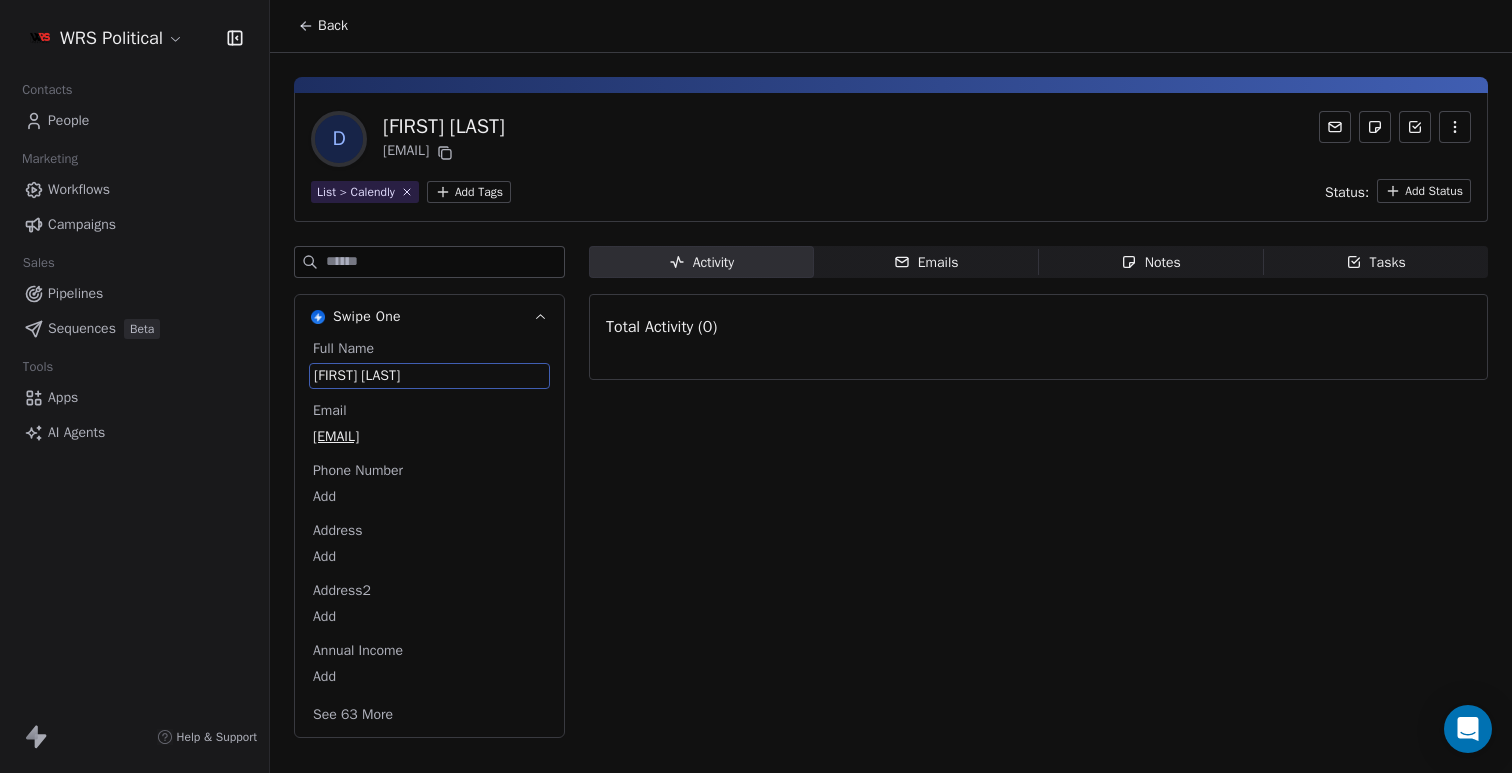 click on "Activity Activity Emails Emails   Notes   Notes Tasks Tasks Total Activity (0)" at bounding box center [1038, 498] 